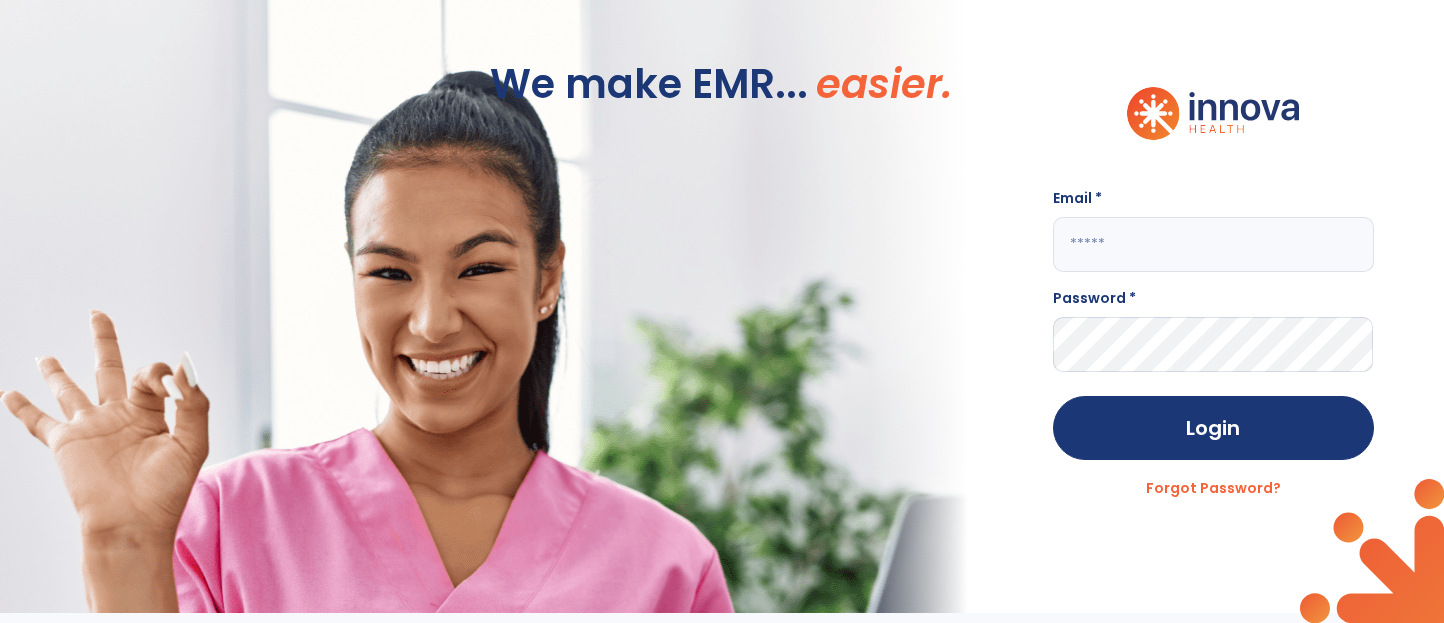scroll, scrollTop: 0, scrollLeft: 0, axis: both 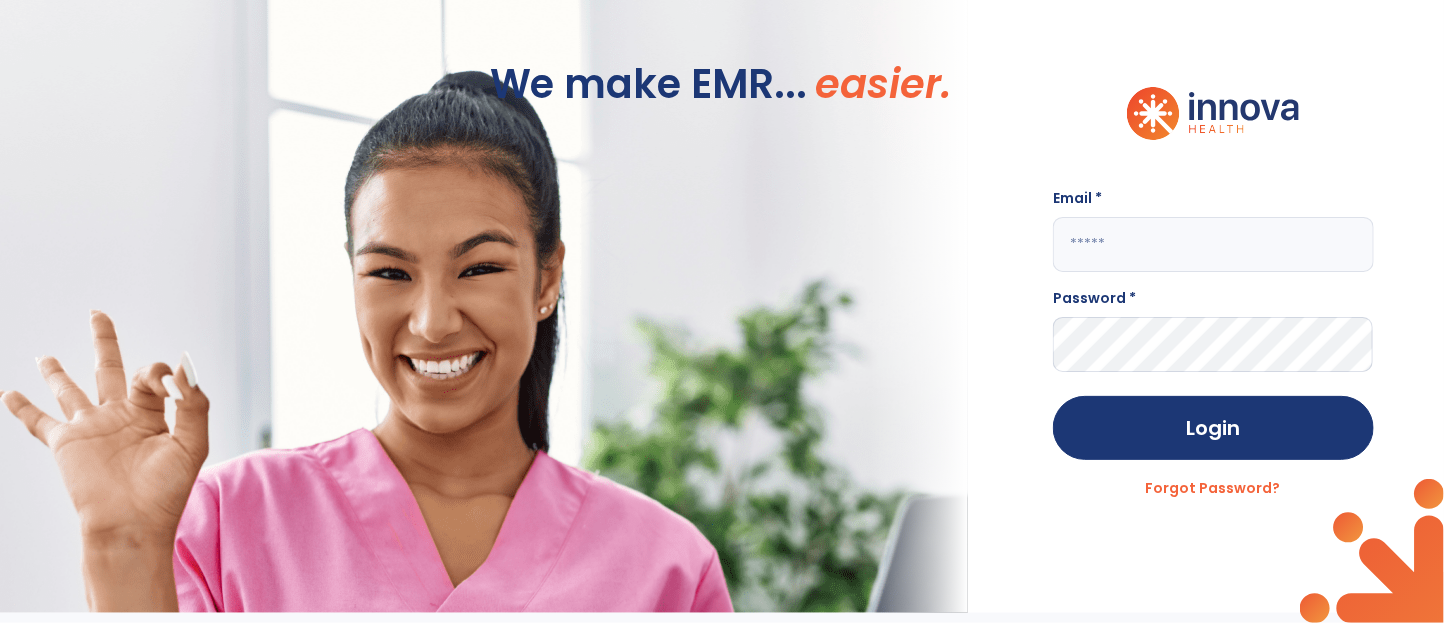 click on "Email * Password * Login Forgot Password?" 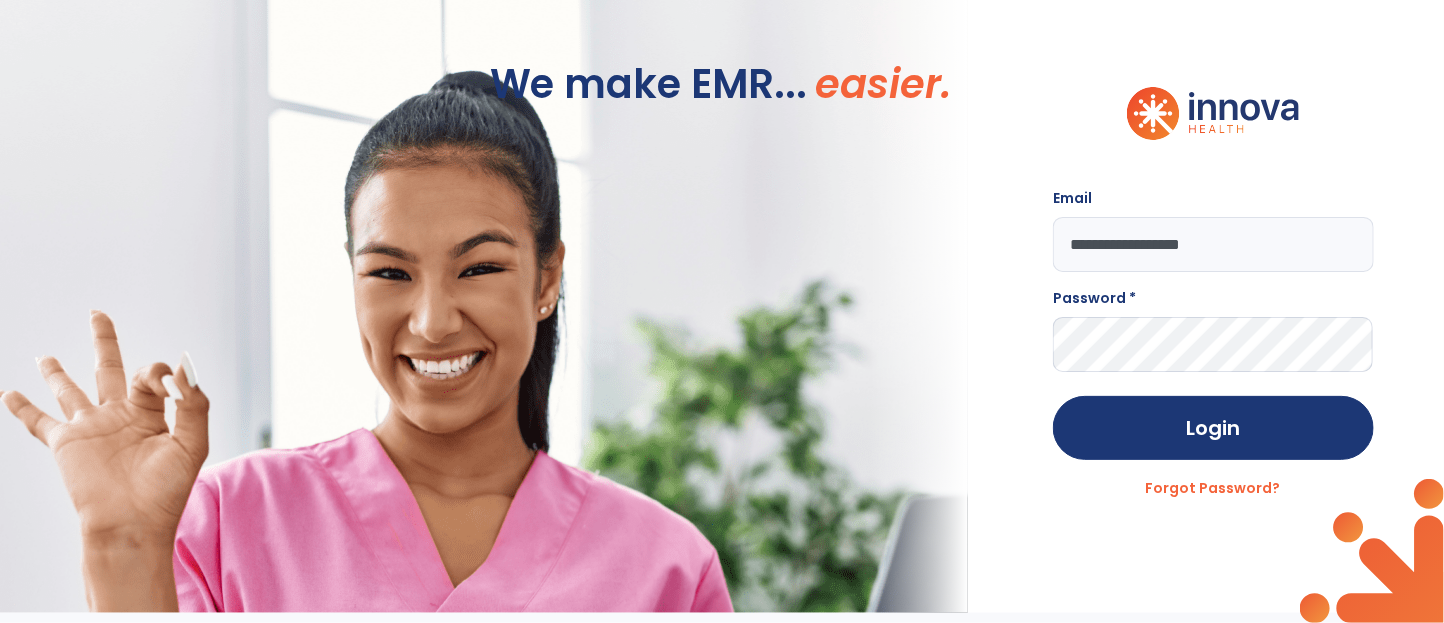 type on "**********" 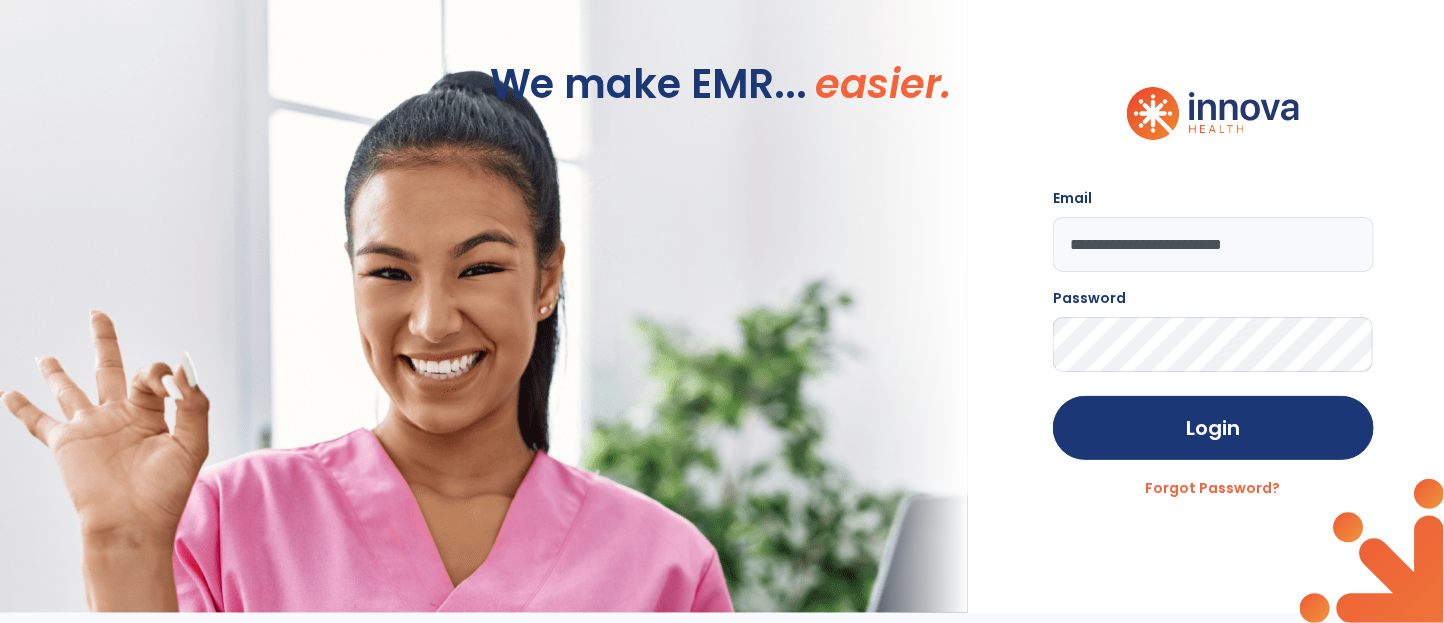 click on "Login" 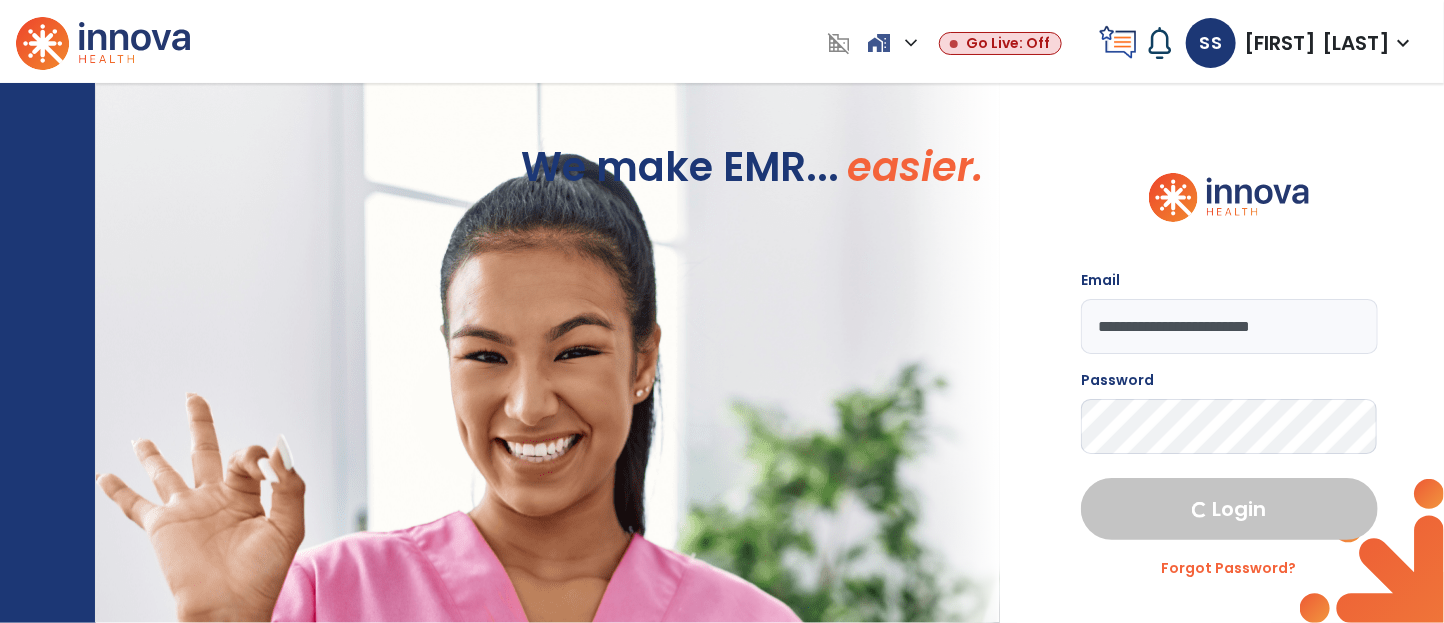 select on "****" 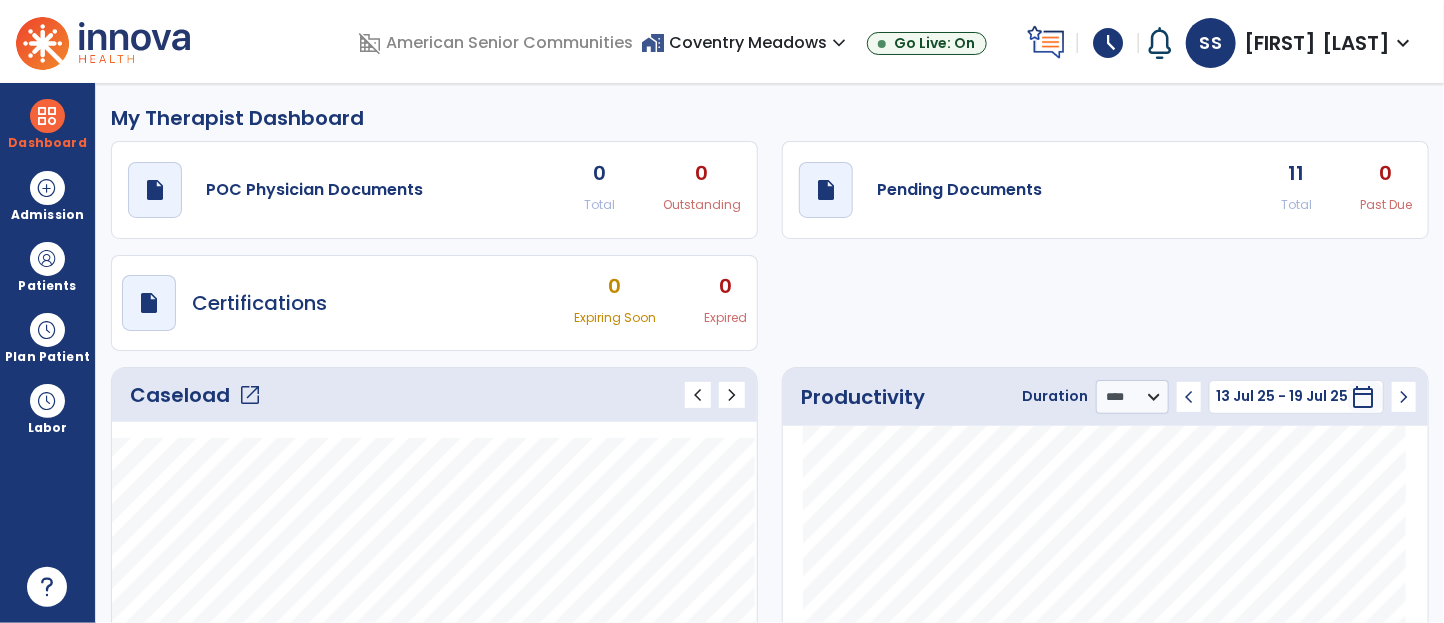 click on "chevron_left" 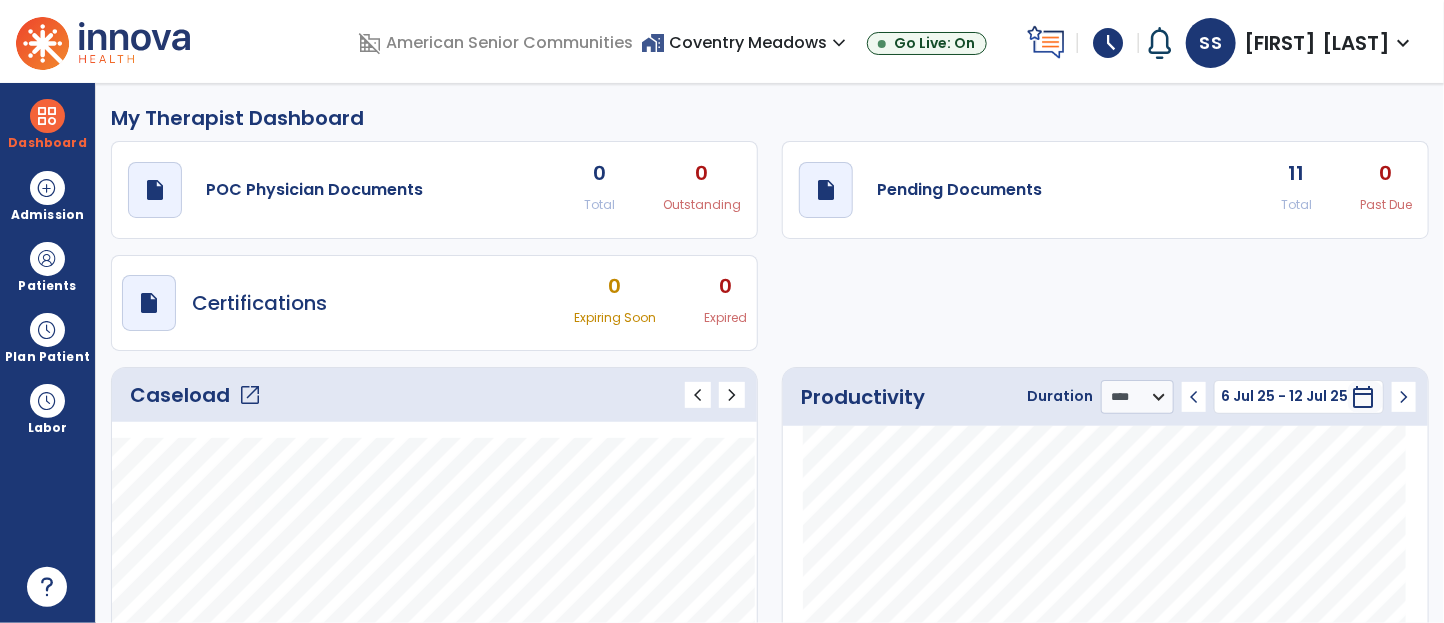 click on "chevron_right" 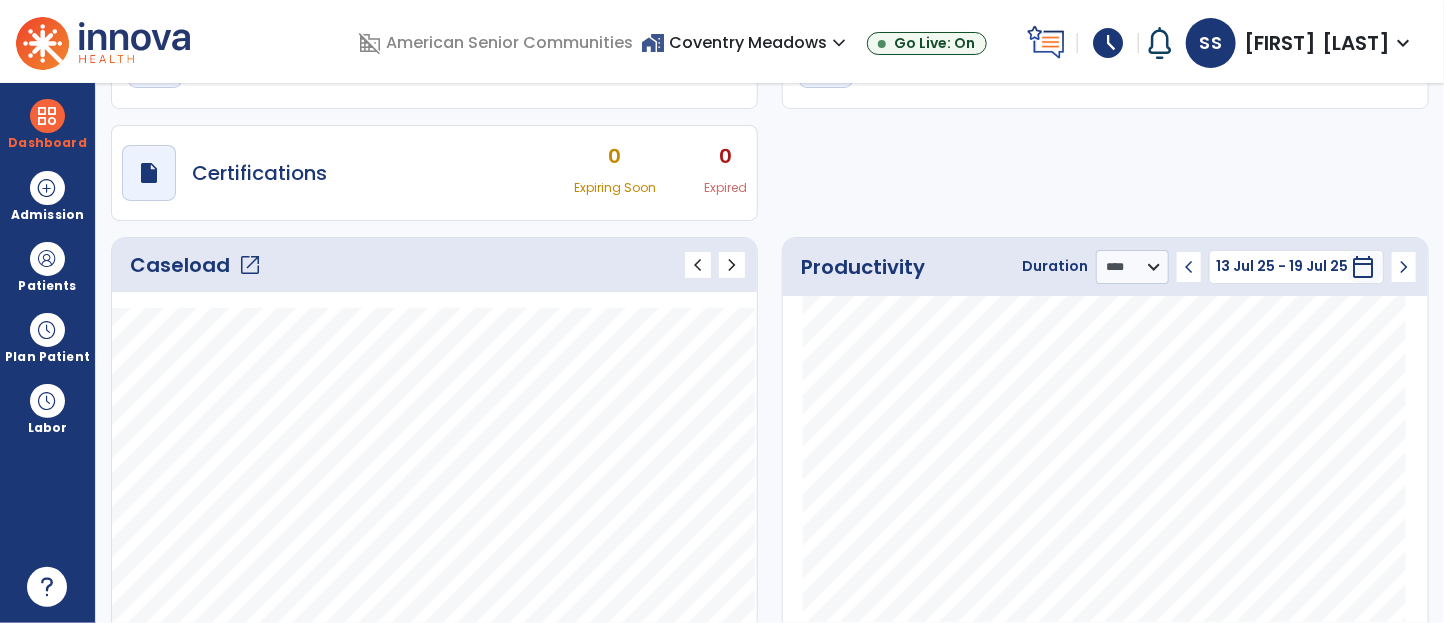scroll, scrollTop: 0, scrollLeft: 0, axis: both 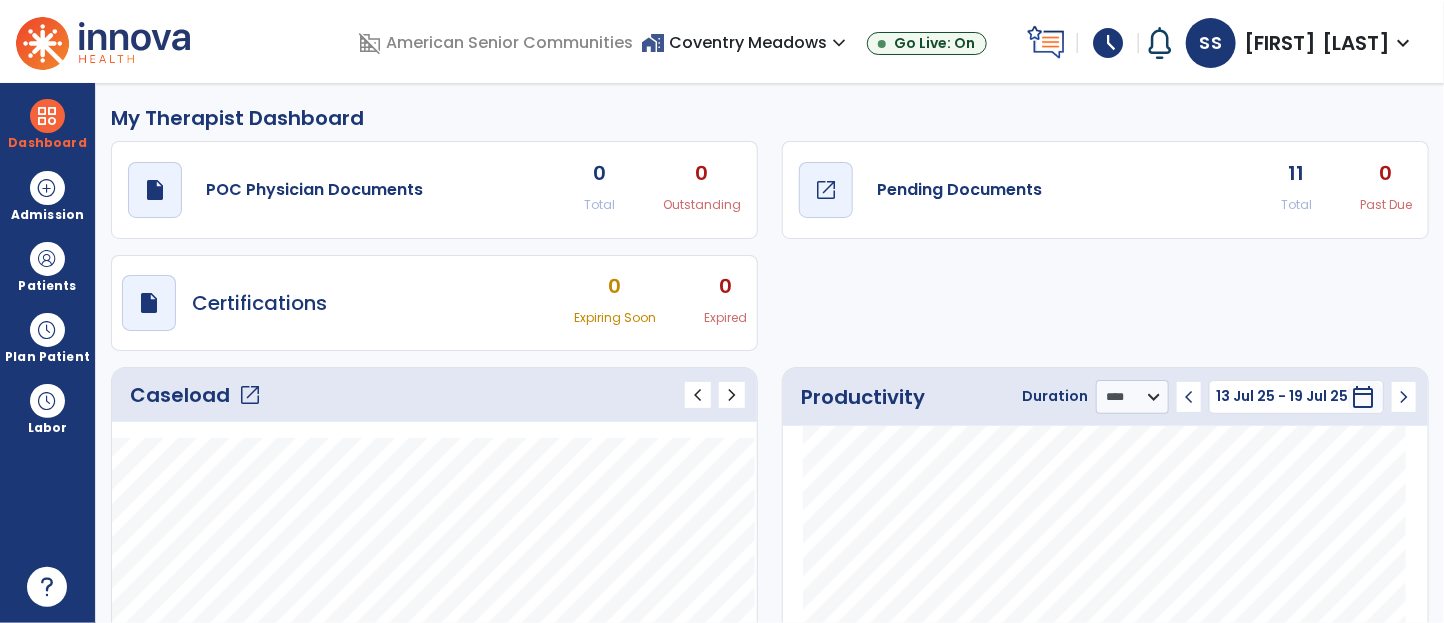 click on "draft   open_in_new  Pending Documents" 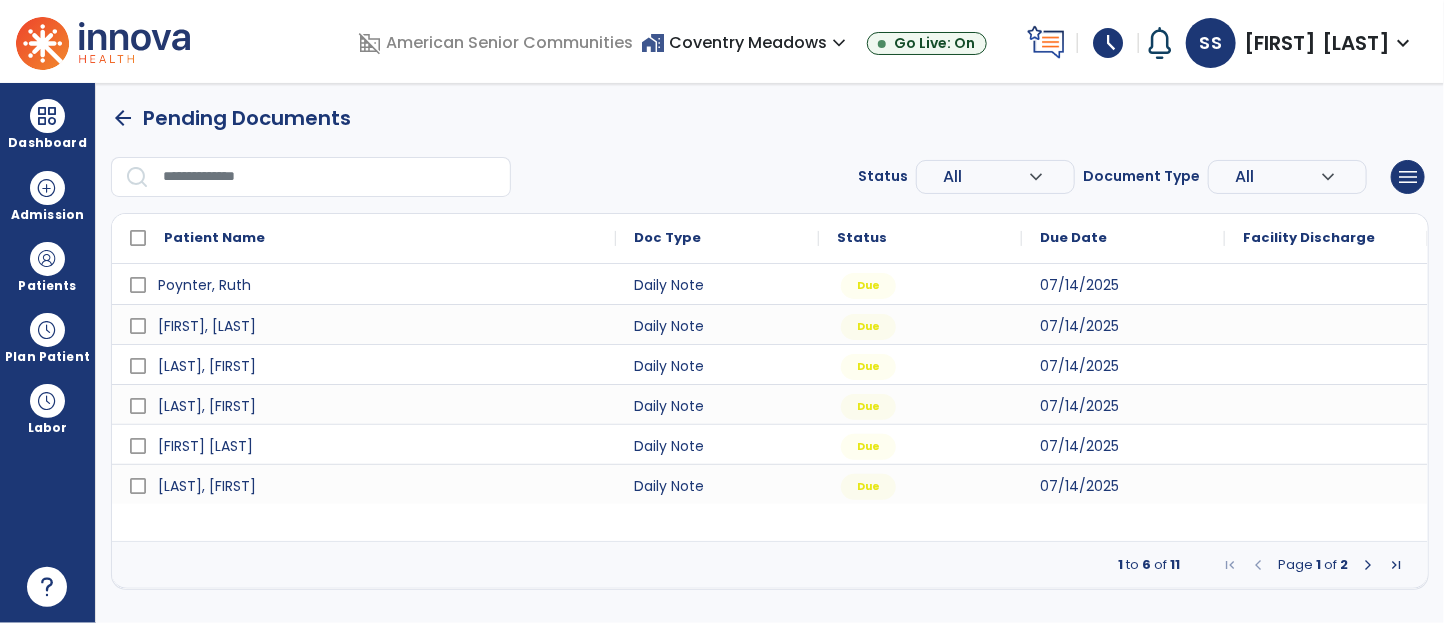 click at bounding box center (1368, 565) 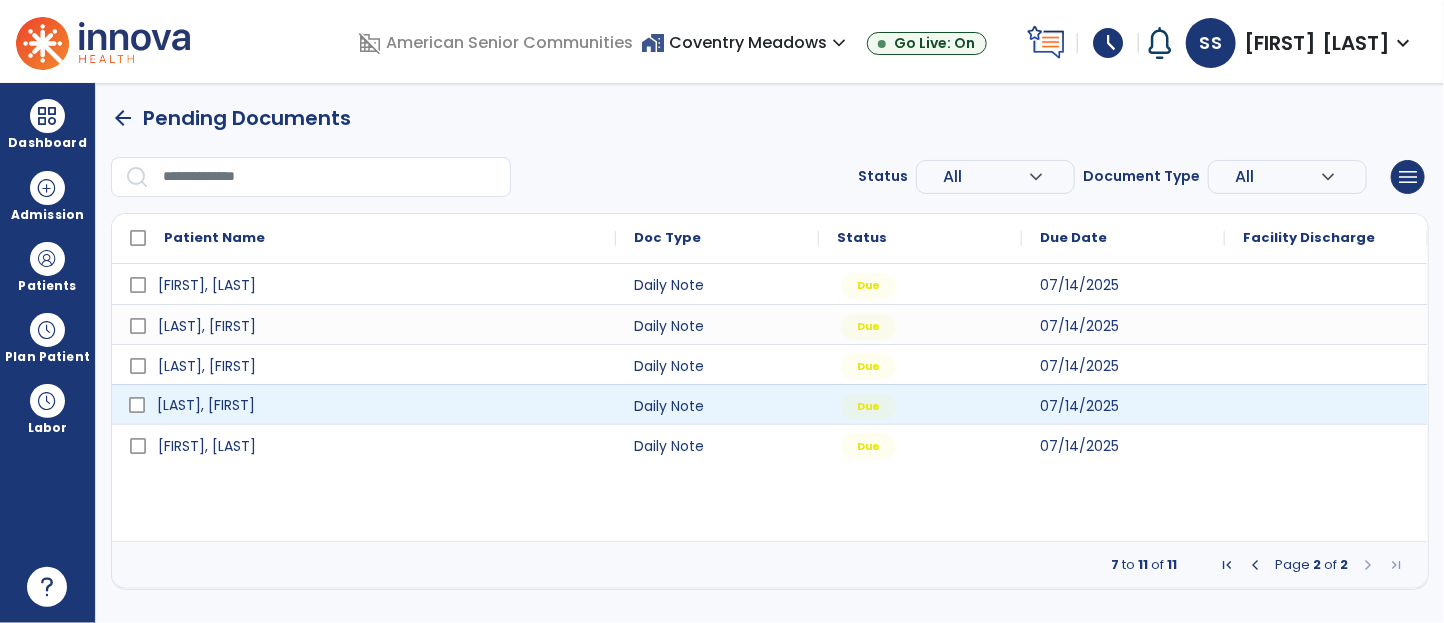 click on "[LAST], [FIRST]" at bounding box center (378, 405) 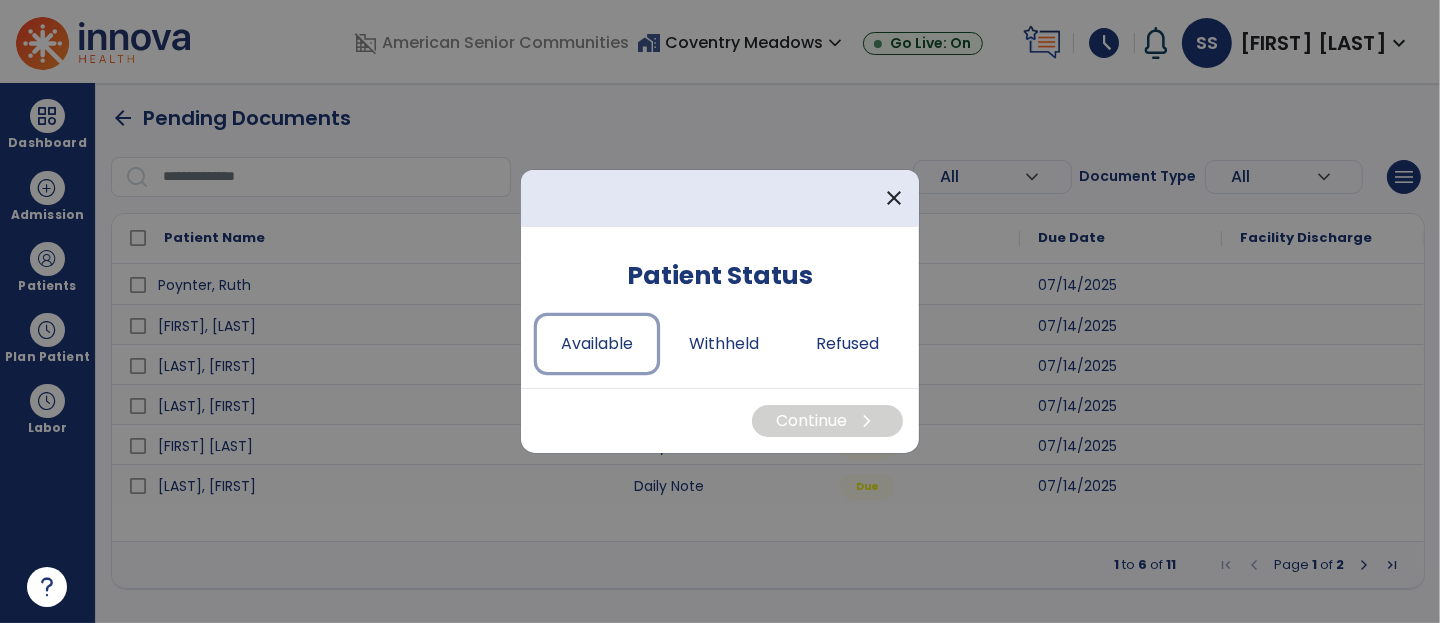 drag, startPoint x: 611, startPoint y: 329, endPoint x: 848, endPoint y: 412, distance: 251.11353 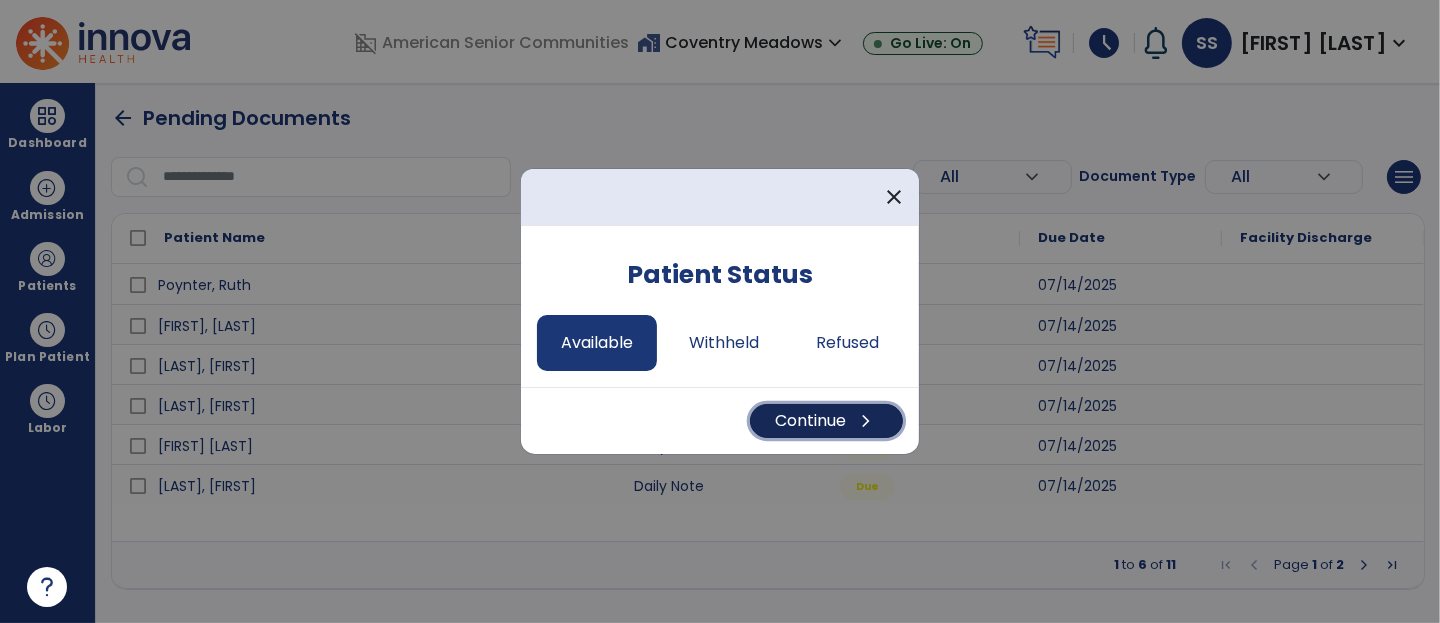 click on "chevron_right" at bounding box center (866, 421) 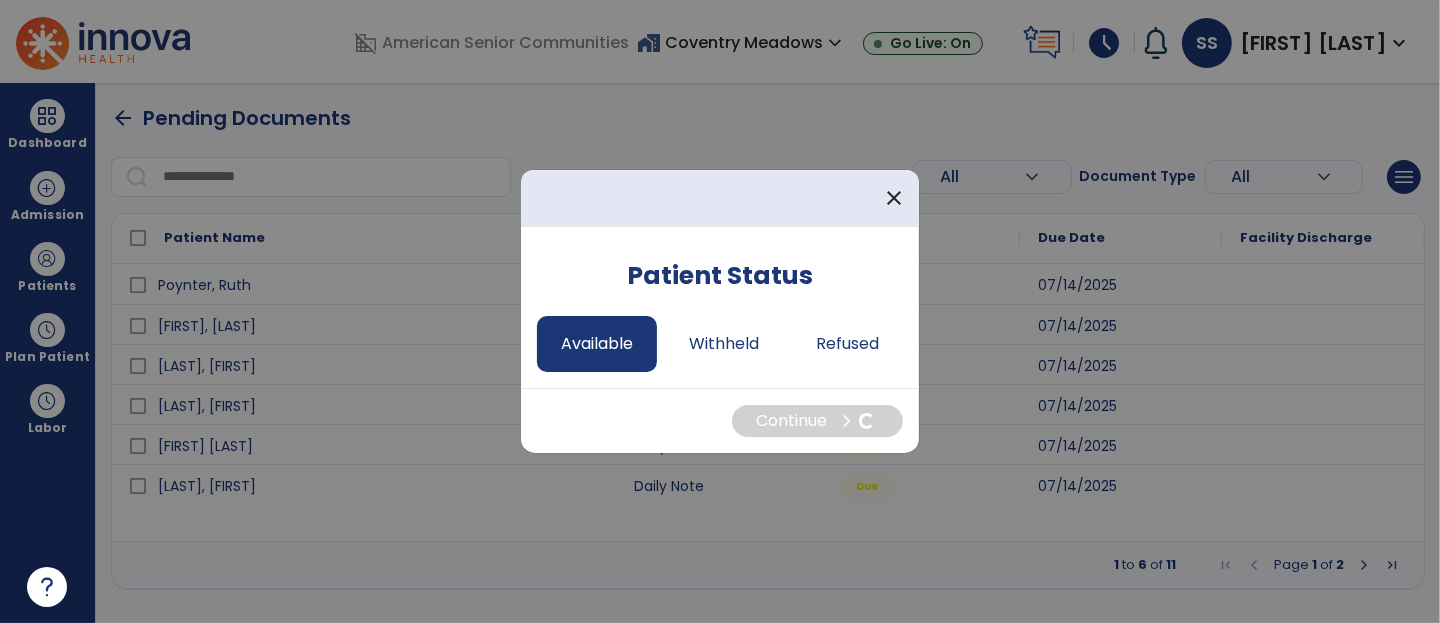 select on "*" 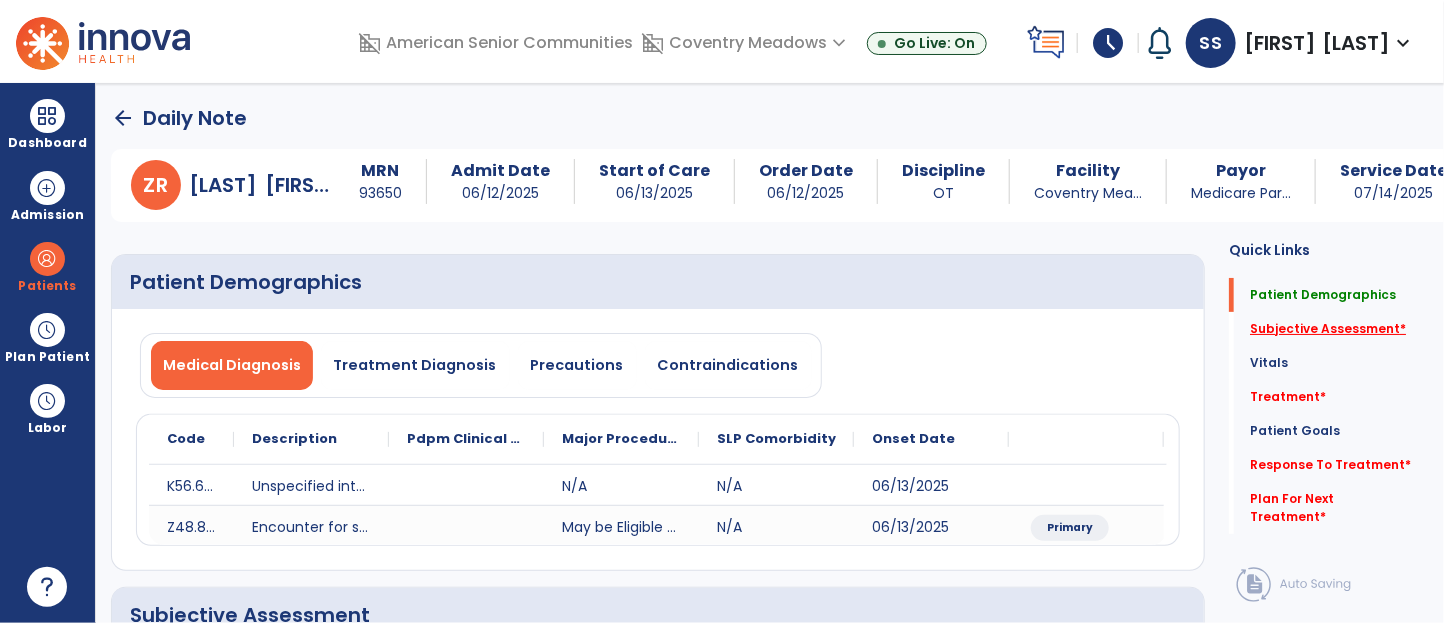 click on "Subjective Assessment   *" 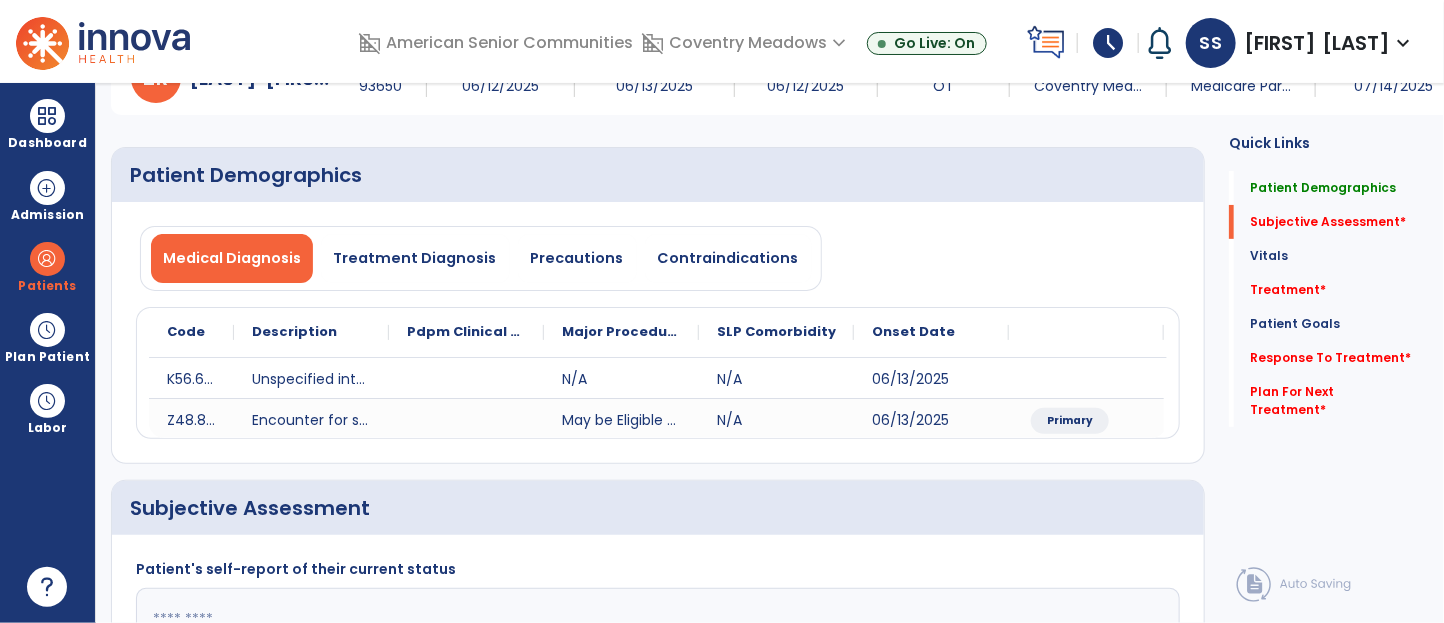 scroll, scrollTop: 375, scrollLeft: 0, axis: vertical 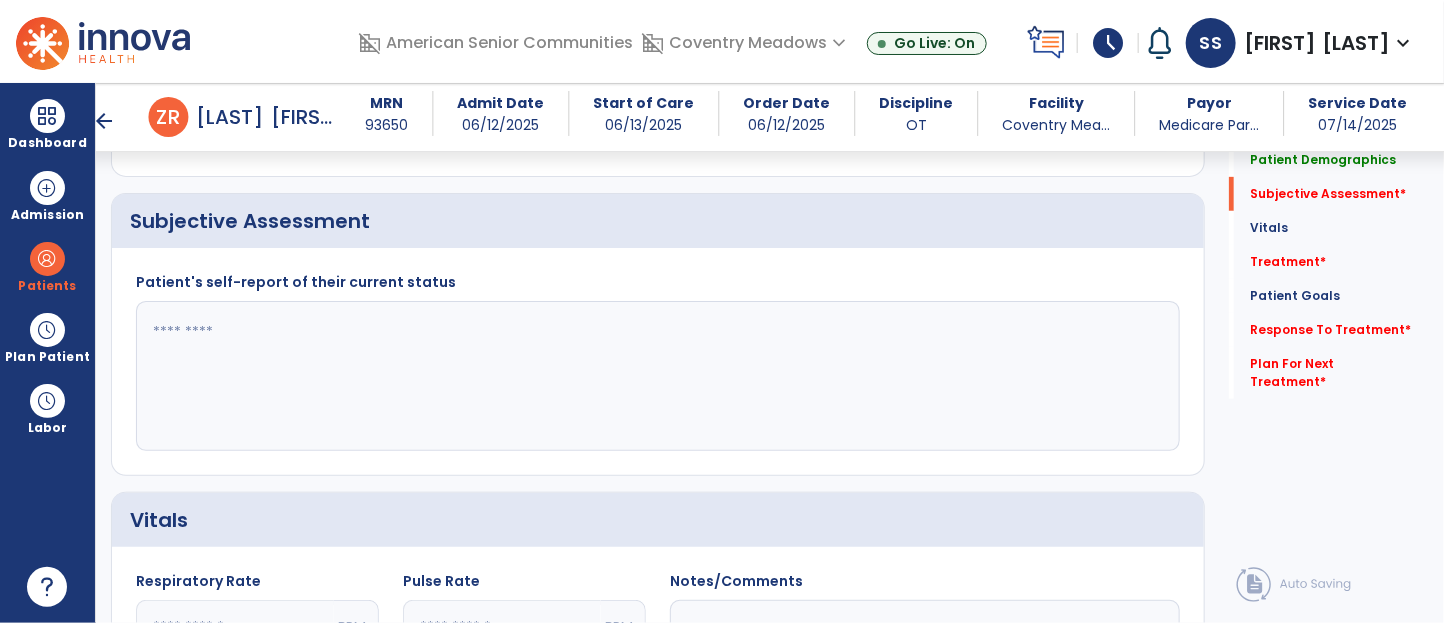 click 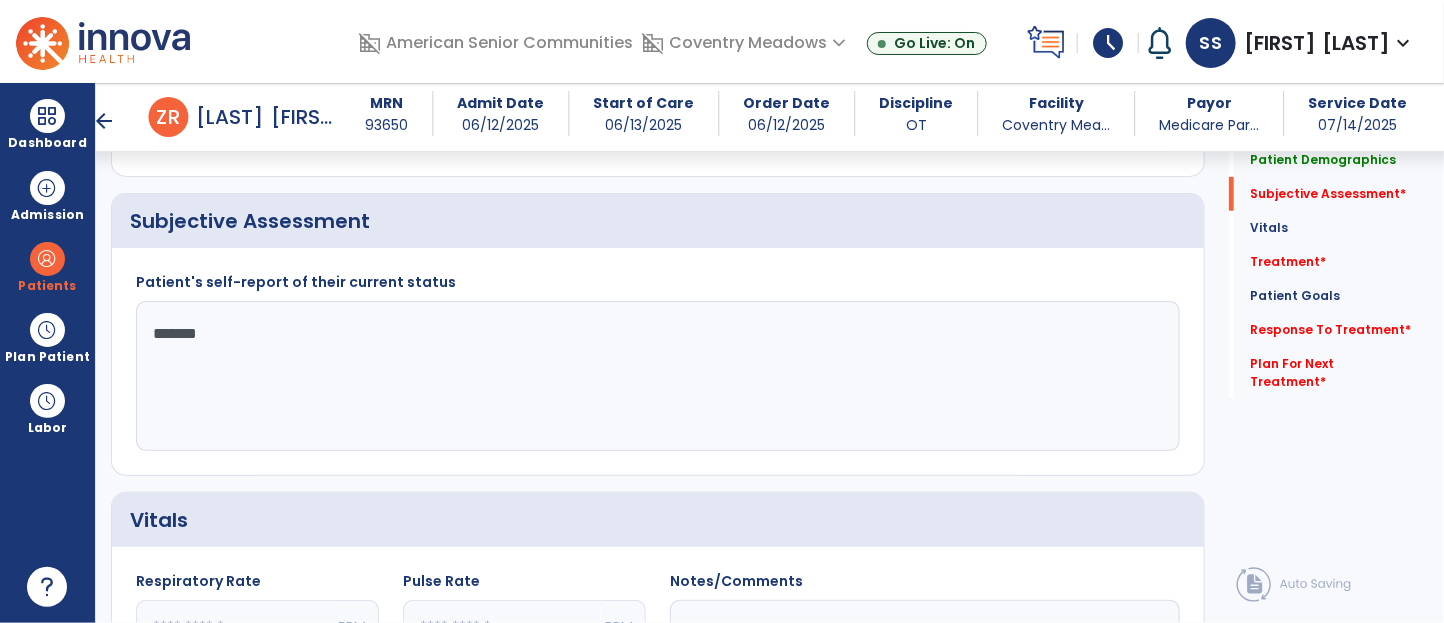 type on "********" 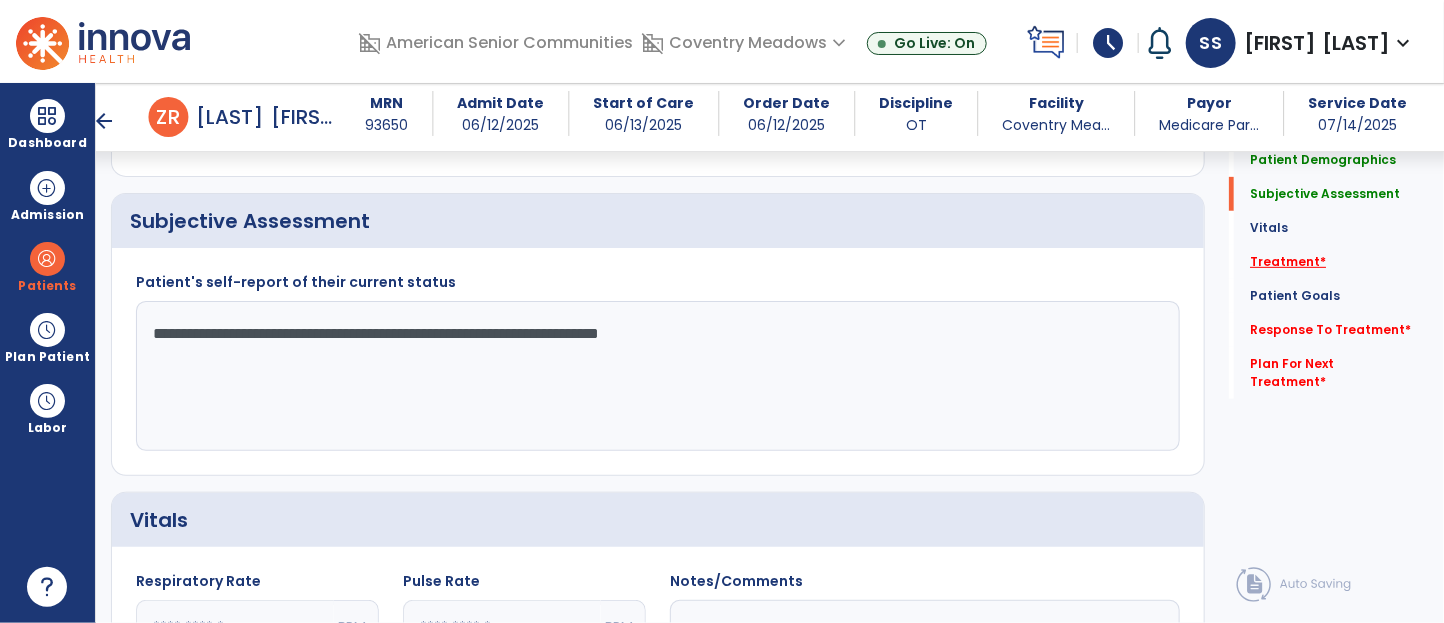 type on "**********" 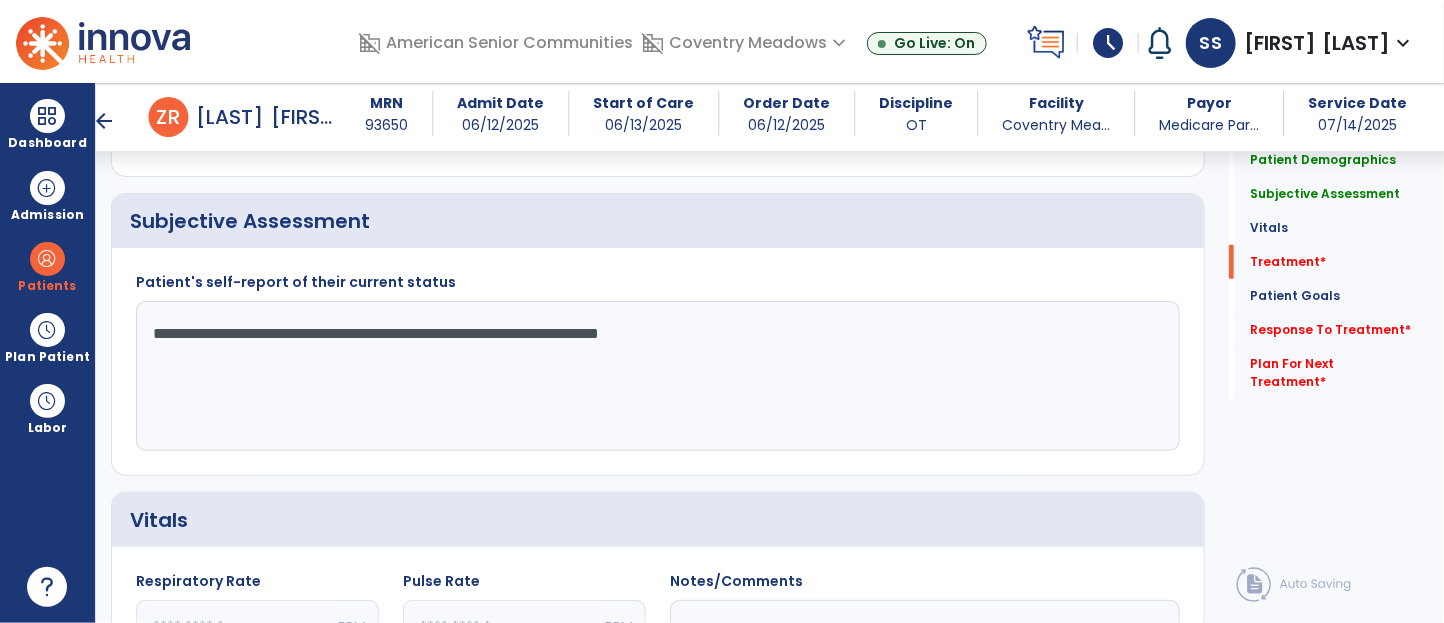 scroll, scrollTop: 483, scrollLeft: 0, axis: vertical 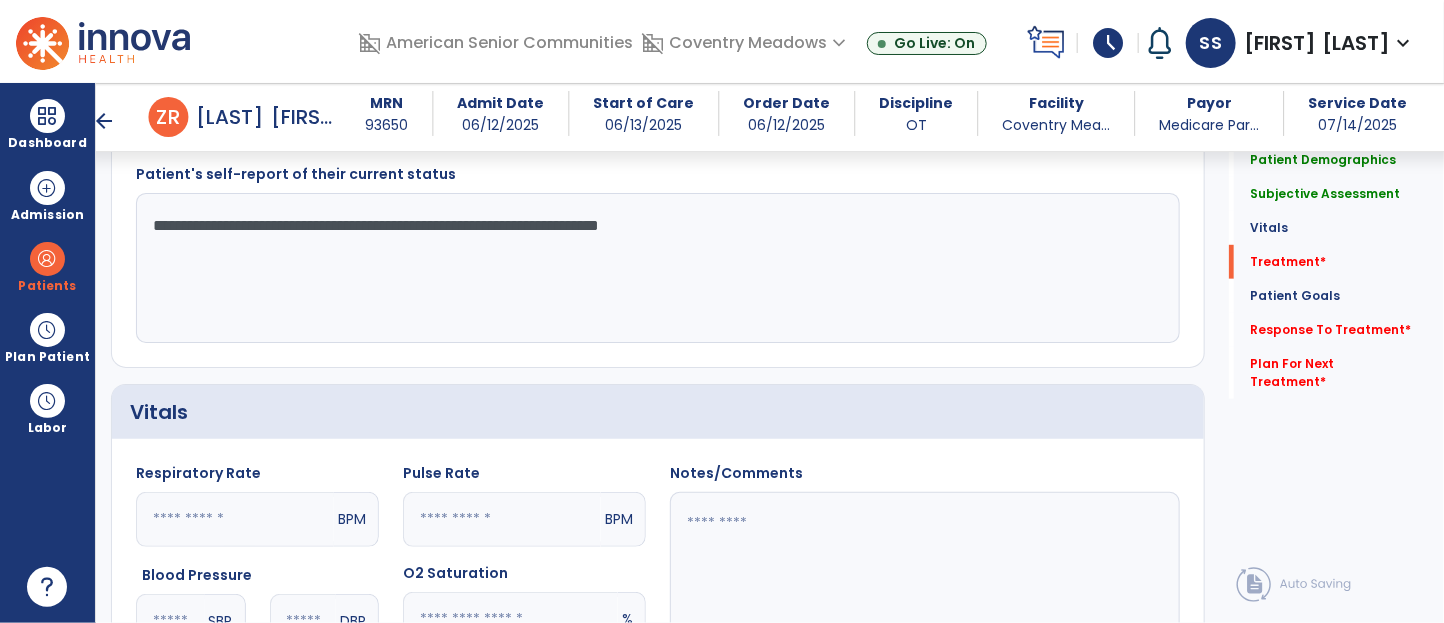 click on "Notes/Comments" 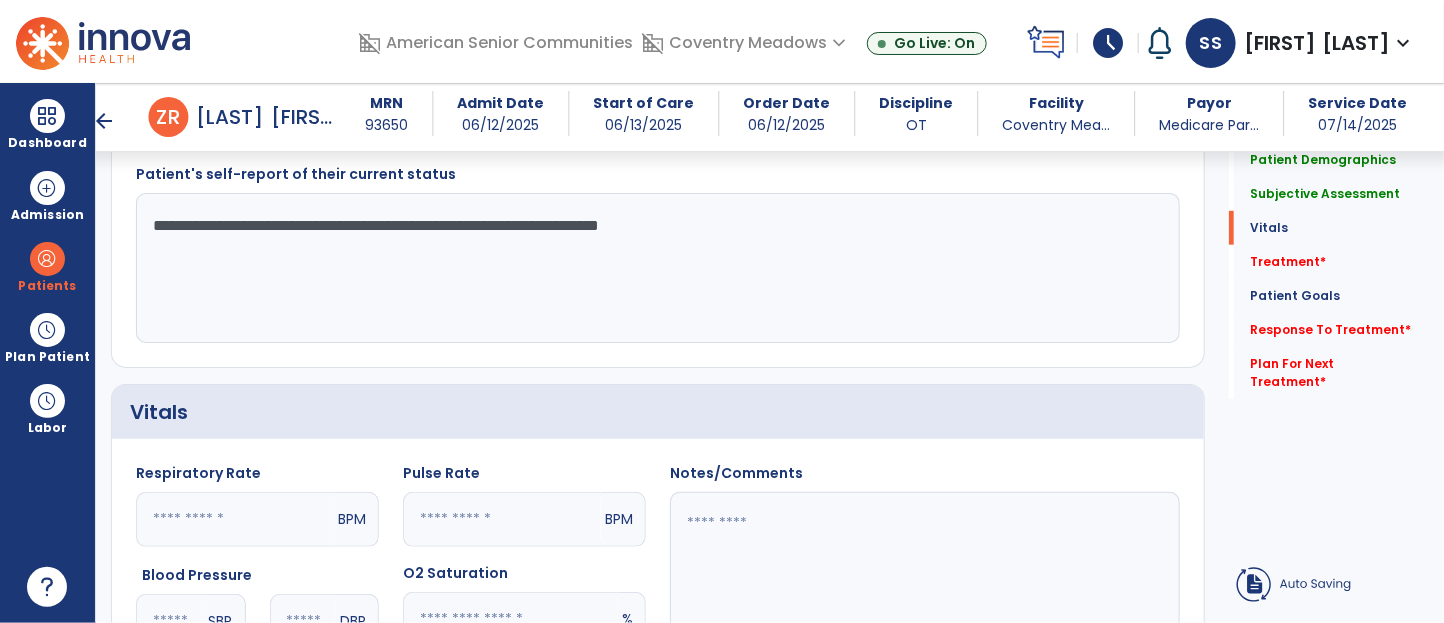 click 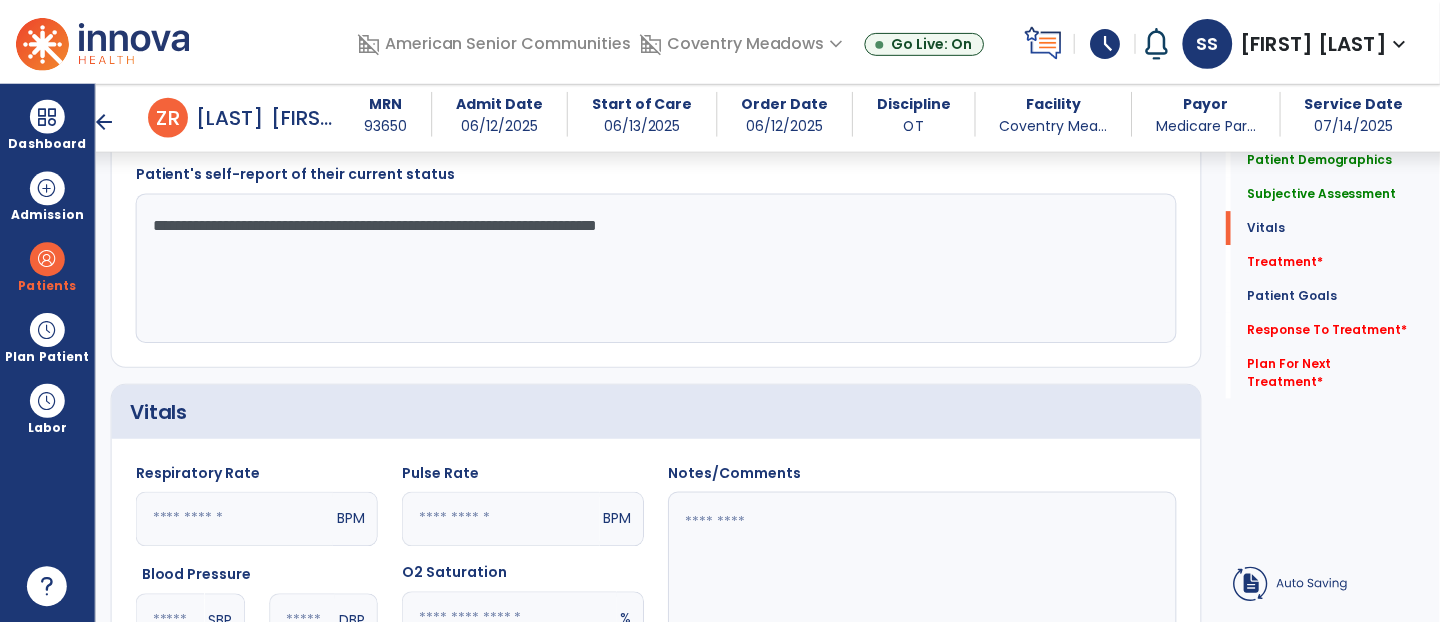 scroll, scrollTop: 1063, scrollLeft: 0, axis: vertical 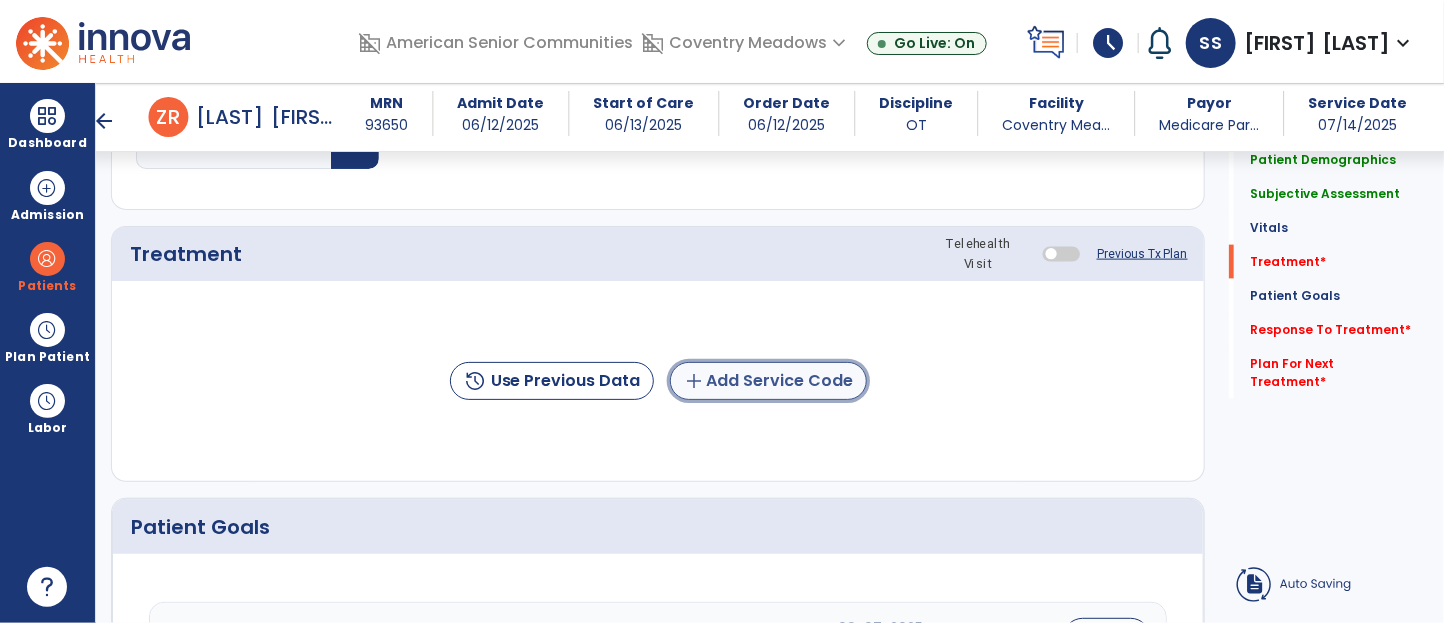 click on "add  Add Service Code" 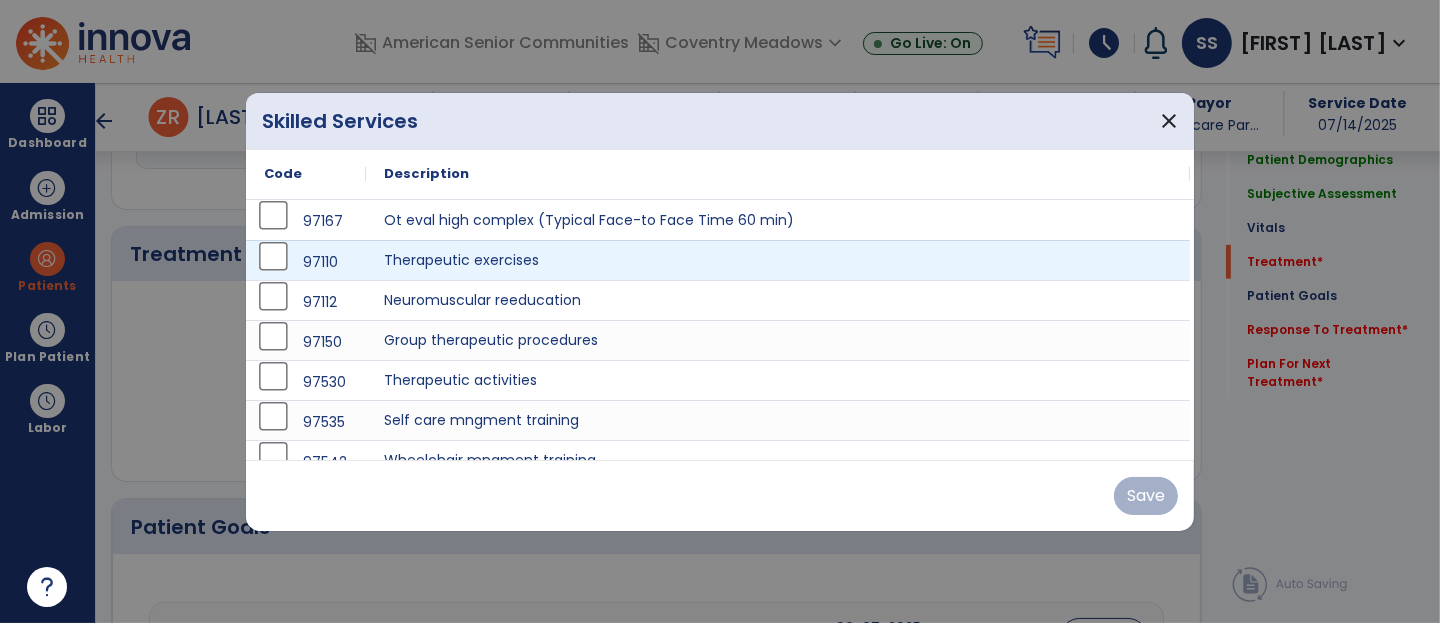 scroll, scrollTop: 1063, scrollLeft: 0, axis: vertical 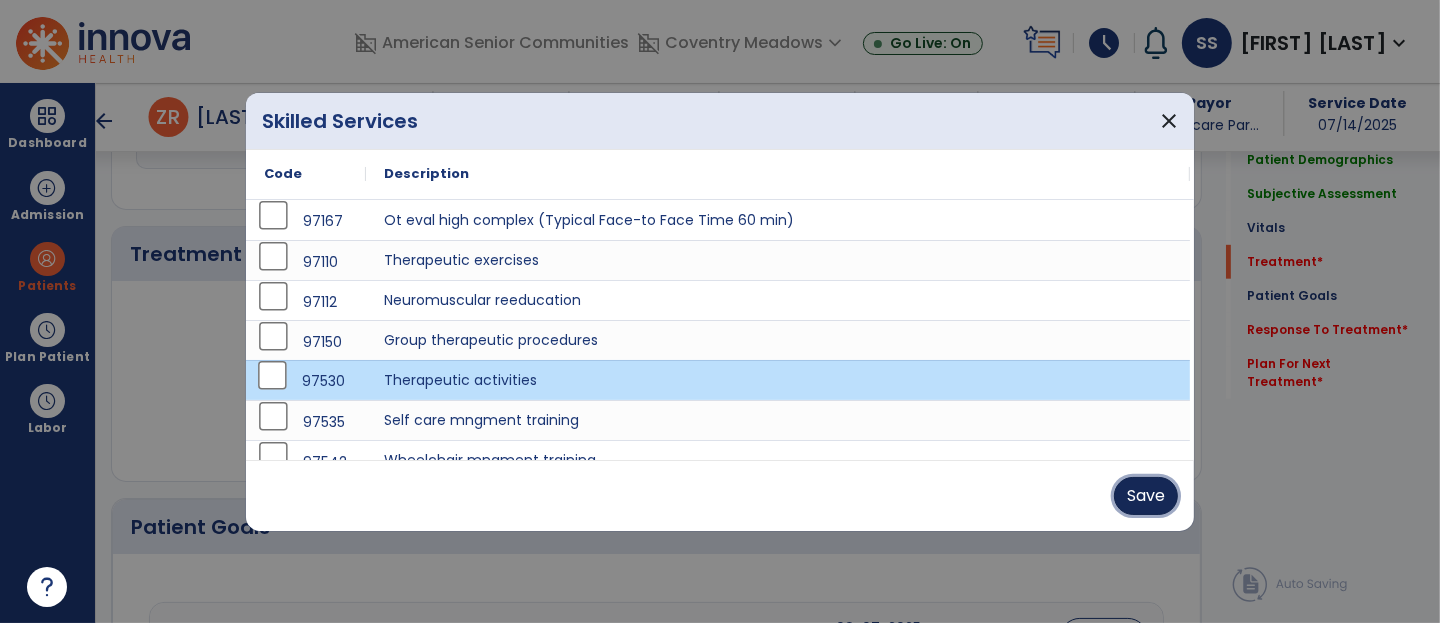 click on "Save" at bounding box center (1146, 496) 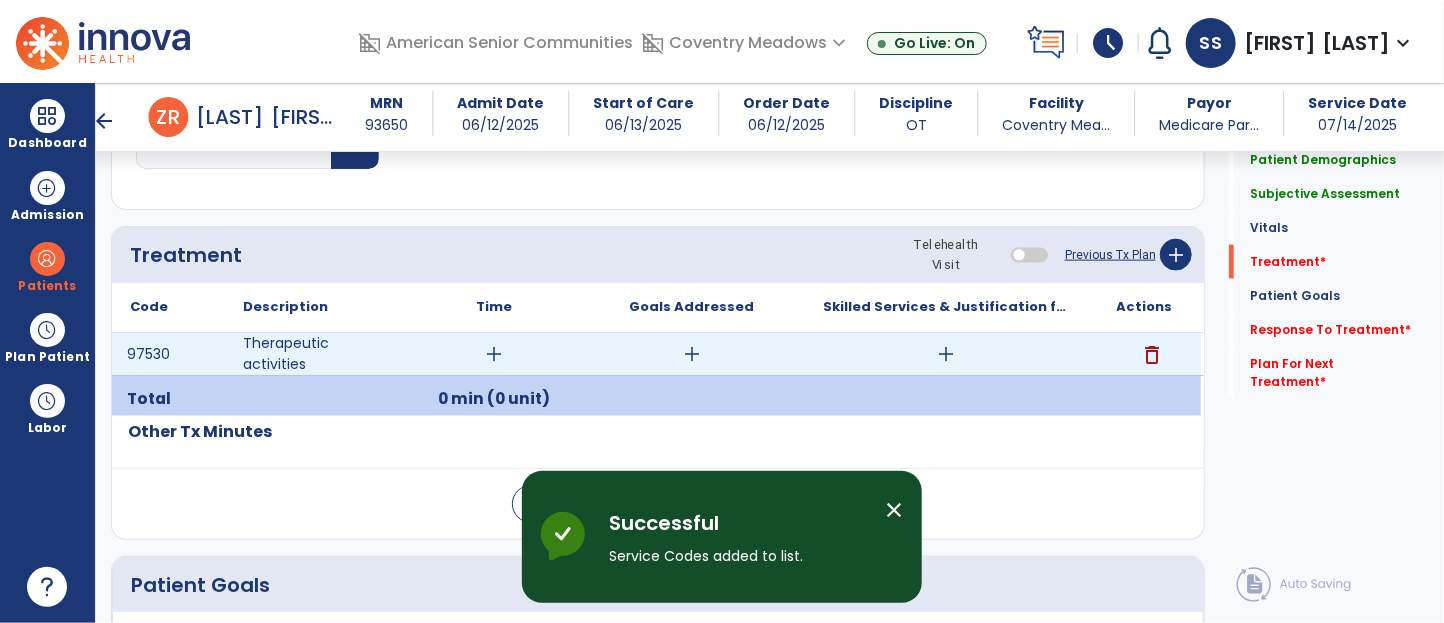 click on "add" at bounding box center [946, 354] 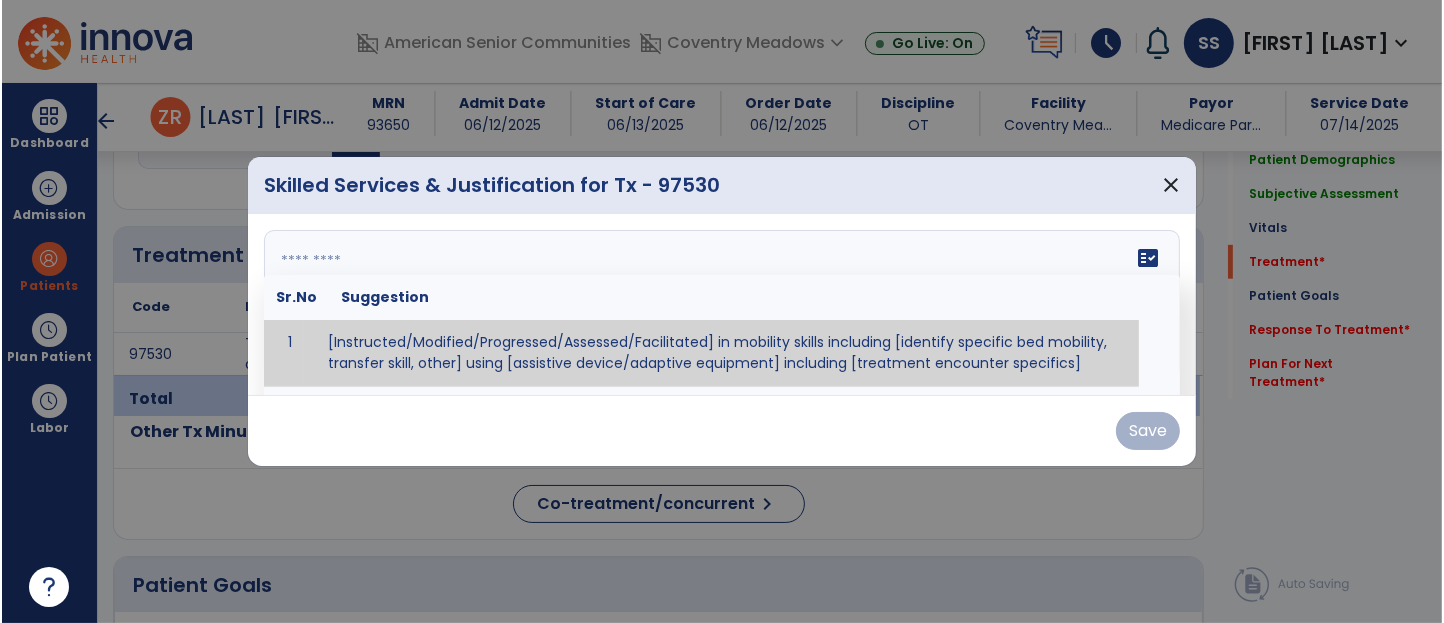 scroll, scrollTop: 1063, scrollLeft: 0, axis: vertical 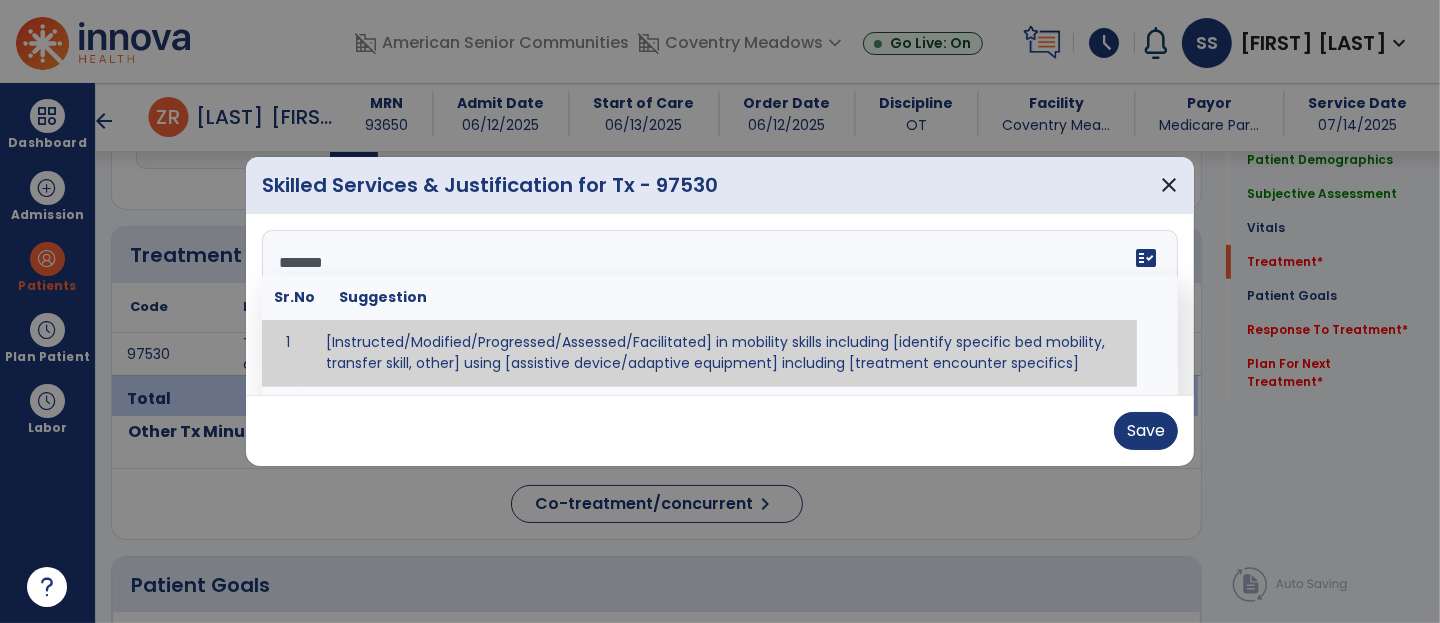 type on "********" 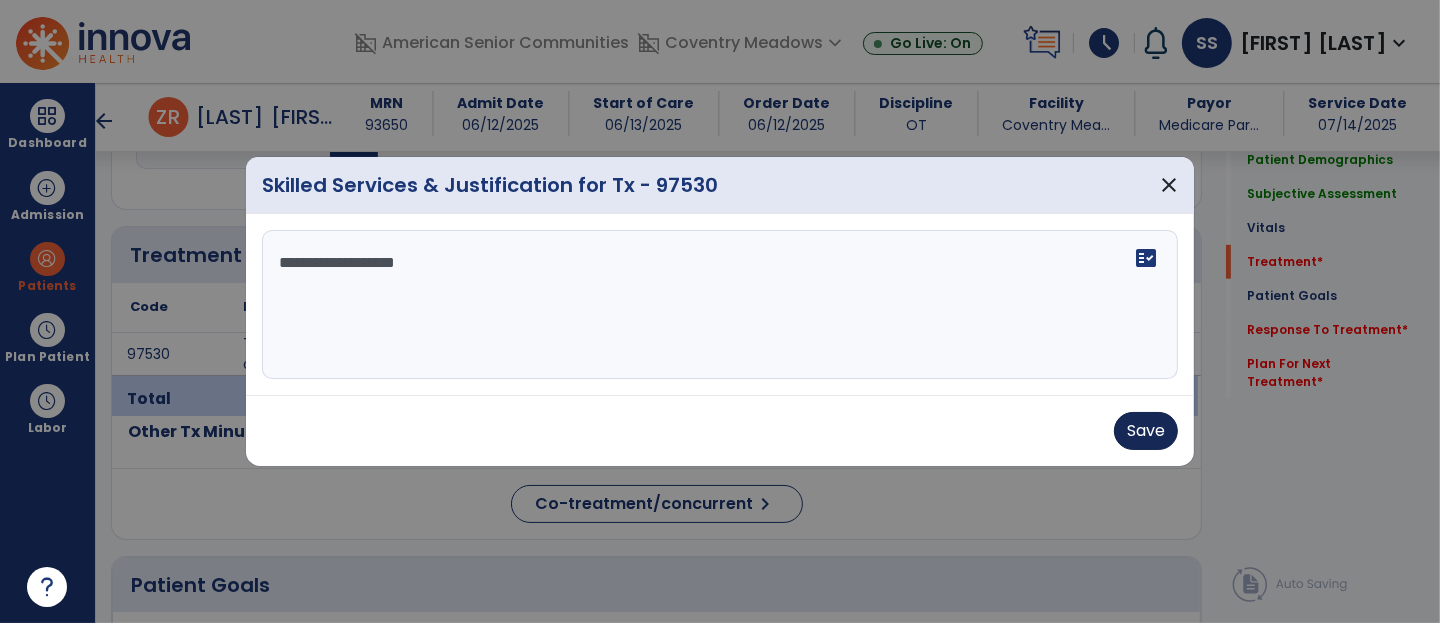 type on "**********" 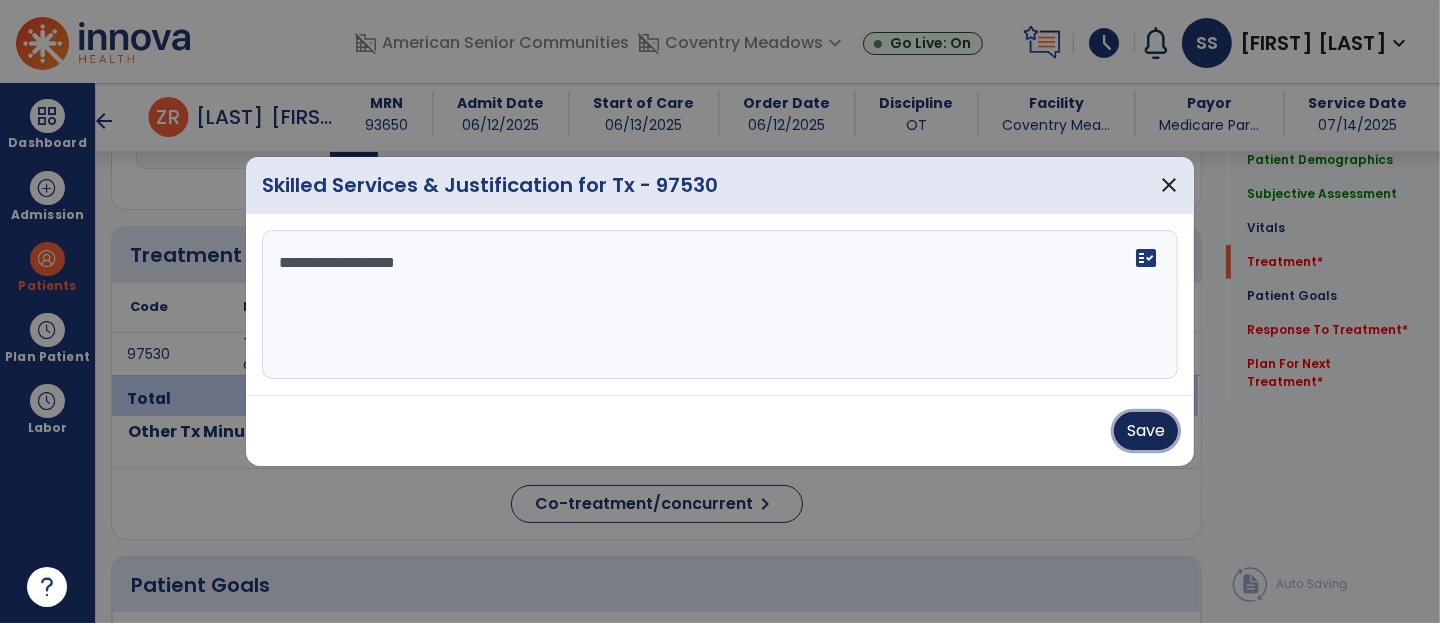 click on "Save" at bounding box center [1146, 431] 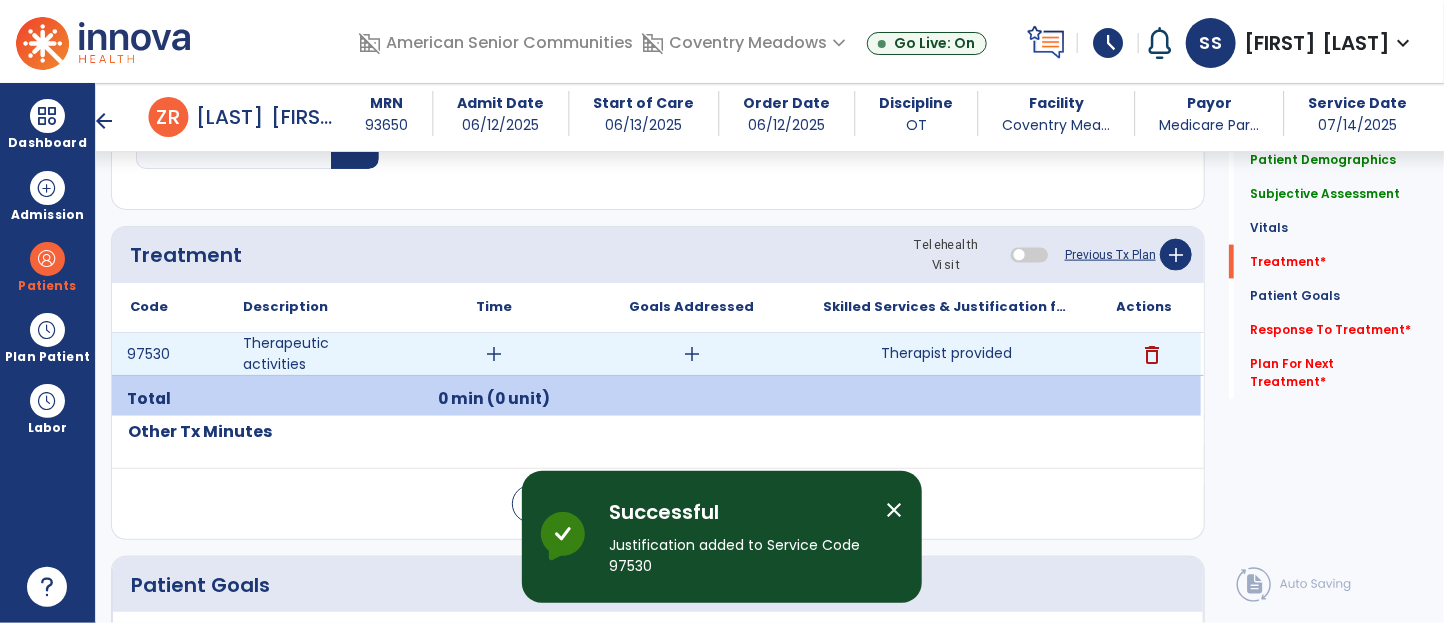 click on "add" at bounding box center [494, 354] 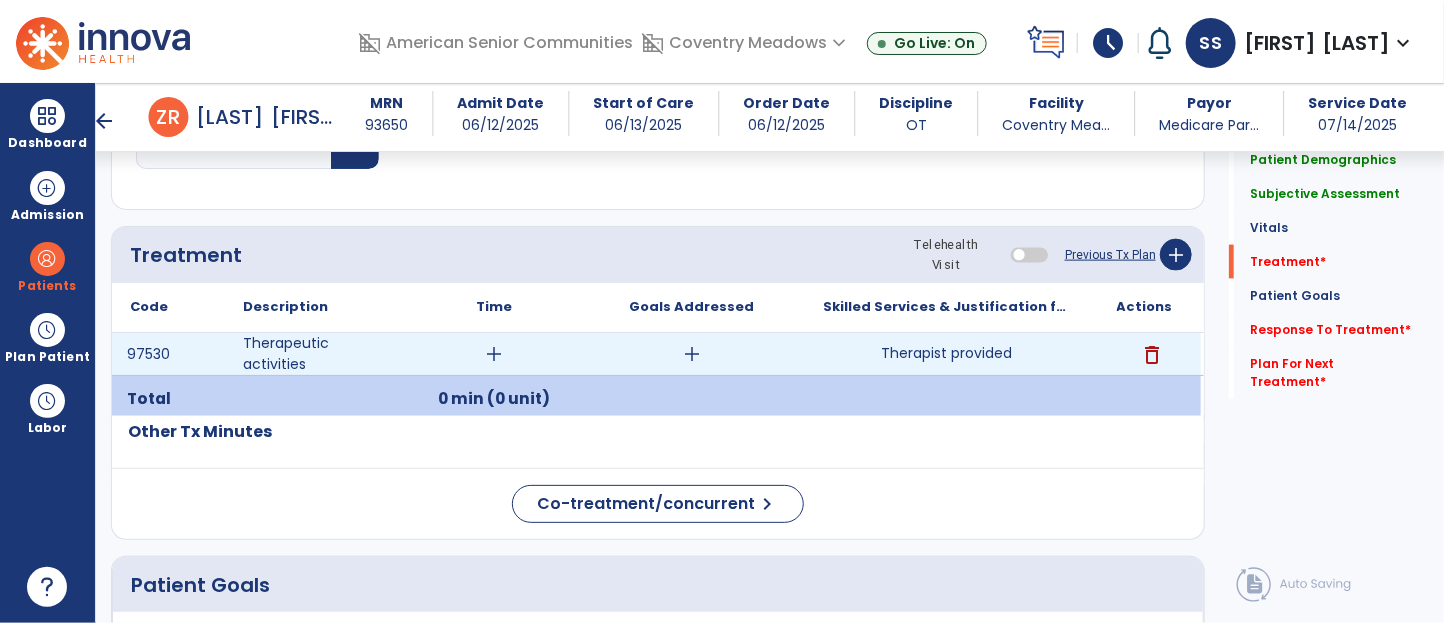 click on "add" at bounding box center [494, 354] 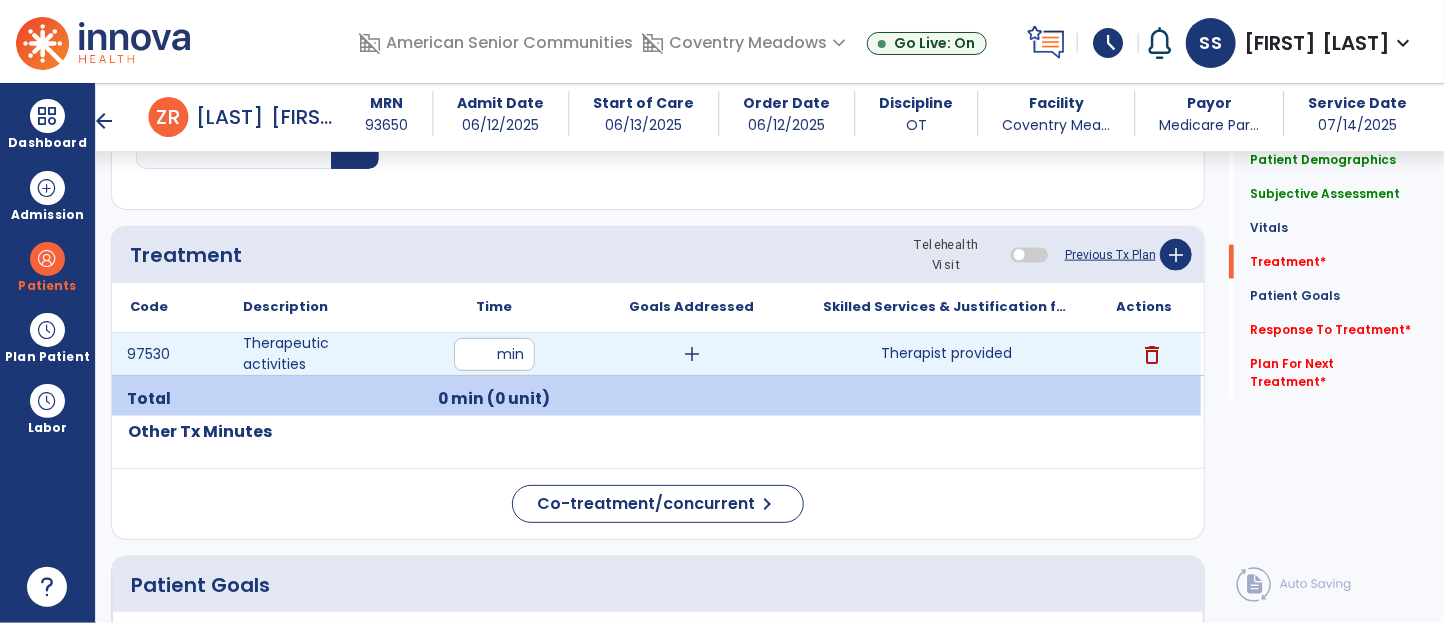 type on "**" 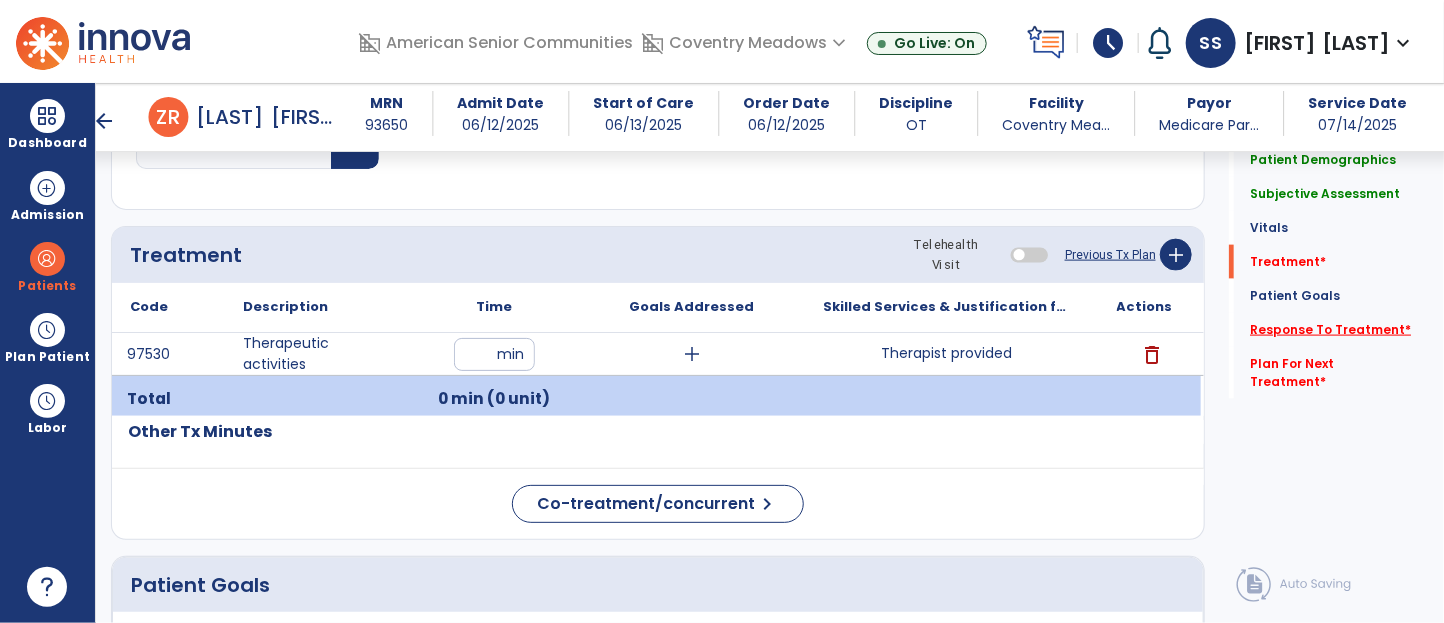 click on "Treatment Telehealth Visit  Previous Tx Plan   add" 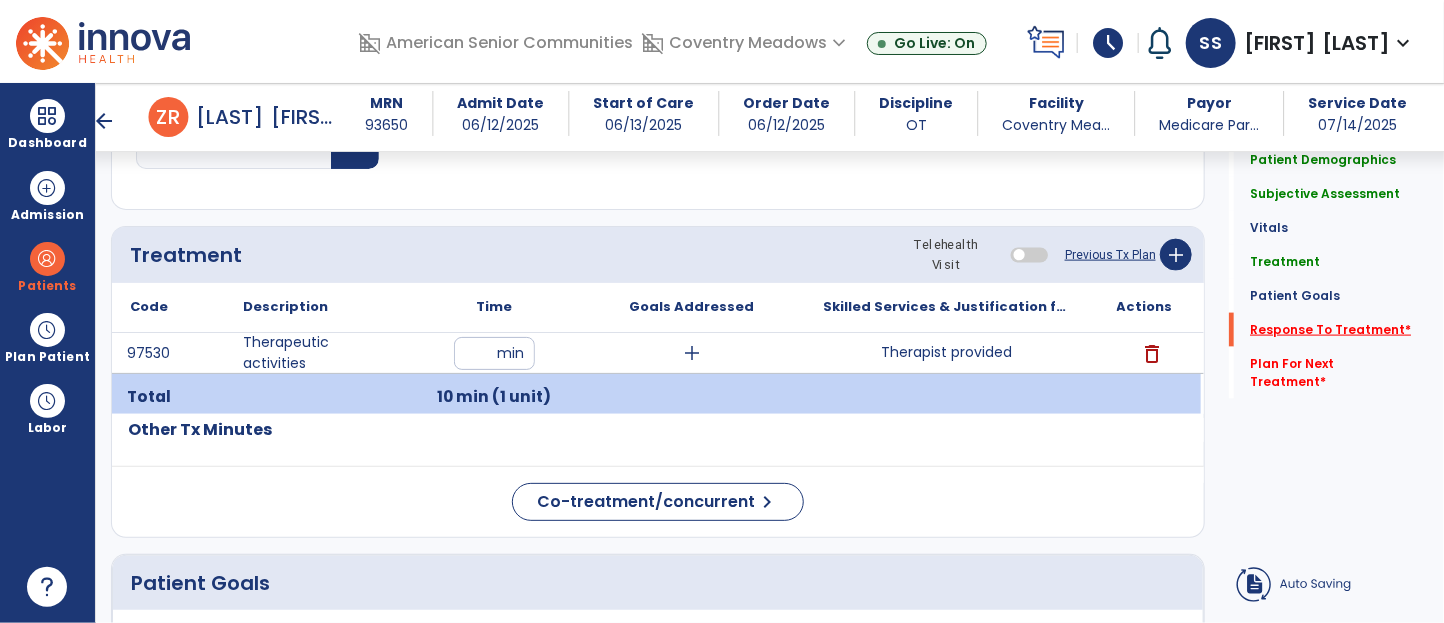 click on "Response To Treatment   *" 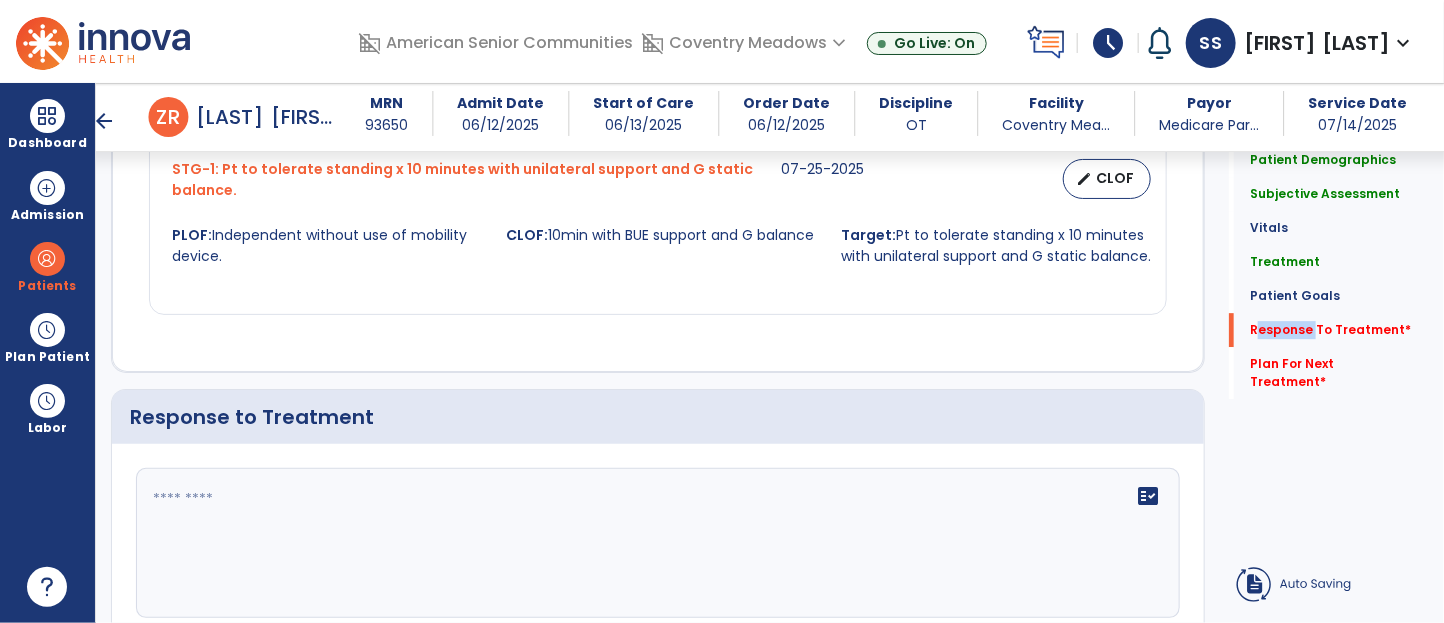 scroll, scrollTop: 2726, scrollLeft: 0, axis: vertical 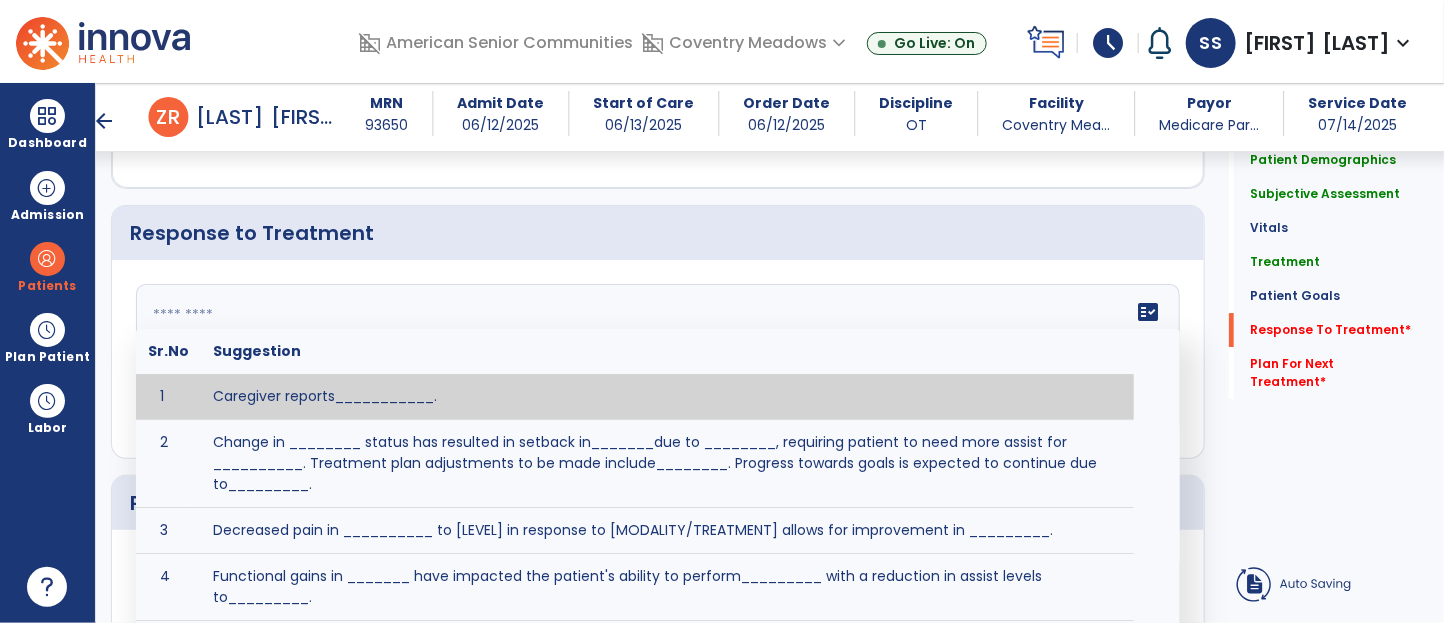 click on "fact_check  Sr.No Suggestion 1 Caregiver reports___________. 2 Change in ________ status has resulted in setback in_______due to ________, requiring patient to need more assist for __________.   Treatment plan adjustments to be made include________.  Progress towards goals is expected to continue due to_________. 3 Decreased pain in __________ to [LEVEL] in response to [MODALITY/TREATMENT] allows for improvement in _________. 4 Functional gains in _______ have impacted the patient's ability to perform_________ with a reduction in assist levels to_________. 5 Functional progress this week has been significant due to__________. 6 Gains in ________ have improved the patient's ability to perform ______with decreased levels of assist to___________. 7 Improvement in ________allows patient to tolerate higher levels of challenges in_________. 8 Pain in [AREA] has decreased to [LEVEL] in response to [TREATMENT/MODALITY], allowing fore ease in completing__________. 9 10 11 12 13 14 15 16 17 18 19 20 21" 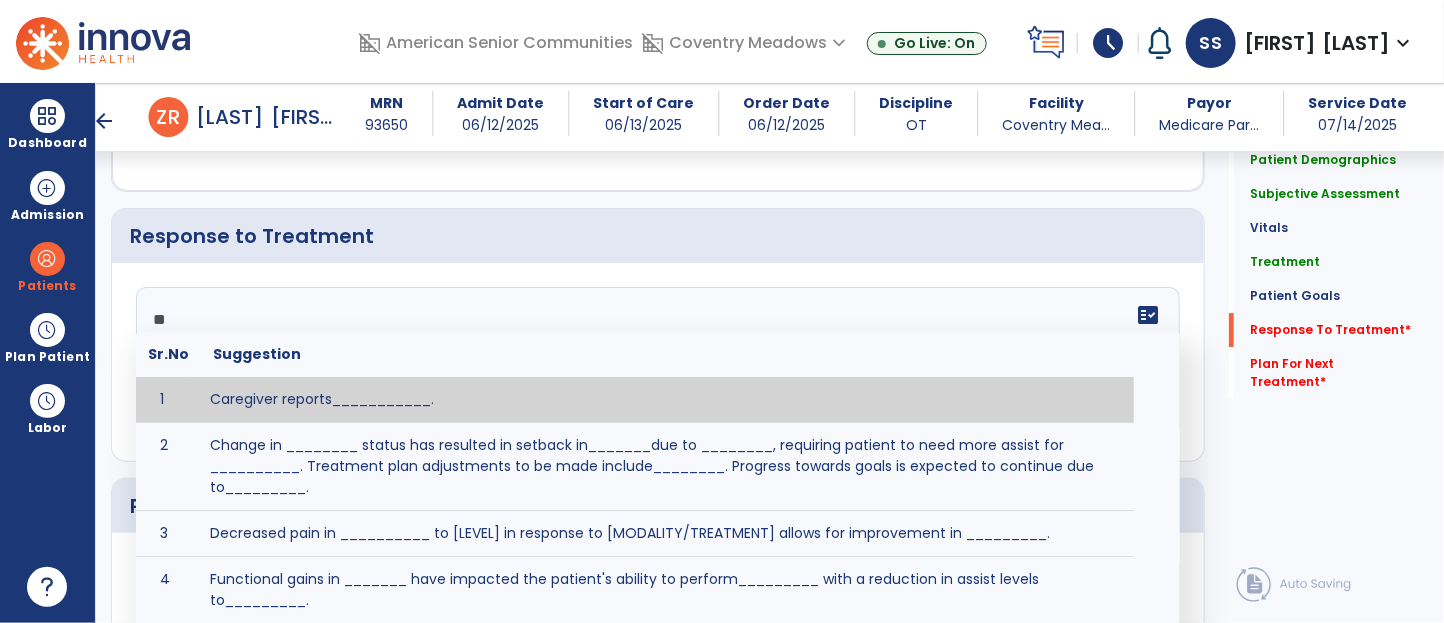 scroll, scrollTop: 2726, scrollLeft: 0, axis: vertical 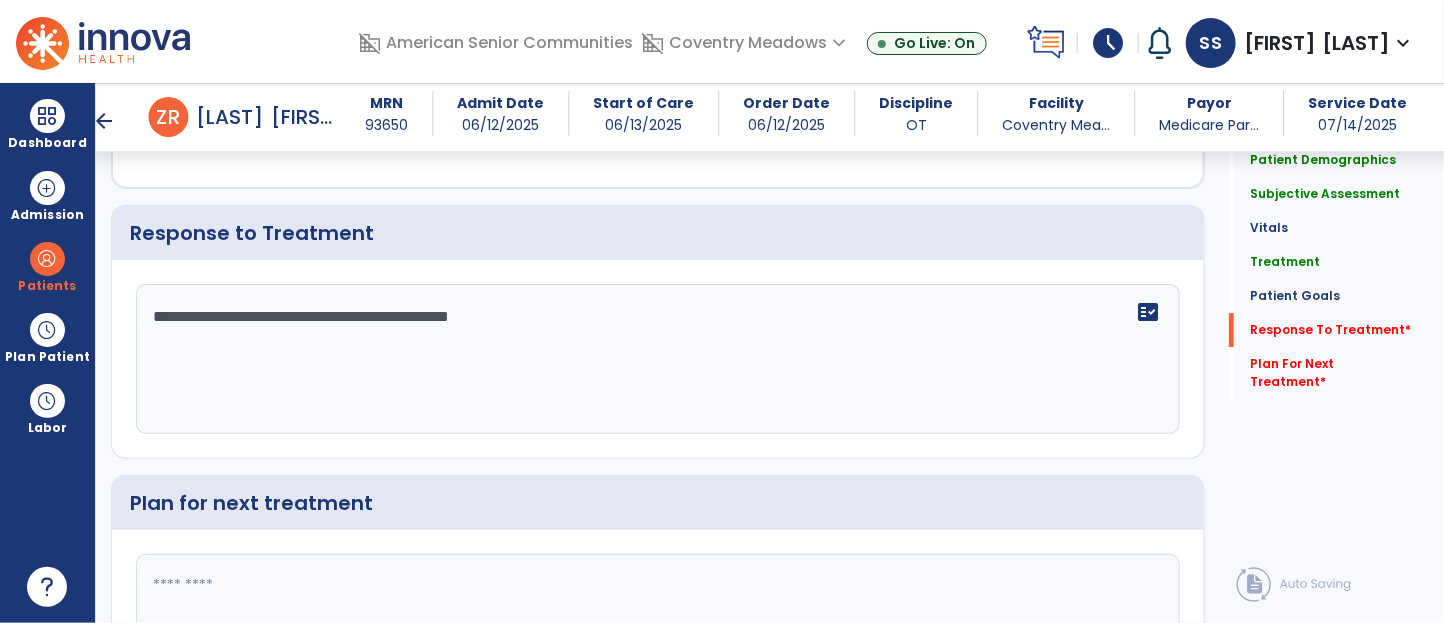 type on "**********" 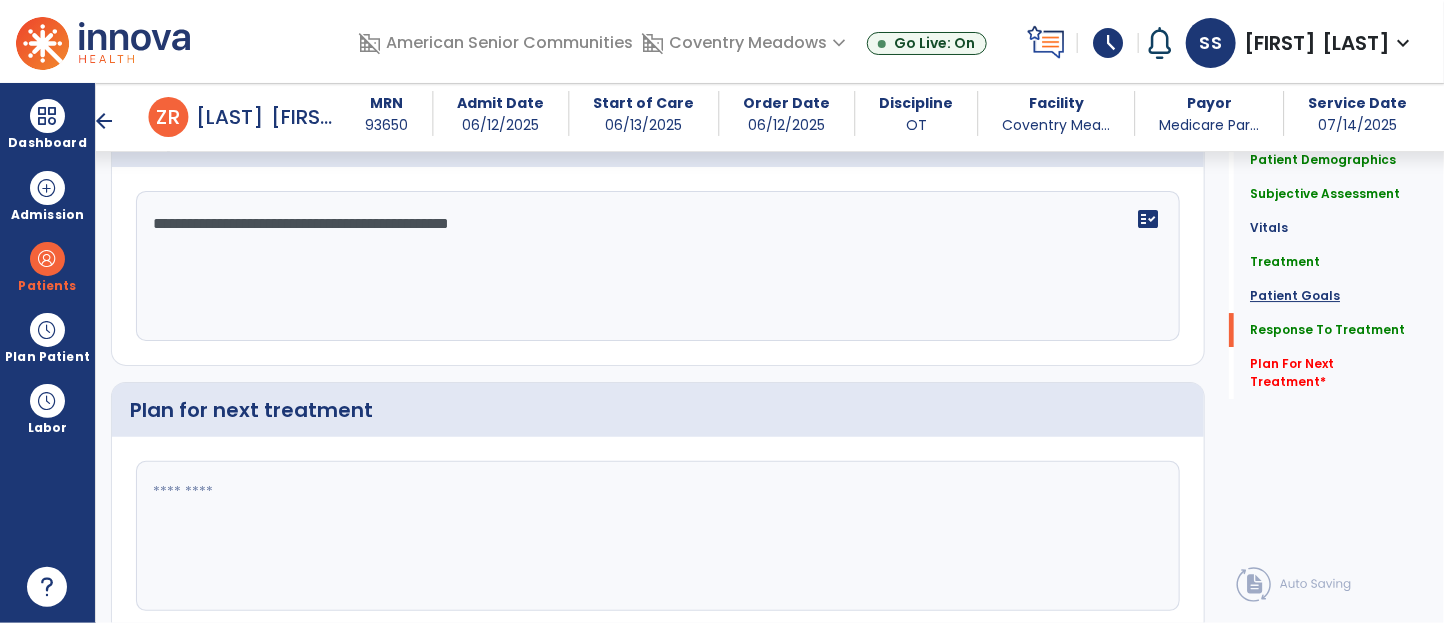 scroll, scrollTop: 2821, scrollLeft: 0, axis: vertical 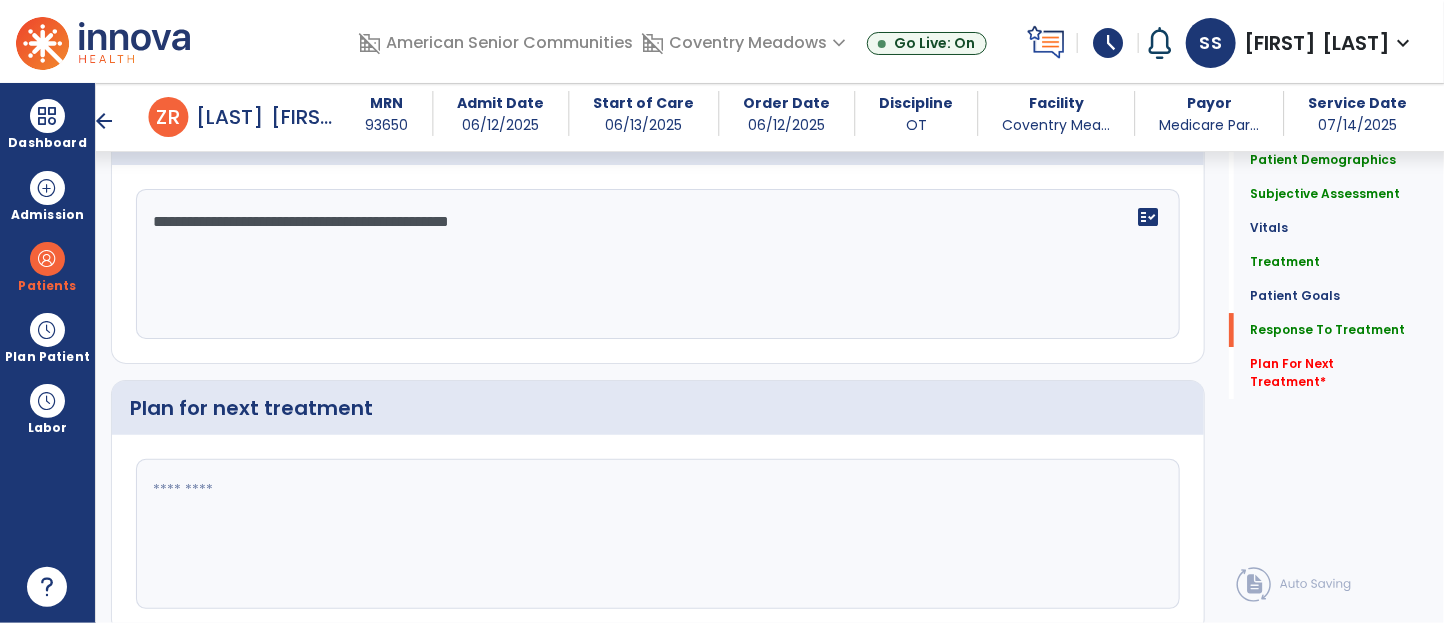click on "**********" 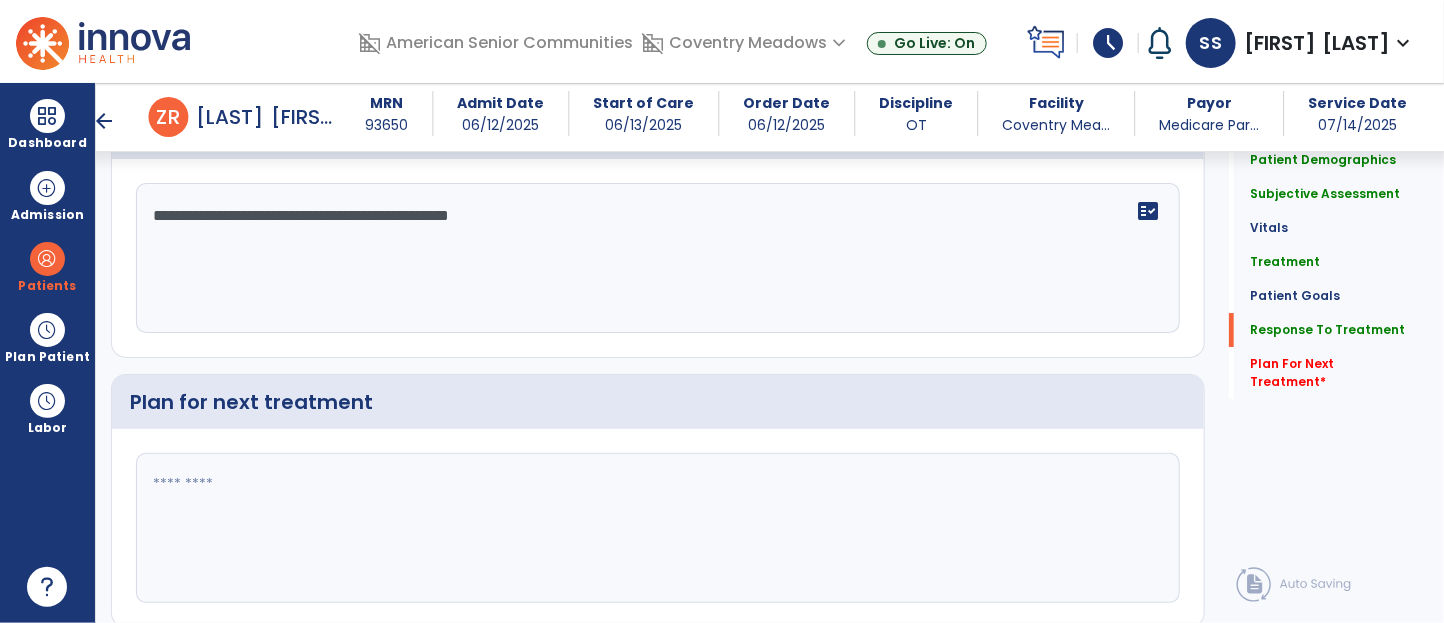 scroll, scrollTop: 2828, scrollLeft: 0, axis: vertical 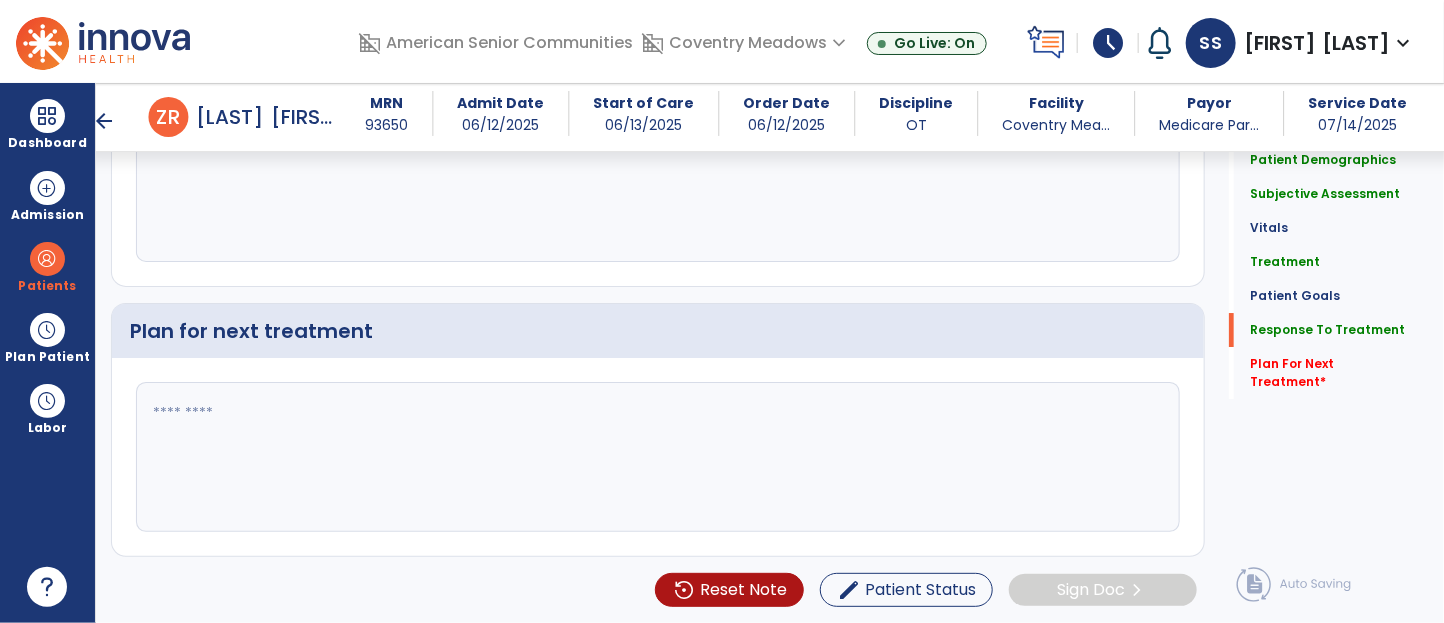 click 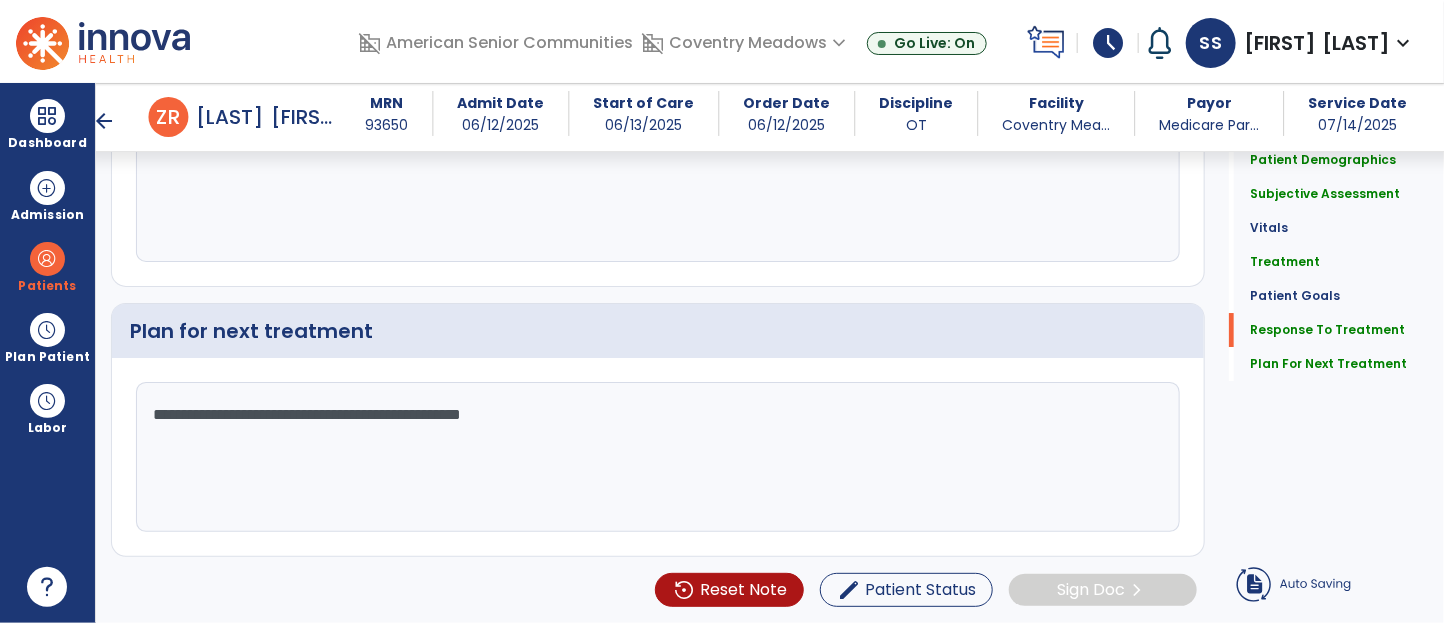 click on "**********" 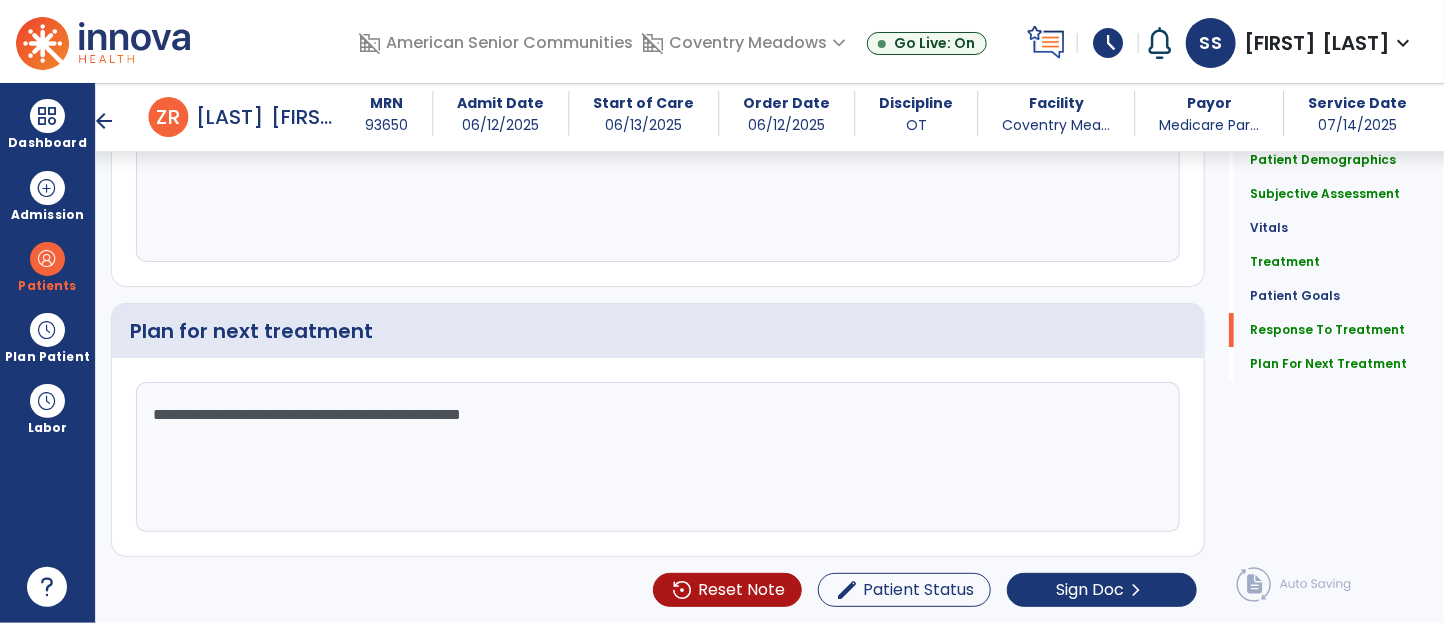 click on "**********" 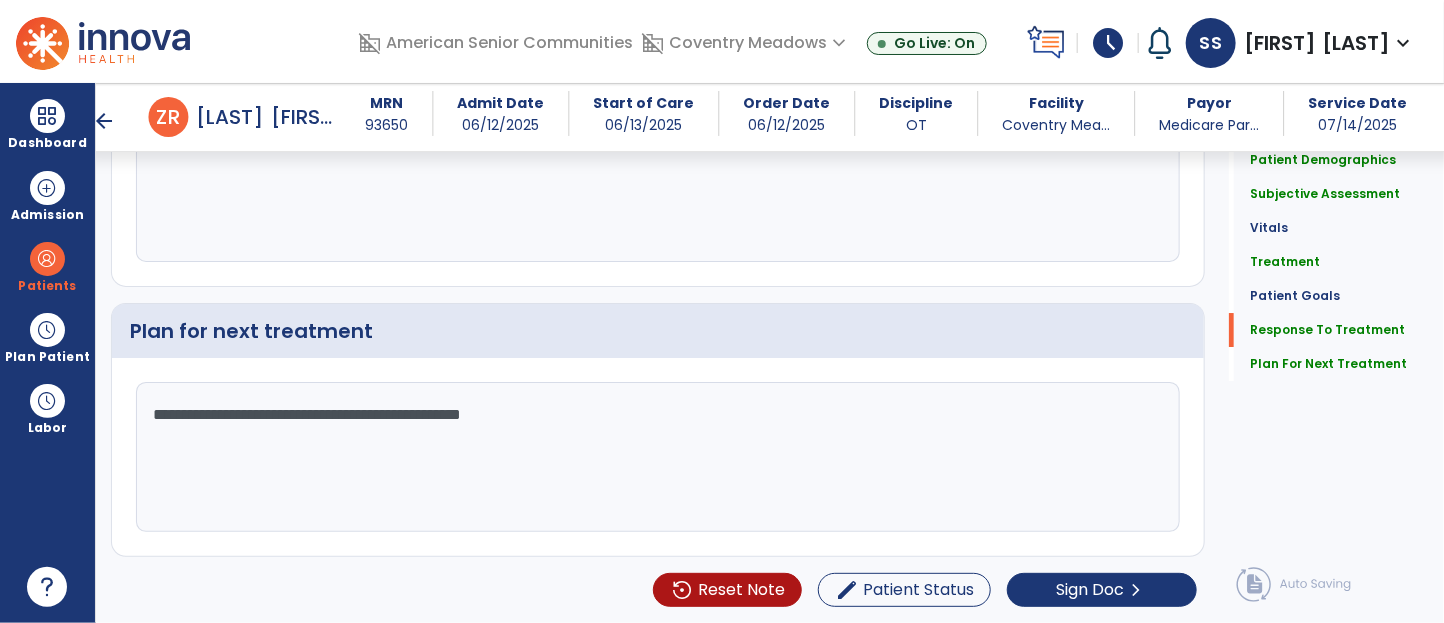 scroll, scrollTop: 2905, scrollLeft: 0, axis: vertical 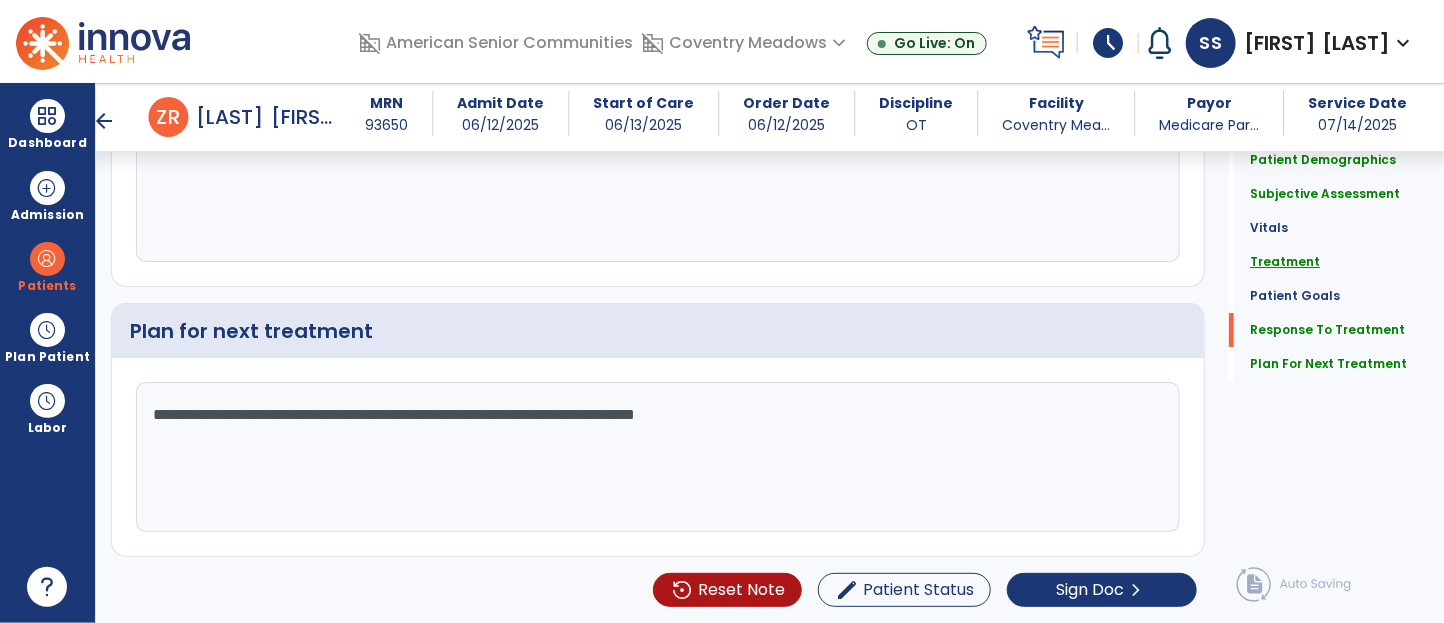 type on "**********" 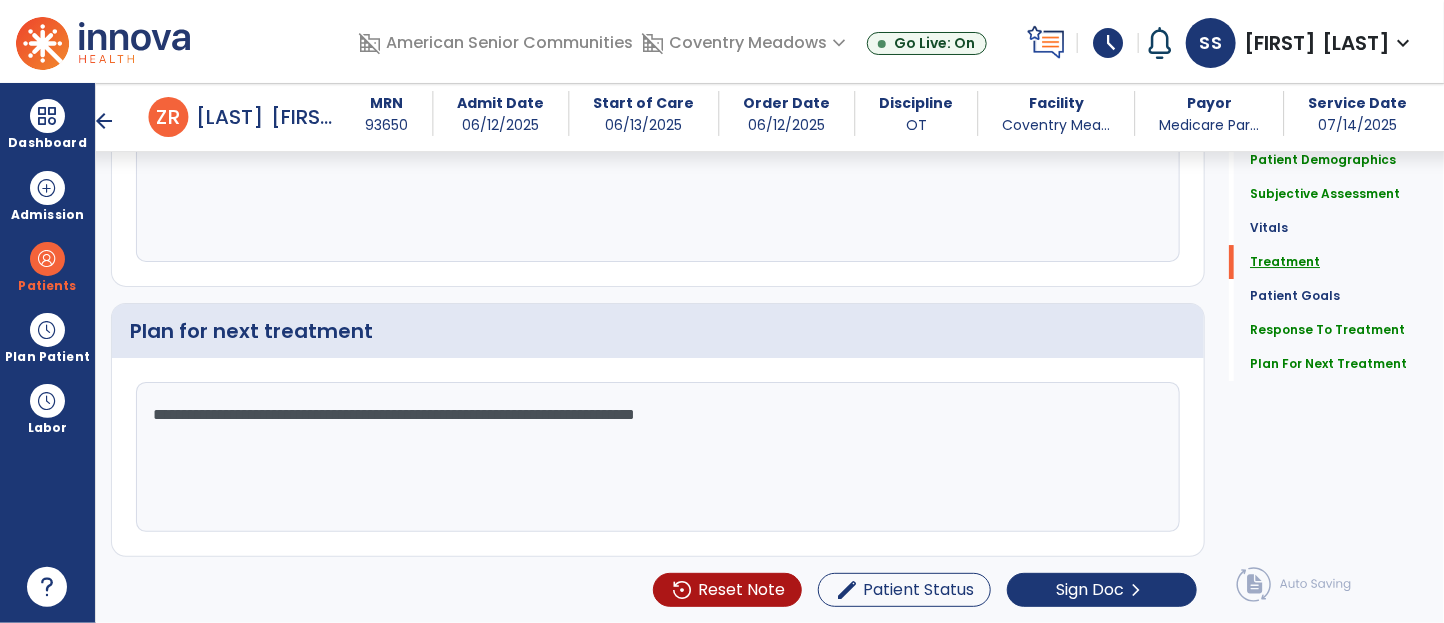 scroll, scrollTop: 2768, scrollLeft: 0, axis: vertical 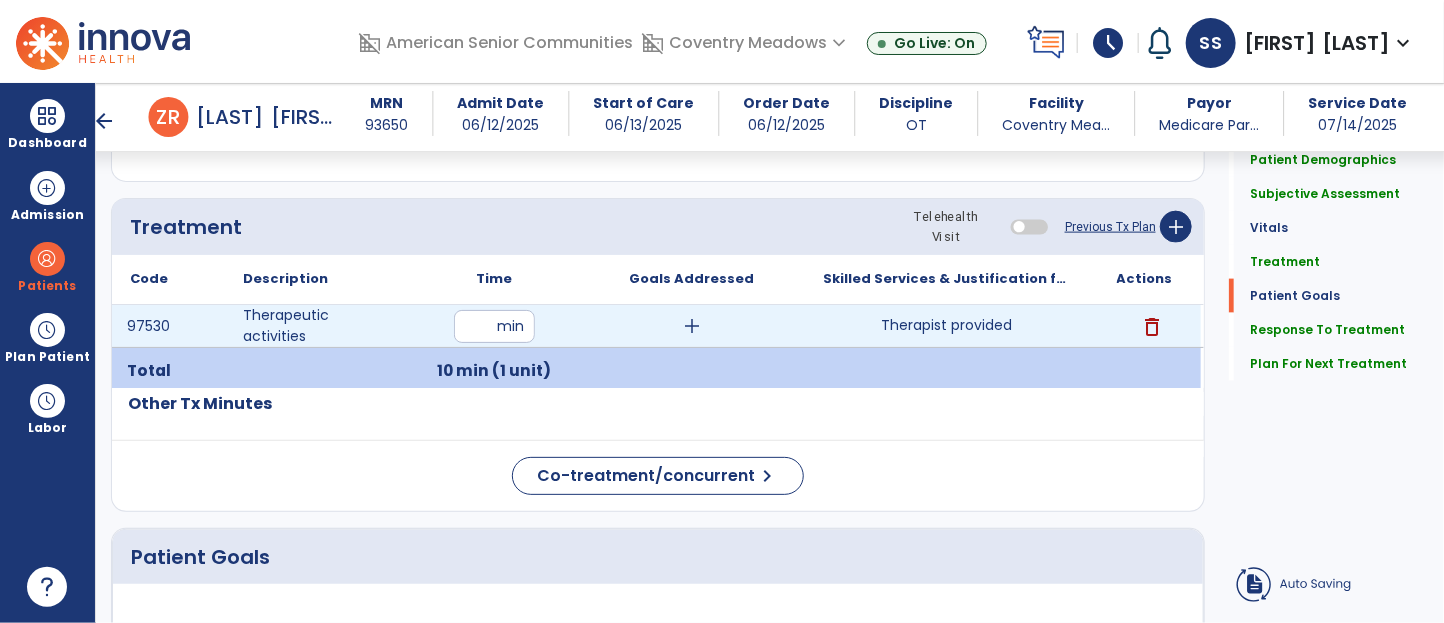 click on "Therapist provided    Therapist provided" at bounding box center (946, 326) 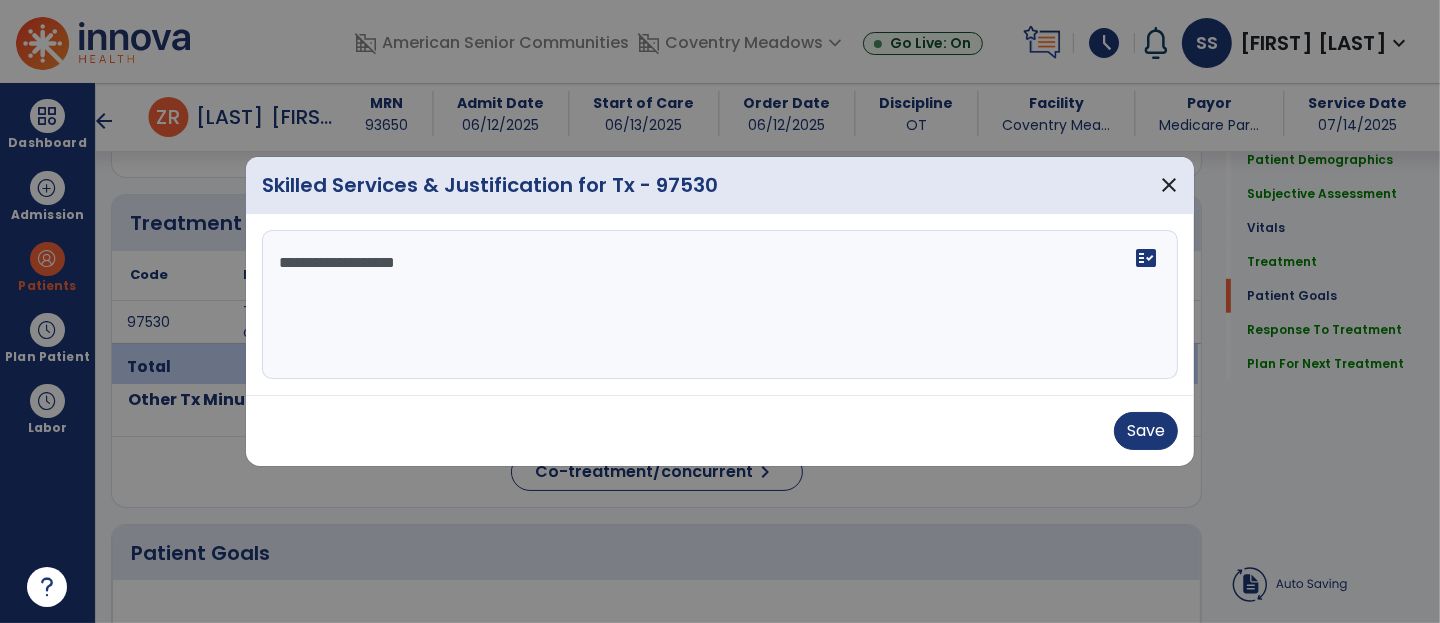 scroll, scrollTop: 1091, scrollLeft: 0, axis: vertical 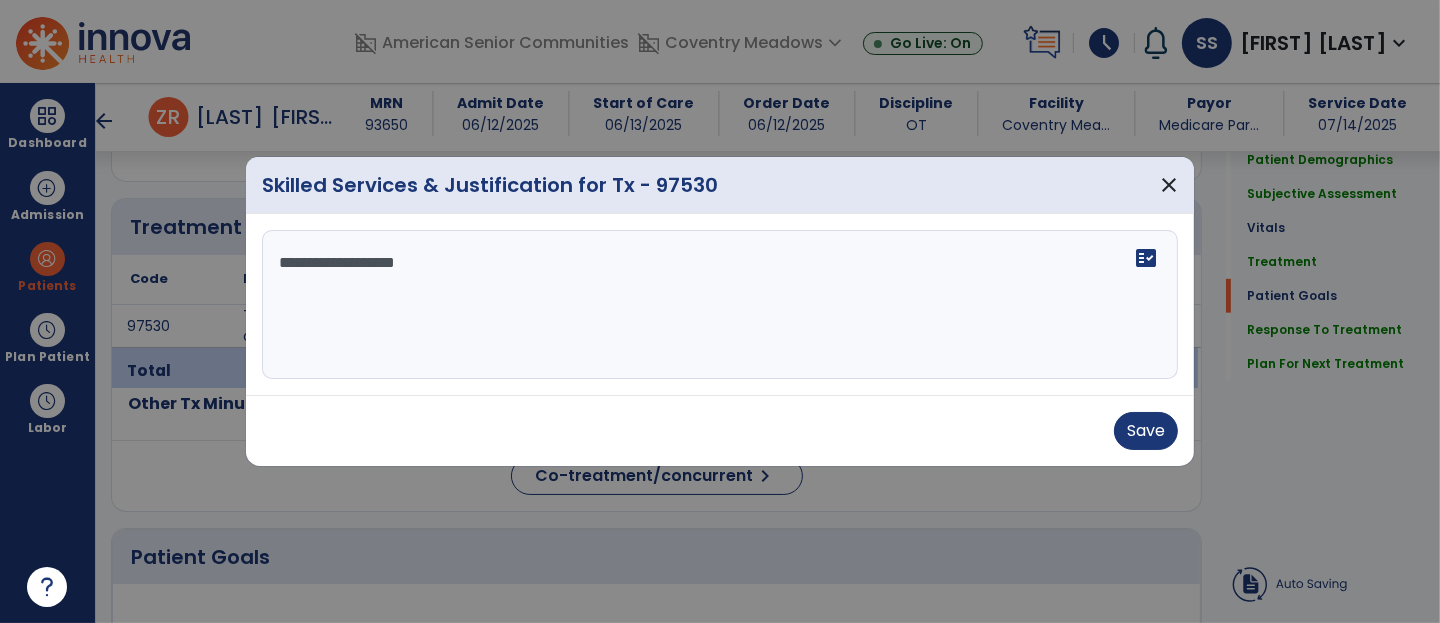 click on "**********" at bounding box center [720, 305] 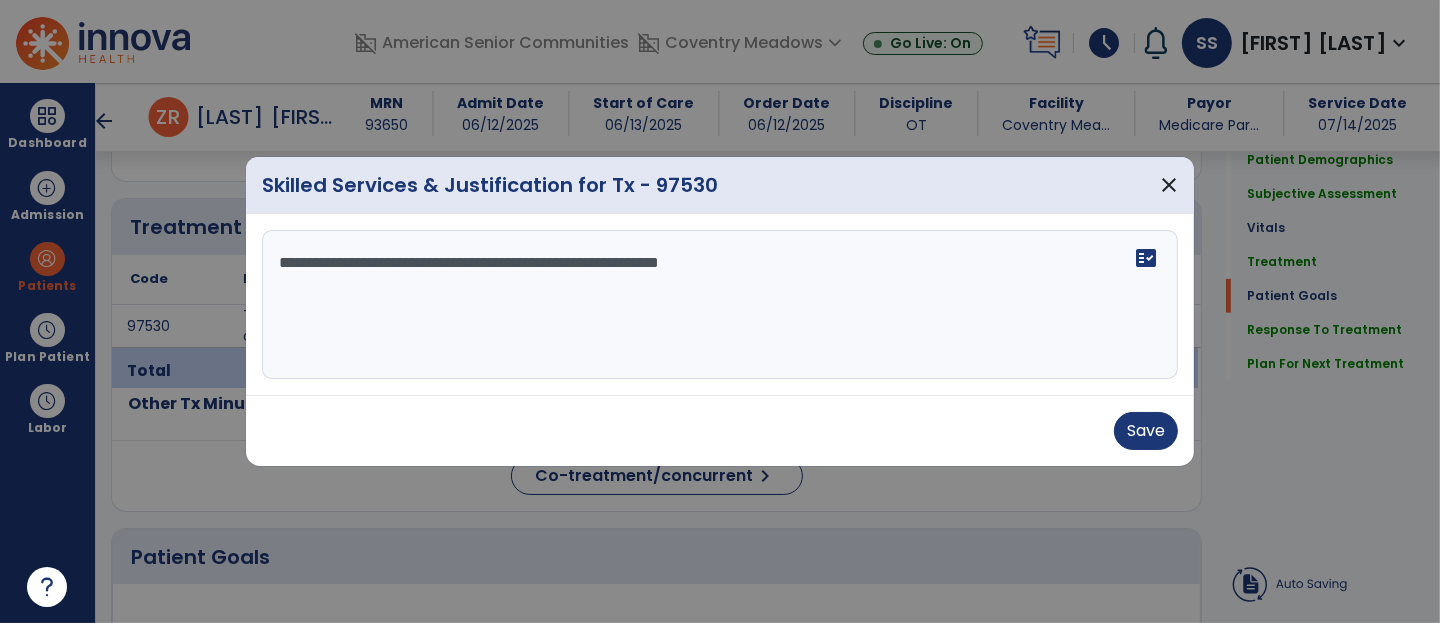 click on "**********" at bounding box center [720, 305] 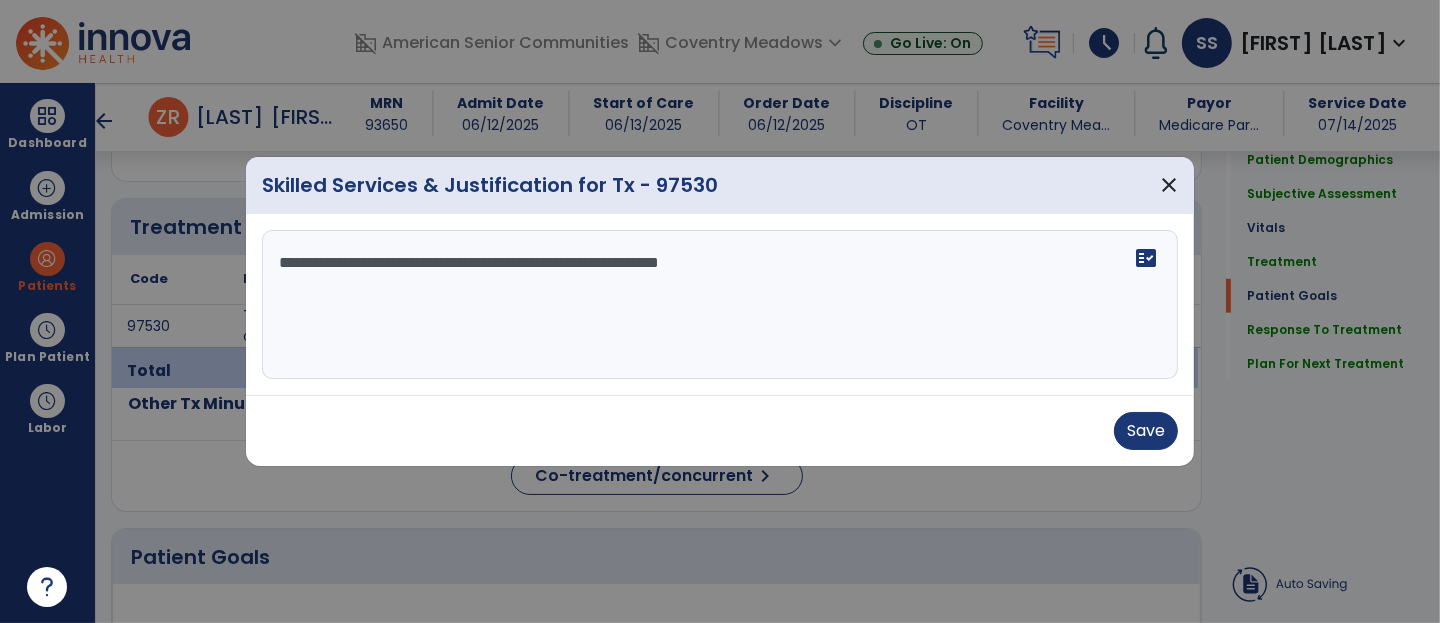 click on "**********" at bounding box center (720, 305) 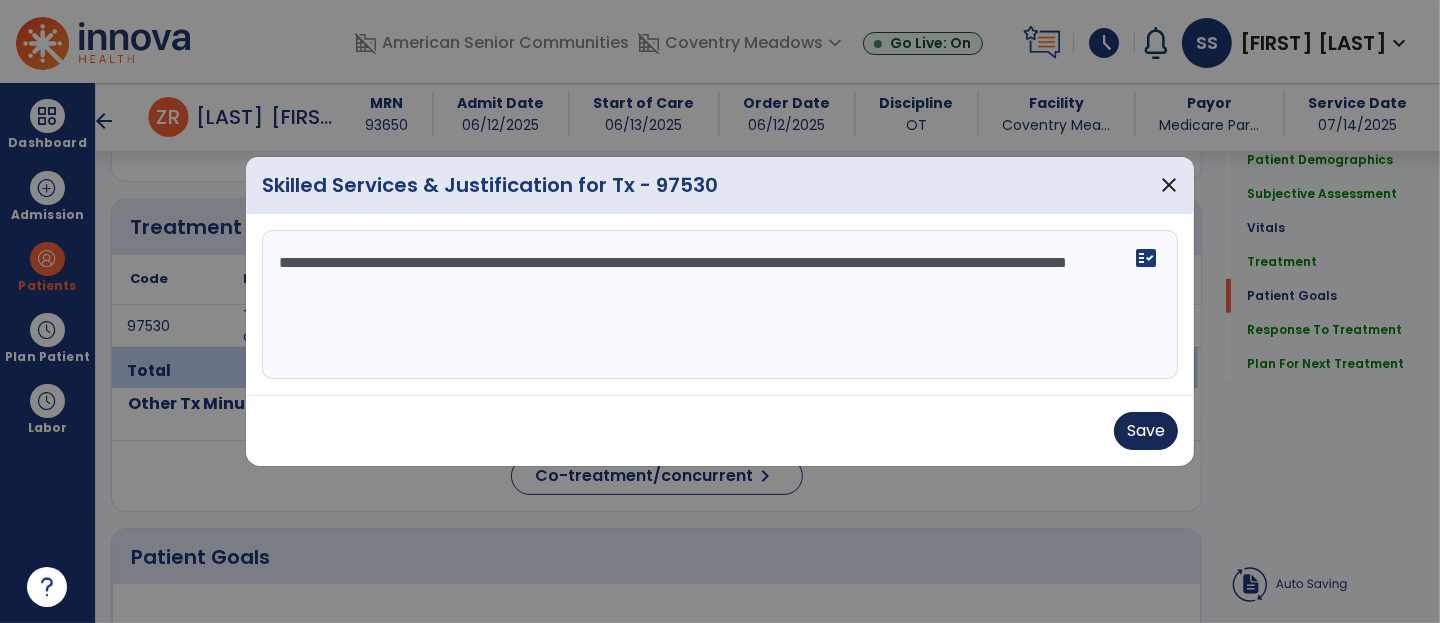 type on "**********" 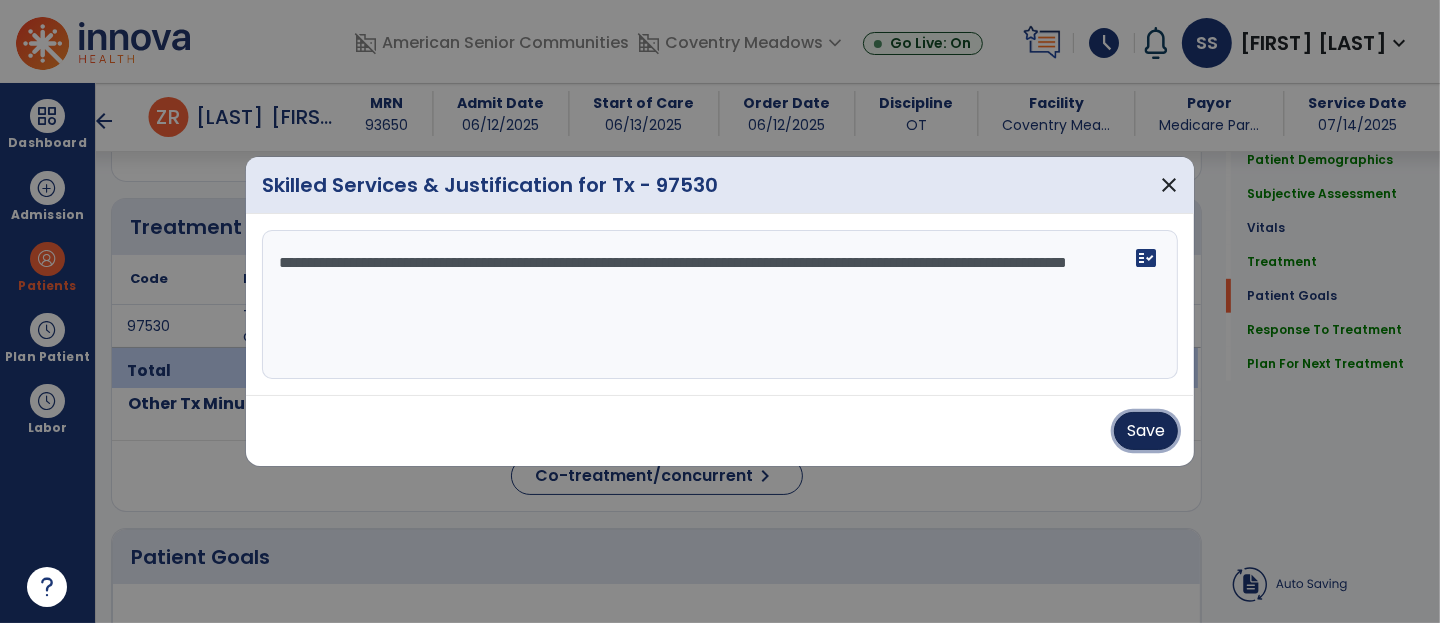 click on "Save" at bounding box center (1146, 431) 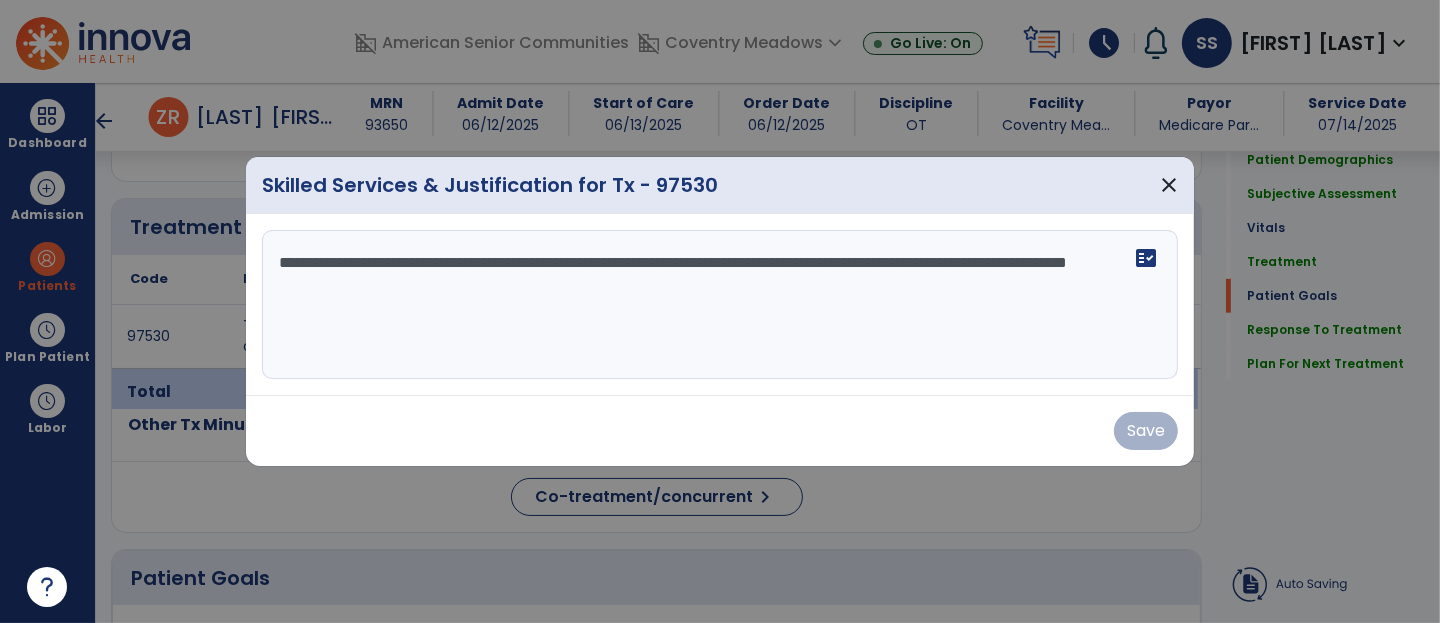 click on "**********" at bounding box center [720, 305] 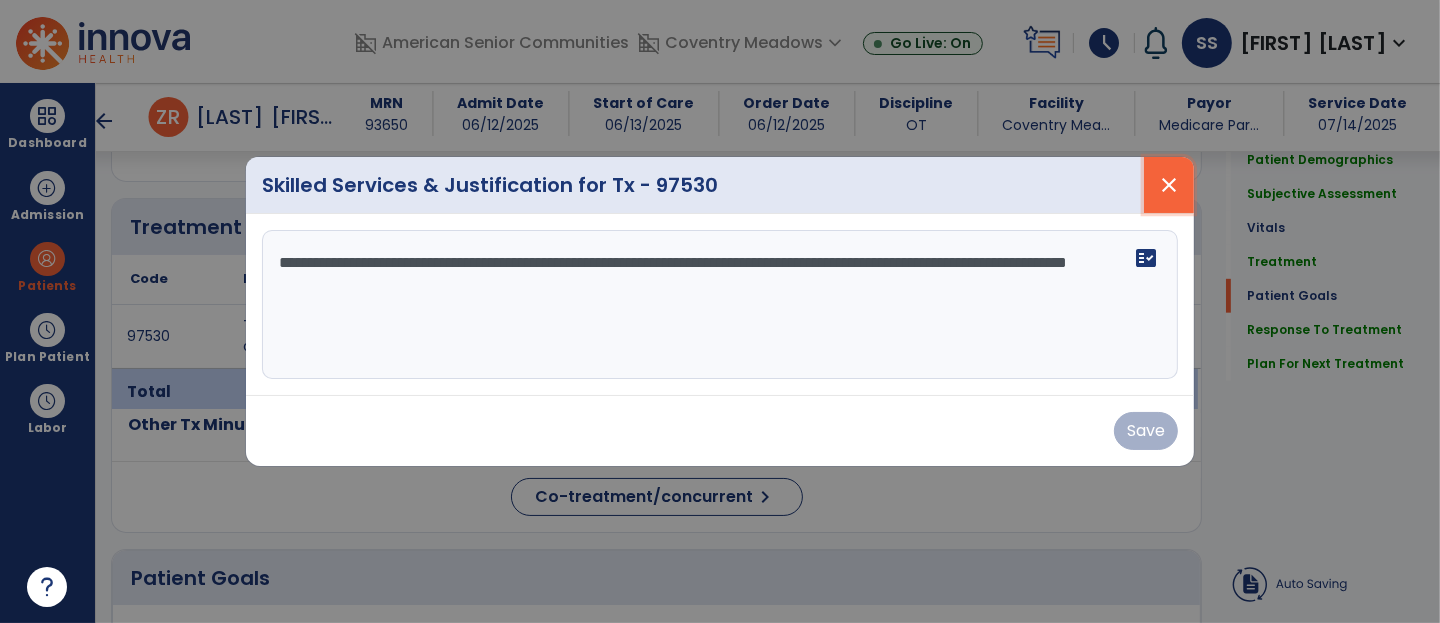 click on "close" at bounding box center (1169, 185) 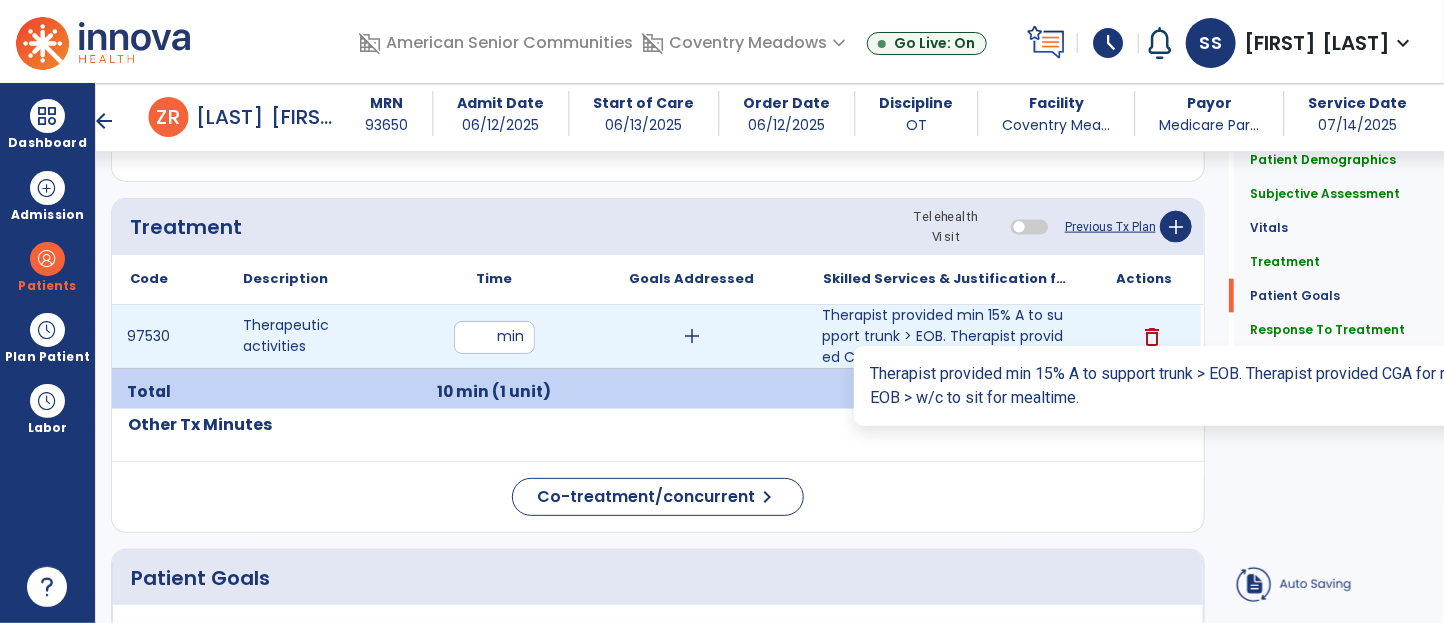 click on "Therapist provided min 15% A to support trunk > EOB. Therapist provided CGA for resident to SPT from..." at bounding box center (946, 336) 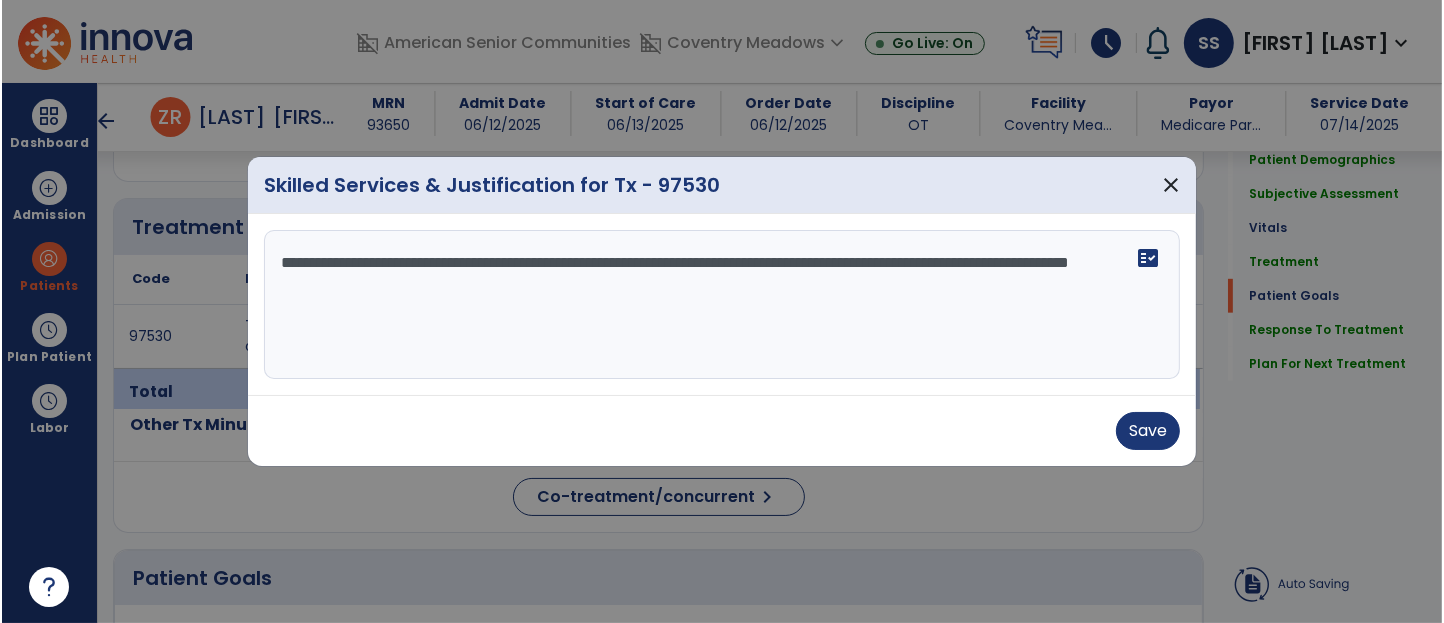 scroll, scrollTop: 1091, scrollLeft: 0, axis: vertical 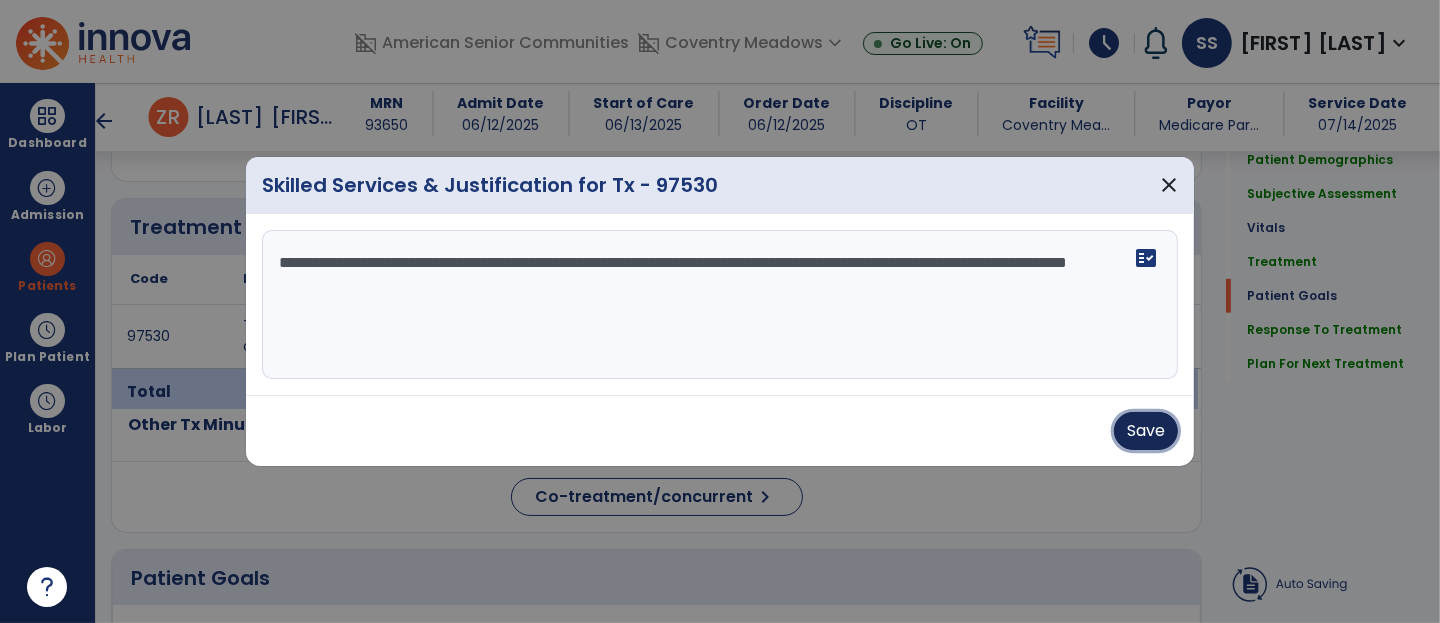 click on "Save" at bounding box center (1146, 431) 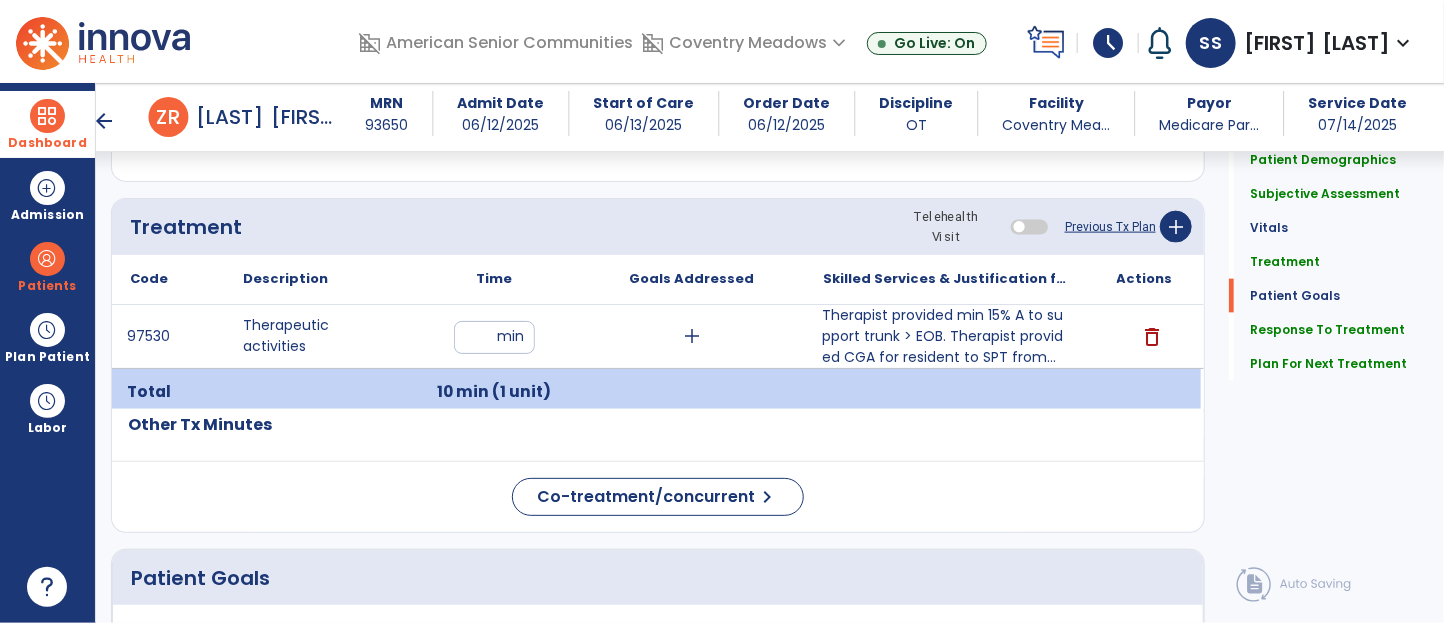 click on "Dashboard" at bounding box center [47, 124] 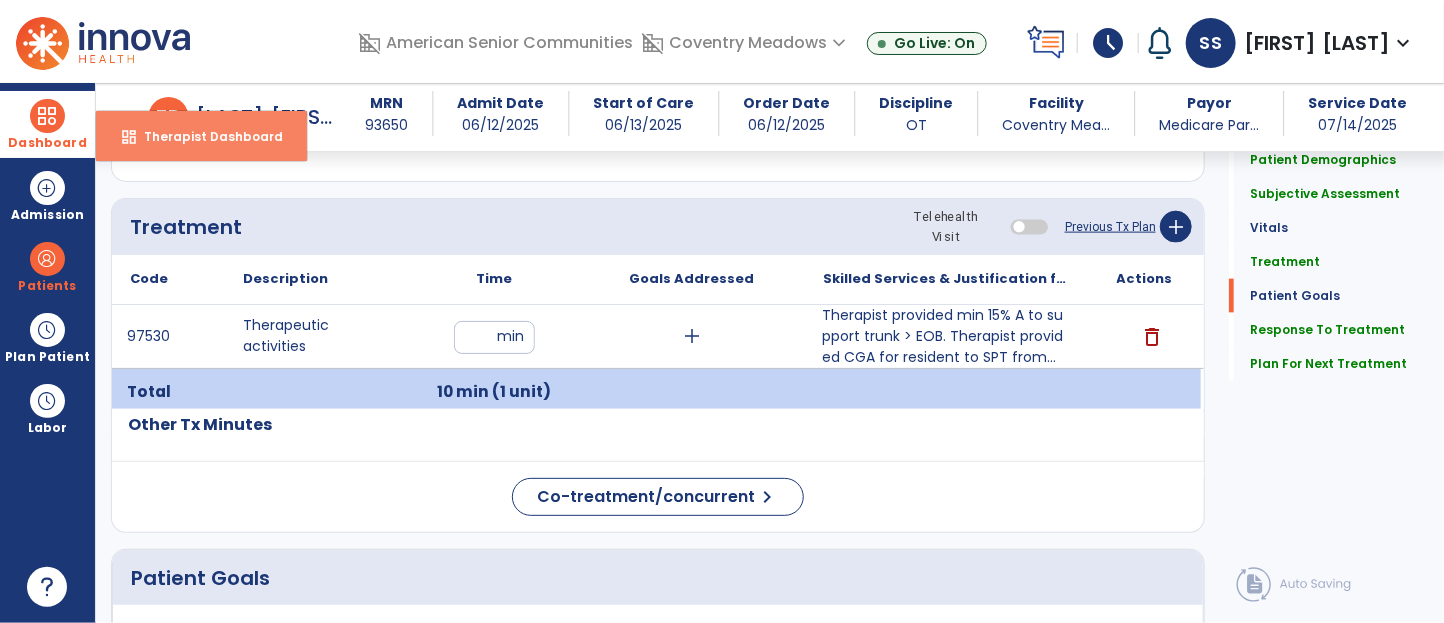 click on "dashboard" at bounding box center (129, 137) 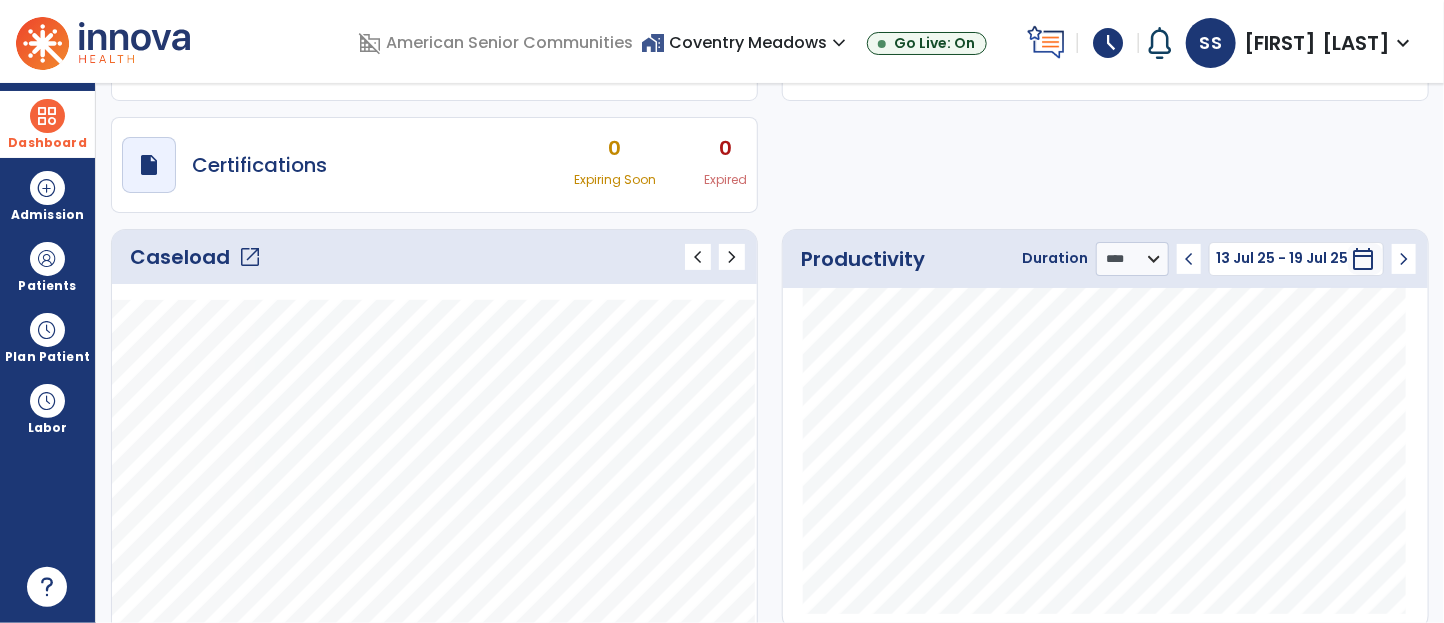 click on "Caseload   open_in_new" 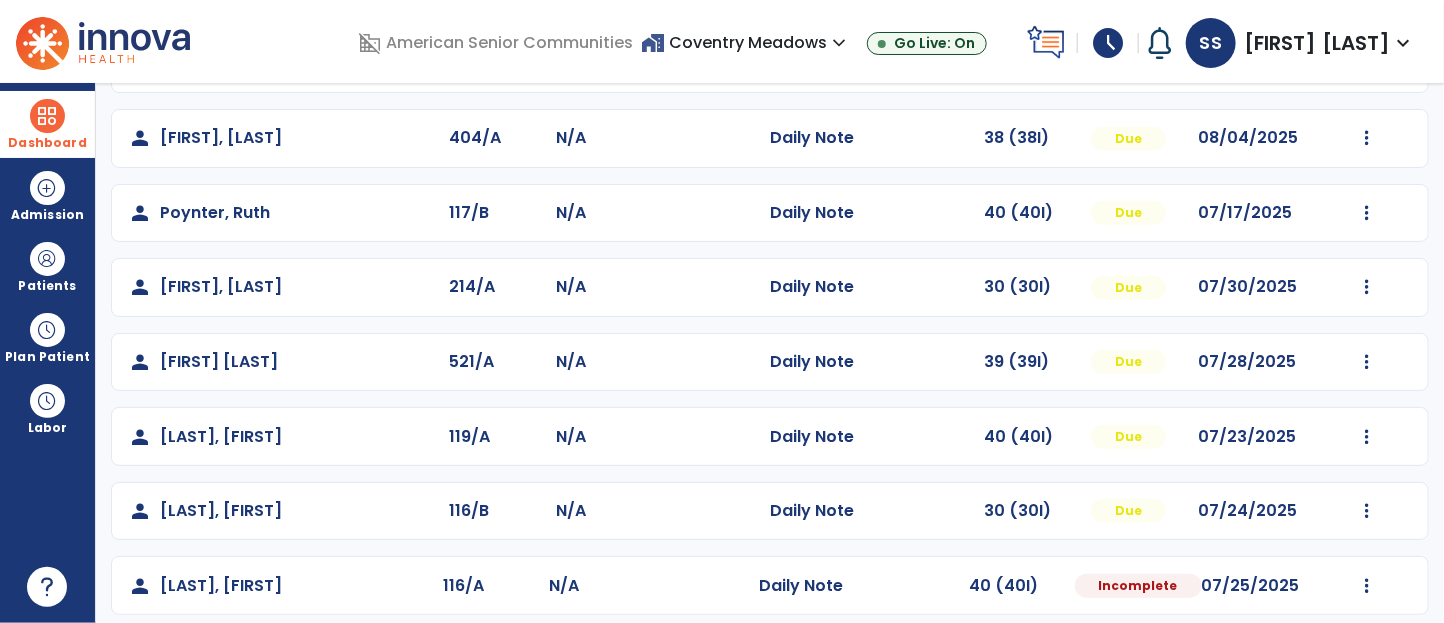 scroll, scrollTop: 464, scrollLeft: 0, axis: vertical 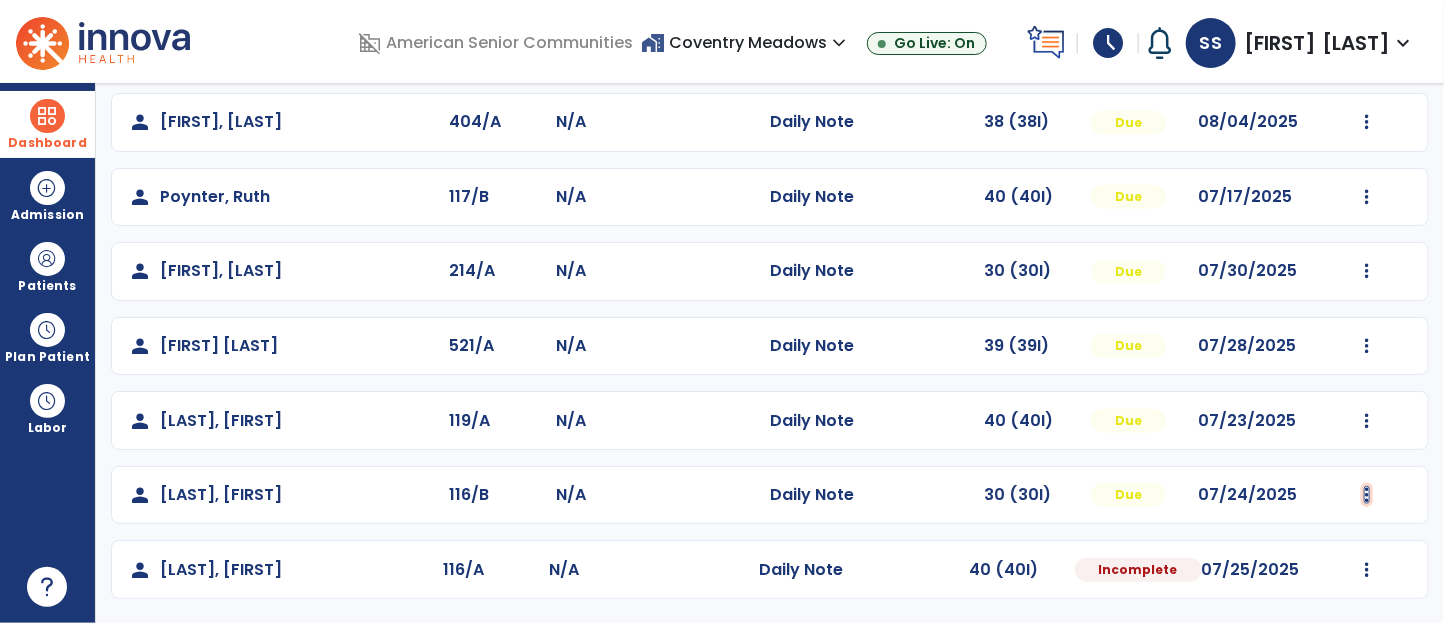 click at bounding box center [1367, -176] 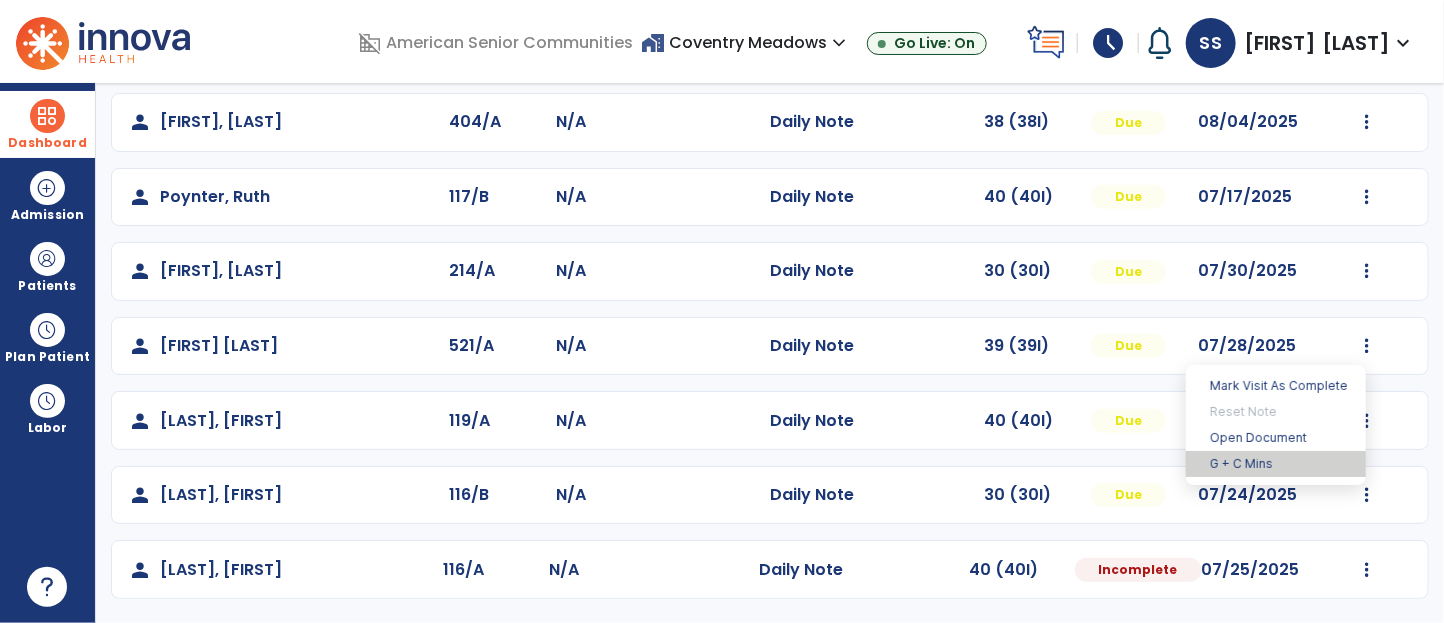 click on "G + C Mins" at bounding box center [1276, 464] 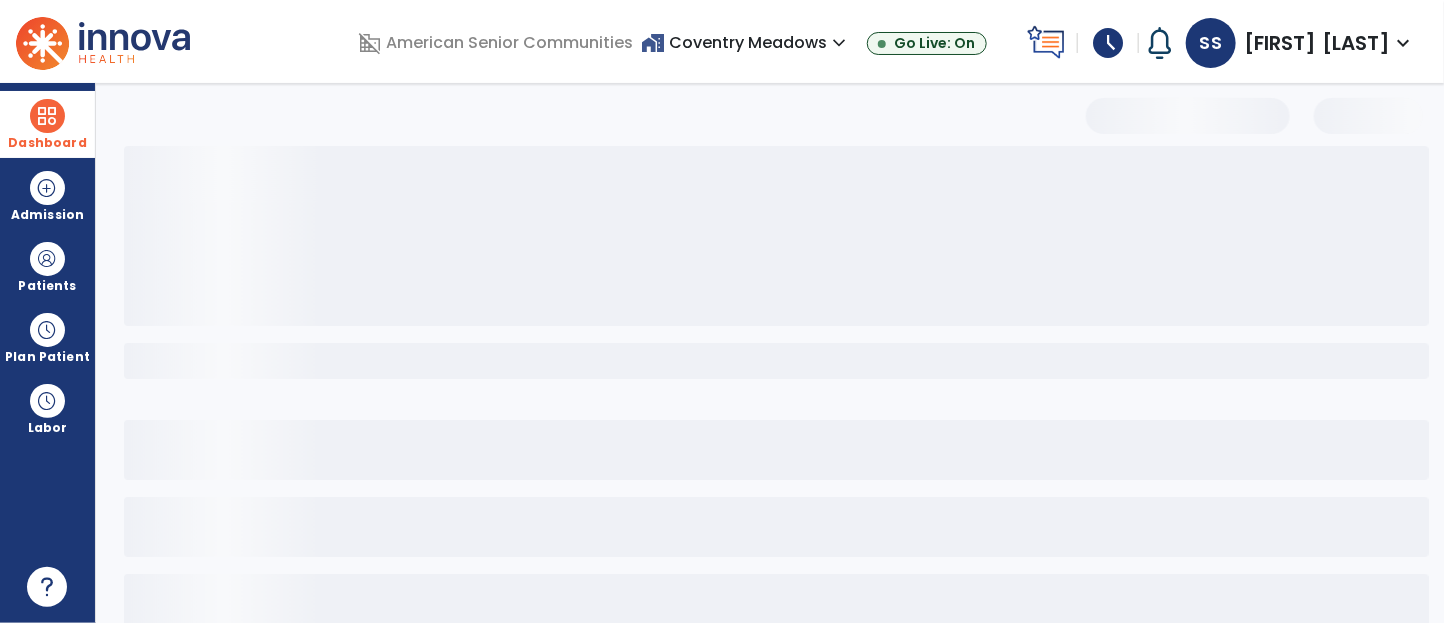 select on "***" 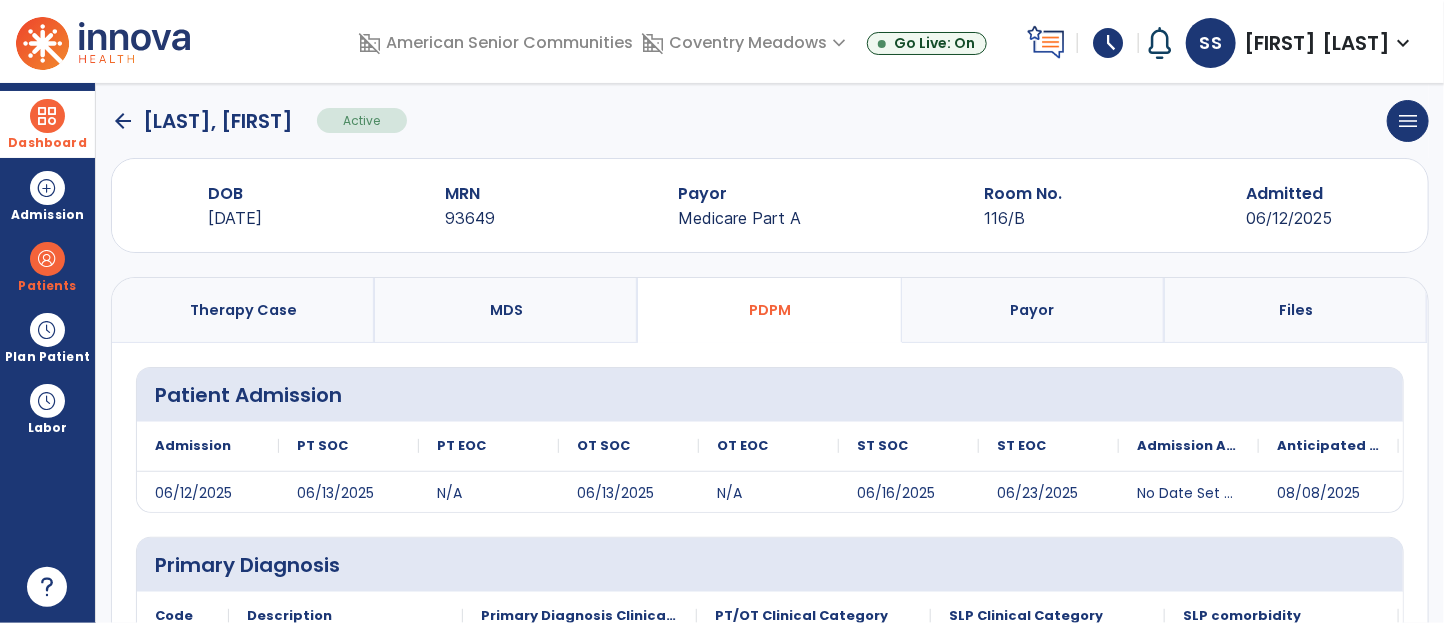 scroll, scrollTop: 418, scrollLeft: 0, axis: vertical 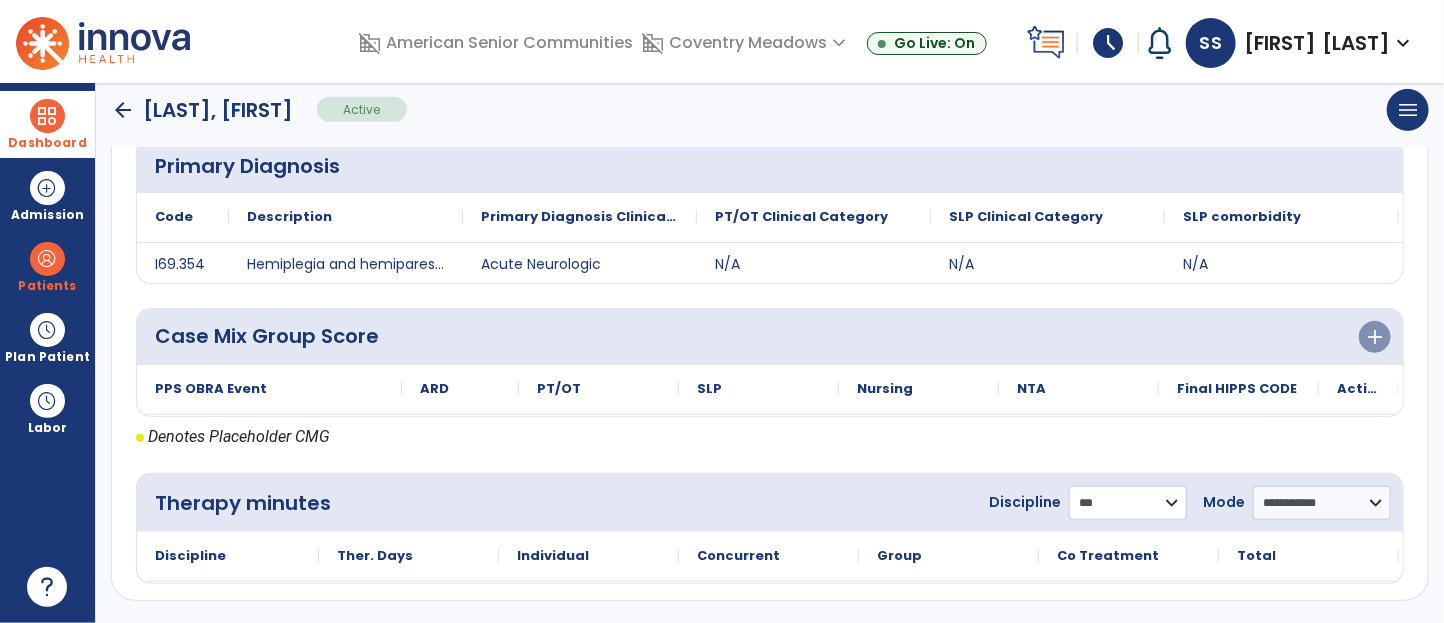 click on "**********" 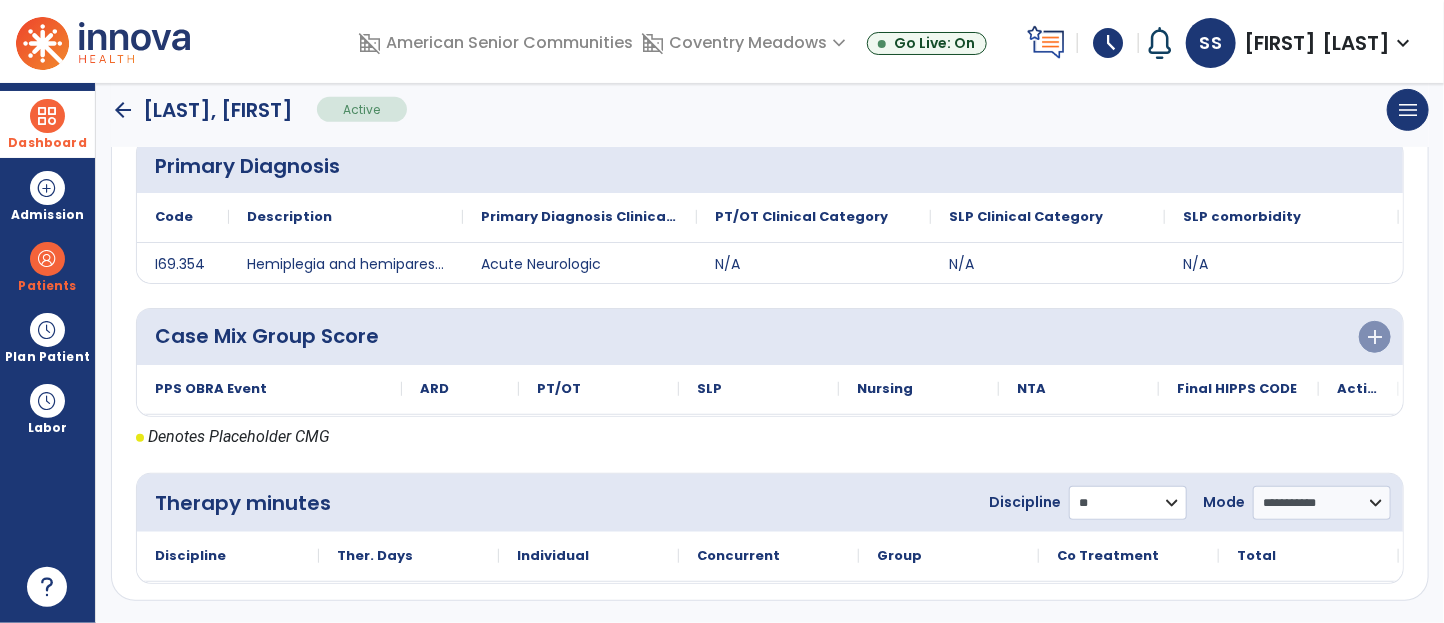 click on "**********" 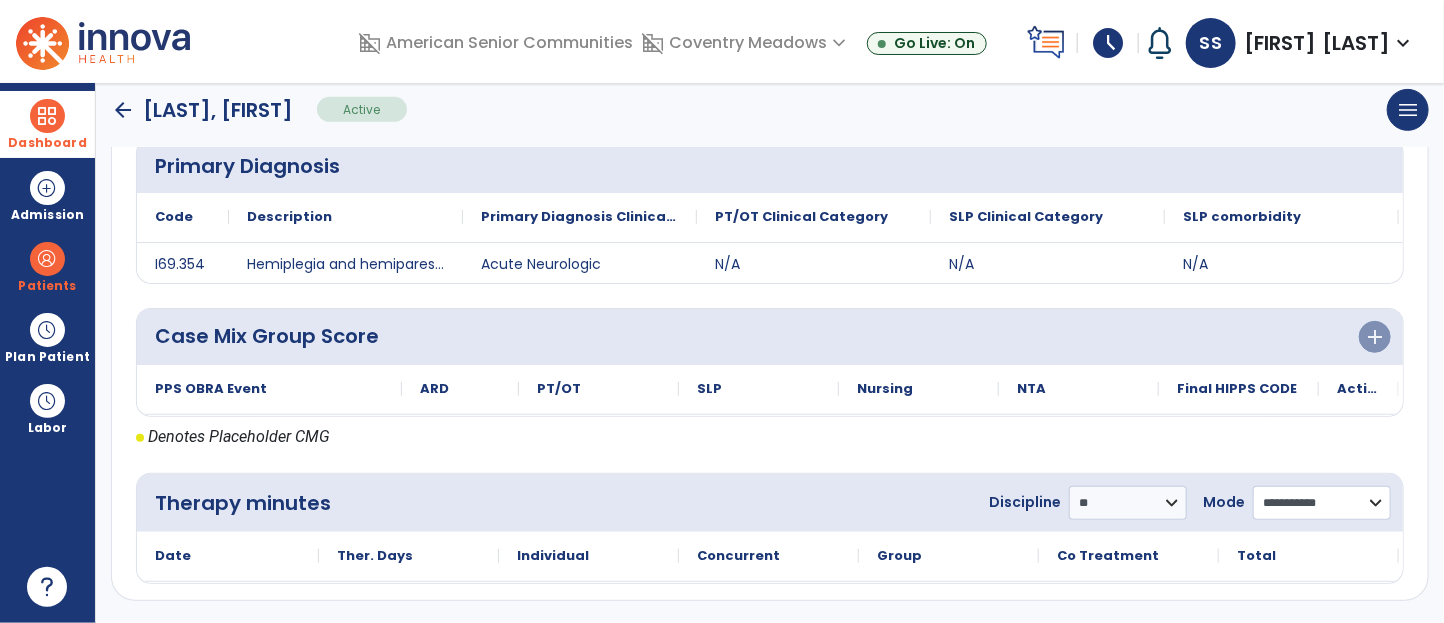 click on "**********" 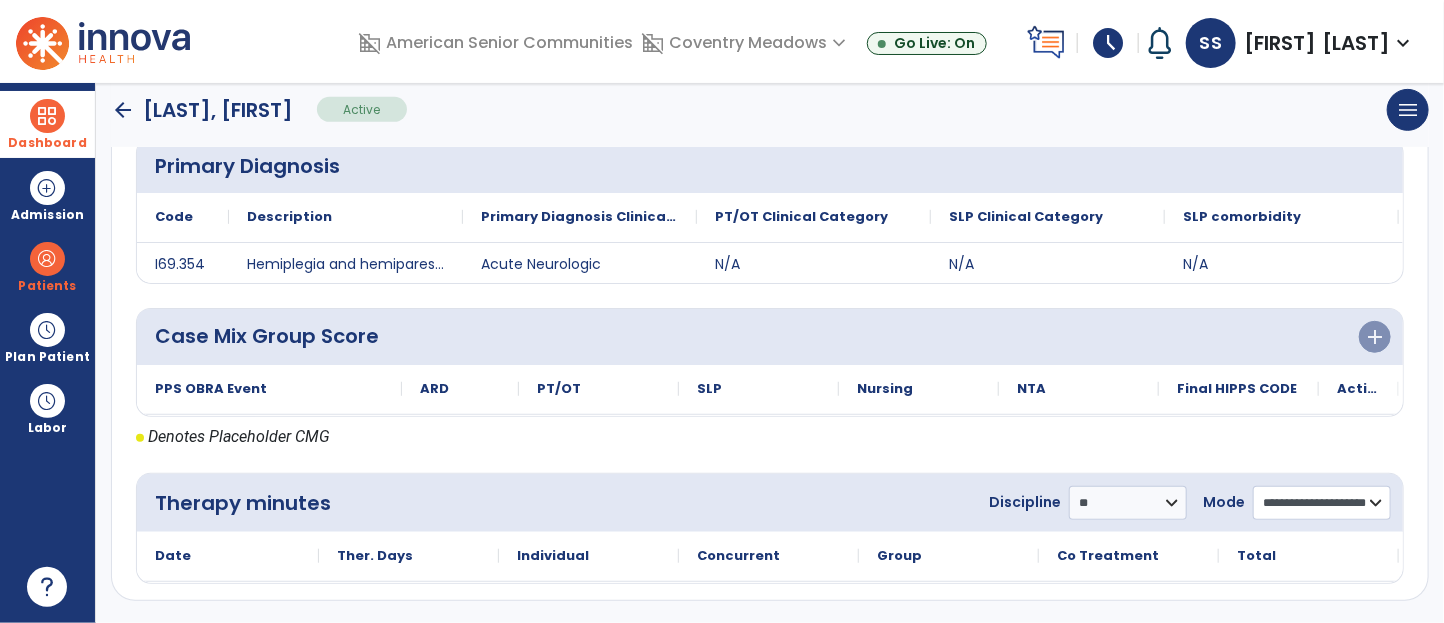 click on "**********" 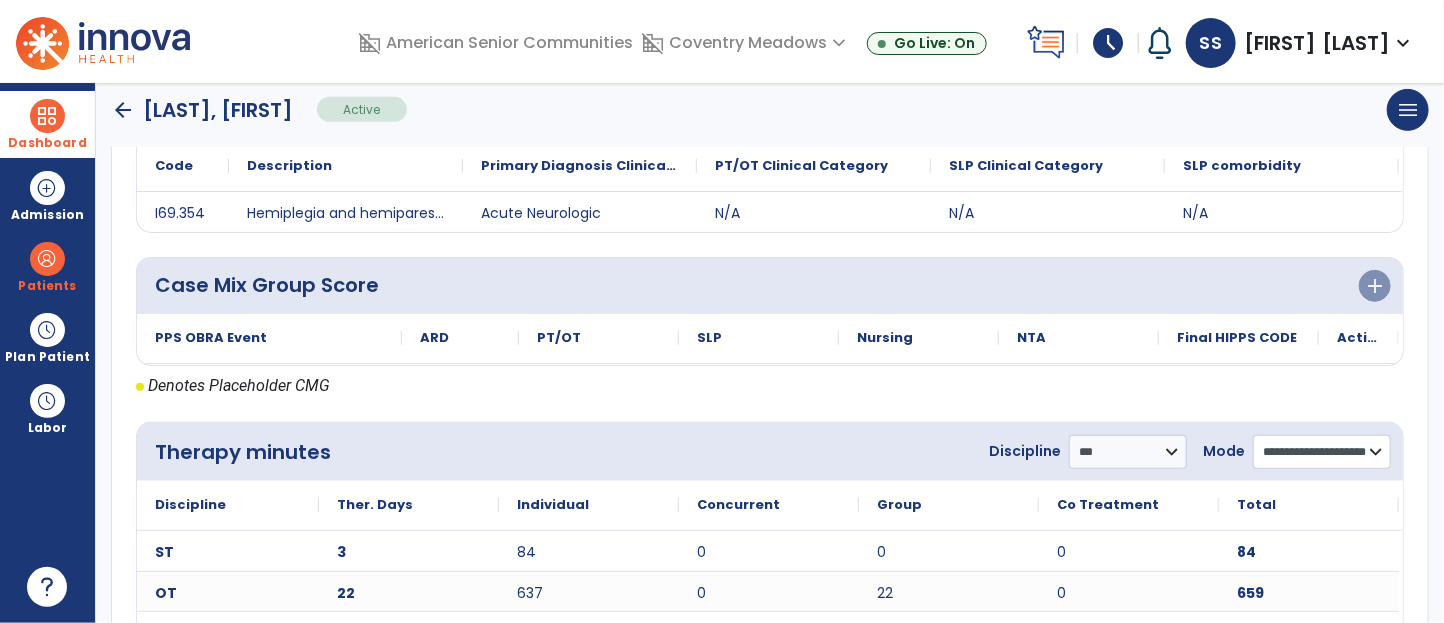 scroll, scrollTop: 578, scrollLeft: 0, axis: vertical 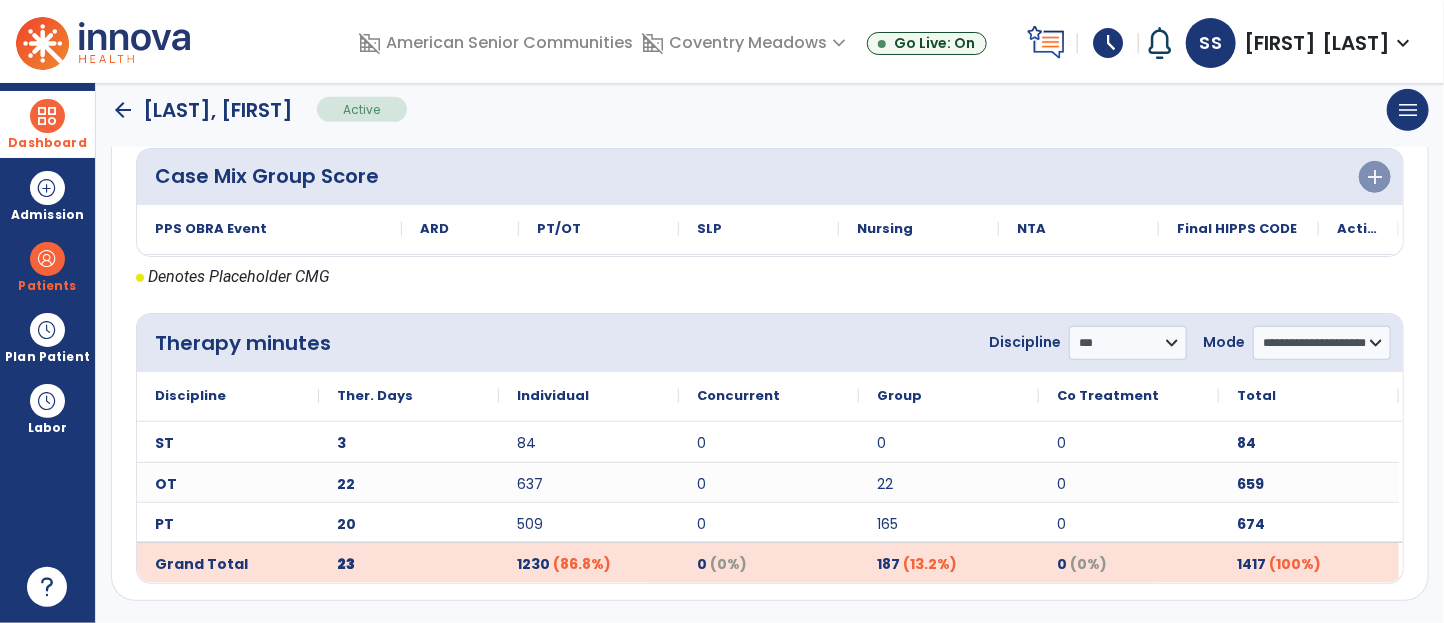 click on "Patient Admission
Admission
PT SOC
PT EOC
OT SOC" 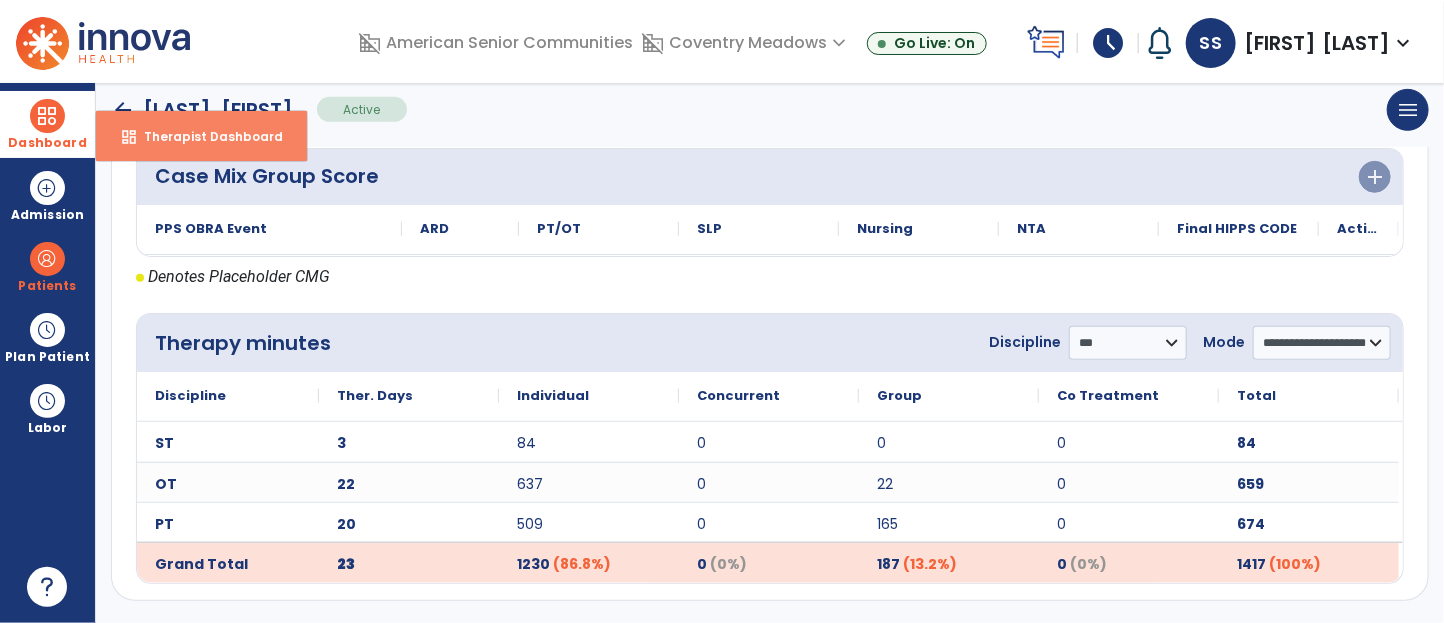 click on "dashboard  Therapist Dashboard" at bounding box center (201, 136) 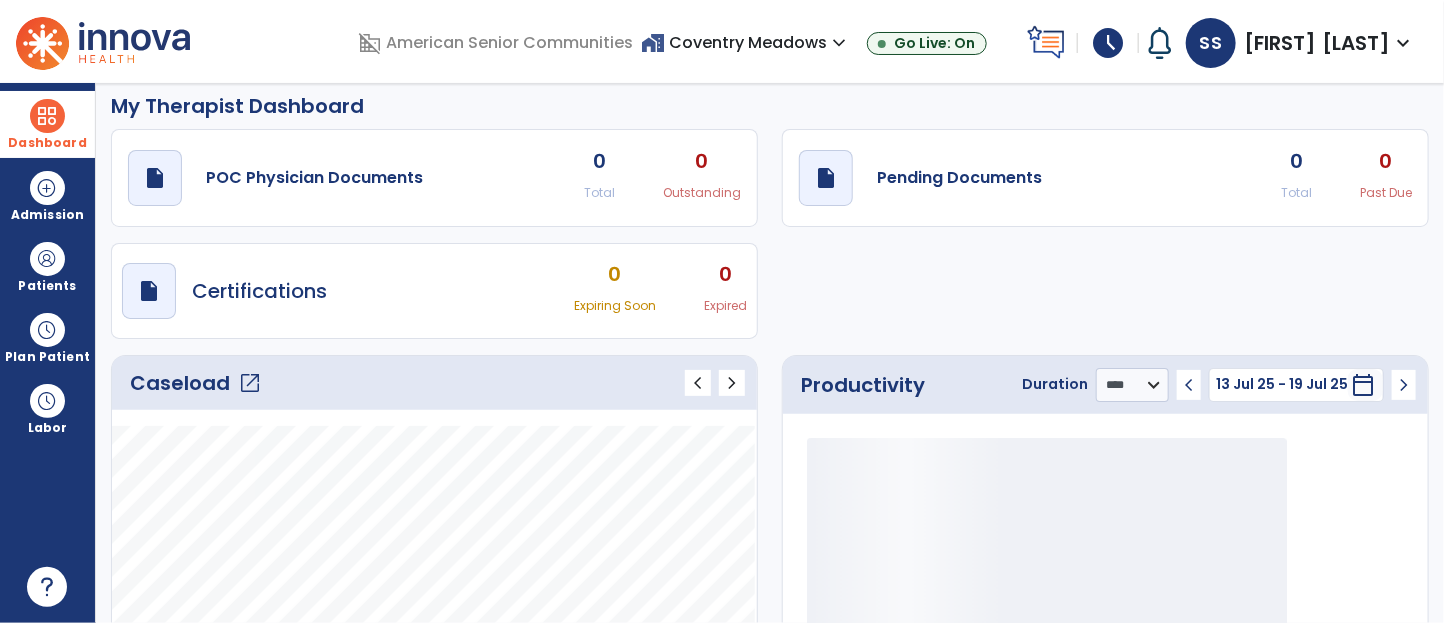 scroll, scrollTop: 0, scrollLeft: 0, axis: both 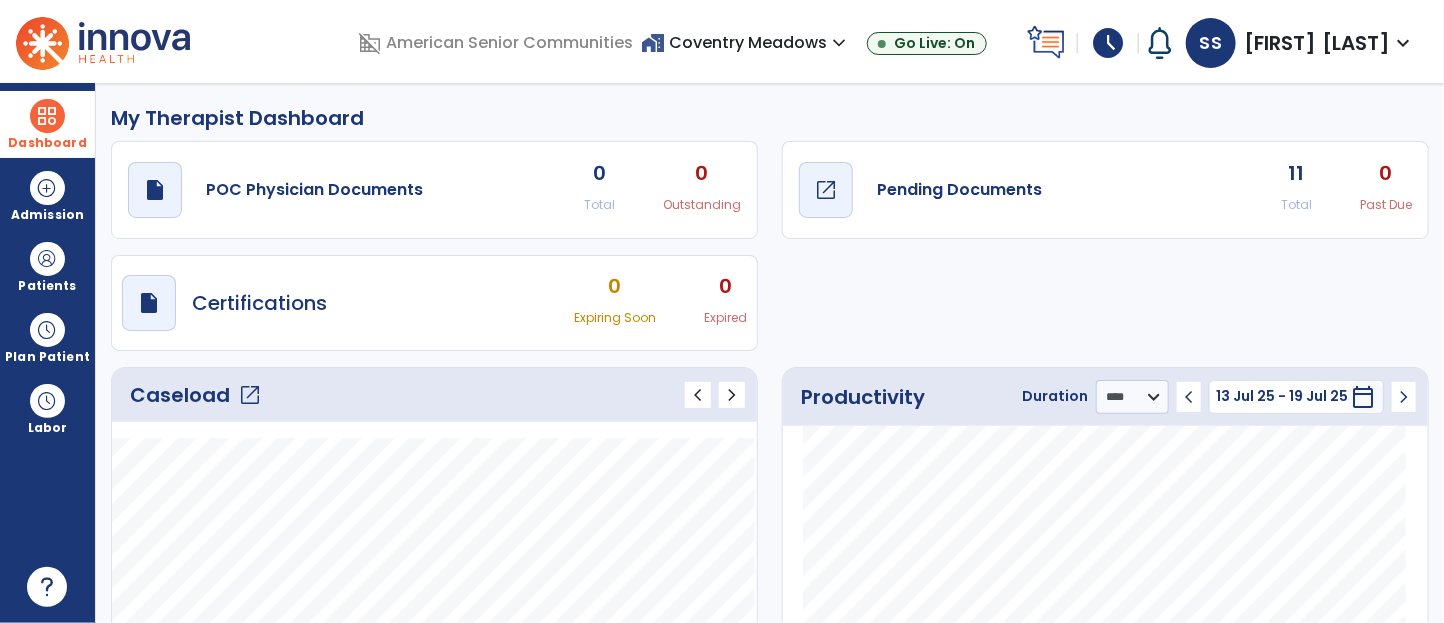 click on "Pending Documents" 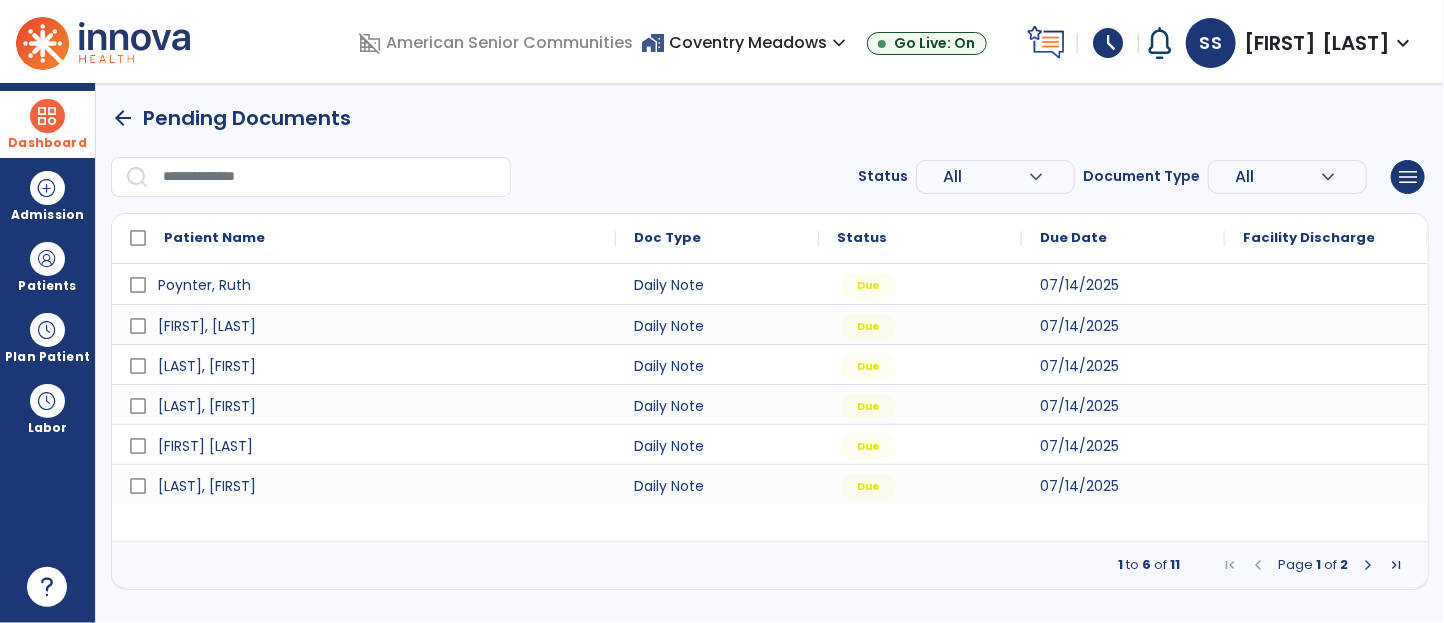 click at bounding box center [1368, 565] 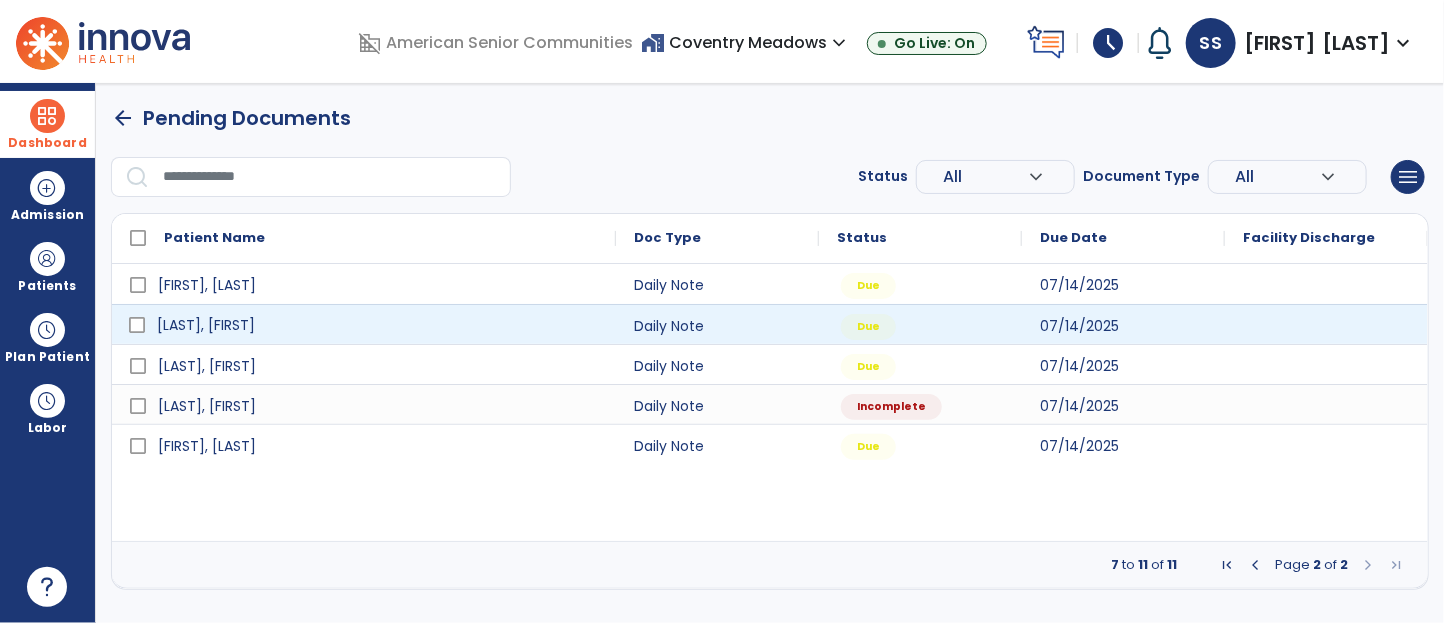 click on "[LAST], [FIRST]" at bounding box center [206, 325] 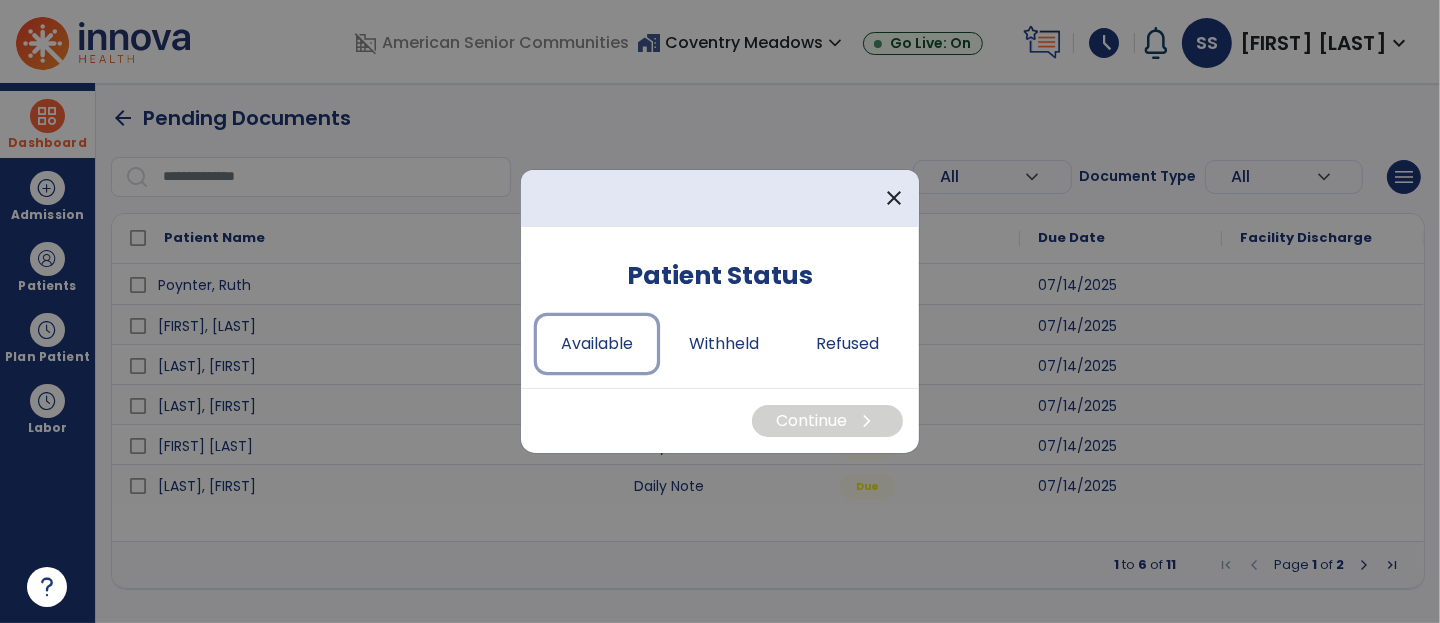 drag, startPoint x: 582, startPoint y: 356, endPoint x: 765, endPoint y: 402, distance: 188.69287 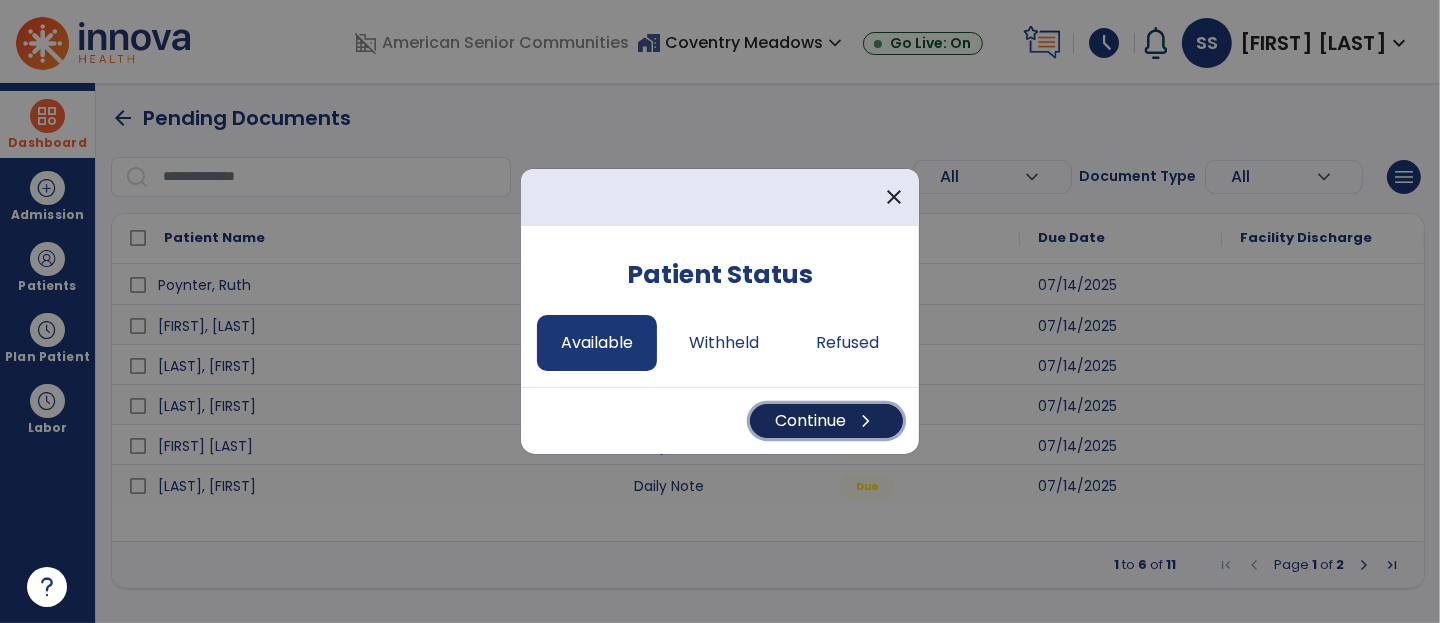 click on "Continue   chevron_right" at bounding box center [826, 421] 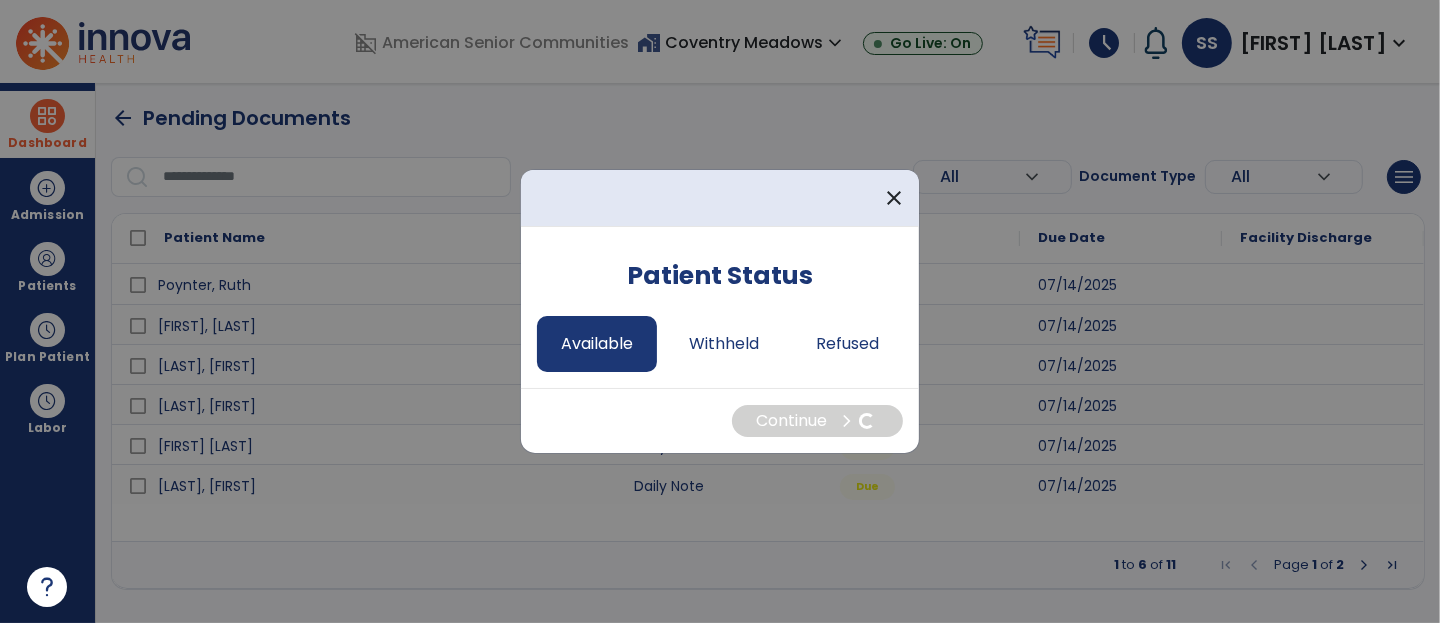 select on "*" 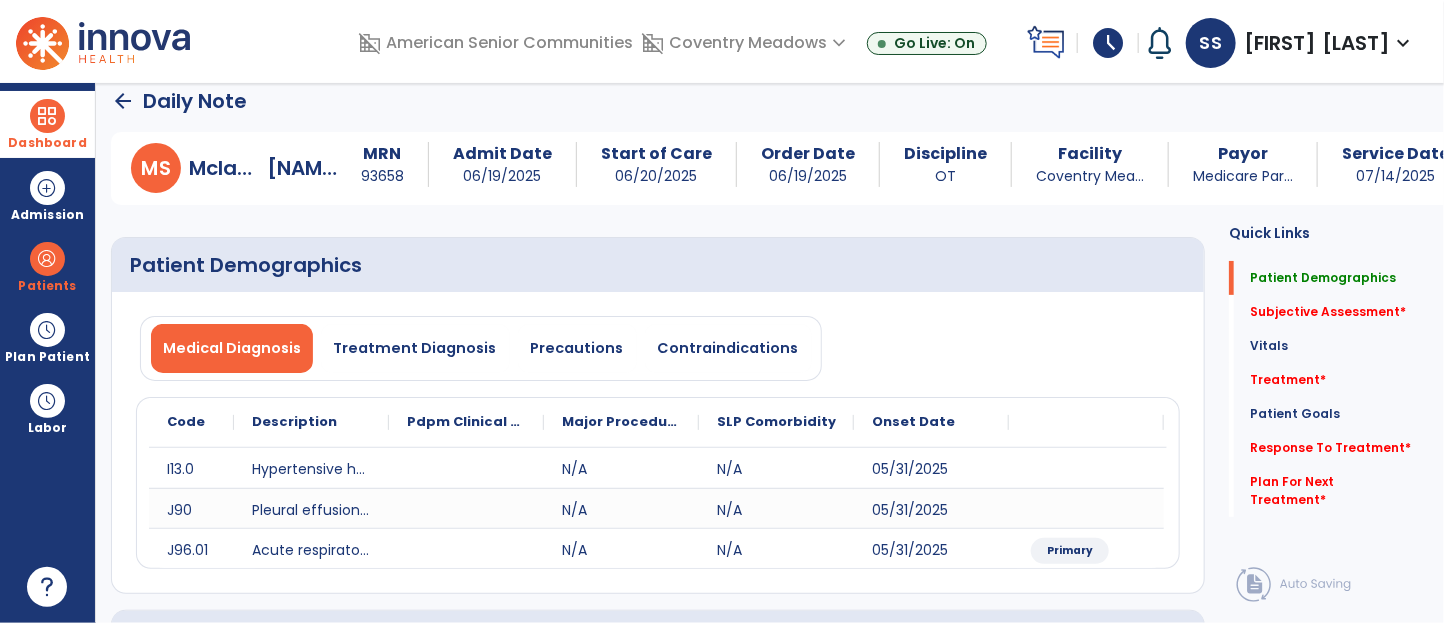 scroll, scrollTop: 0, scrollLeft: 0, axis: both 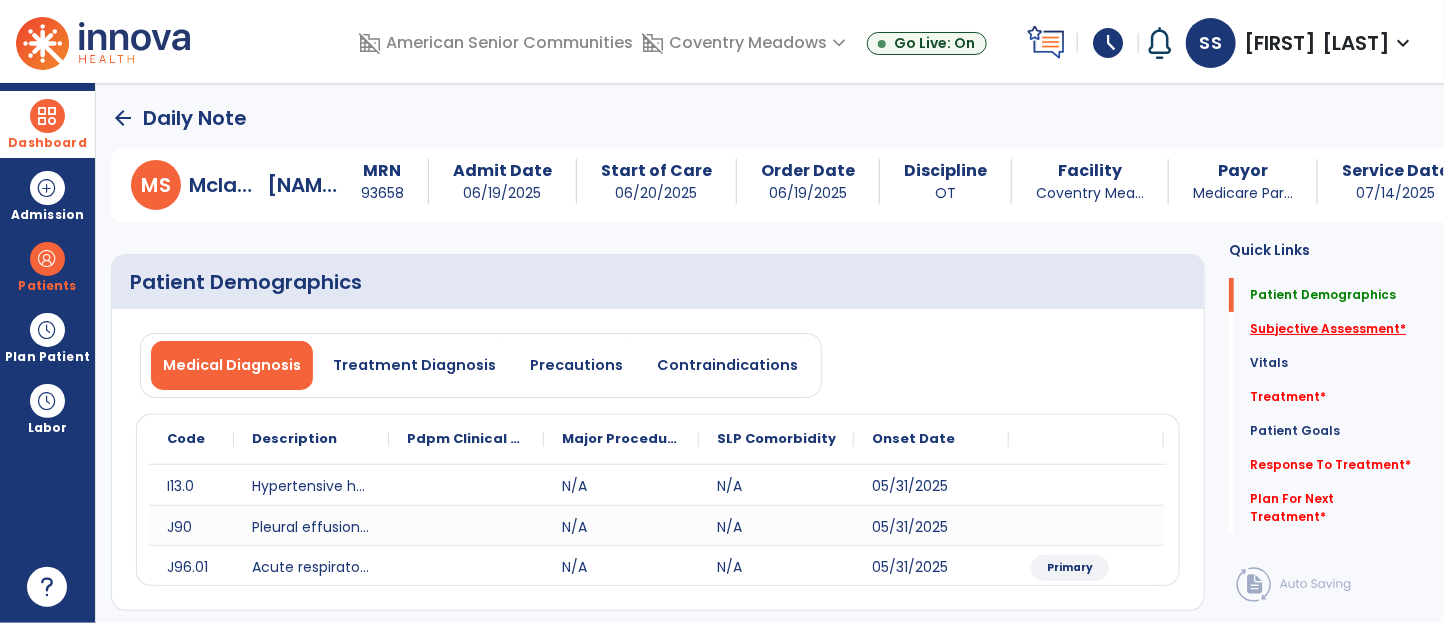 click on "Subjective Assessment   *" 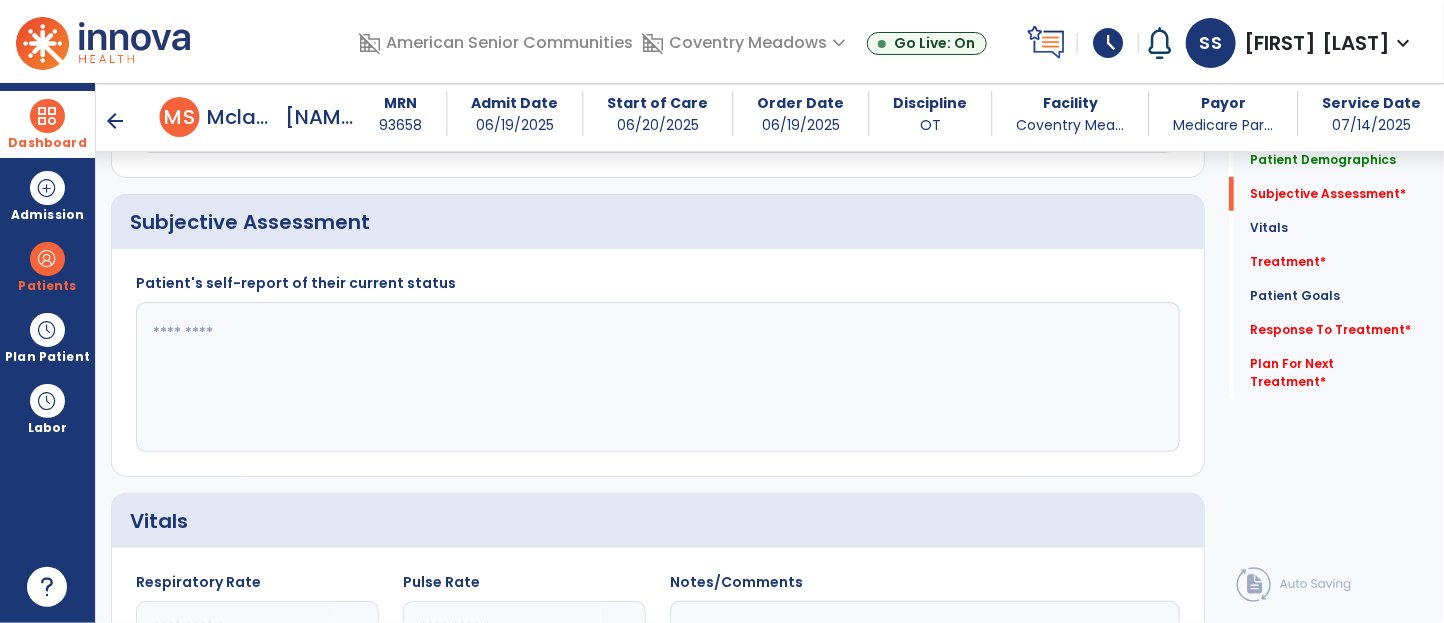 scroll, scrollTop: 415, scrollLeft: 0, axis: vertical 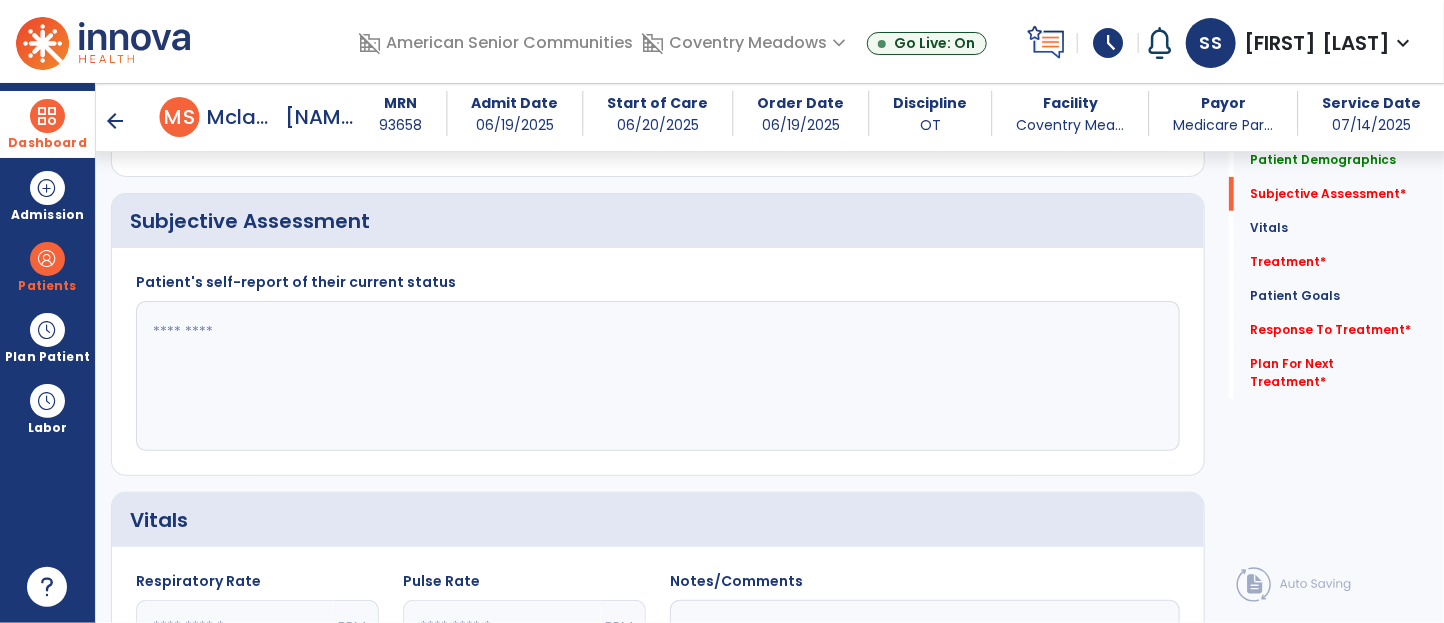 click 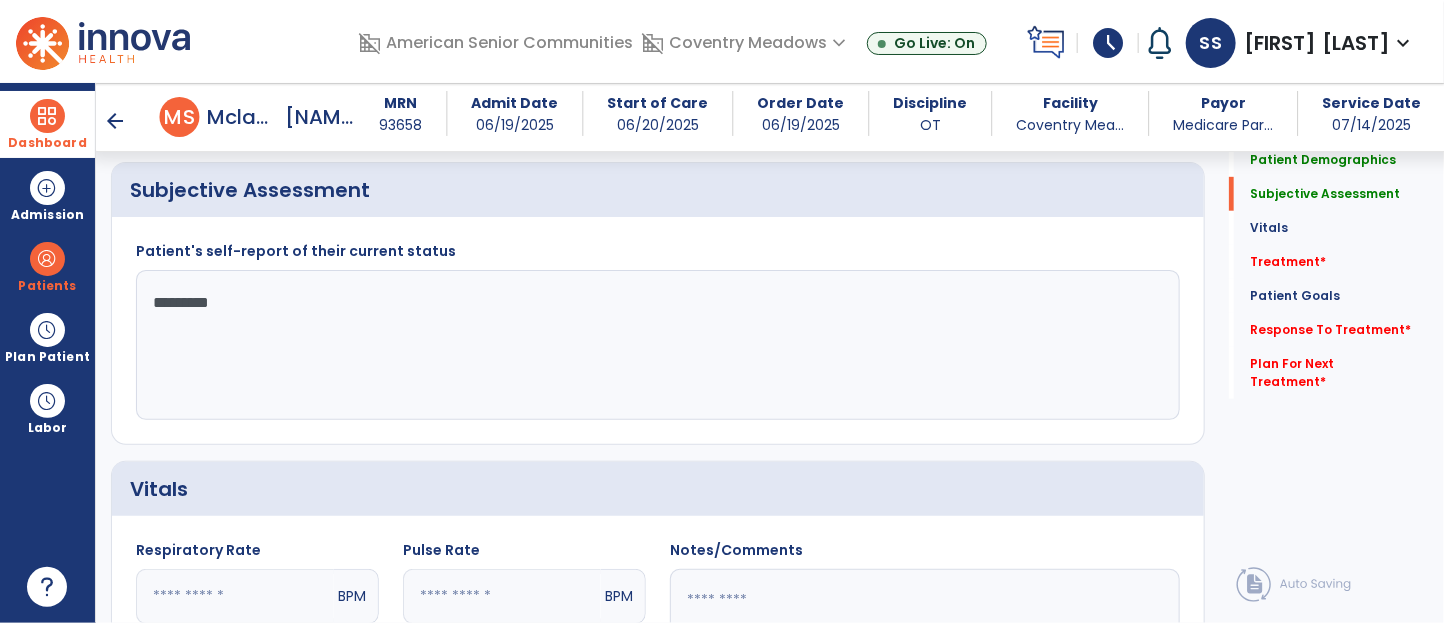 scroll, scrollTop: 449, scrollLeft: 0, axis: vertical 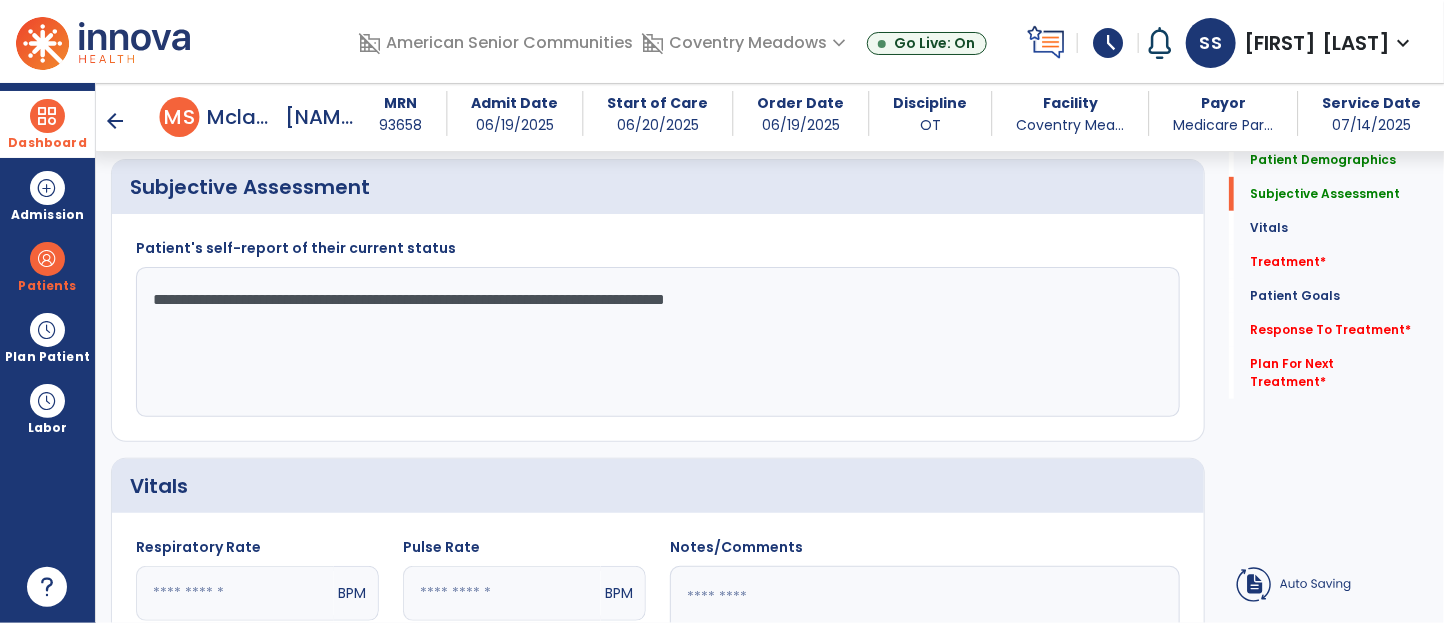 click on "**********" 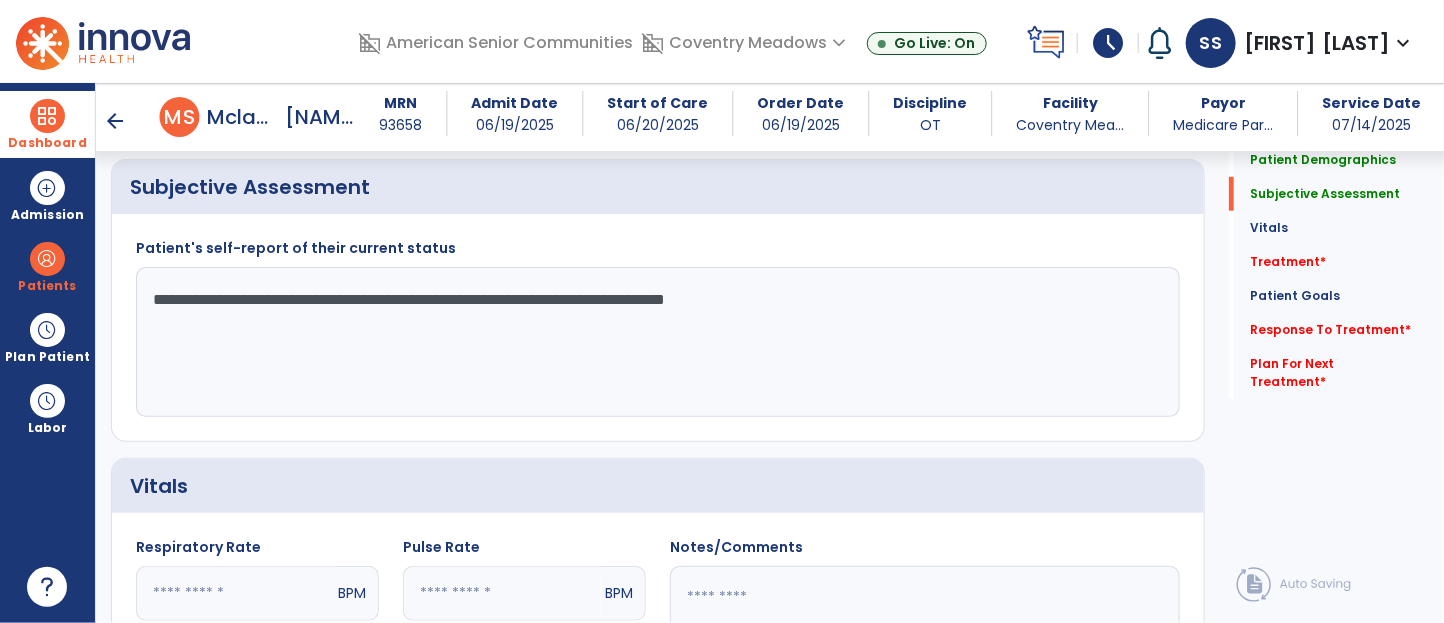 drag, startPoint x: 405, startPoint y: 303, endPoint x: 330, endPoint y: 311, distance: 75.42546 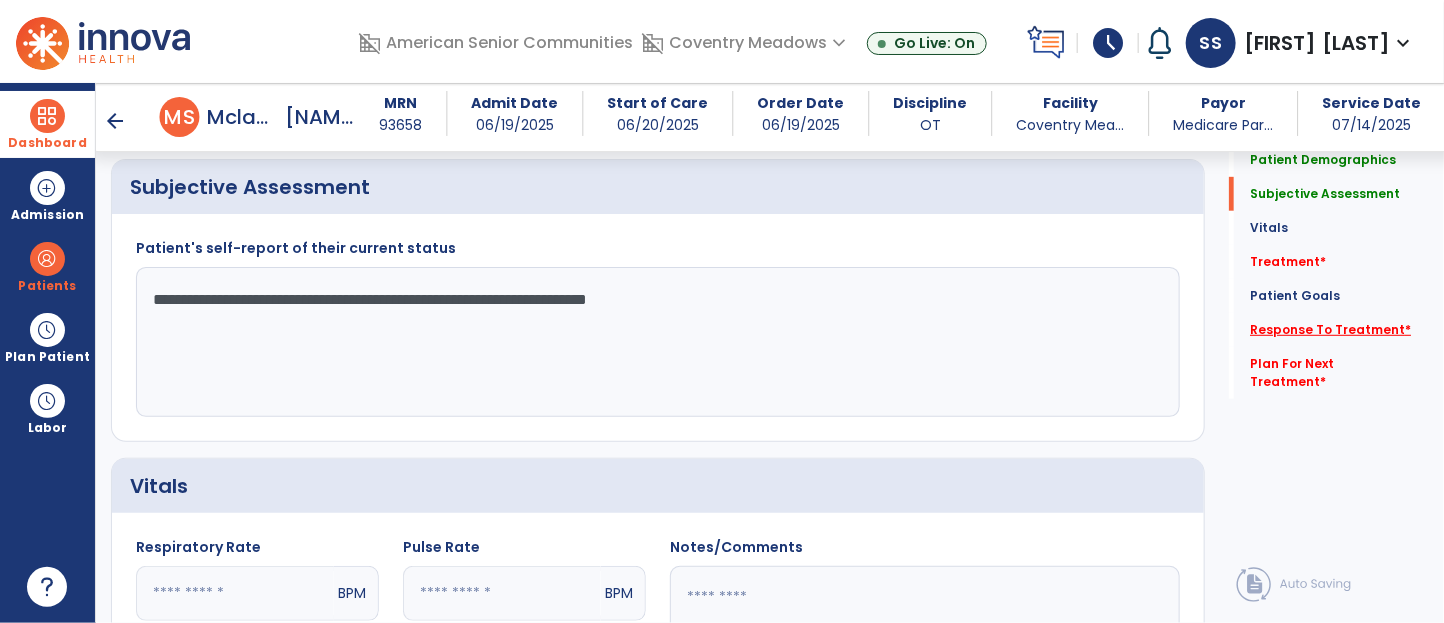 type on "**********" 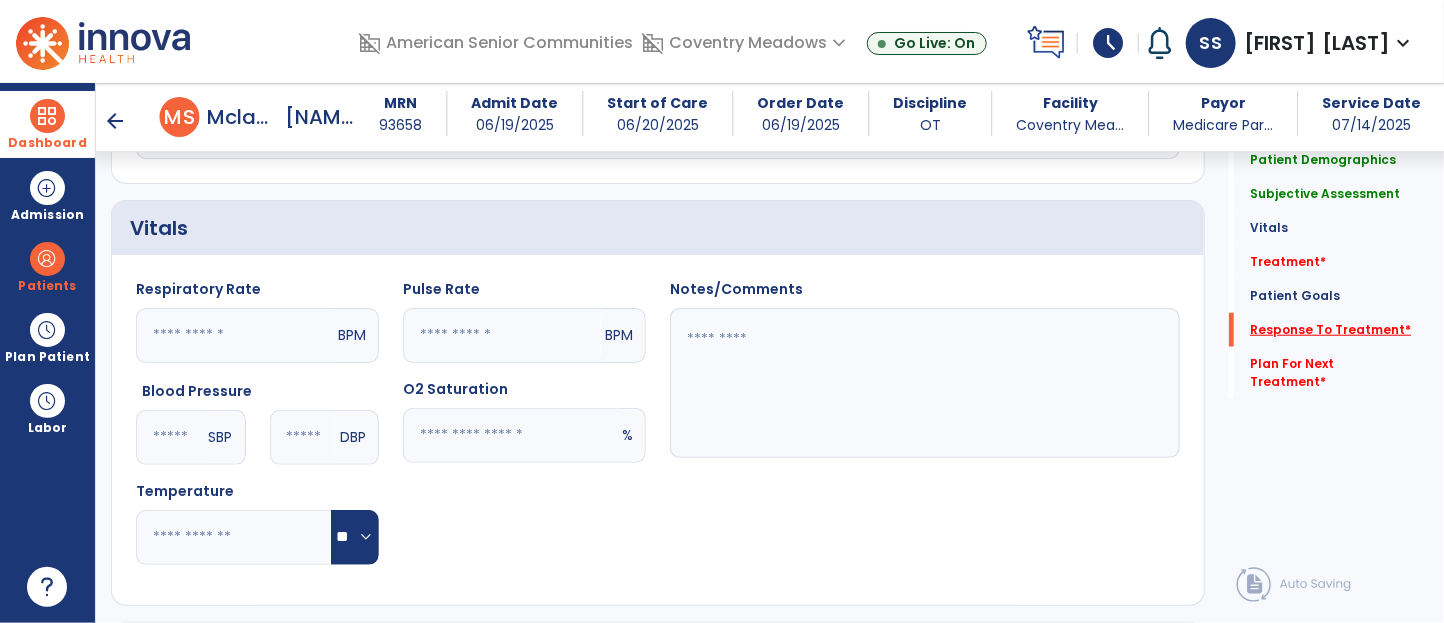 click on "Response To Treatment   *" 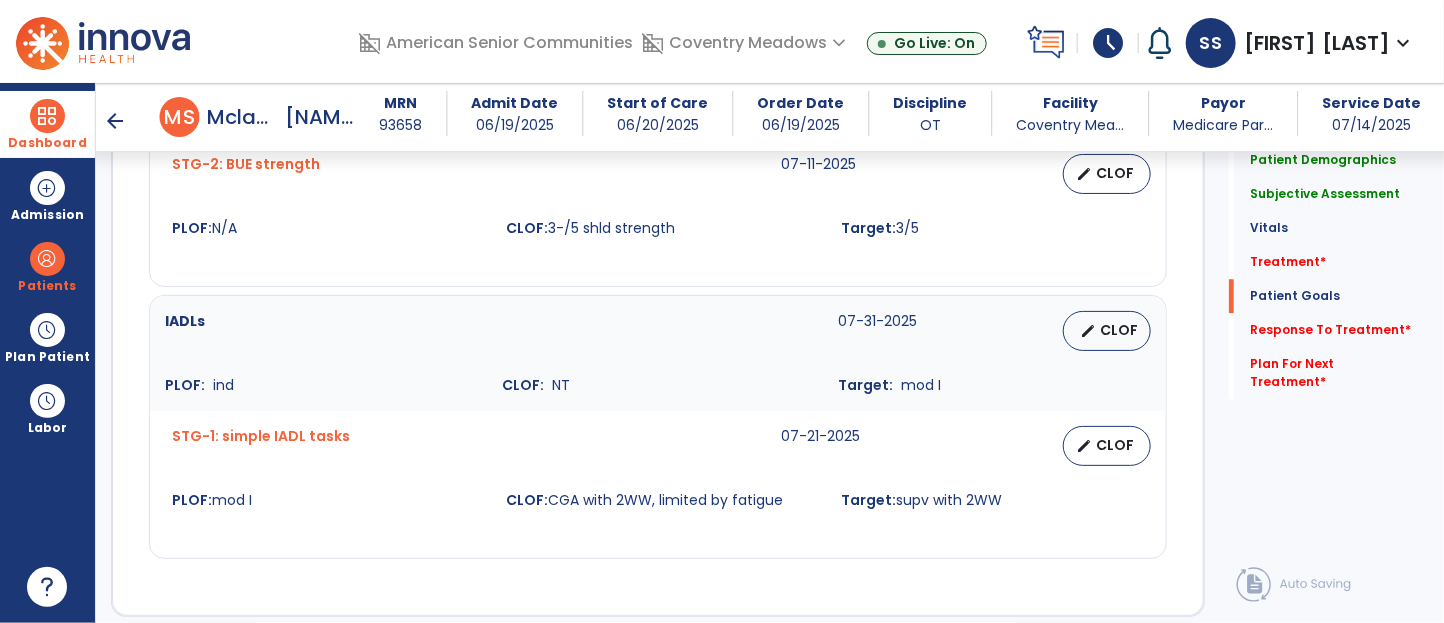 scroll, scrollTop: 2733, scrollLeft: 0, axis: vertical 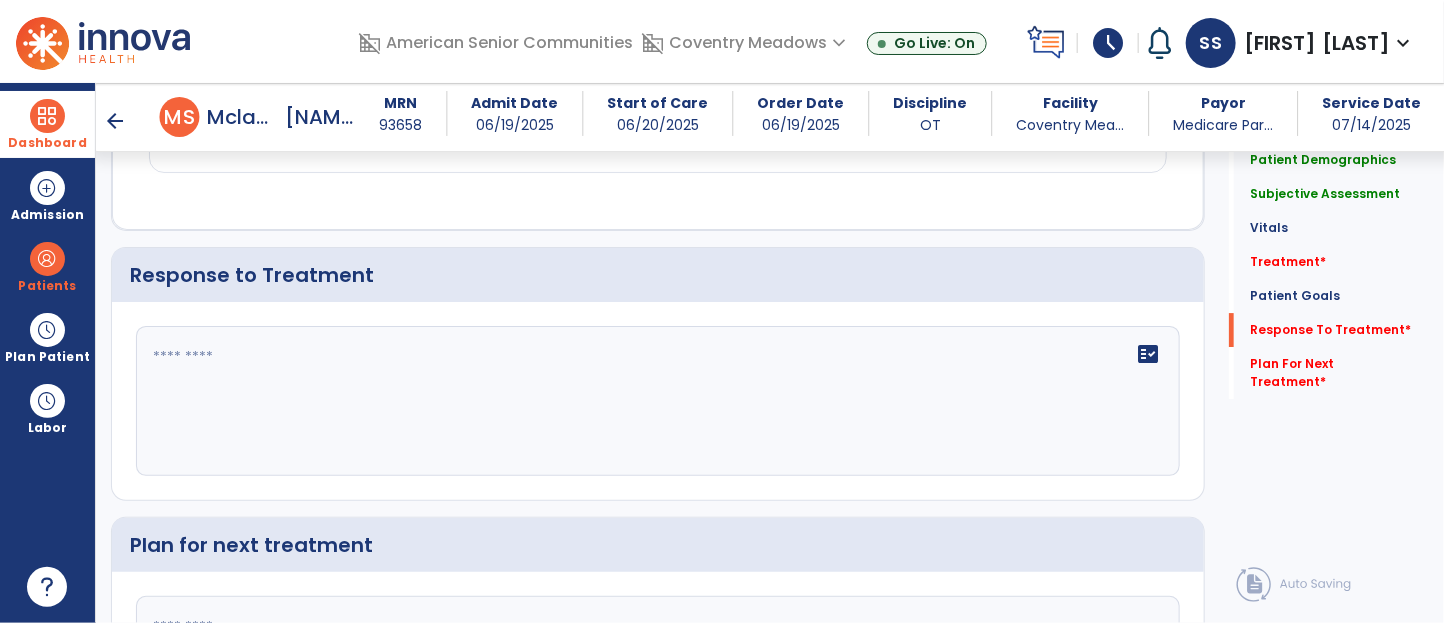click on "fact_check" 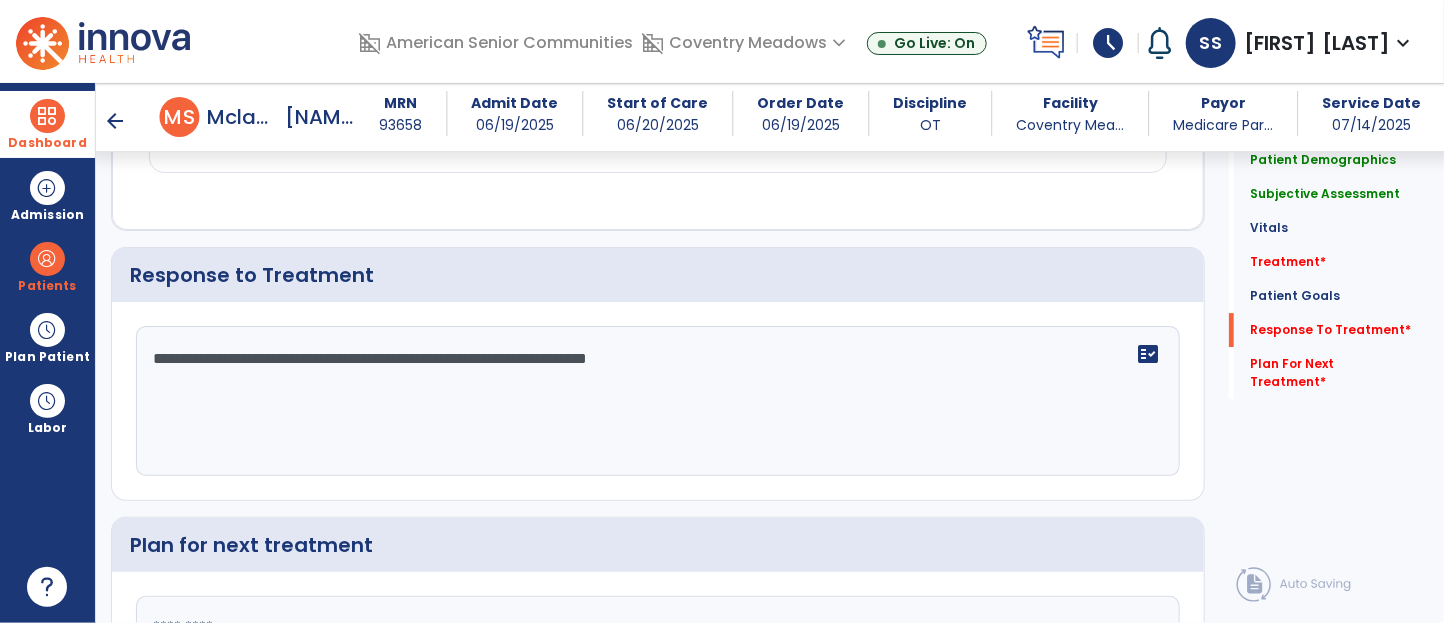 scroll, scrollTop: 2925, scrollLeft: 0, axis: vertical 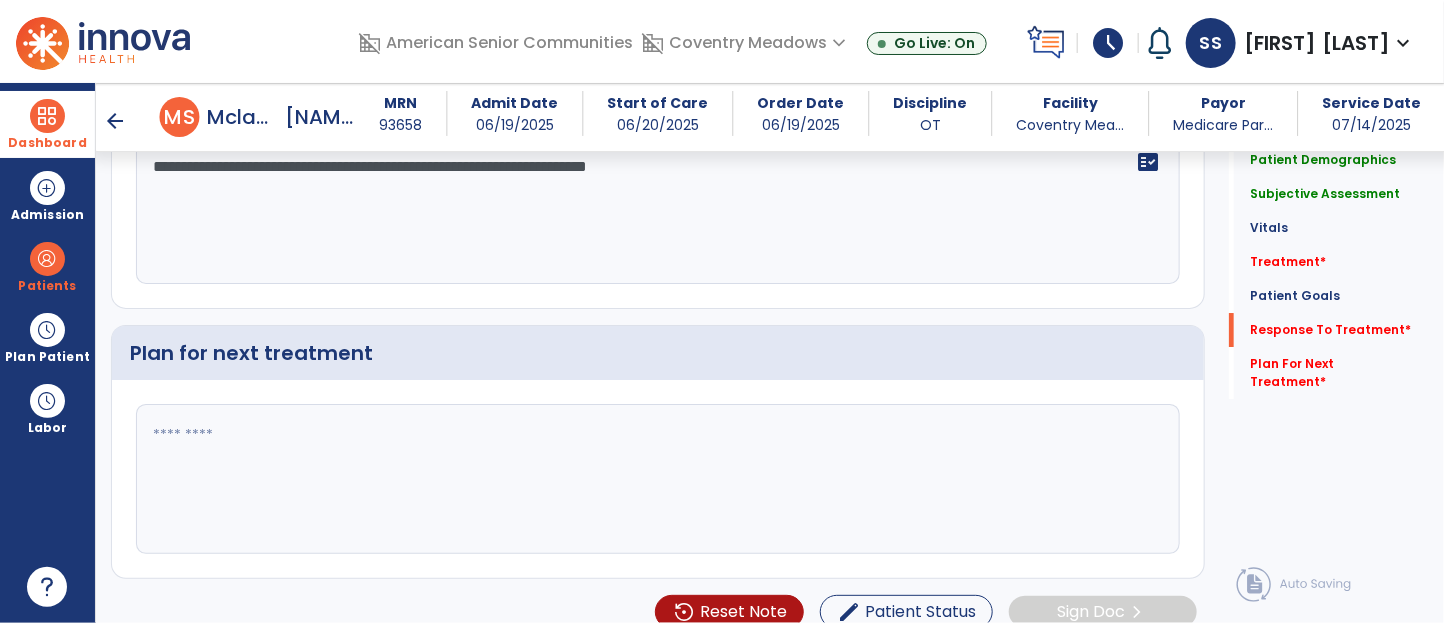 type on "**********" 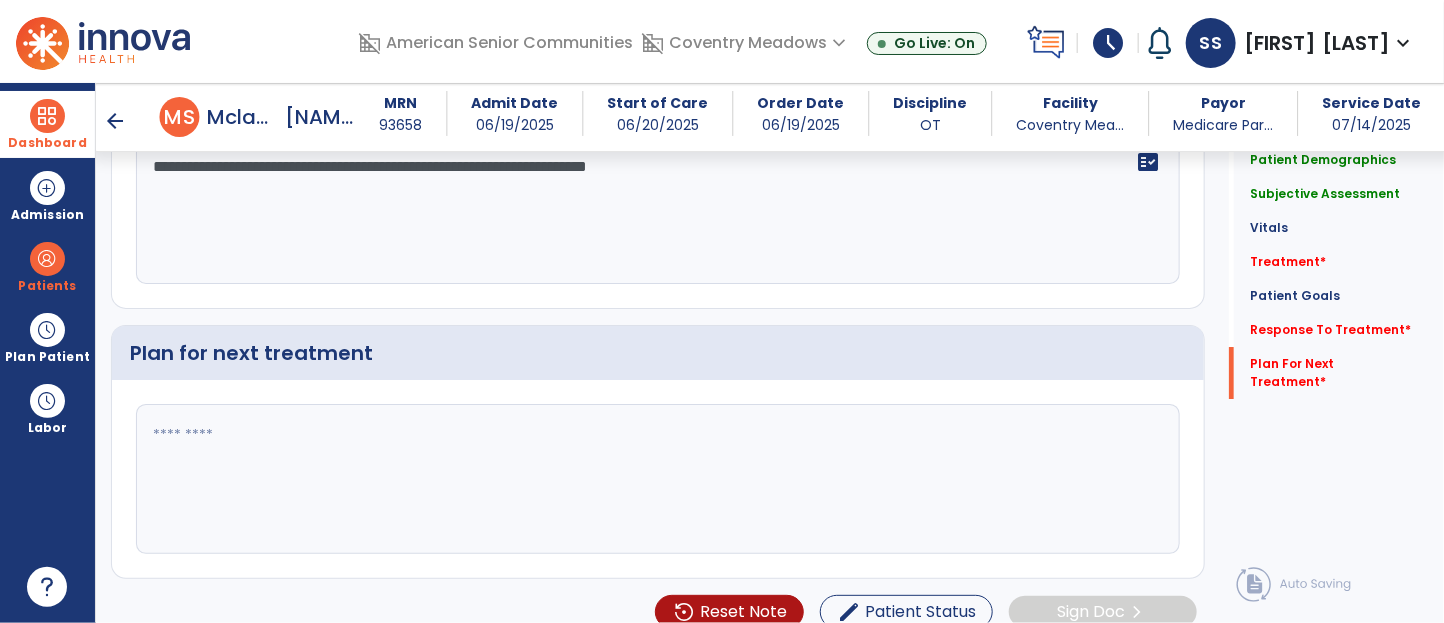 click 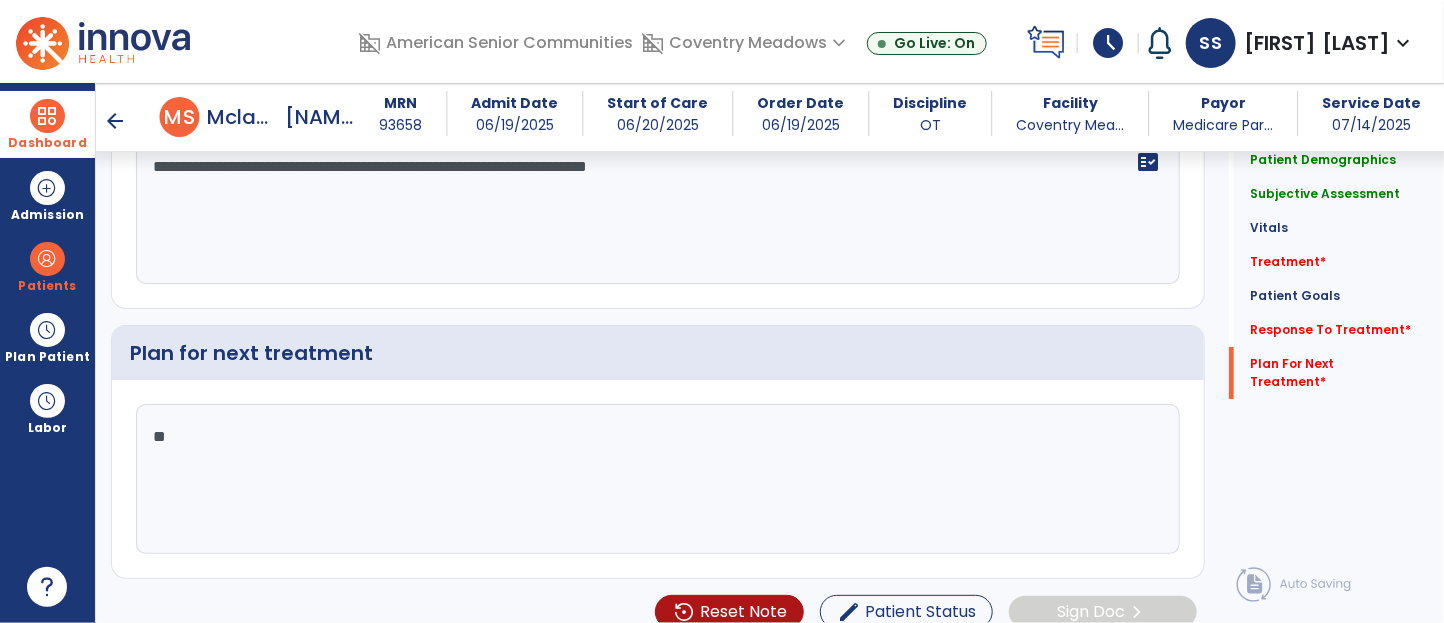 type on "*" 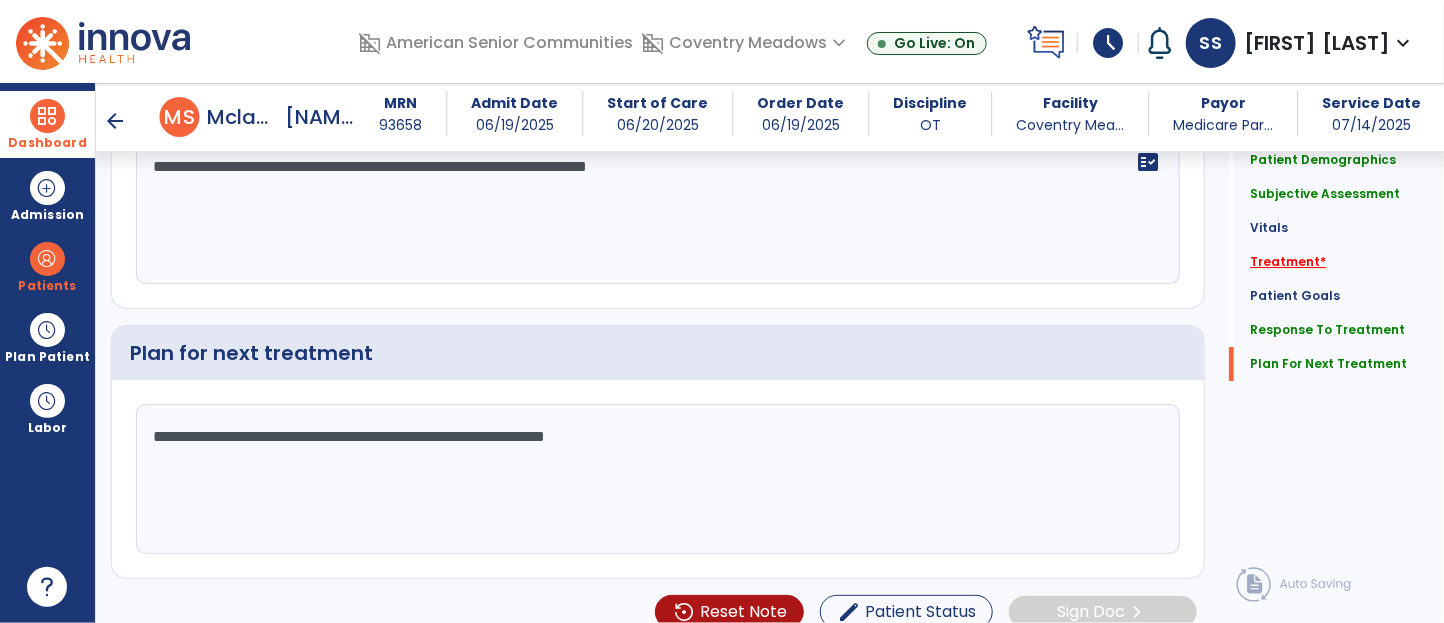 type on "**********" 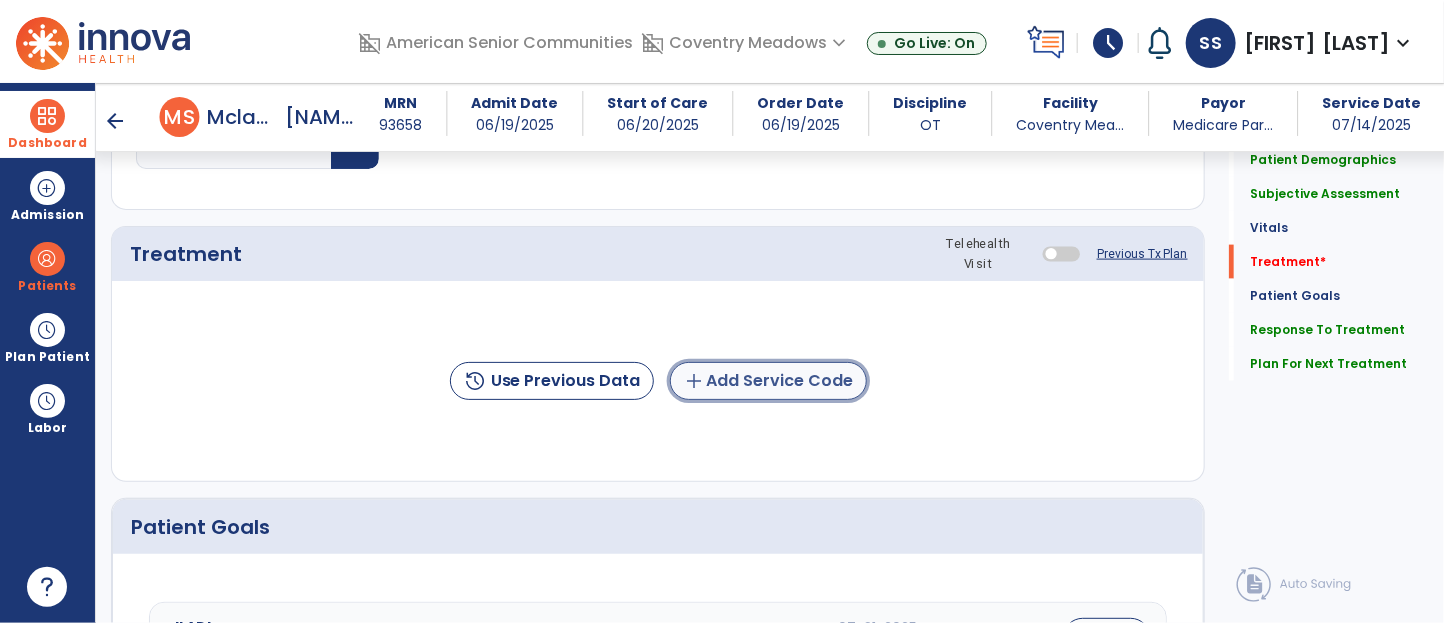 click on "add  Add Service Code" 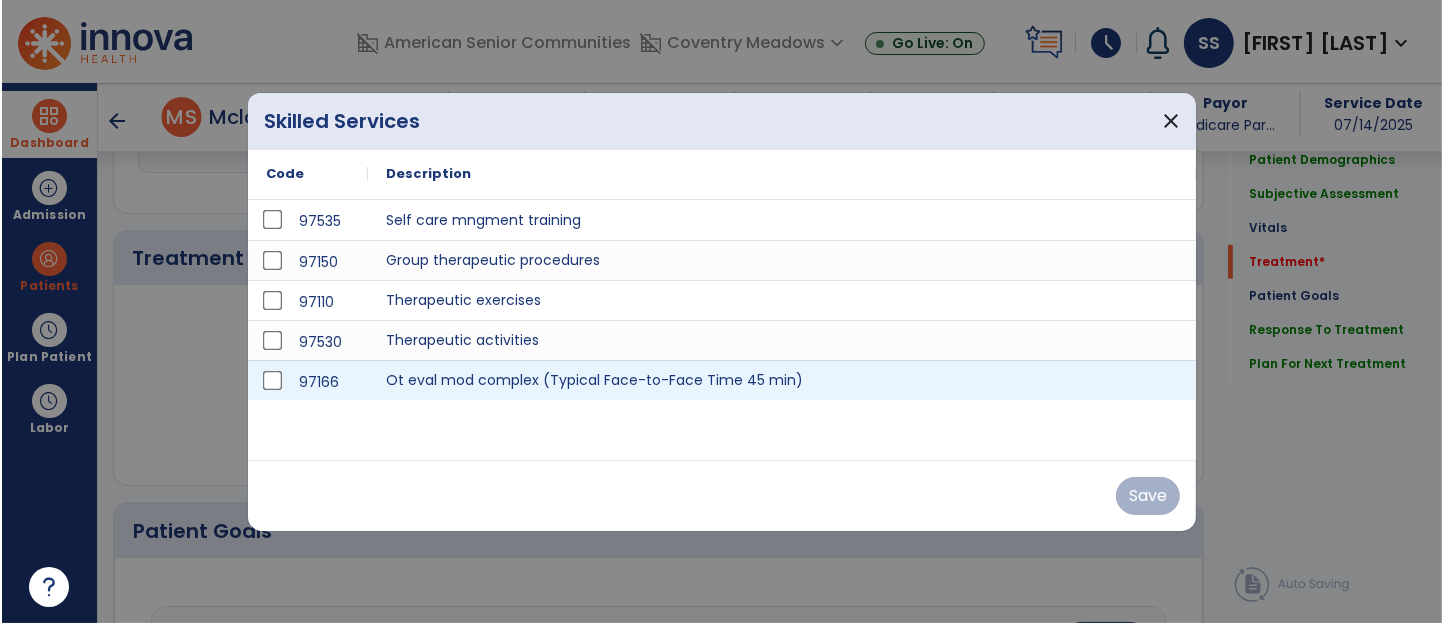 scroll, scrollTop: 1103, scrollLeft: 0, axis: vertical 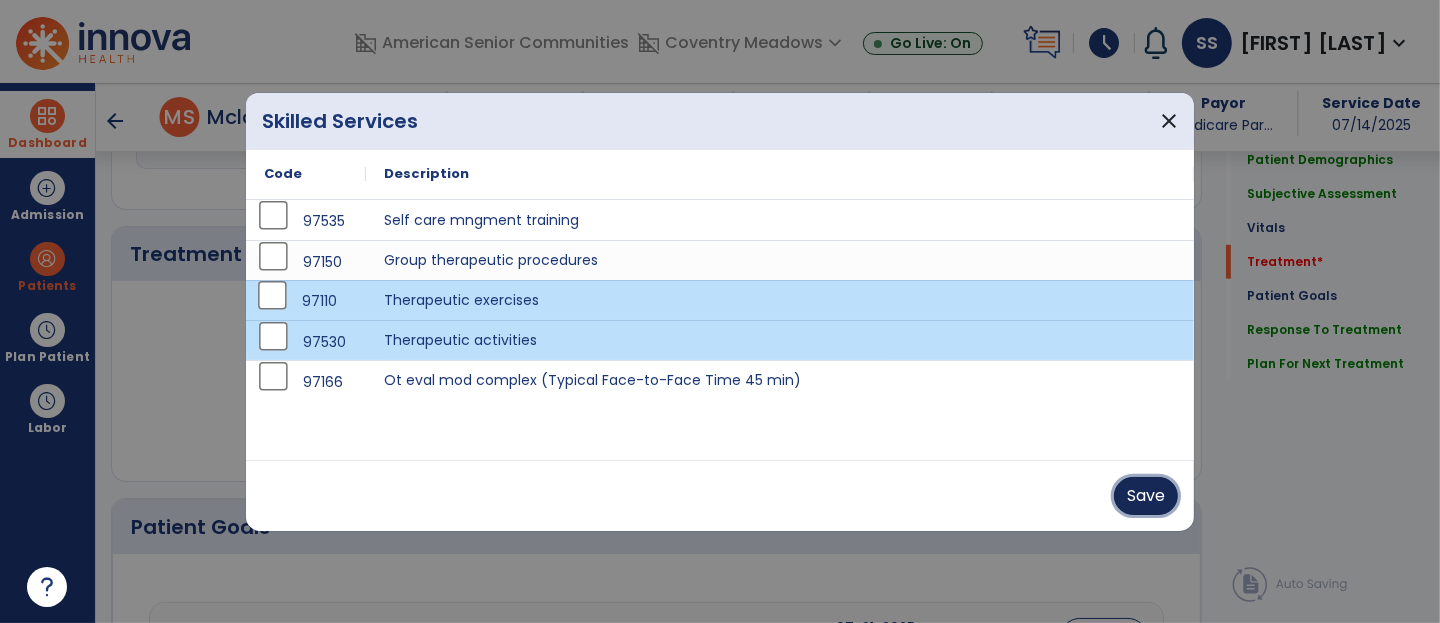click on "Save" at bounding box center (1146, 496) 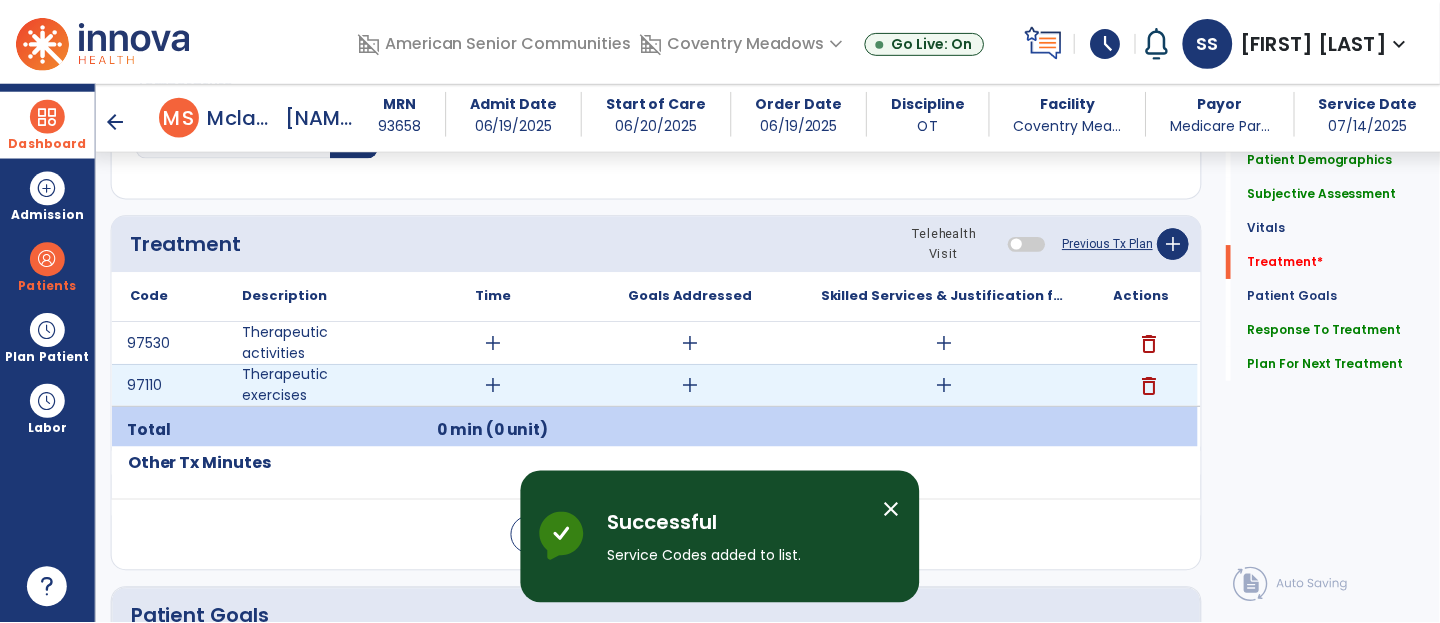 scroll, scrollTop: 1115, scrollLeft: 0, axis: vertical 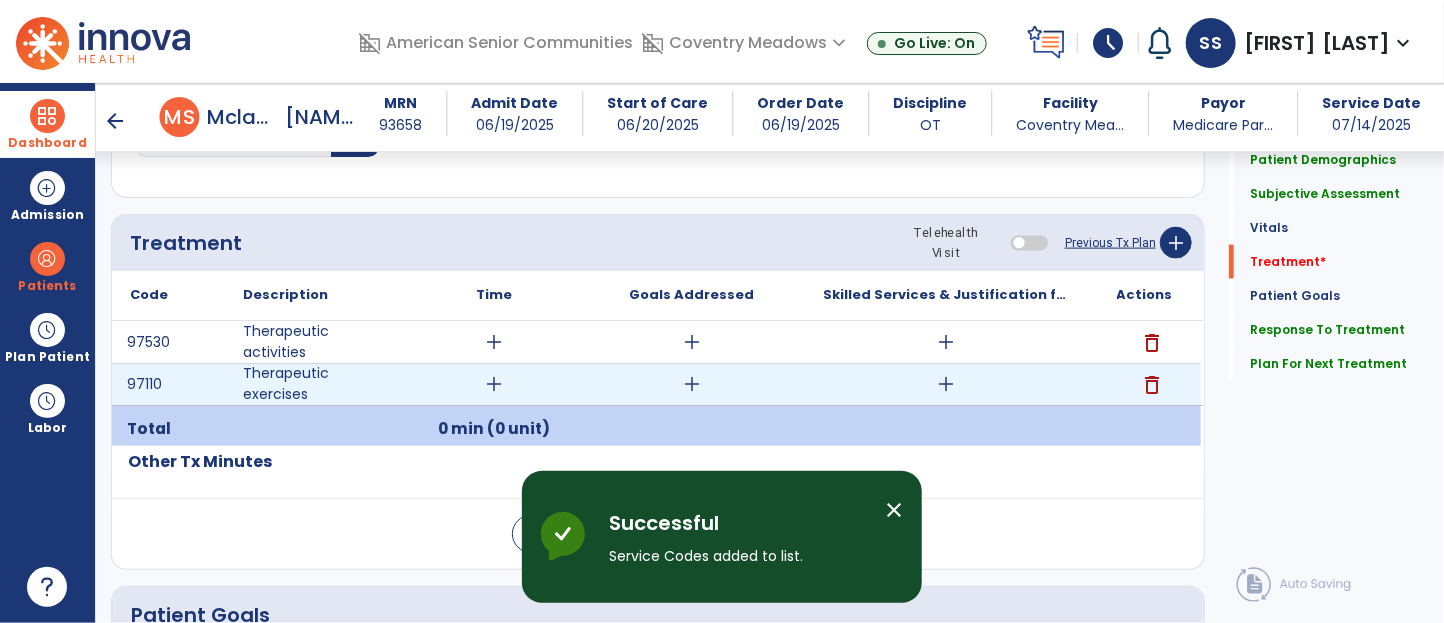 click on "add" at bounding box center (494, 384) 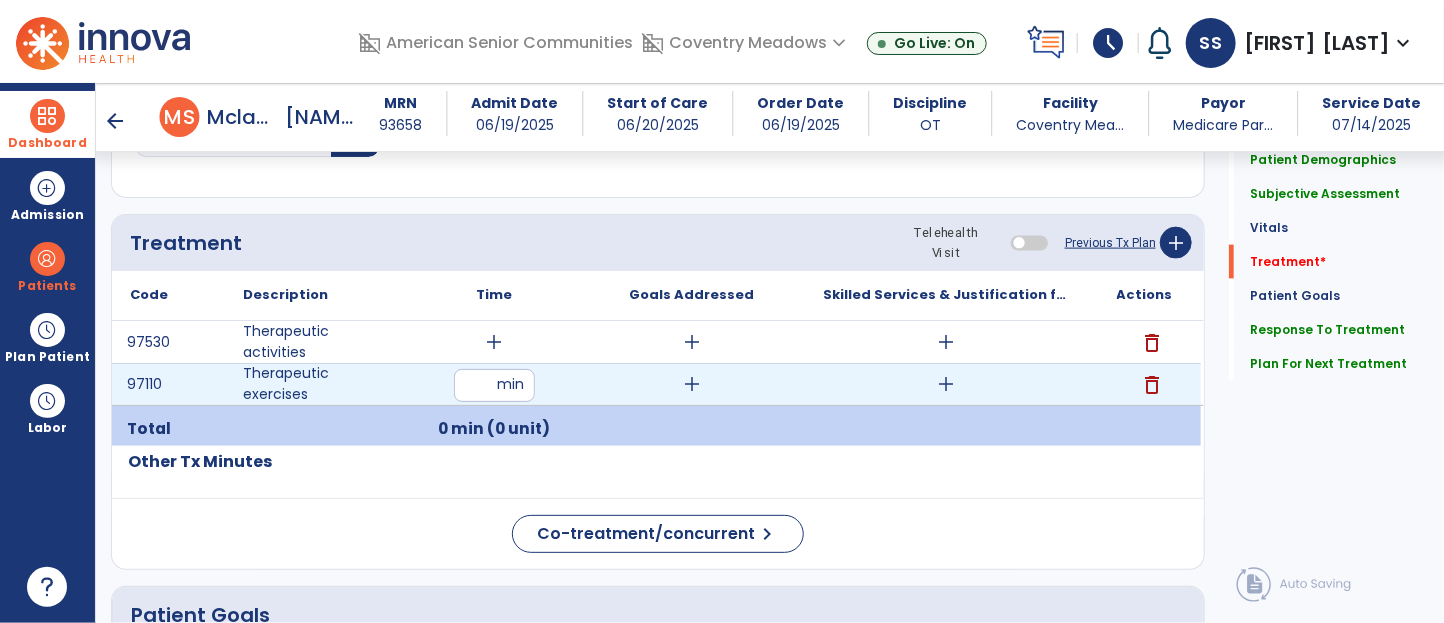 type on "**" 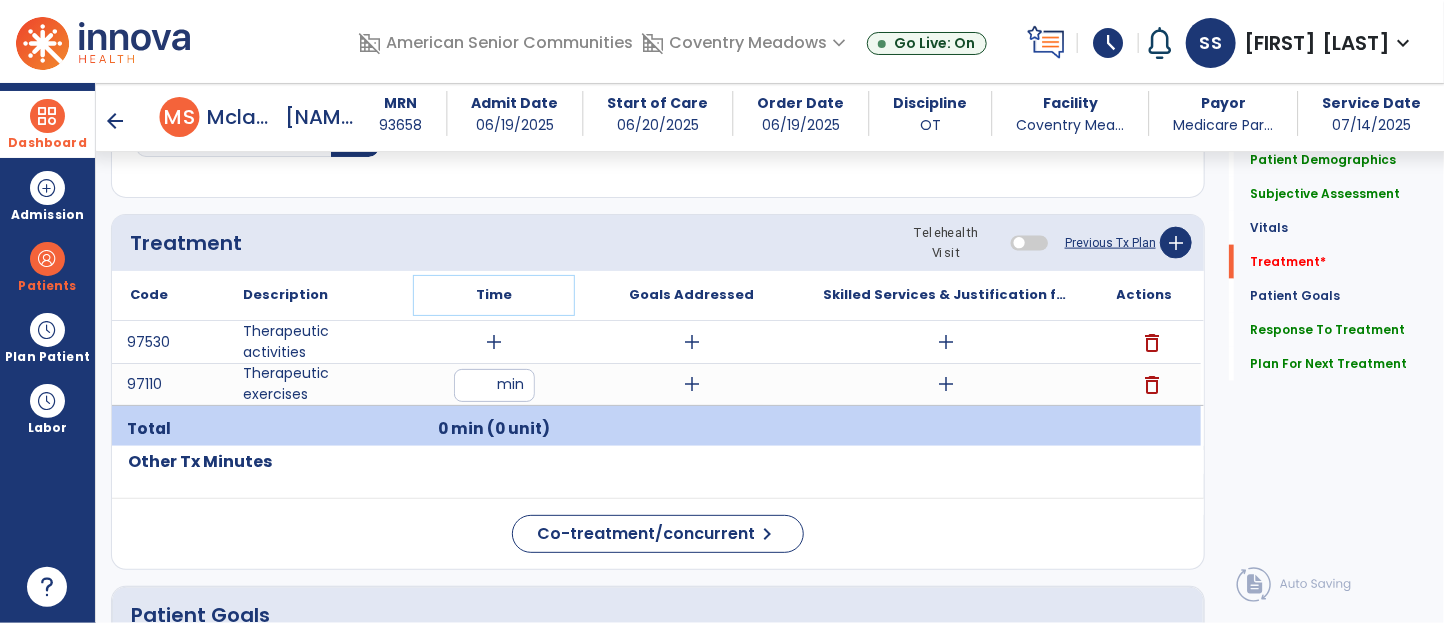 click on "Time" at bounding box center (494, 295) 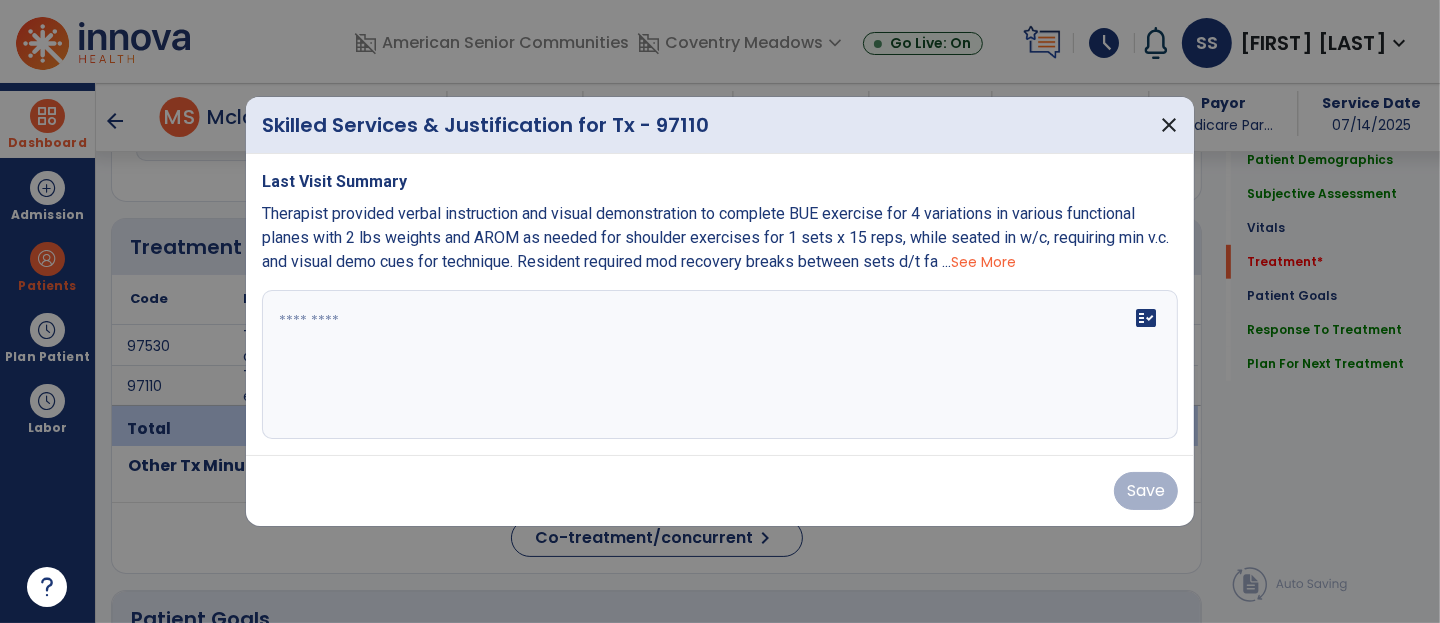 scroll, scrollTop: 1115, scrollLeft: 0, axis: vertical 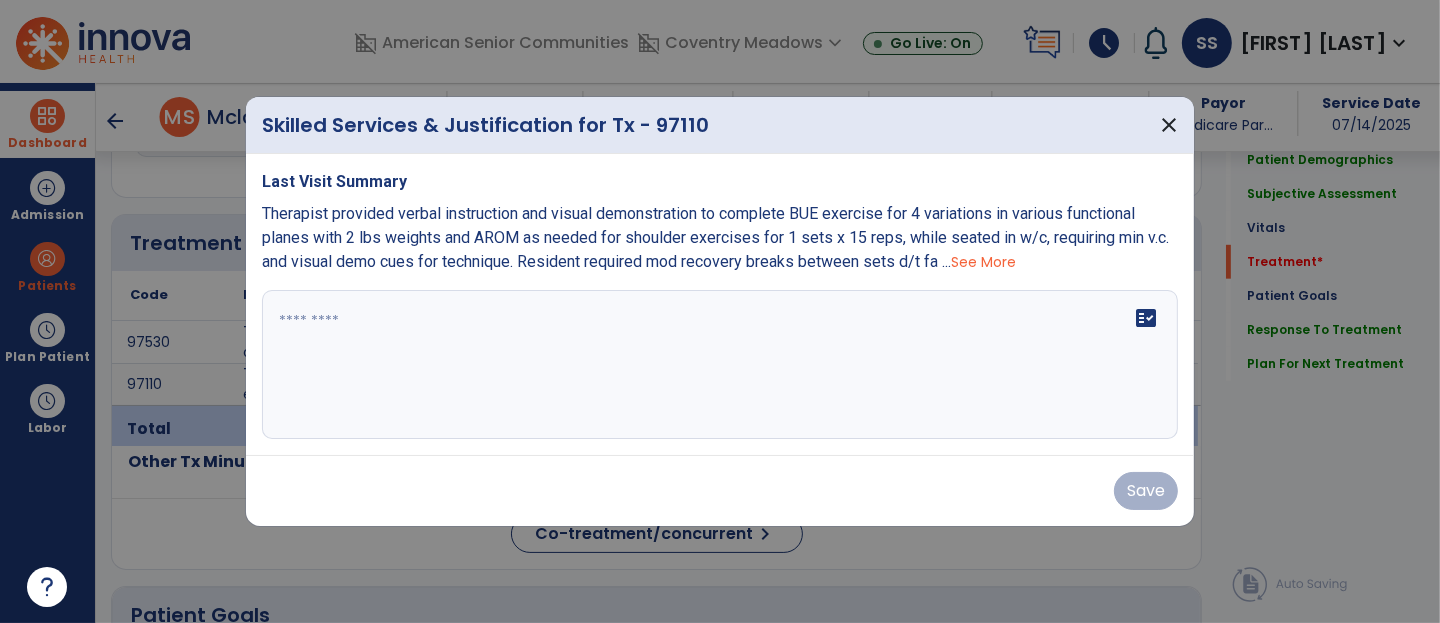 click on "See More" at bounding box center [983, 262] 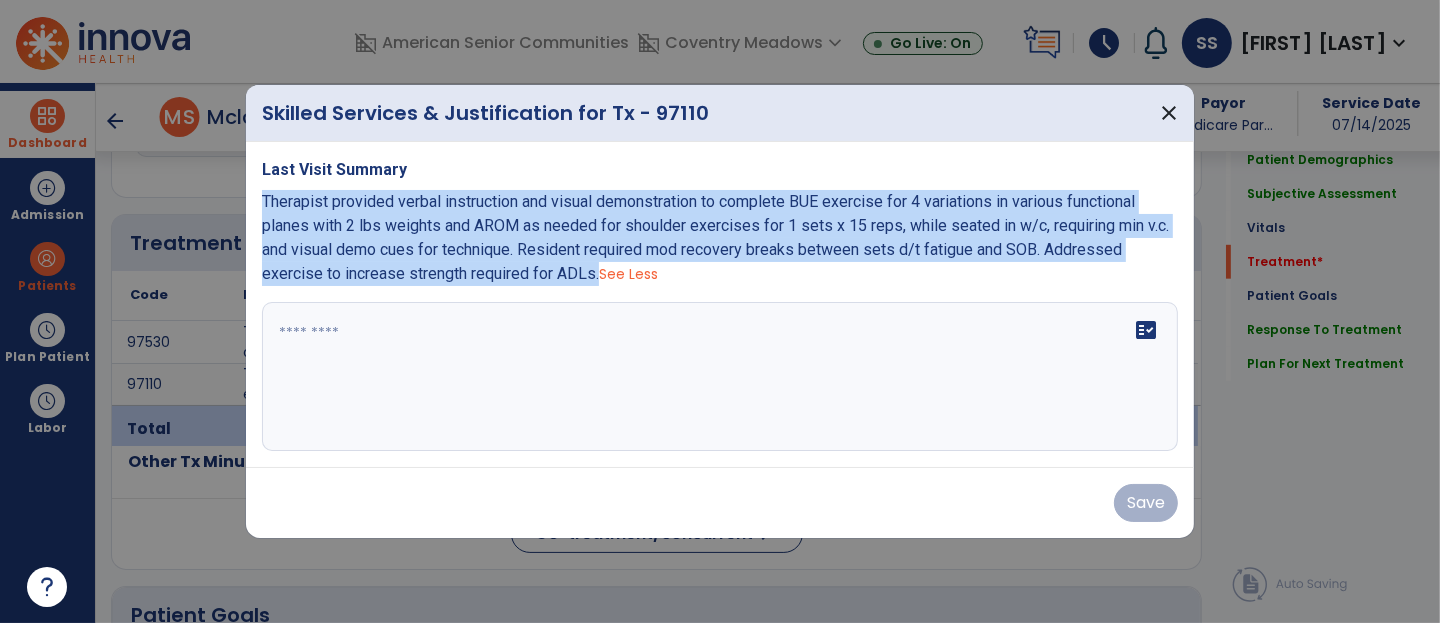 drag, startPoint x: 262, startPoint y: 203, endPoint x: 597, endPoint y: 264, distance: 340.50845 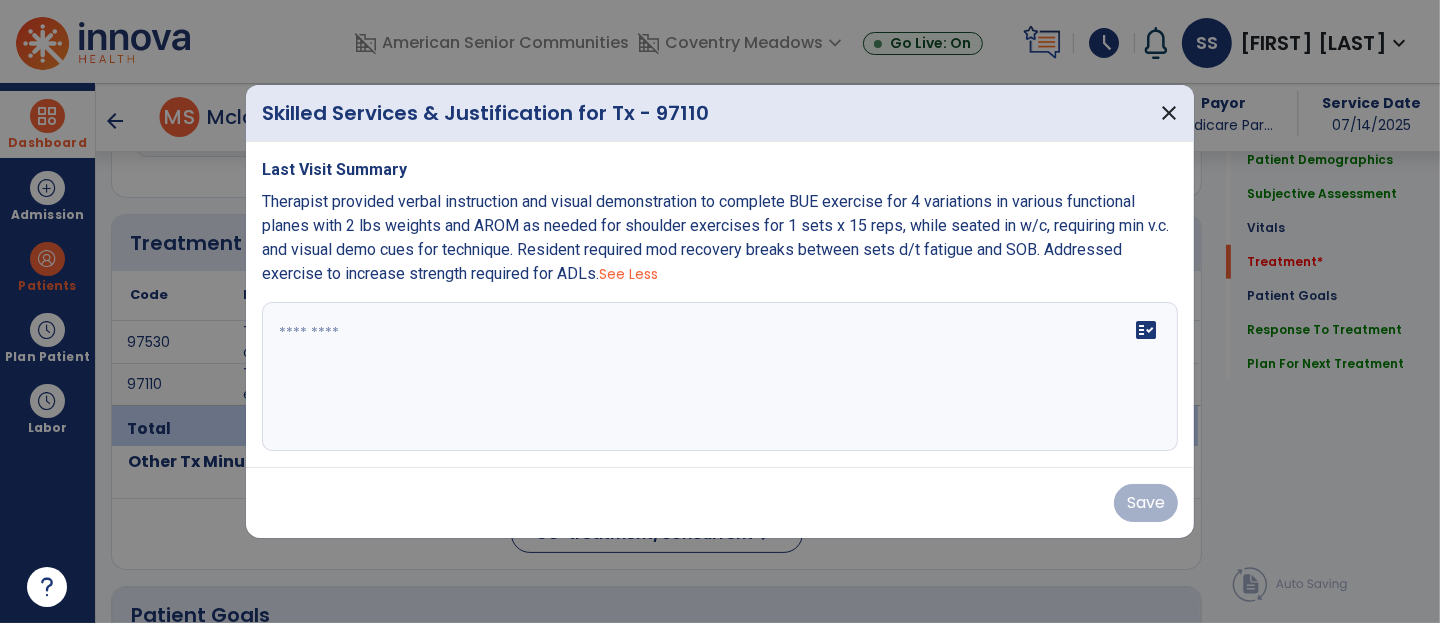 click at bounding box center [720, 377] 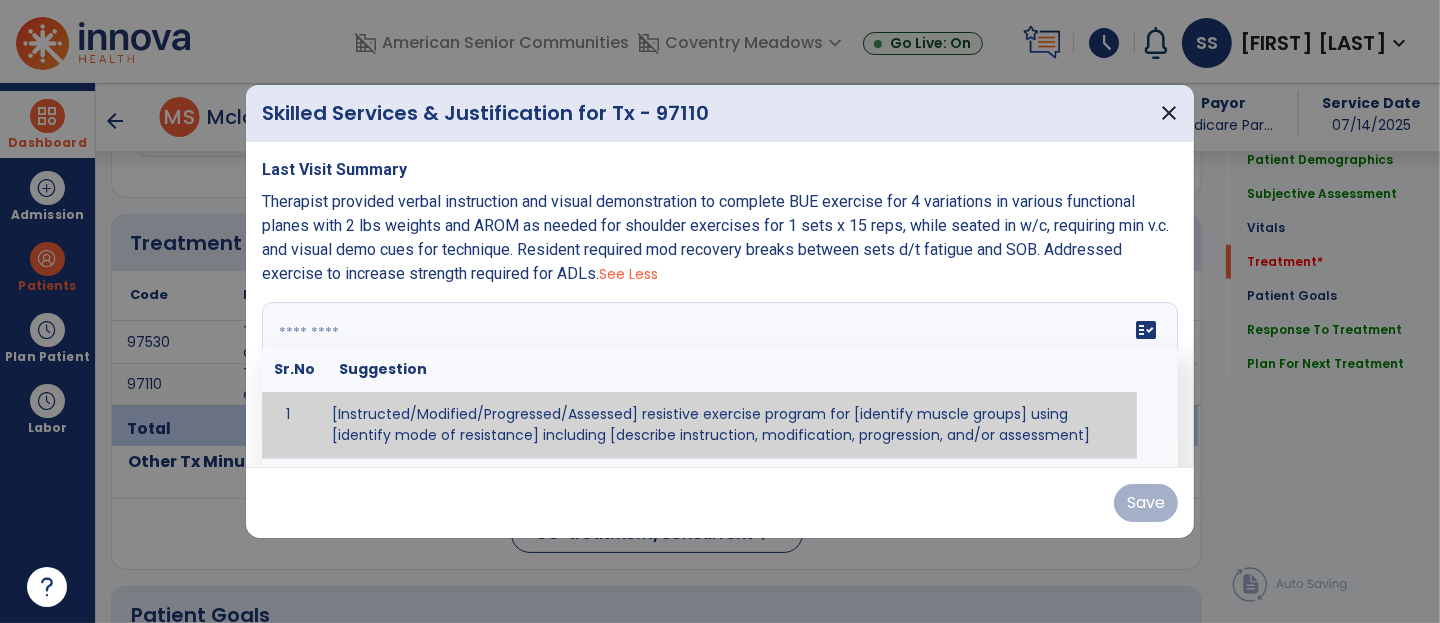 paste on "**********" 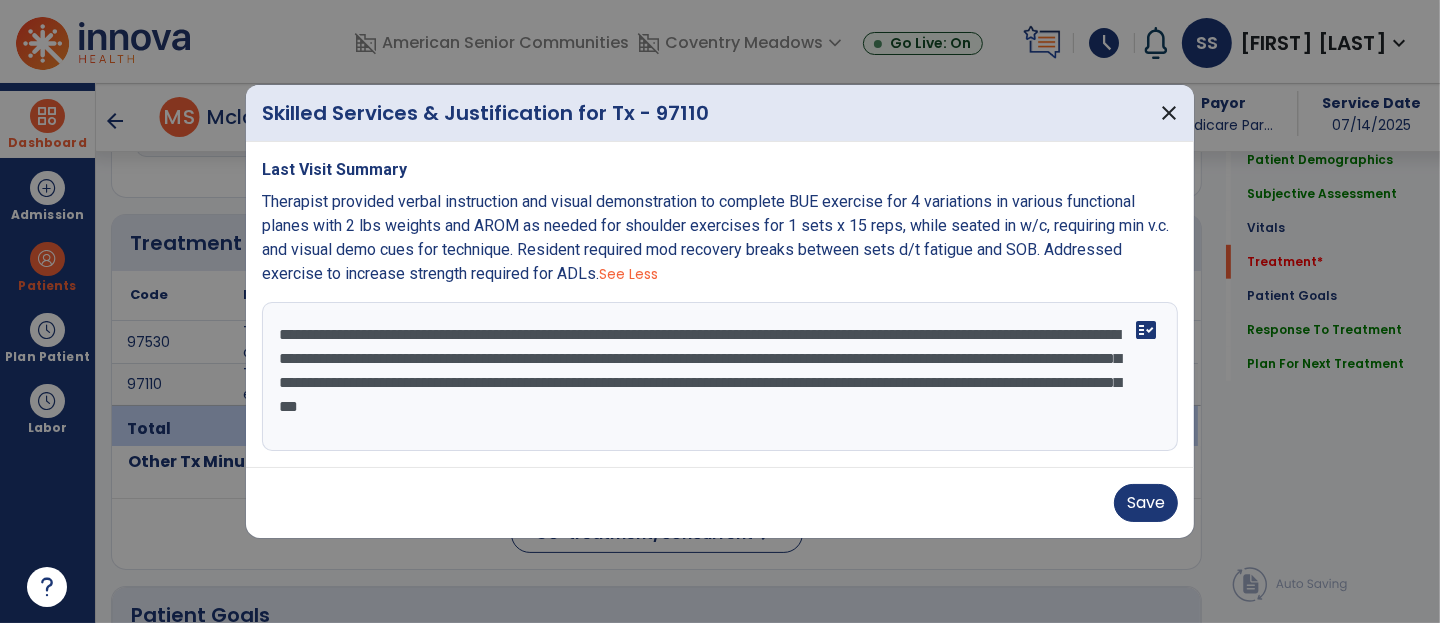 click on "**********" at bounding box center (720, 377) 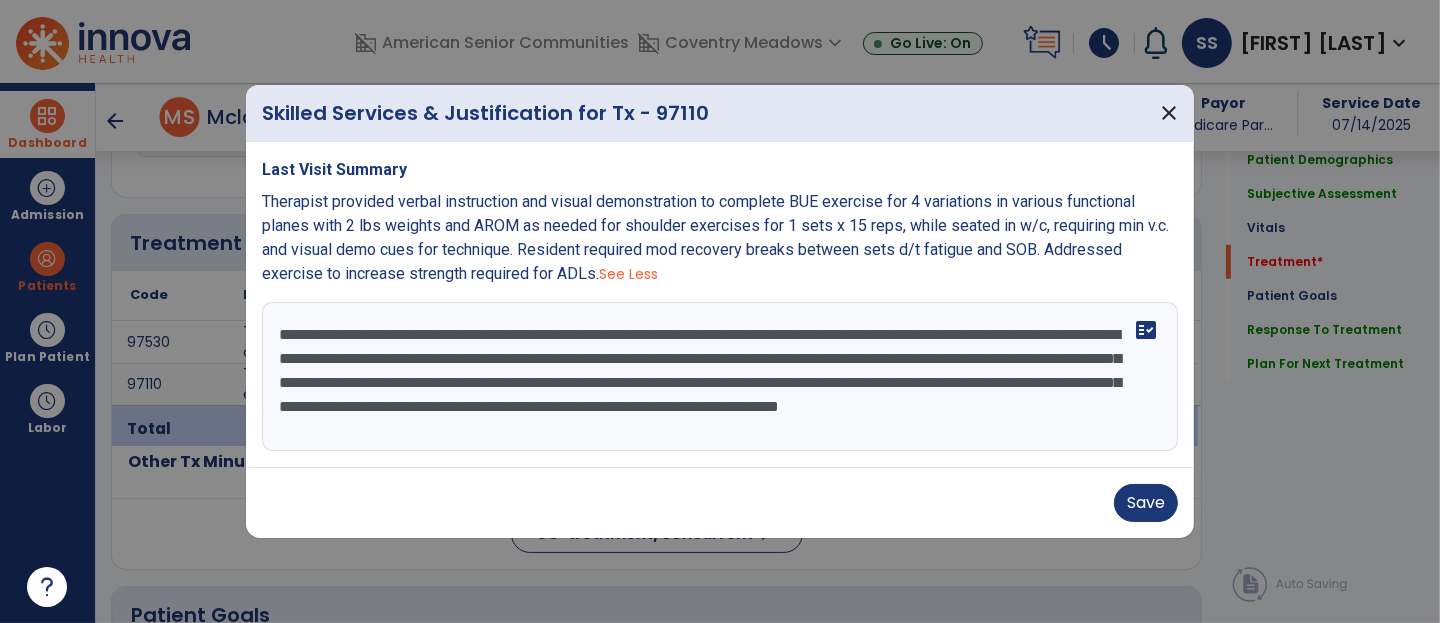 click on "**********" at bounding box center [720, 377] 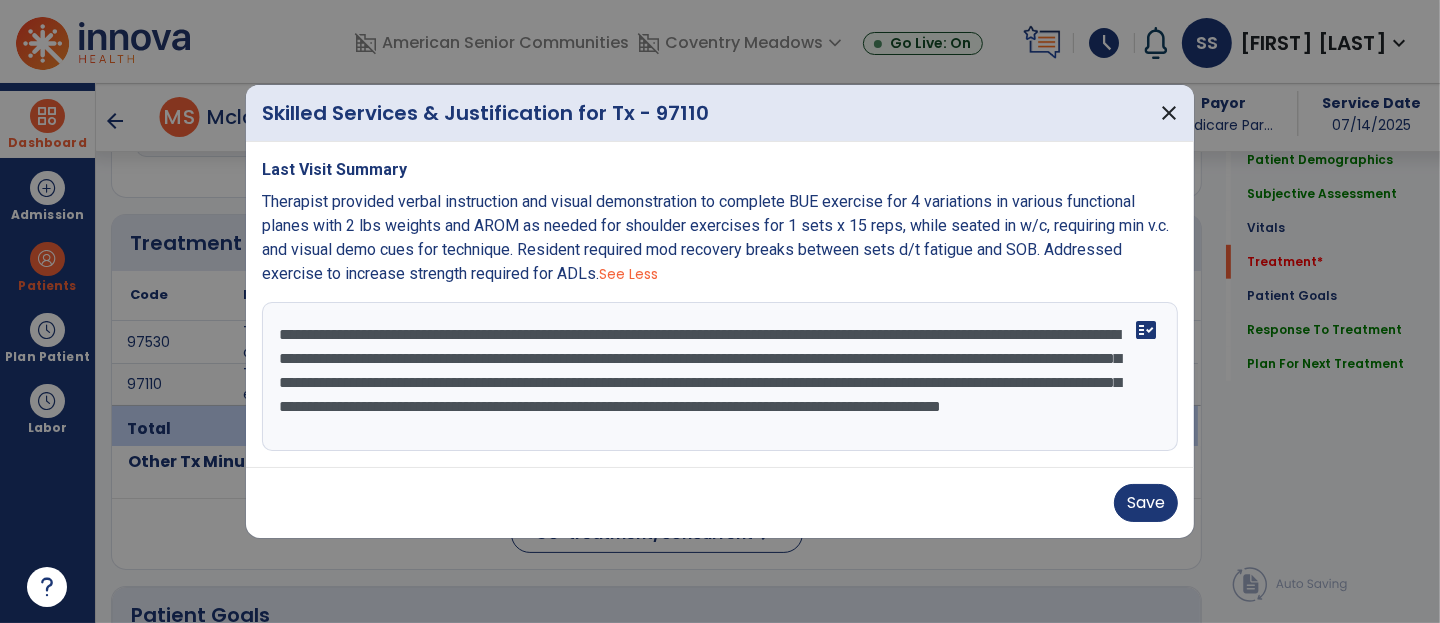 scroll, scrollTop: 14, scrollLeft: 0, axis: vertical 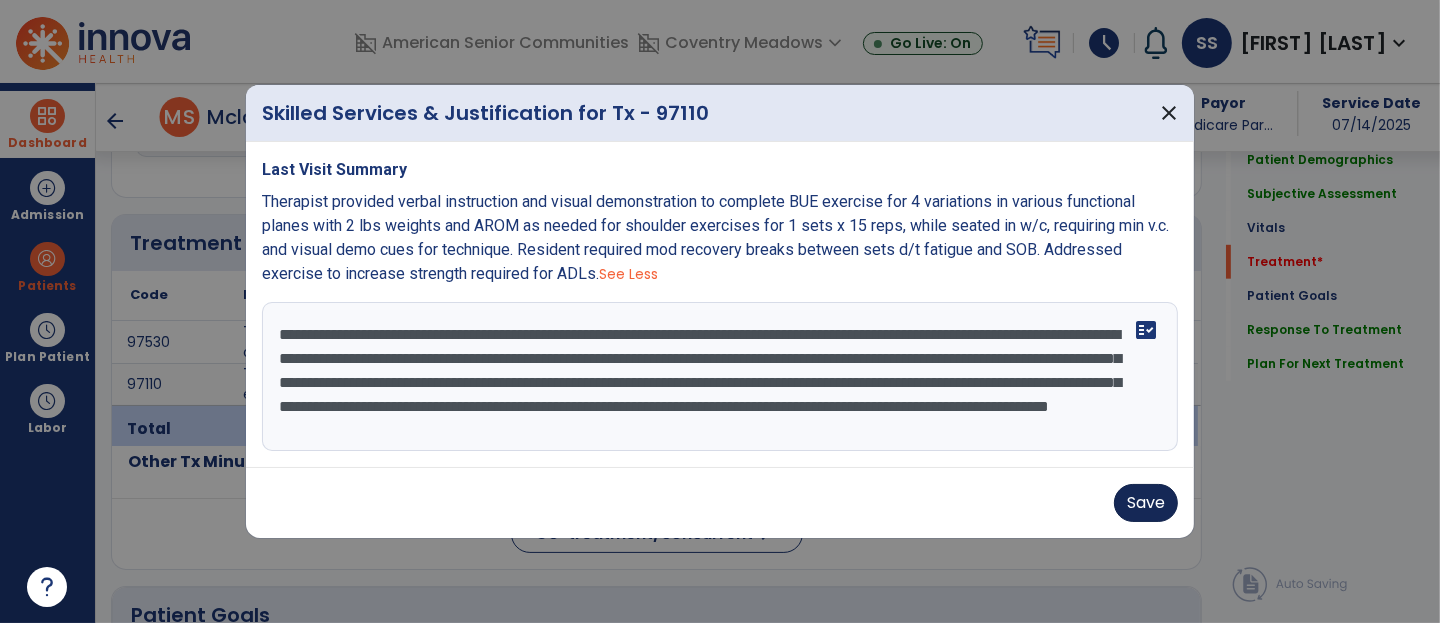 type on "**********" 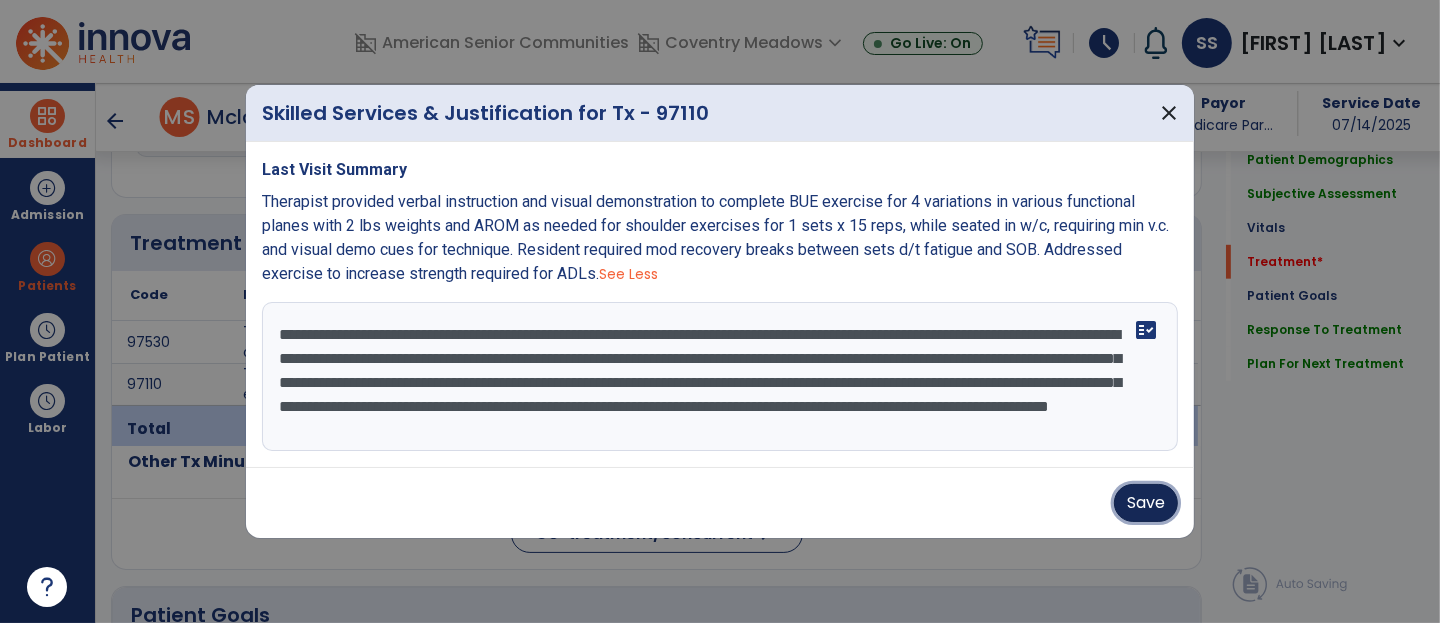click on "Save" at bounding box center (1146, 503) 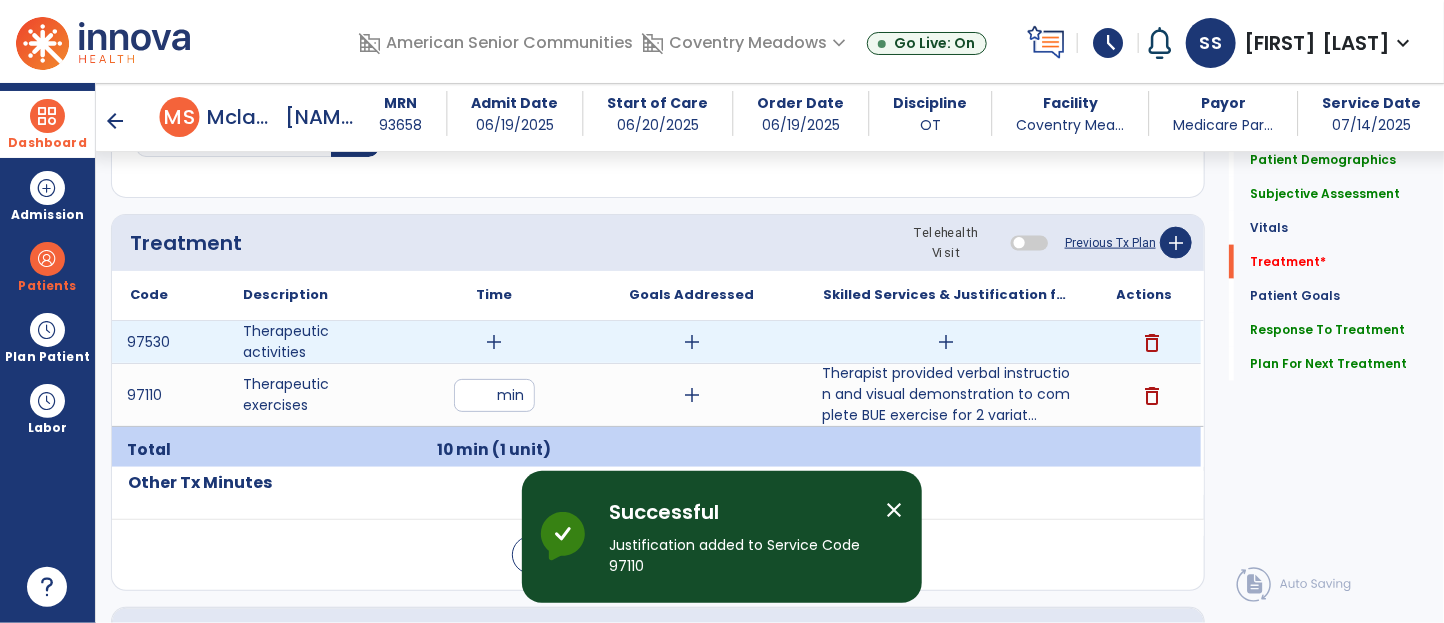 click on "add" at bounding box center [494, 342] 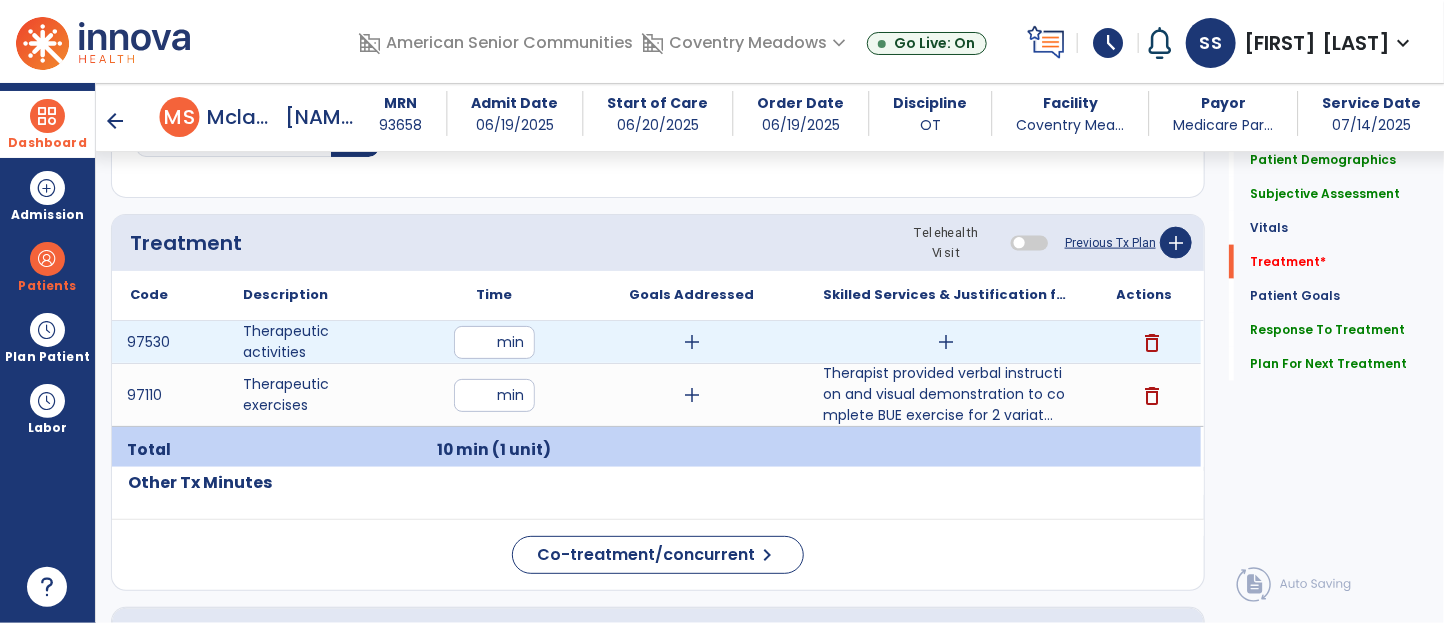 type on "**" 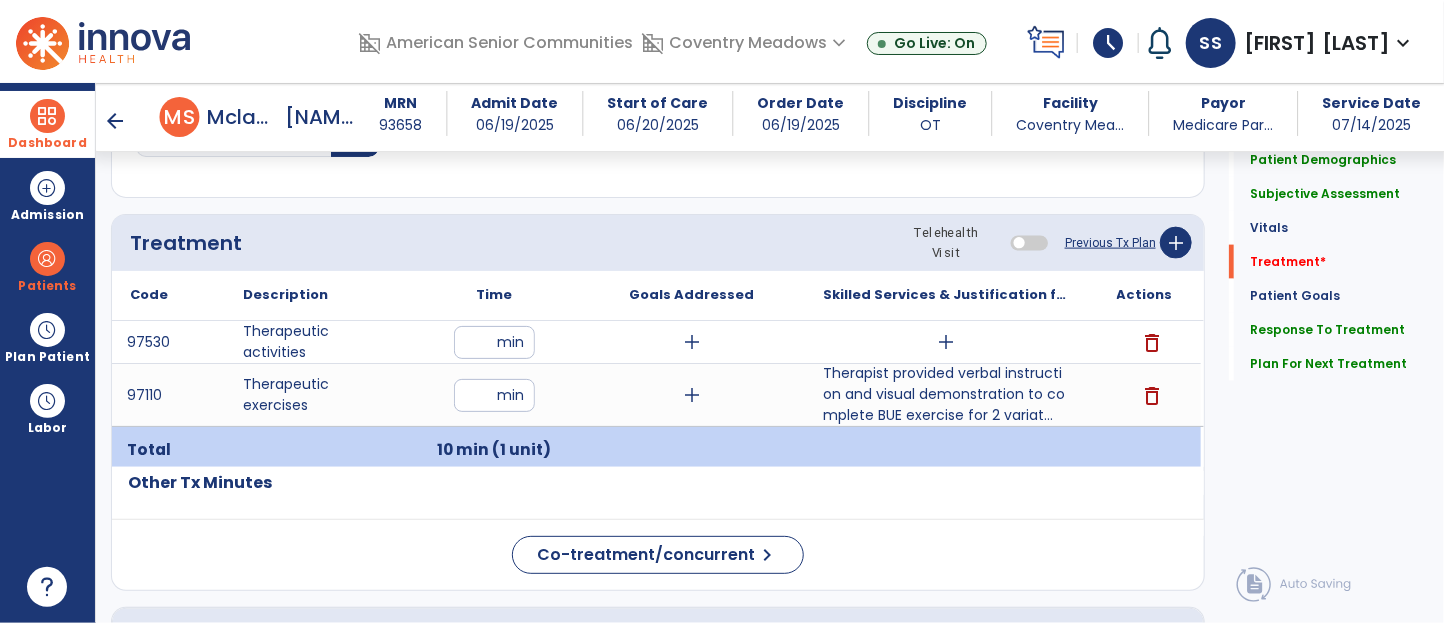click on "Treatment Telehealth Visit  Previous Tx Plan   add" 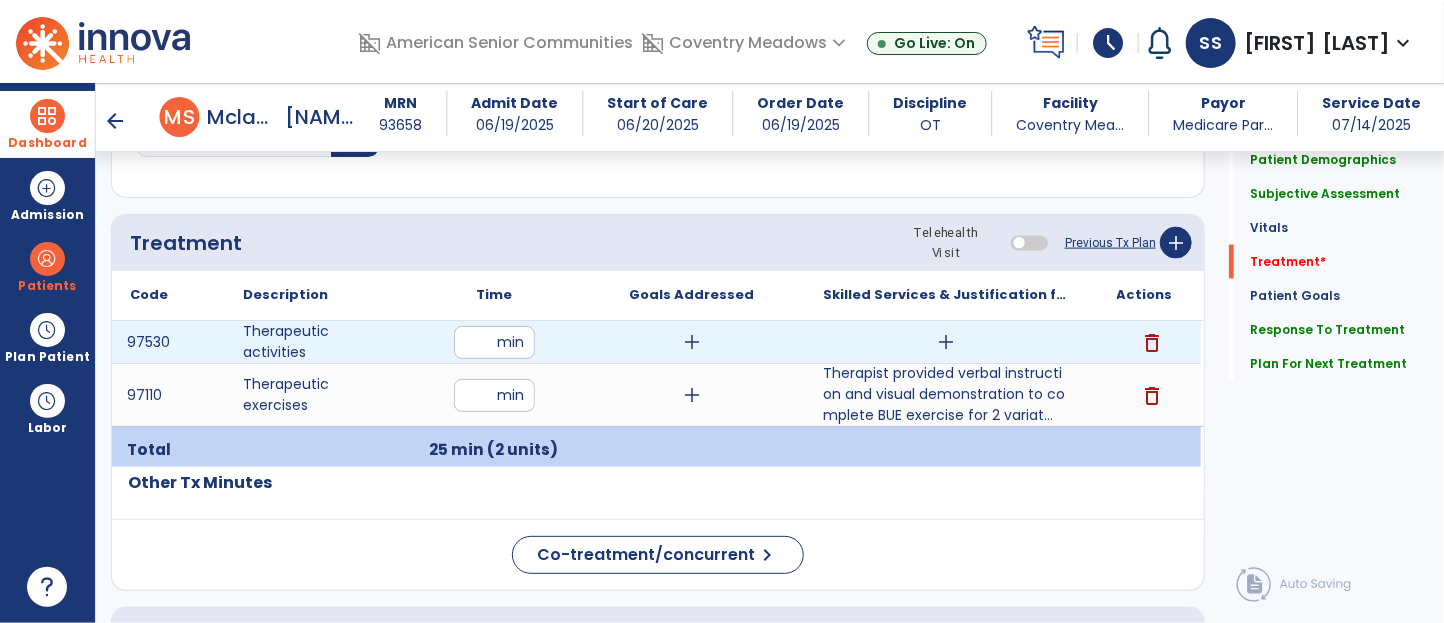 click on "add" at bounding box center (947, 342) 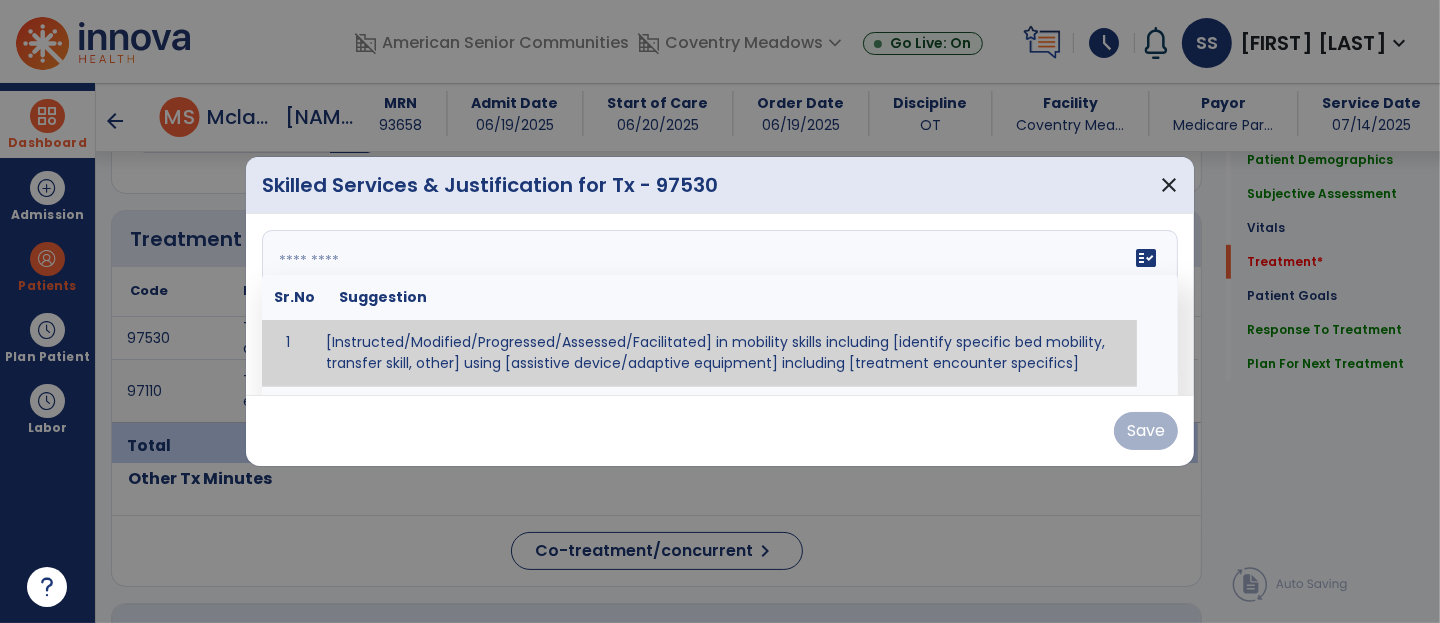 click on "fact_check  Sr.No Suggestion 1 [Instructed/Modified/Progressed/Assessed/Facilitated] in mobility skills including [identify specific bed mobility, transfer skill, other] using [assistive device/adaptive equipment] including [treatment encounter specifics]" at bounding box center (720, 305) 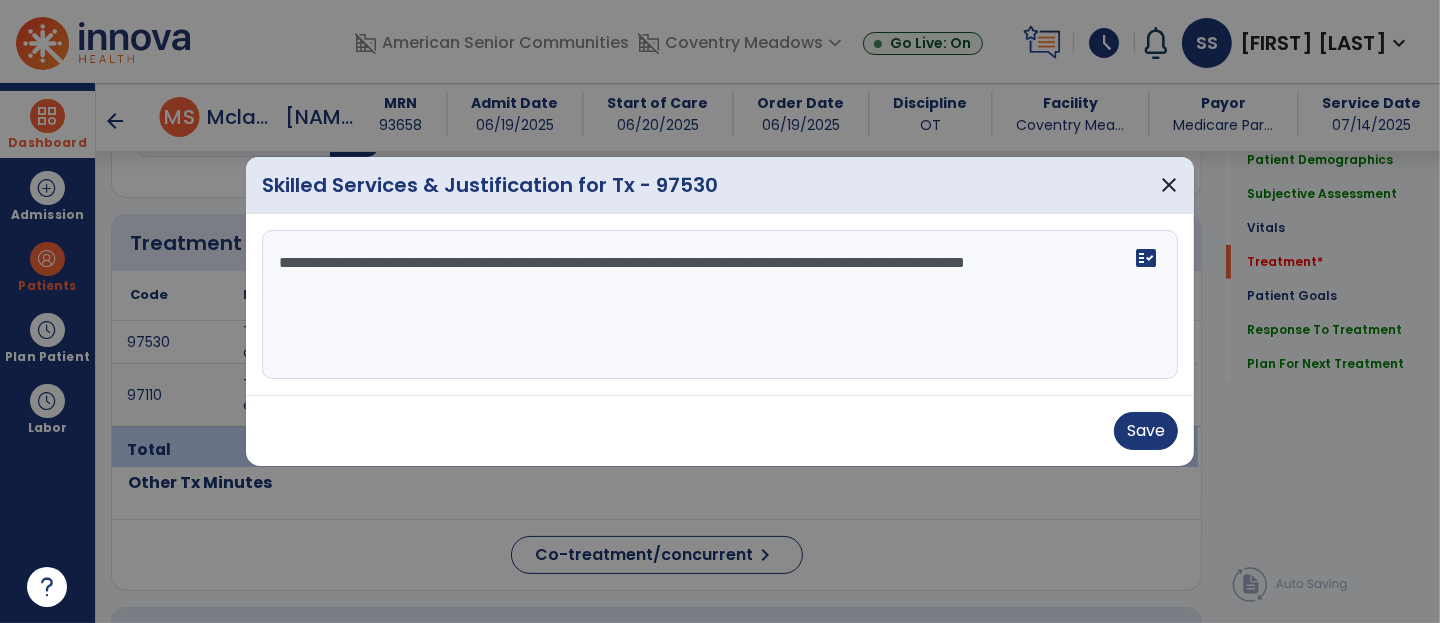 click on "**********" at bounding box center (720, 305) 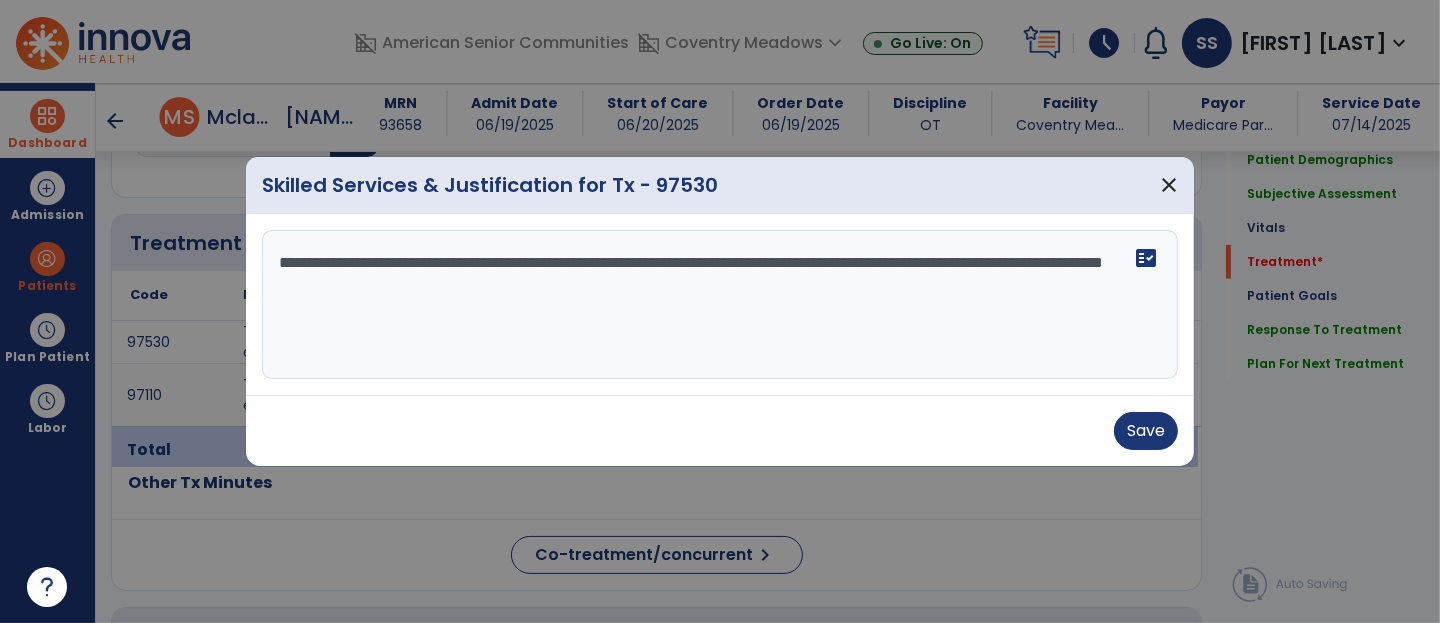 click on "**********" at bounding box center (720, 305) 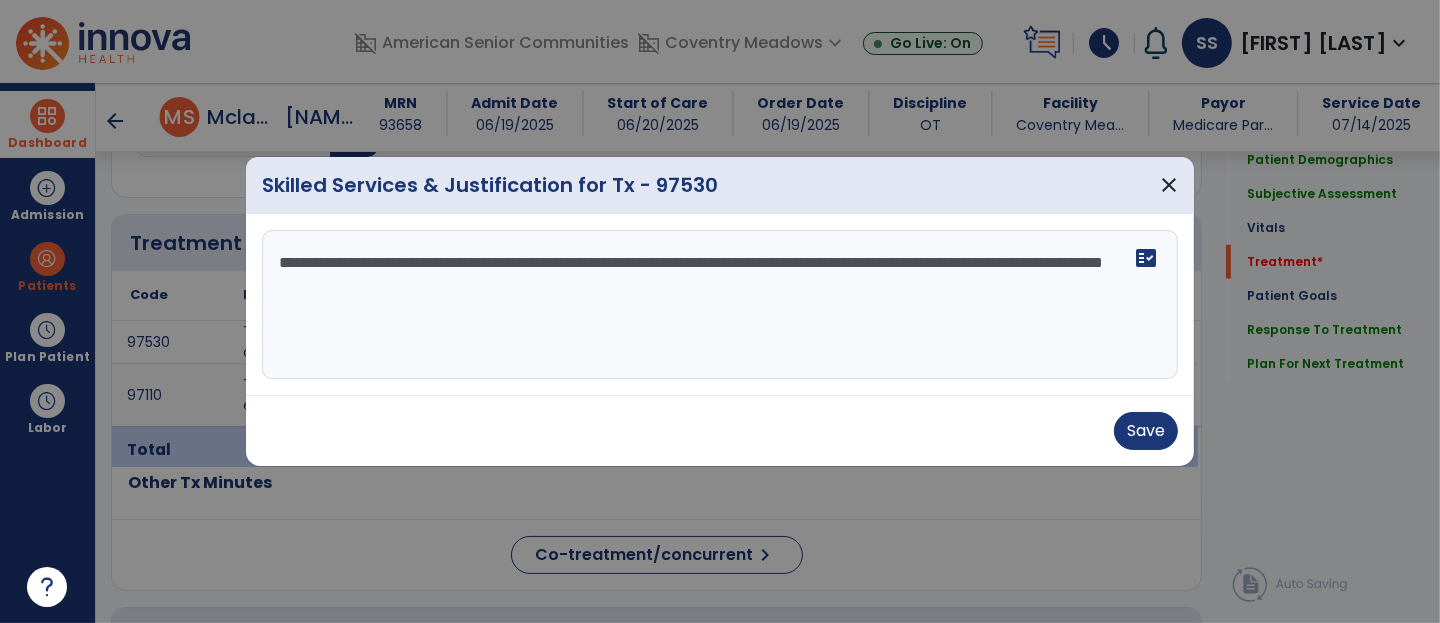 drag, startPoint x: 680, startPoint y: 259, endPoint x: 698, endPoint y: 240, distance: 26.172504 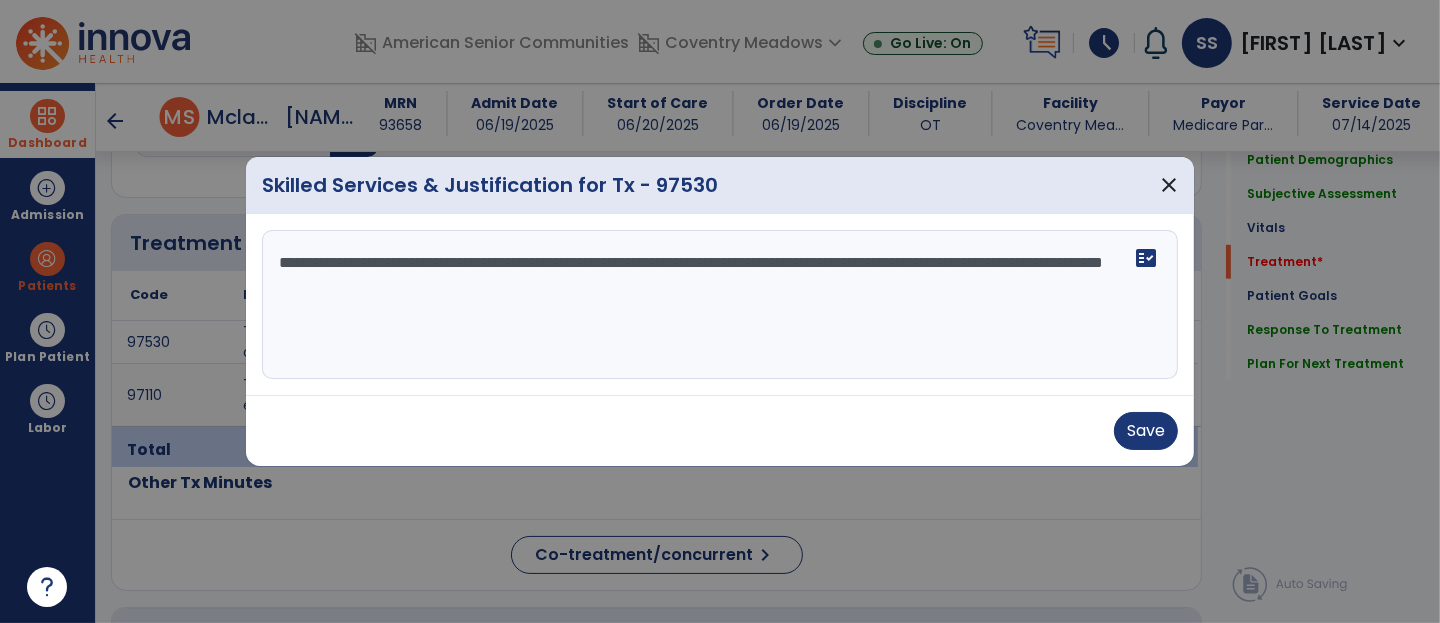 click on "**********" at bounding box center (720, 305) 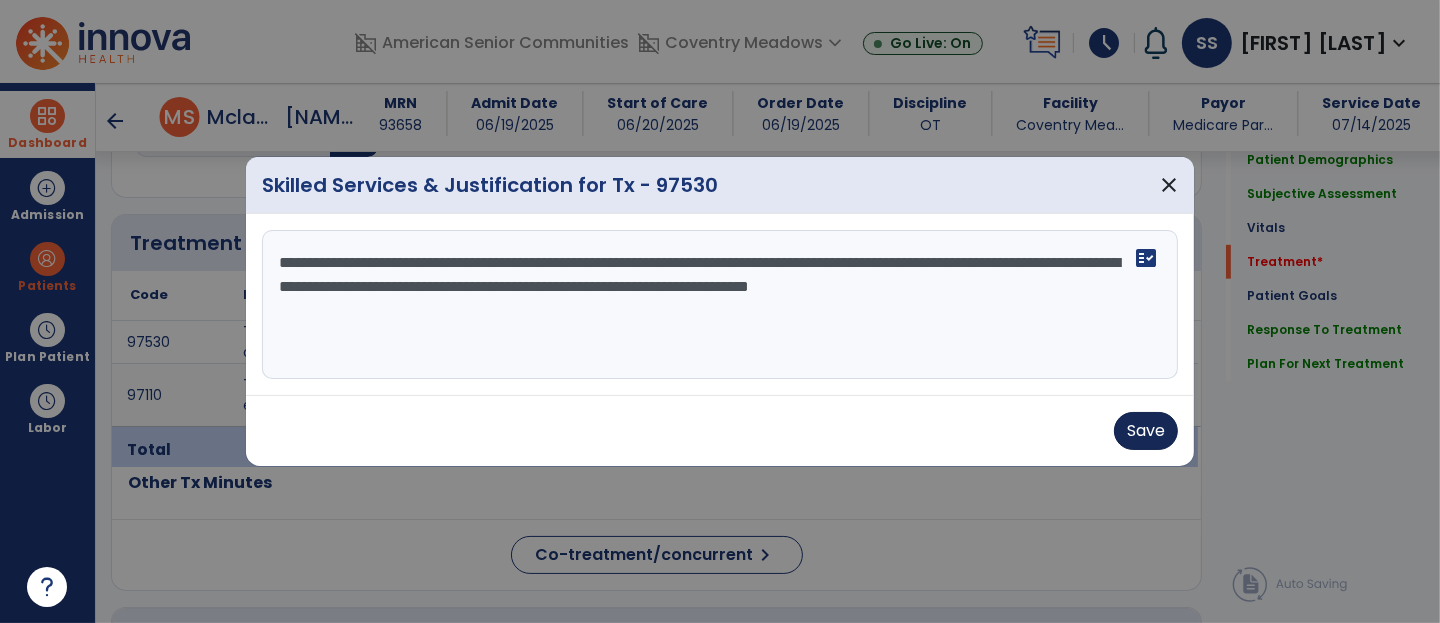 type on "**********" 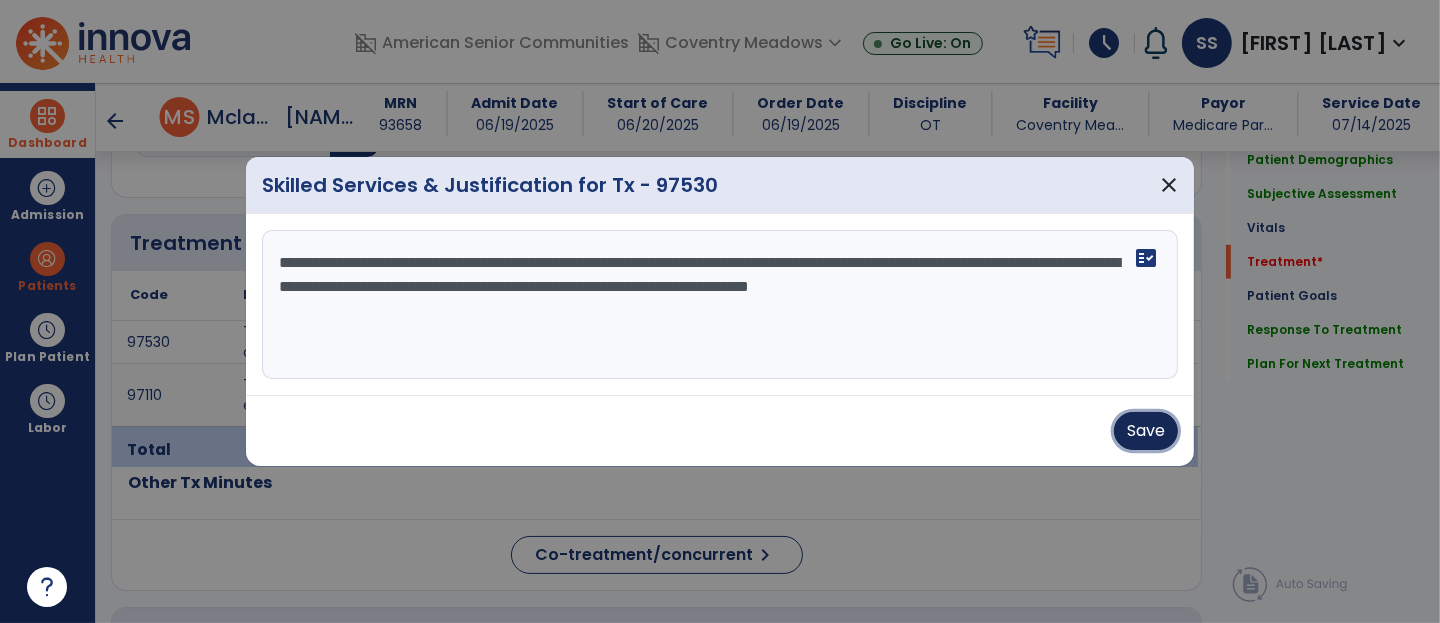 click on "Save" at bounding box center [1146, 431] 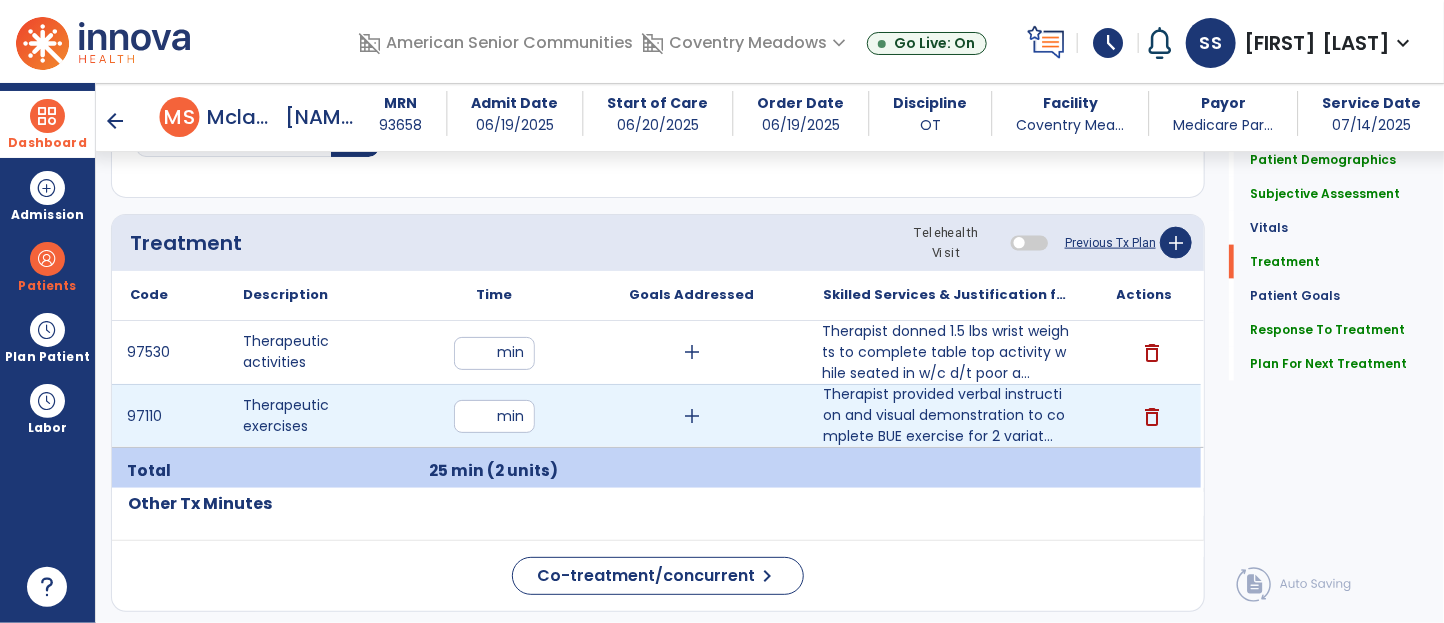 click on "**" at bounding box center (494, 416) 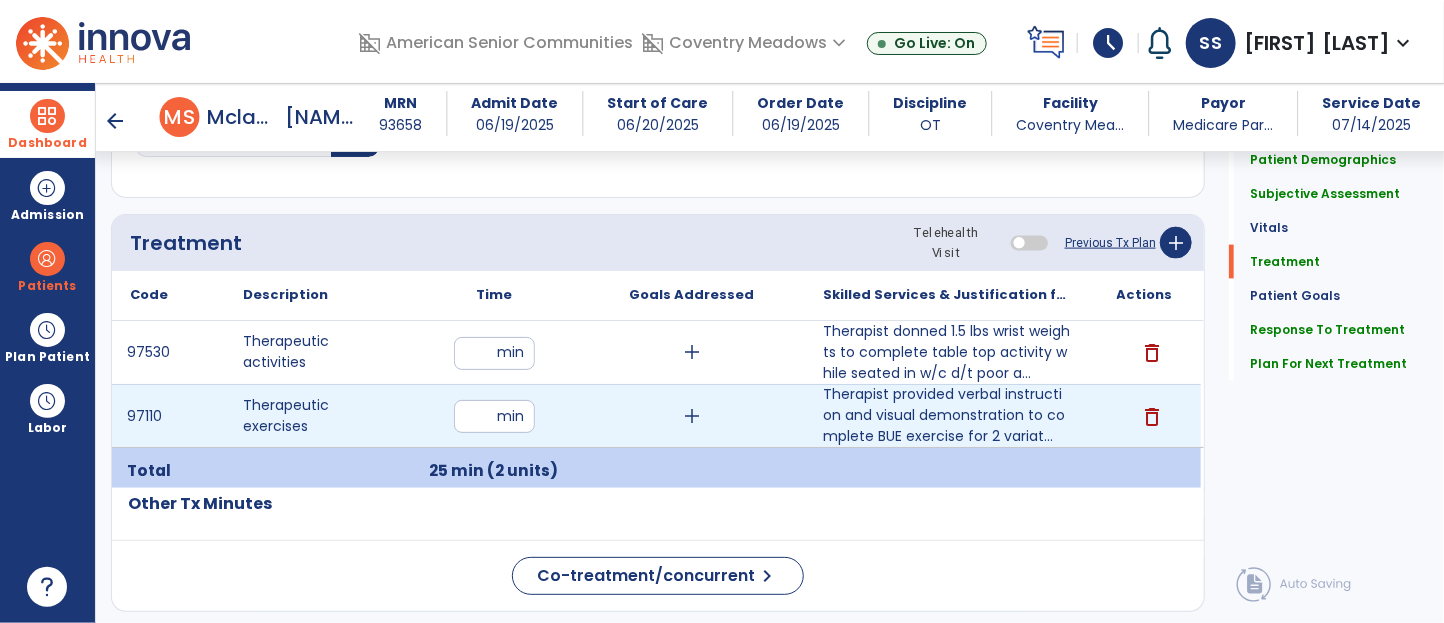 type on "**" 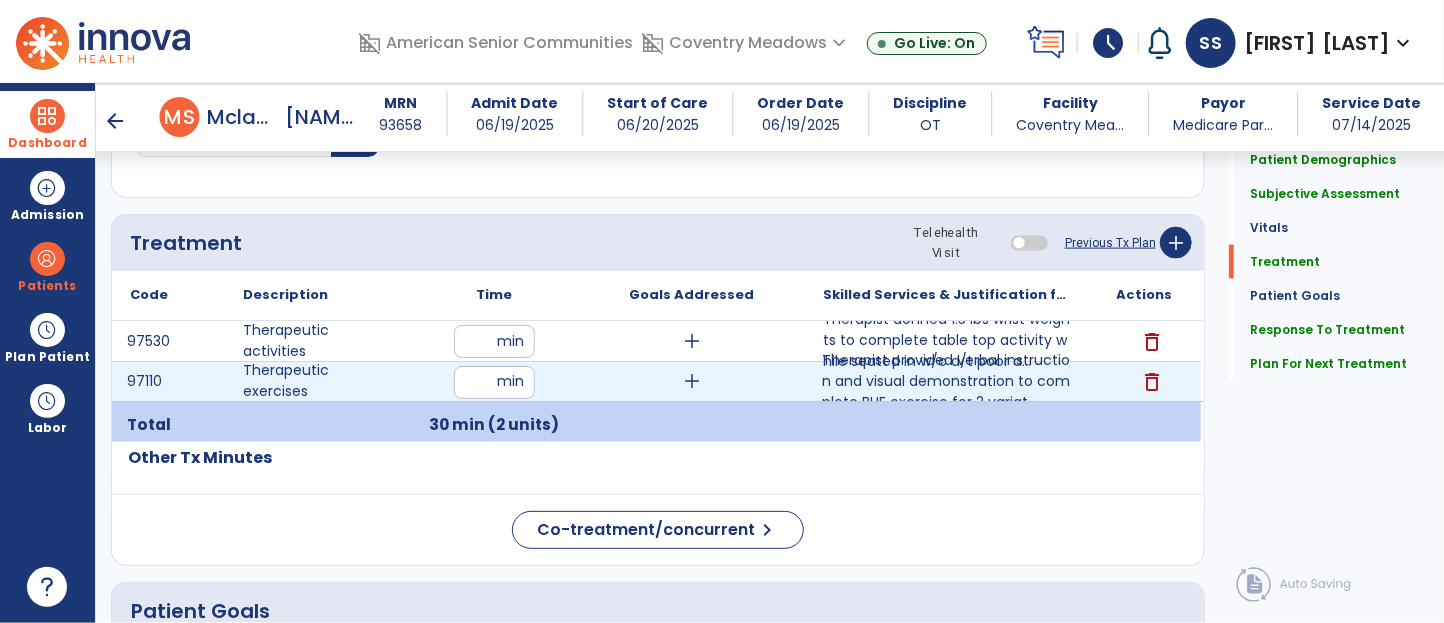 click on "Therapist provided verbal instruction and visual demonstration to complete BUE exercise for 2 variat..." at bounding box center [946, 381] 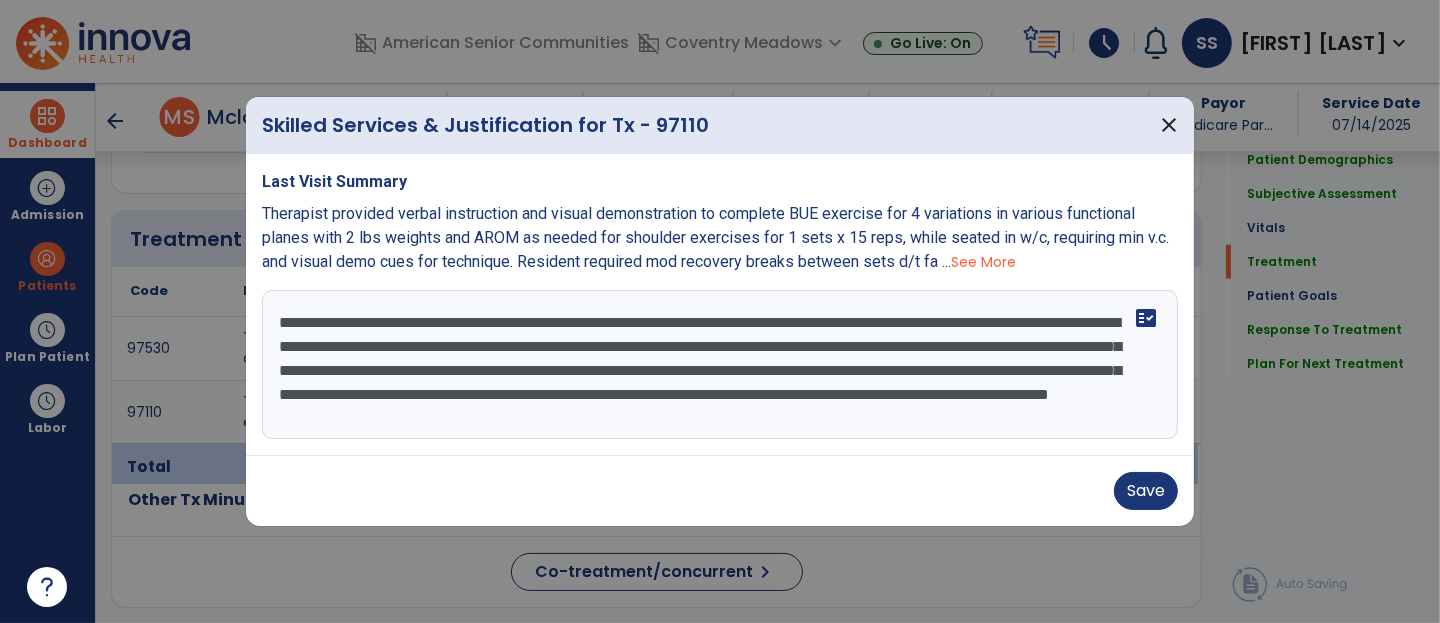 scroll, scrollTop: 1115, scrollLeft: 0, axis: vertical 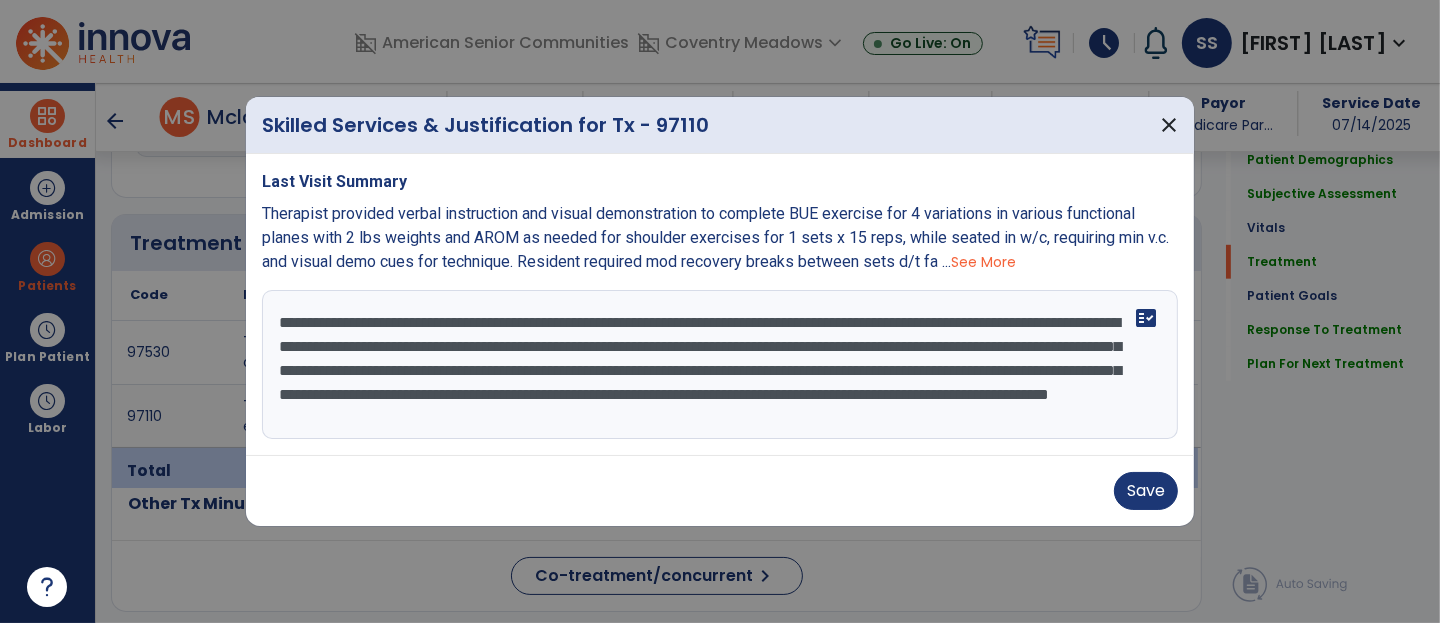 click on "**********" at bounding box center (720, 365) 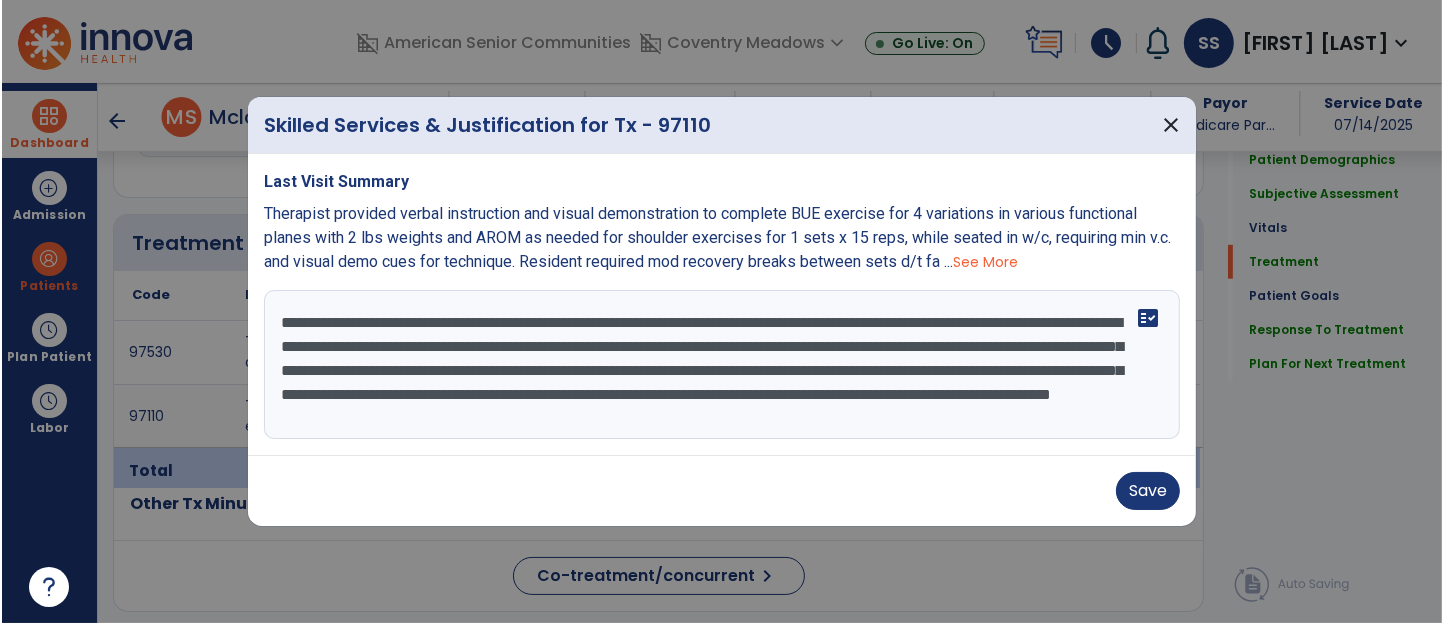 scroll, scrollTop: 24, scrollLeft: 0, axis: vertical 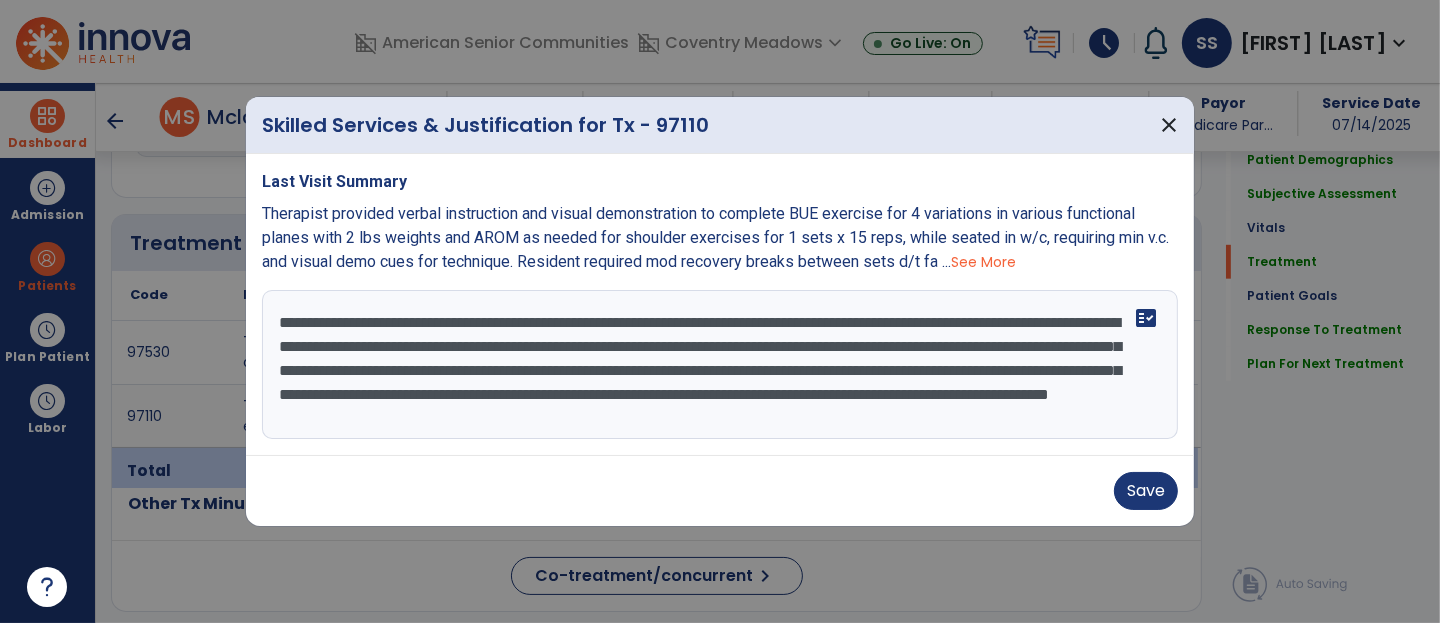 click on "**********" at bounding box center (720, 365) 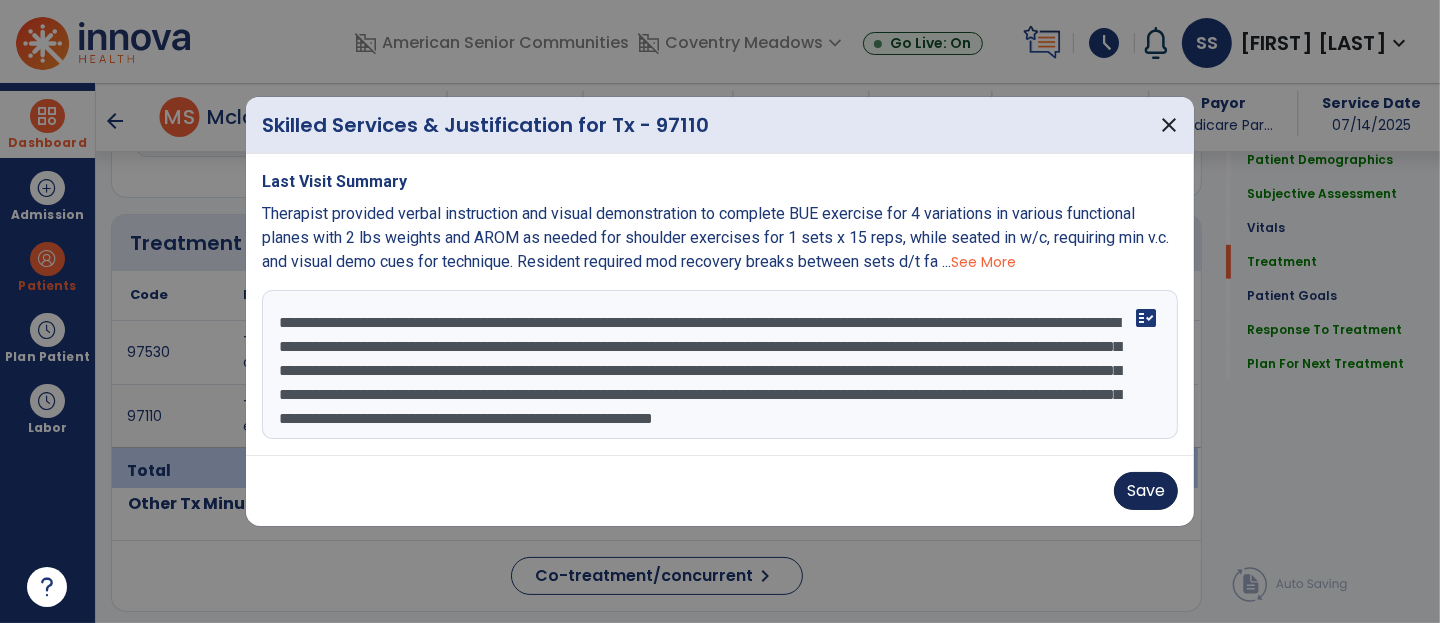 type on "**********" 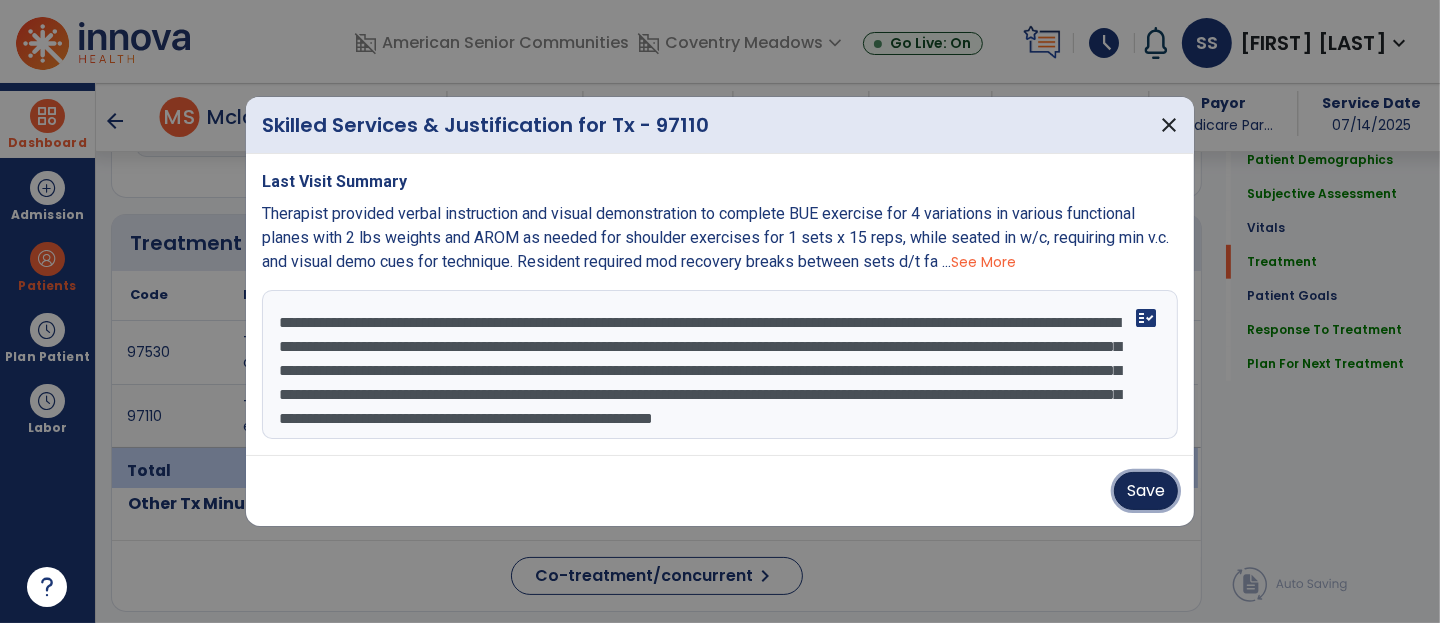 click on "Save" at bounding box center [1146, 491] 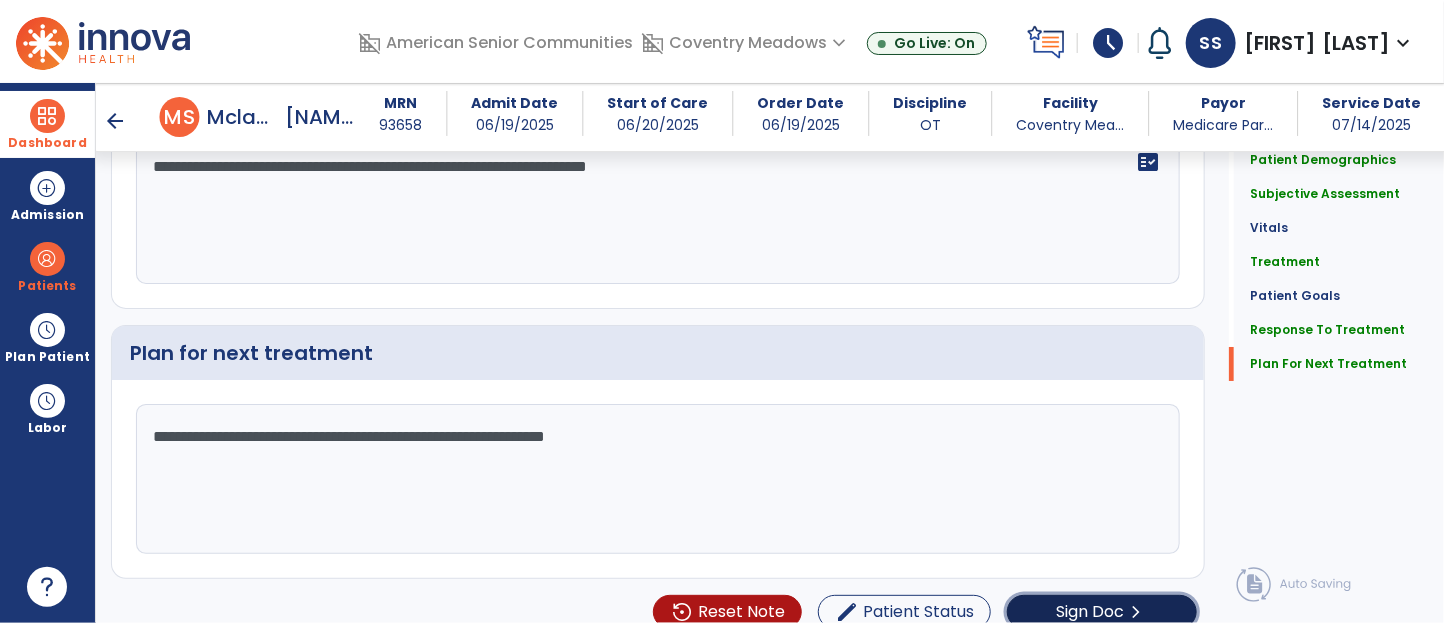 click on "Sign Doc" 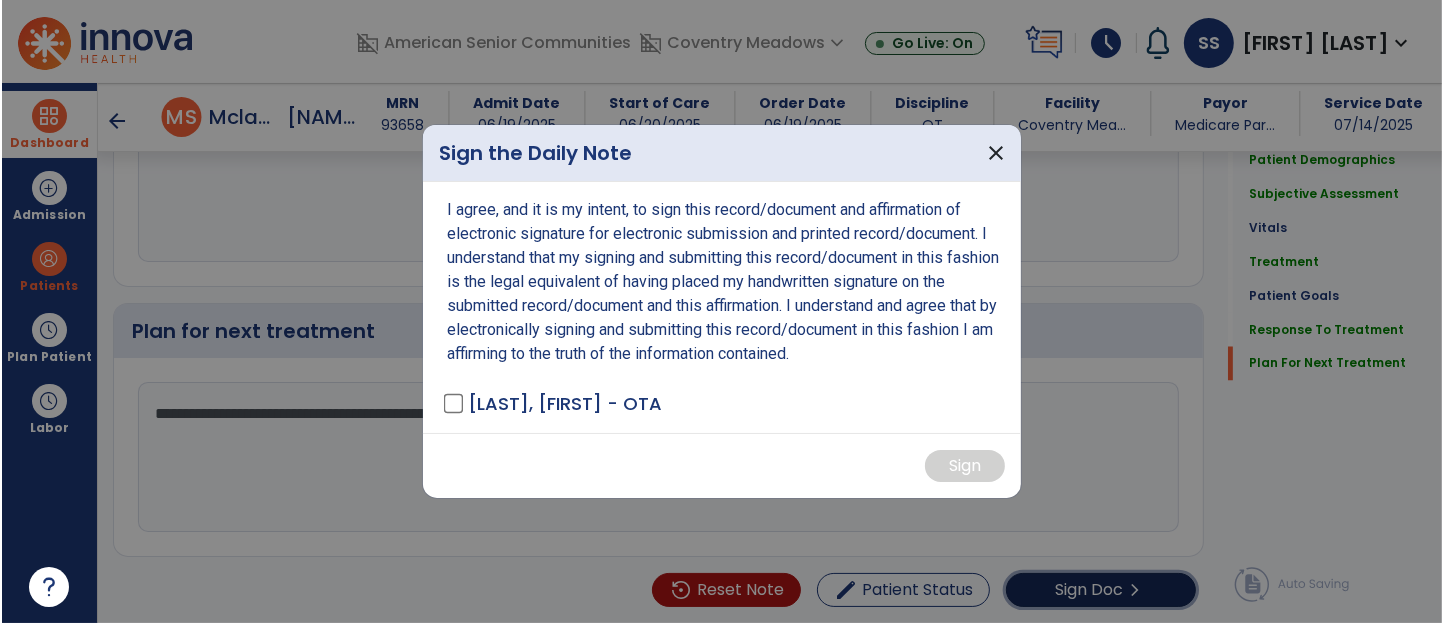 scroll, scrollTop: 3088, scrollLeft: 0, axis: vertical 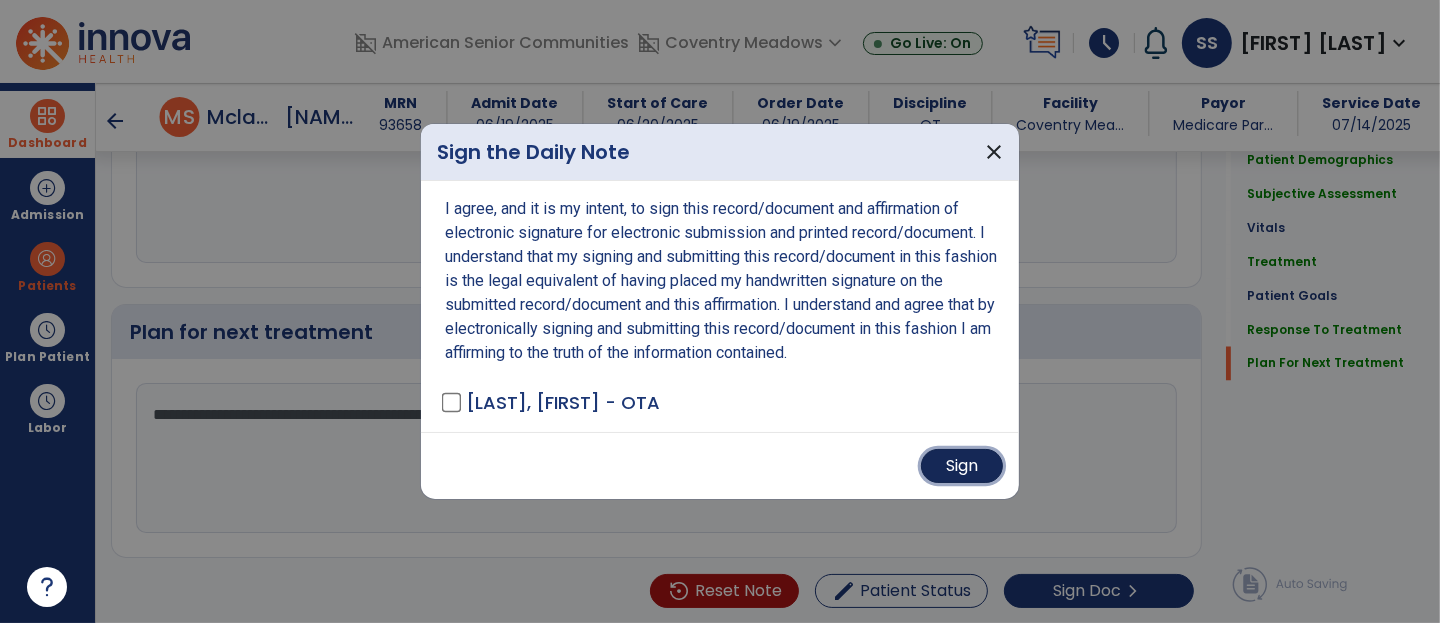 click on "Sign" at bounding box center (962, 466) 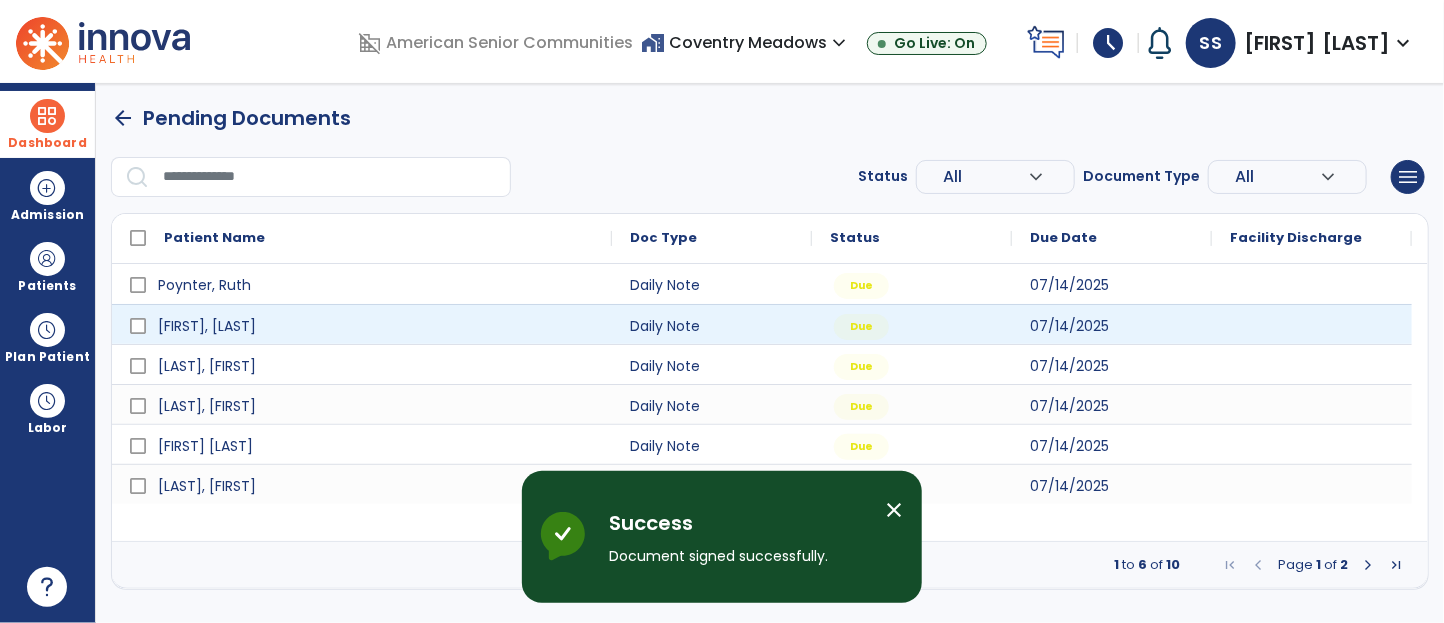 scroll, scrollTop: 0, scrollLeft: 0, axis: both 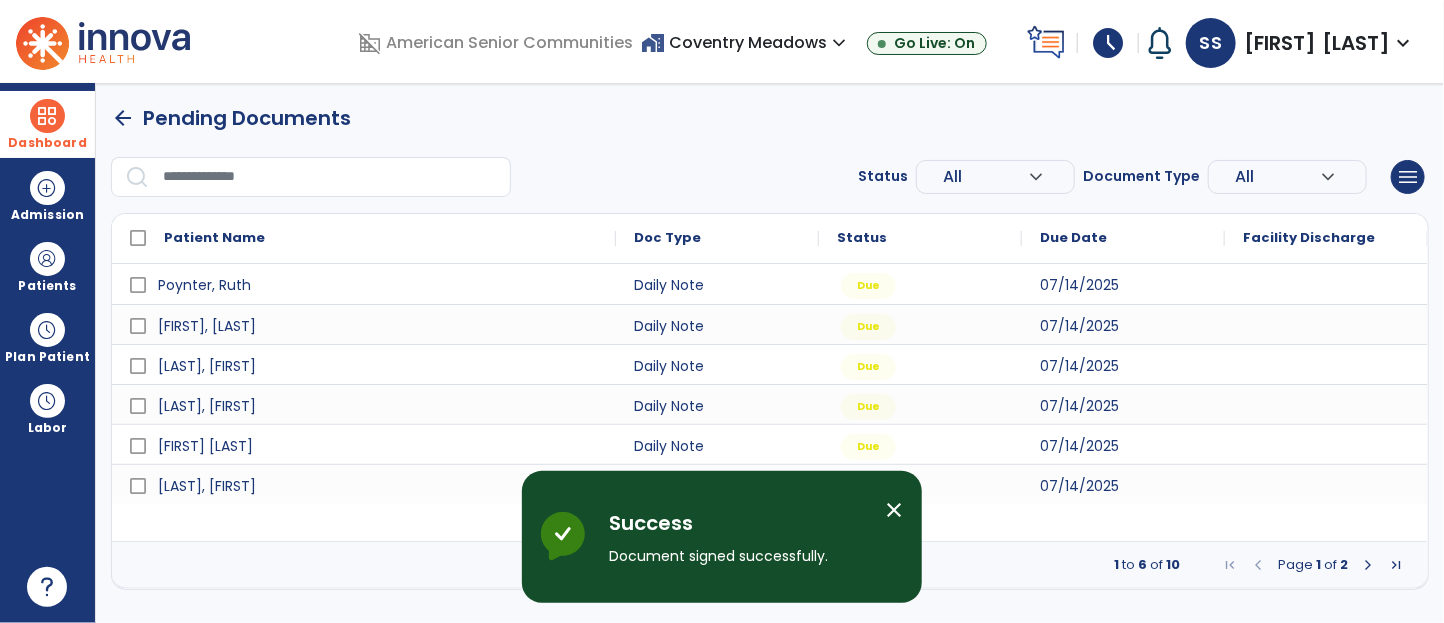 click at bounding box center [1368, 565] 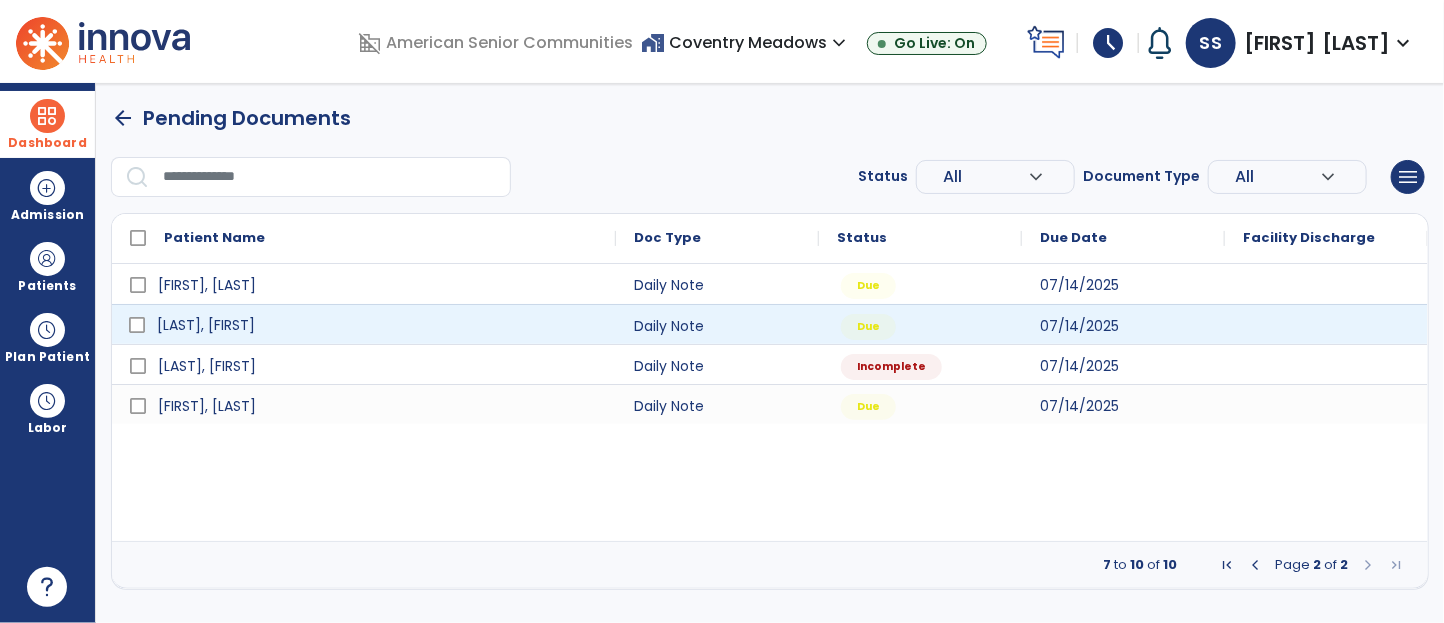 click on "[LAST], [FIRST]" at bounding box center (206, 325) 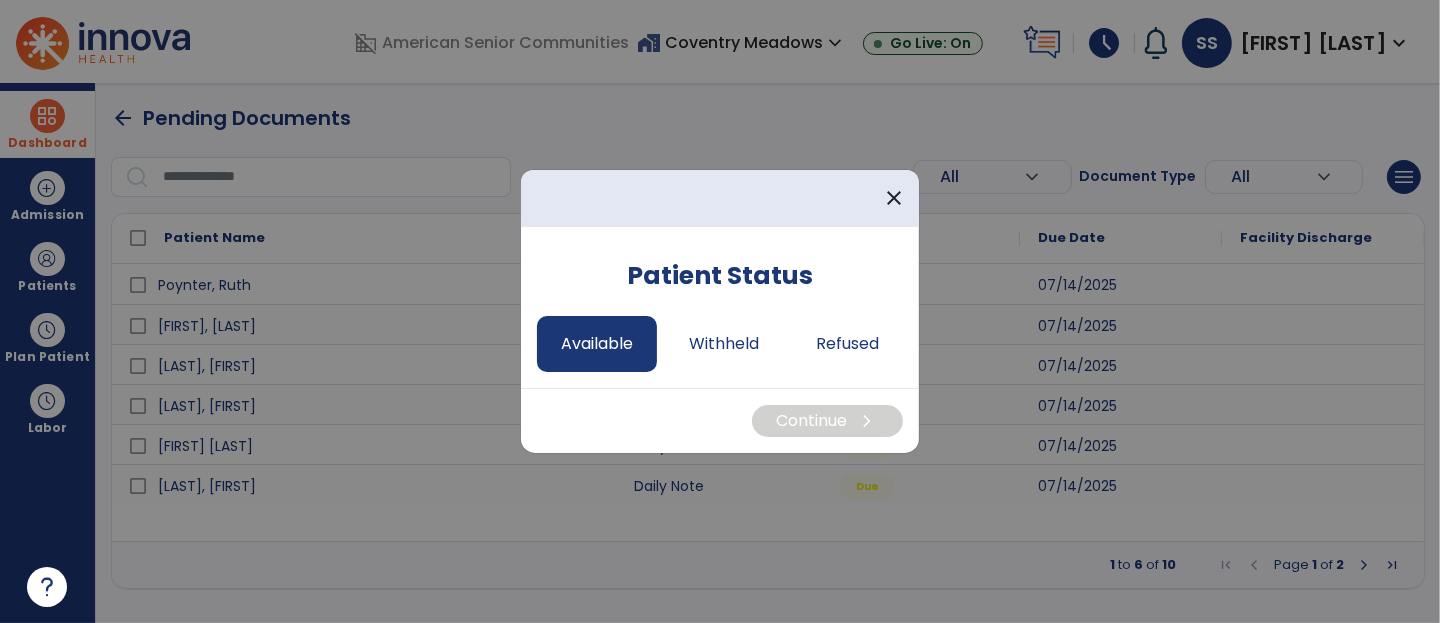 click on "Patient Status  Available   Withheld   Refused" at bounding box center [720, 307] 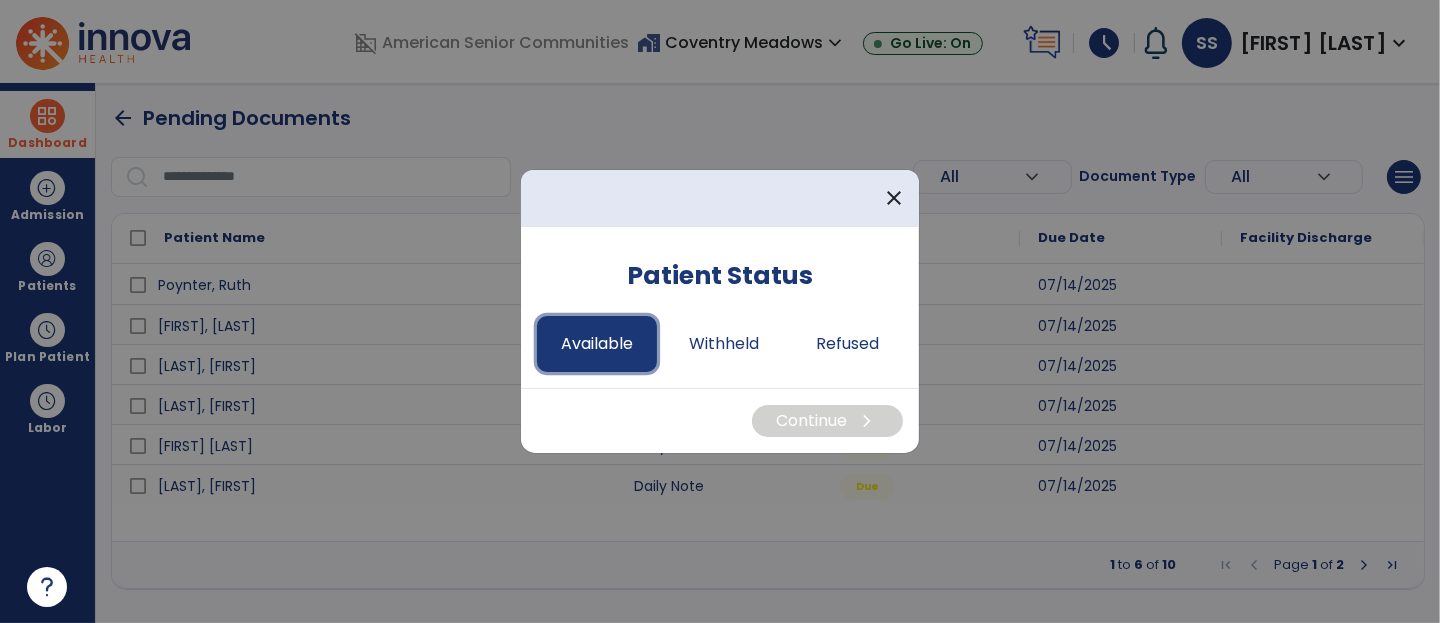 click on "Available" at bounding box center (597, 344) 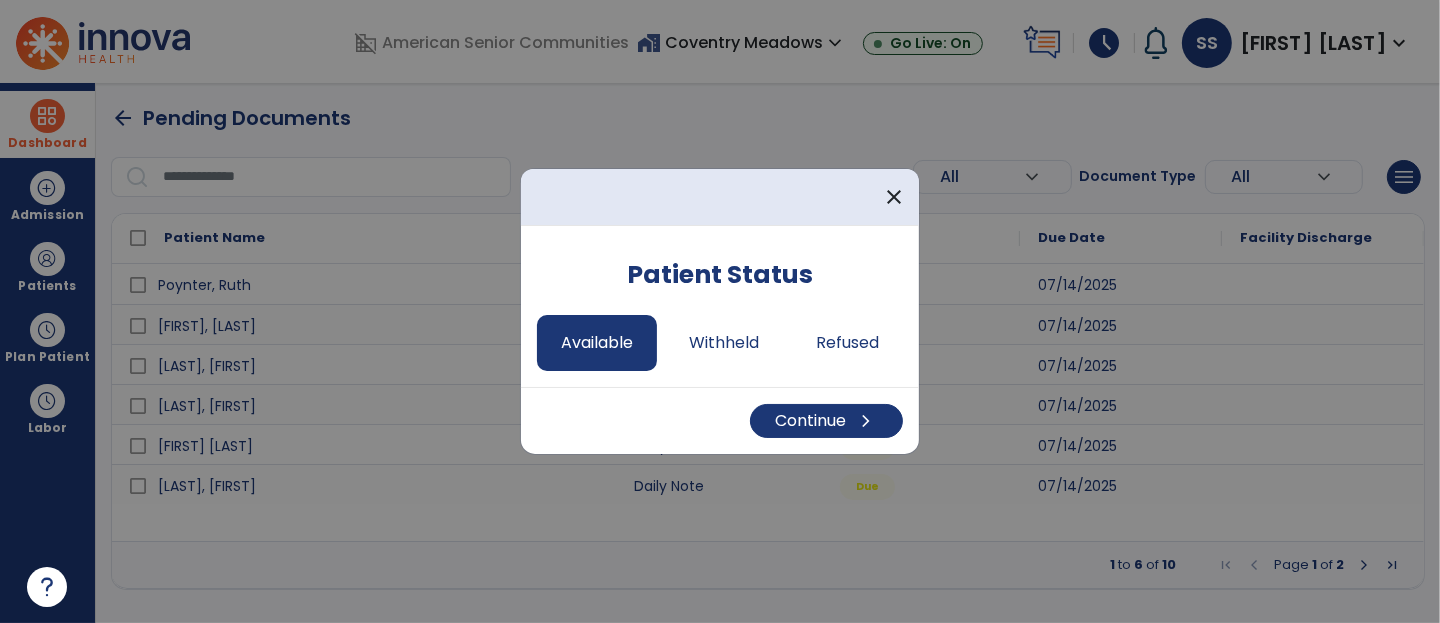 click at bounding box center [720, 311] 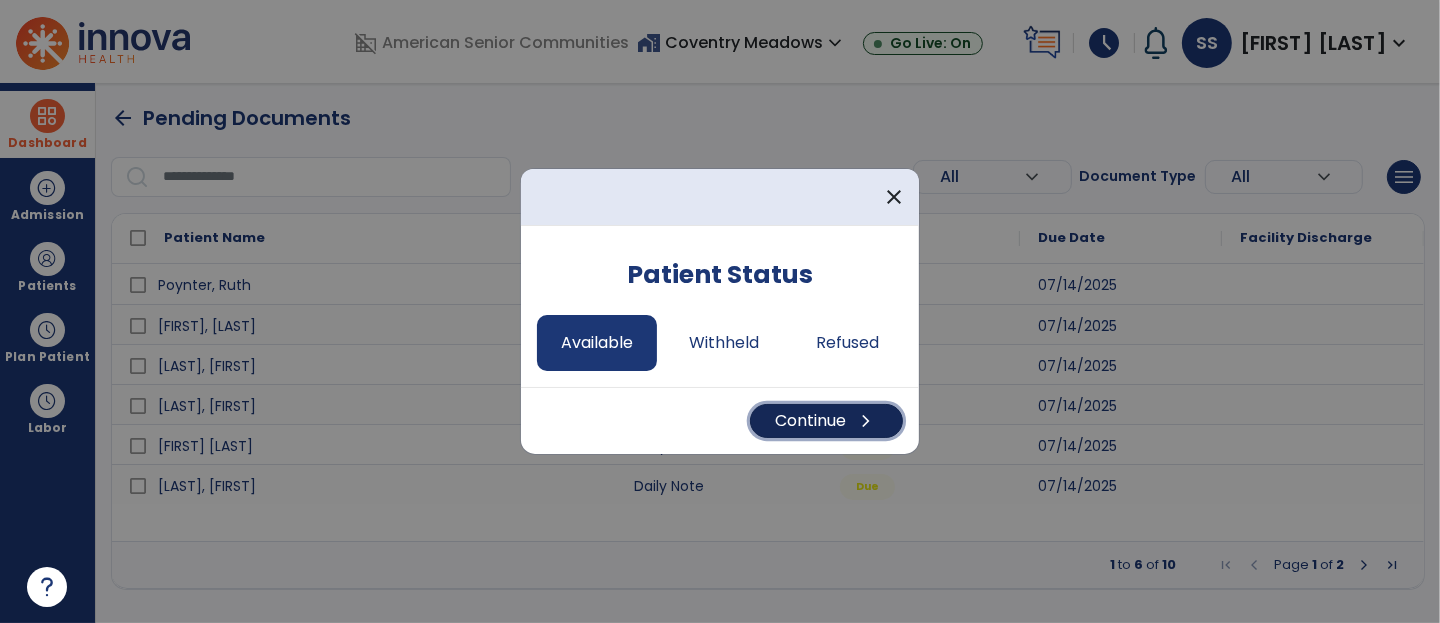 click on "Continue   chevron_right" at bounding box center [826, 421] 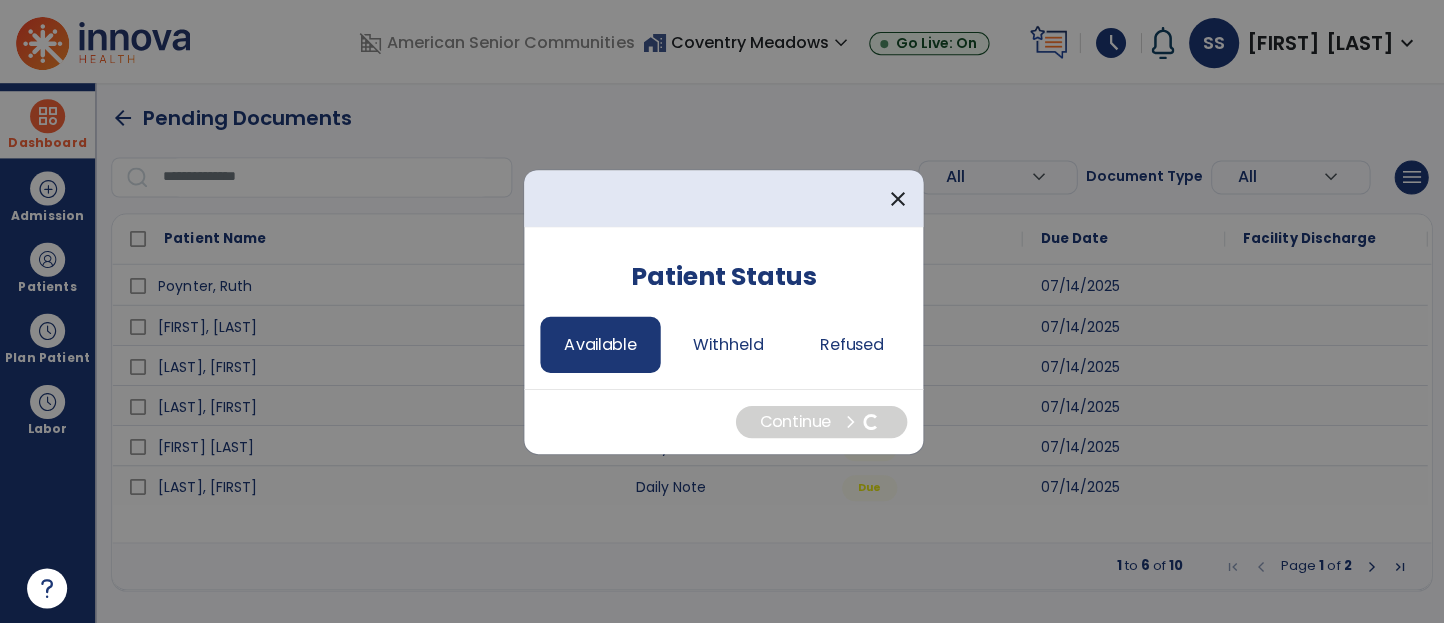 select on "*" 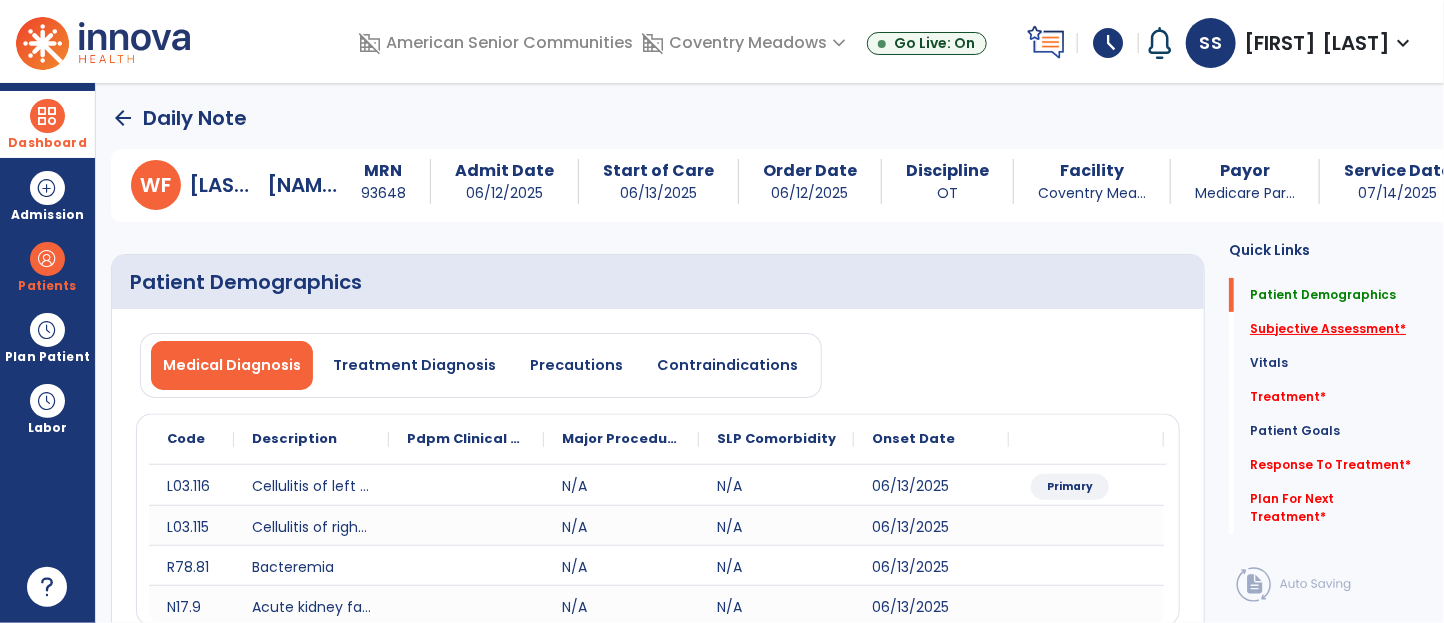 click on "Subjective Assessment   *" 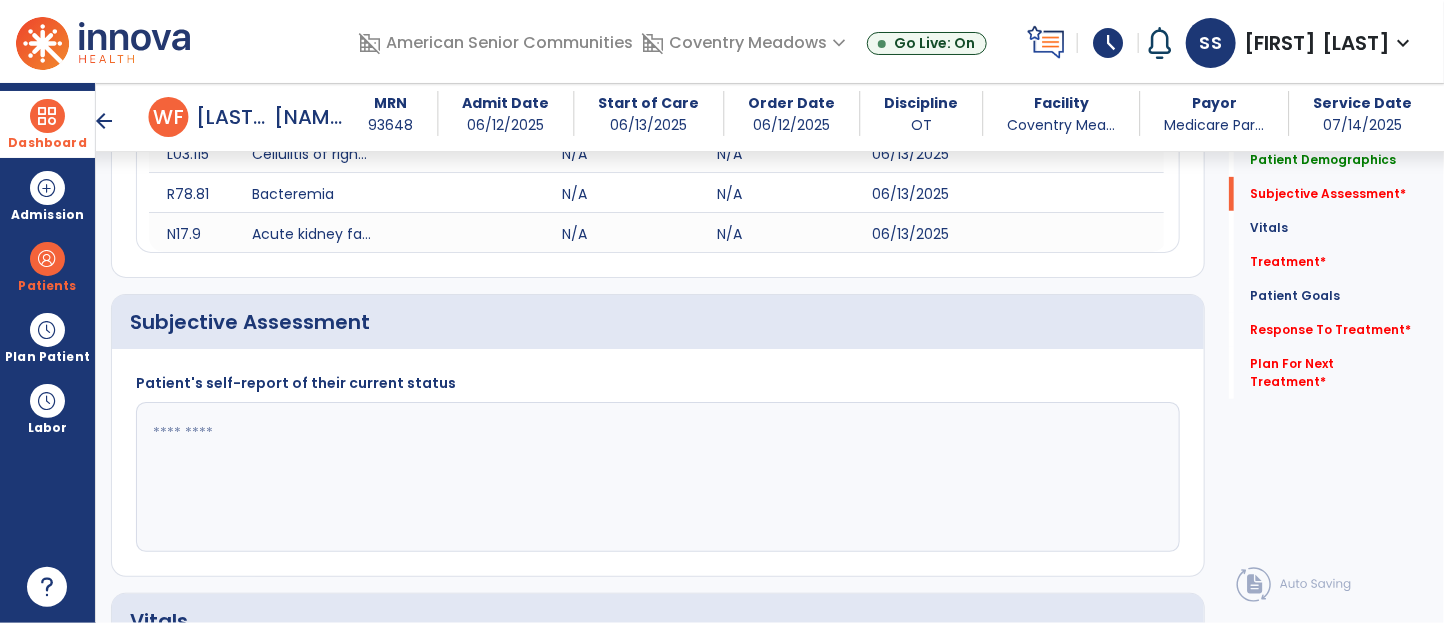scroll, scrollTop: 454, scrollLeft: 0, axis: vertical 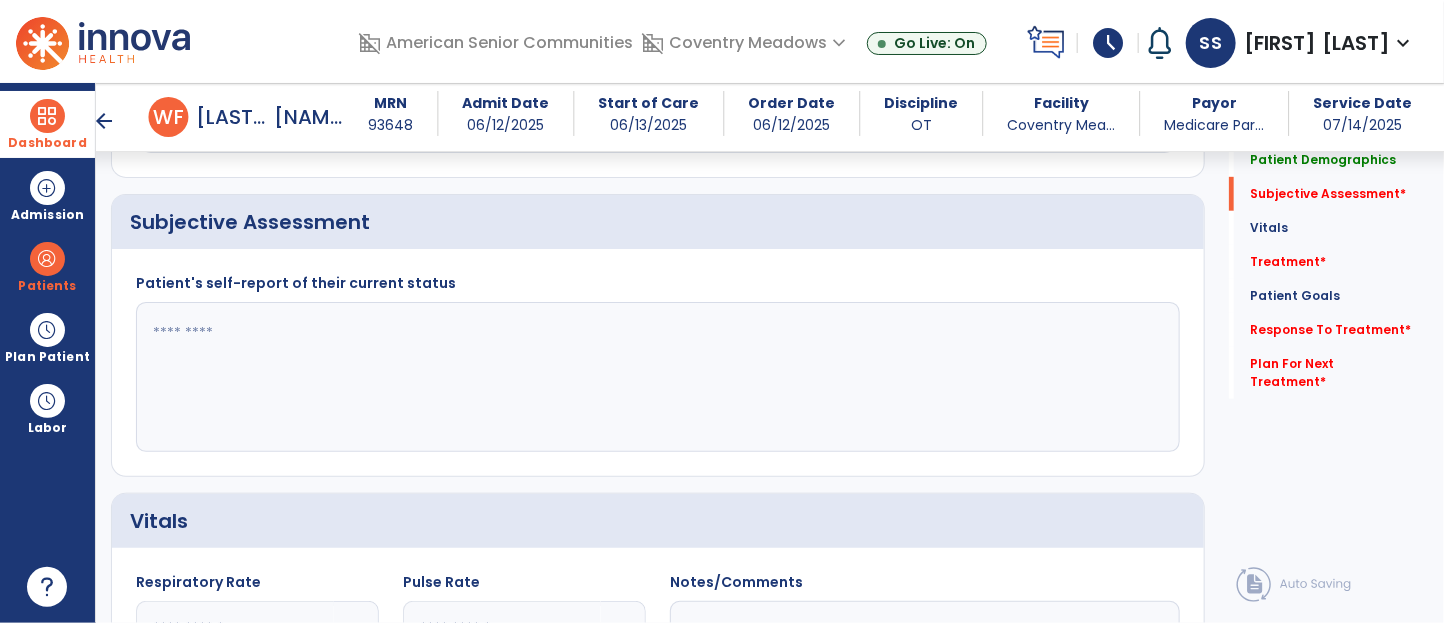 click 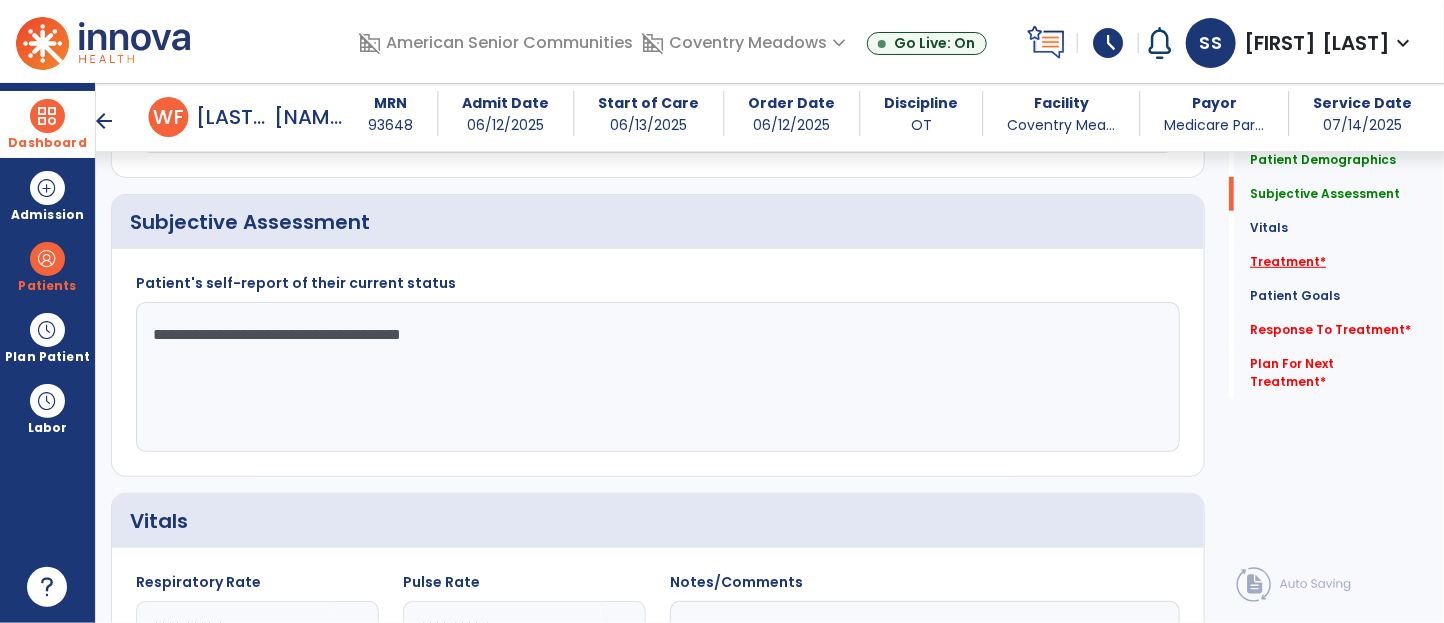 type on "**********" 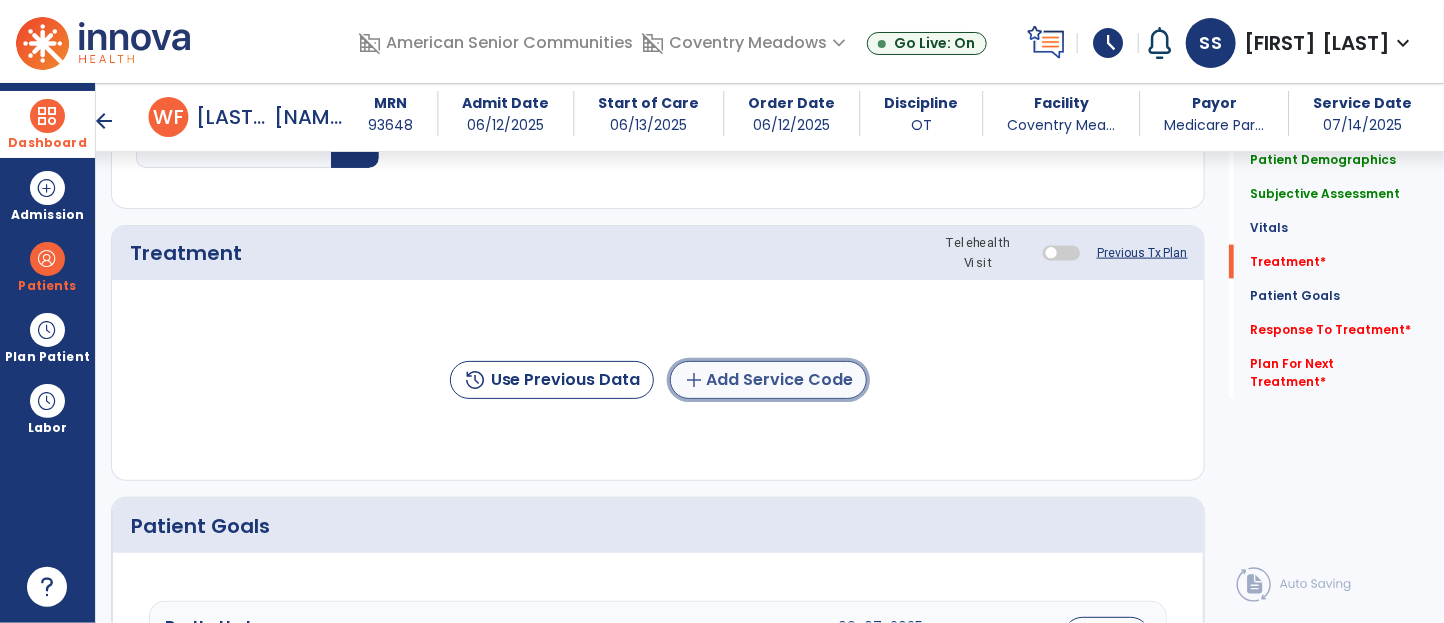 click on "add" 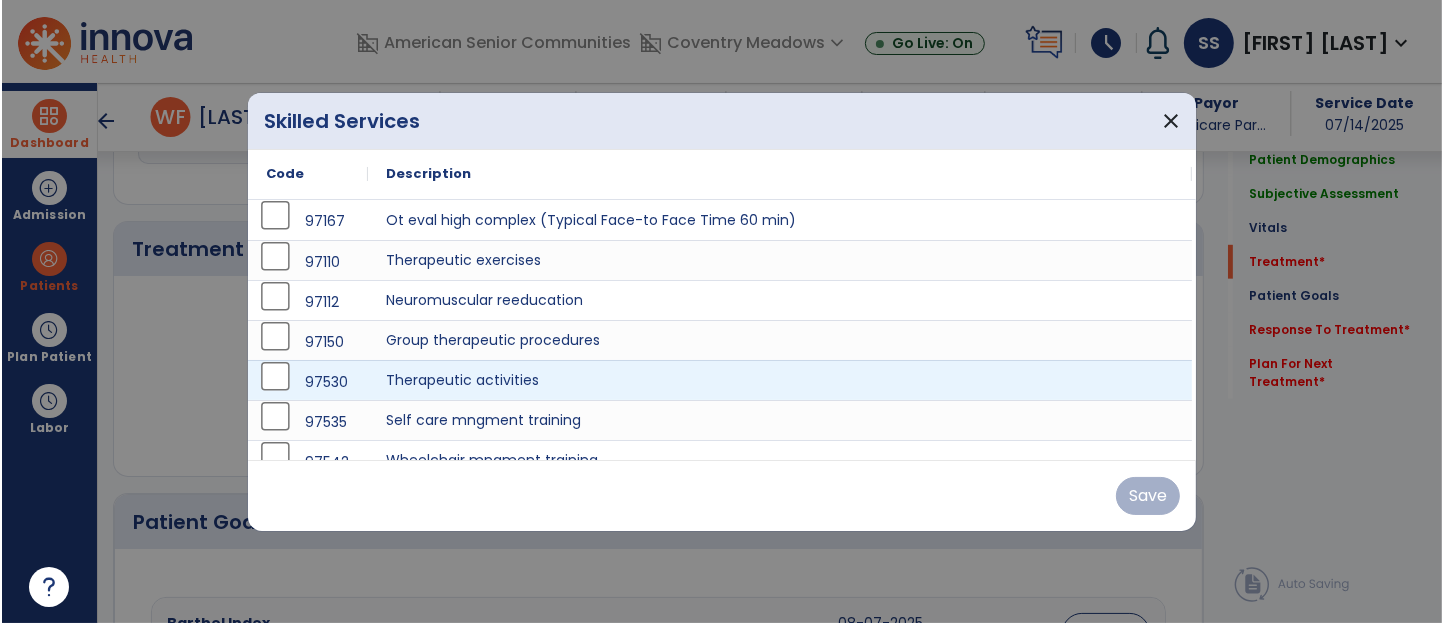 scroll, scrollTop: 1144, scrollLeft: 0, axis: vertical 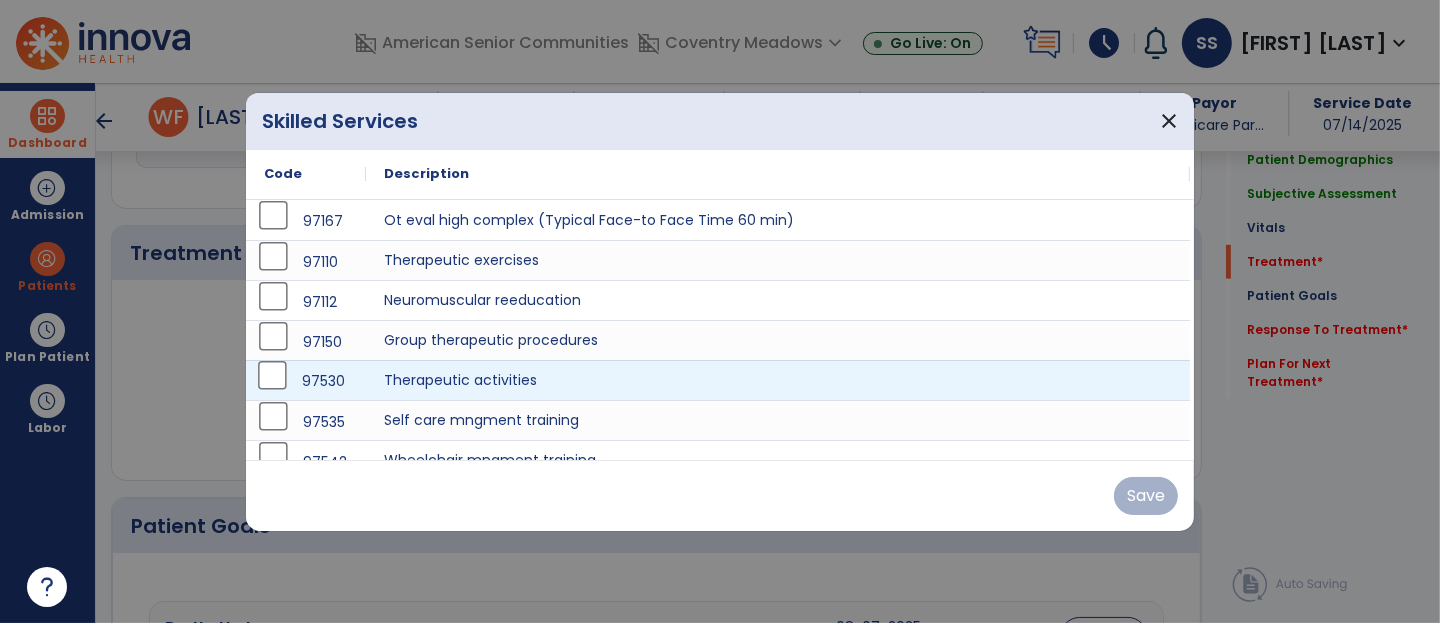 click on "97530" at bounding box center [306, 380] 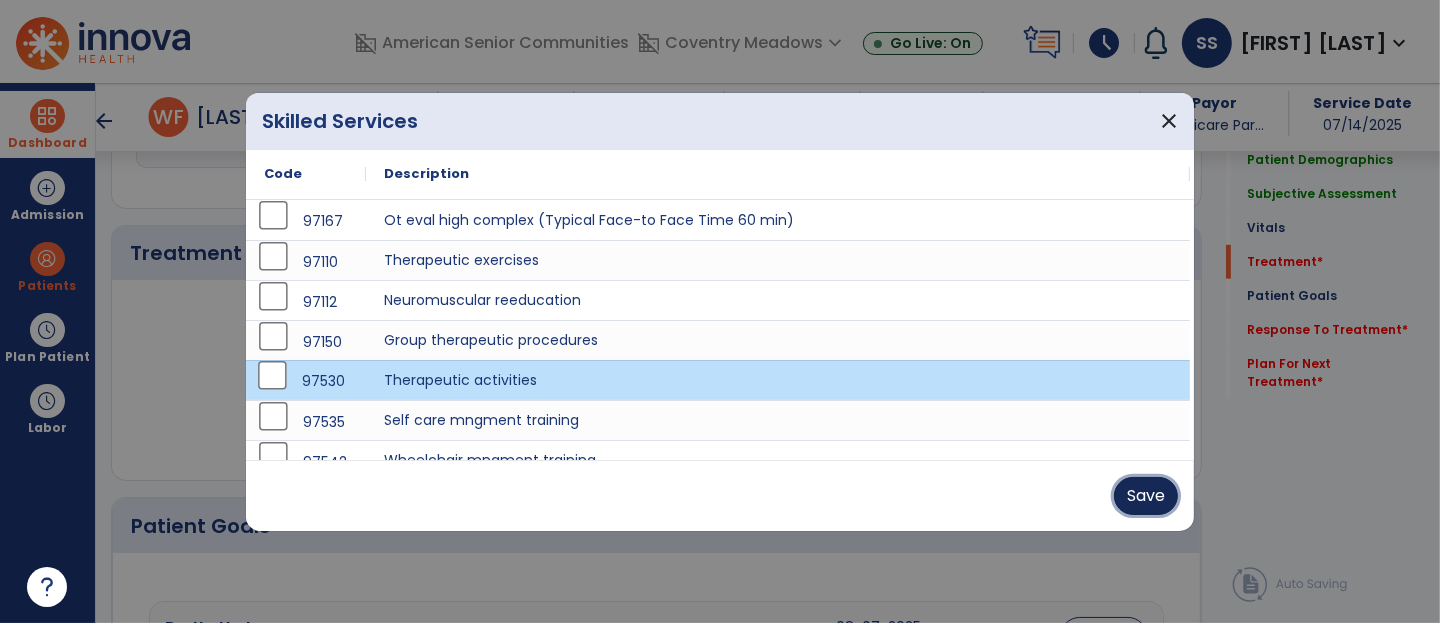 click on "Save" at bounding box center [1146, 496] 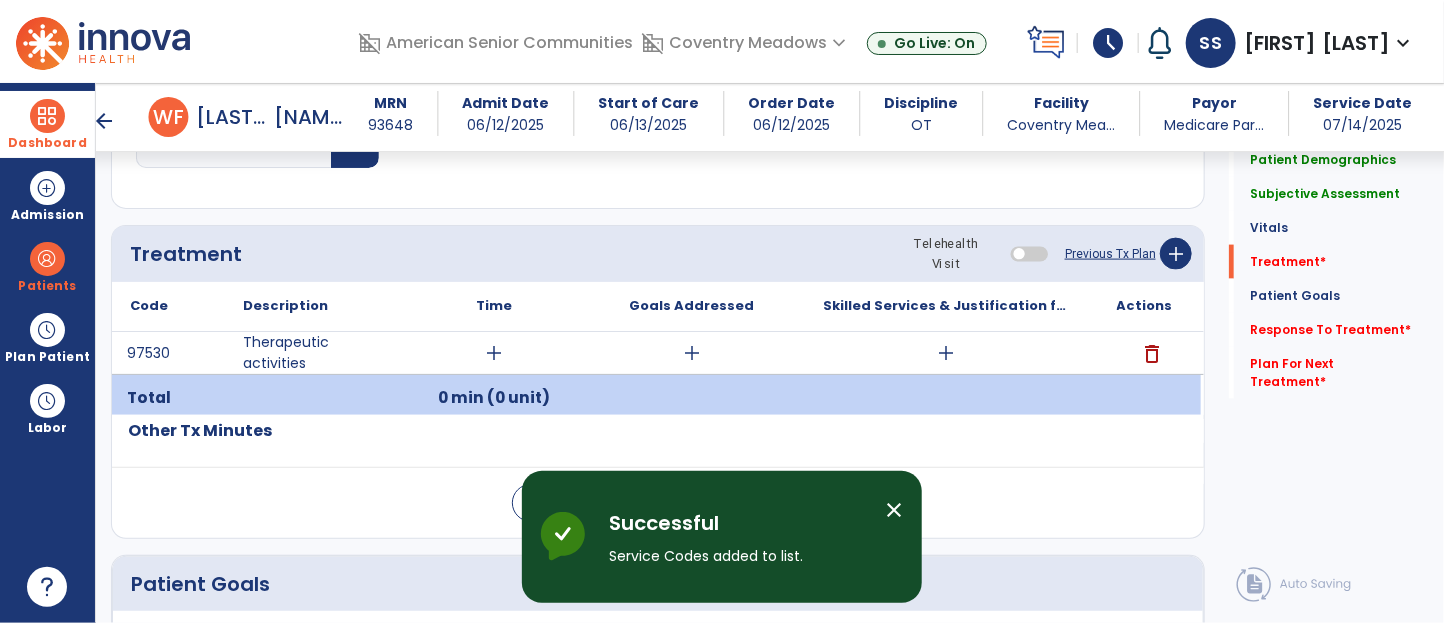 click on "Response To Treatment   *  Response To Treatment   *" 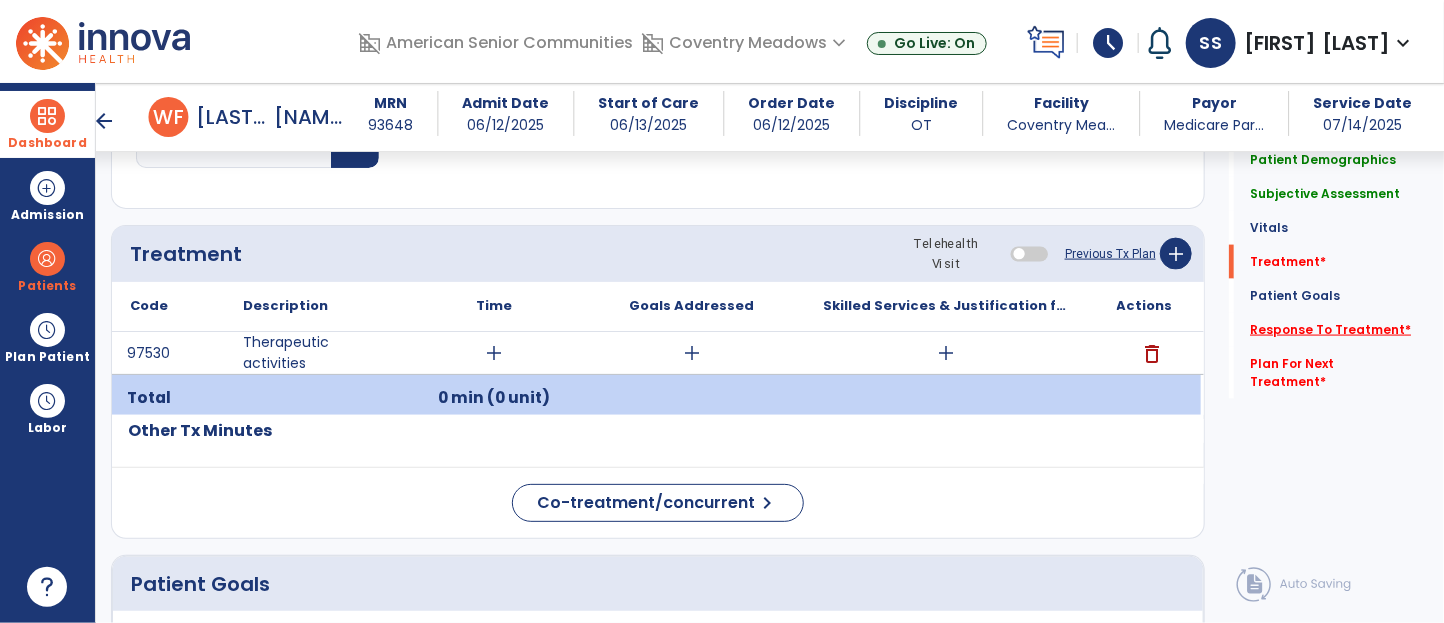 click on "Response To Treatment   *" 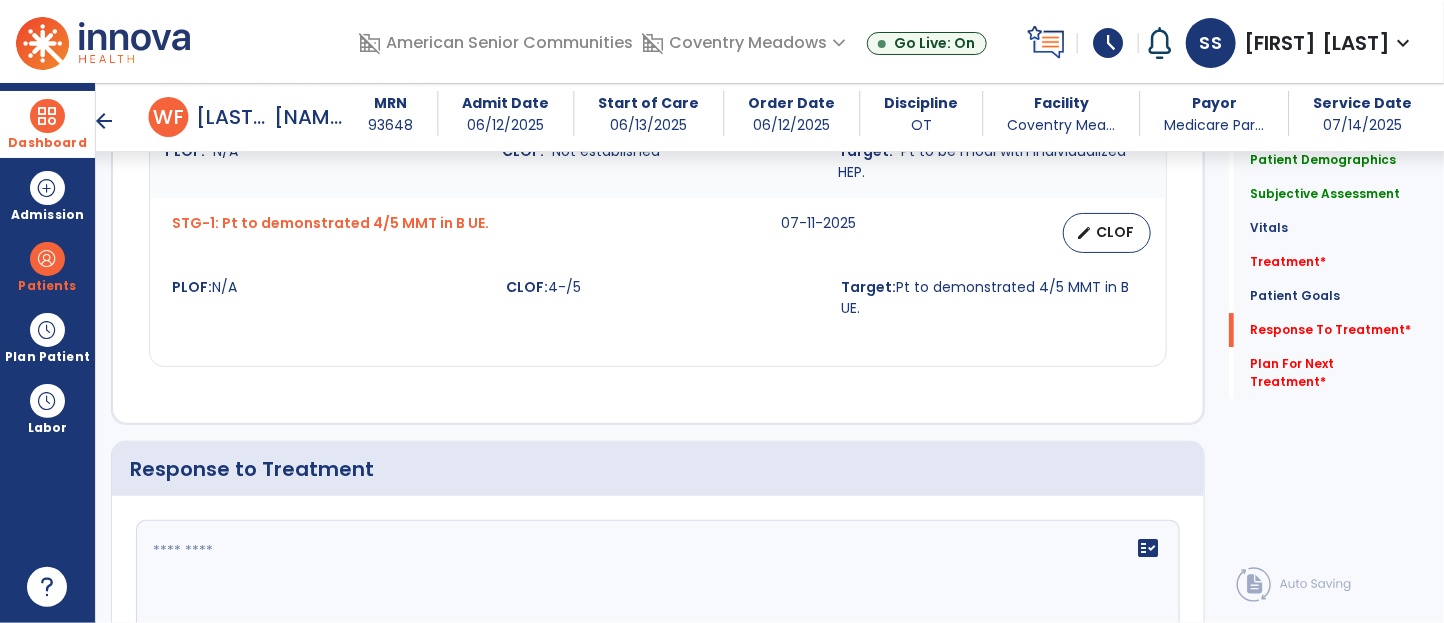 scroll, scrollTop: 2915, scrollLeft: 0, axis: vertical 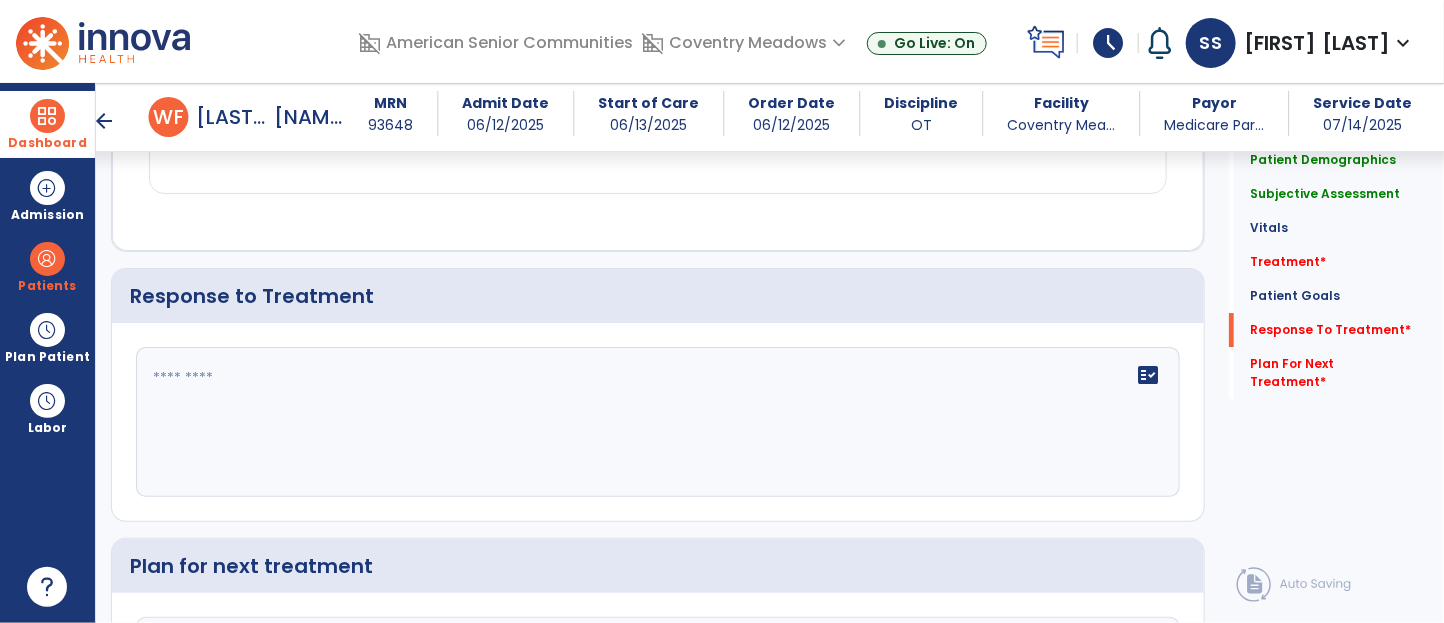 click on "fact_check" 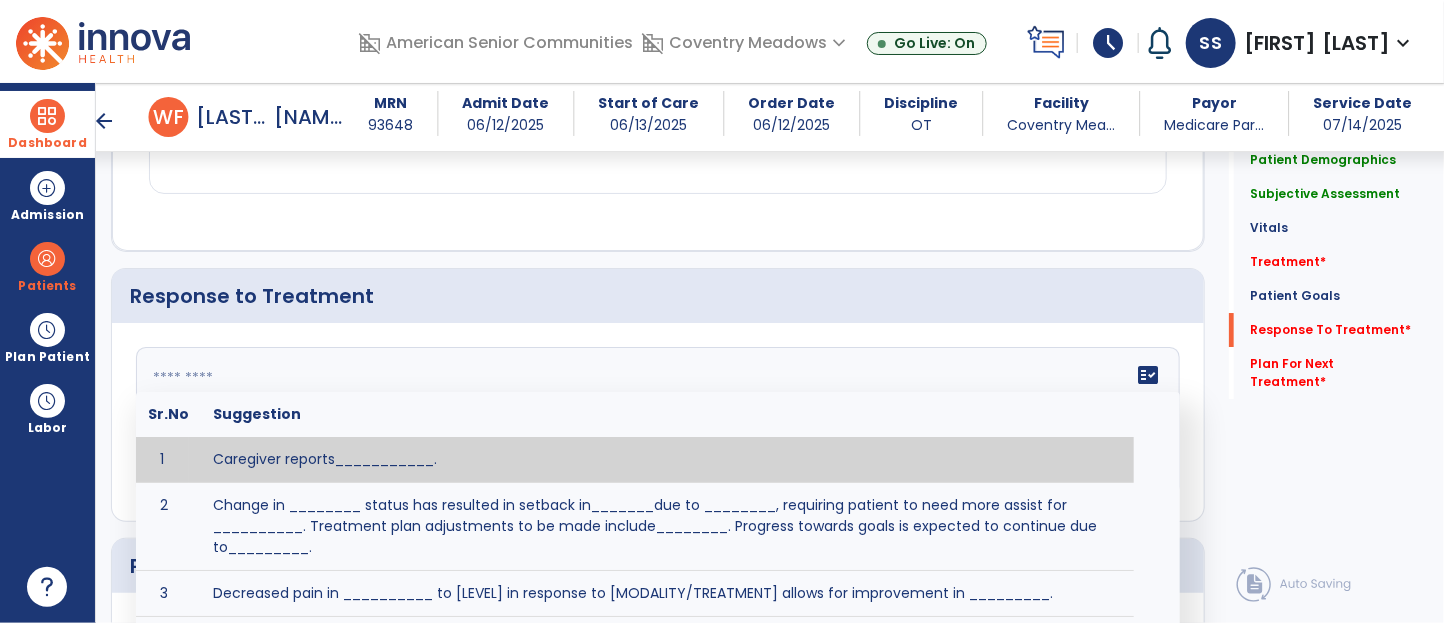 click 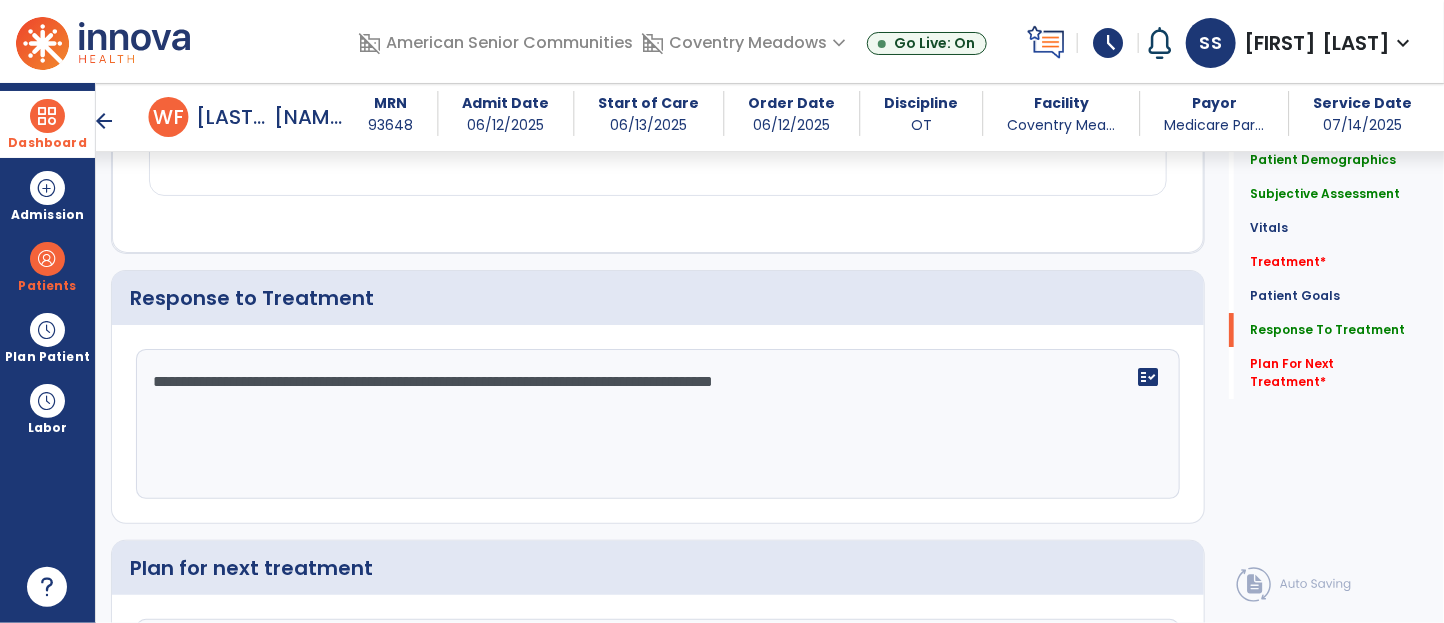 scroll, scrollTop: 2915, scrollLeft: 0, axis: vertical 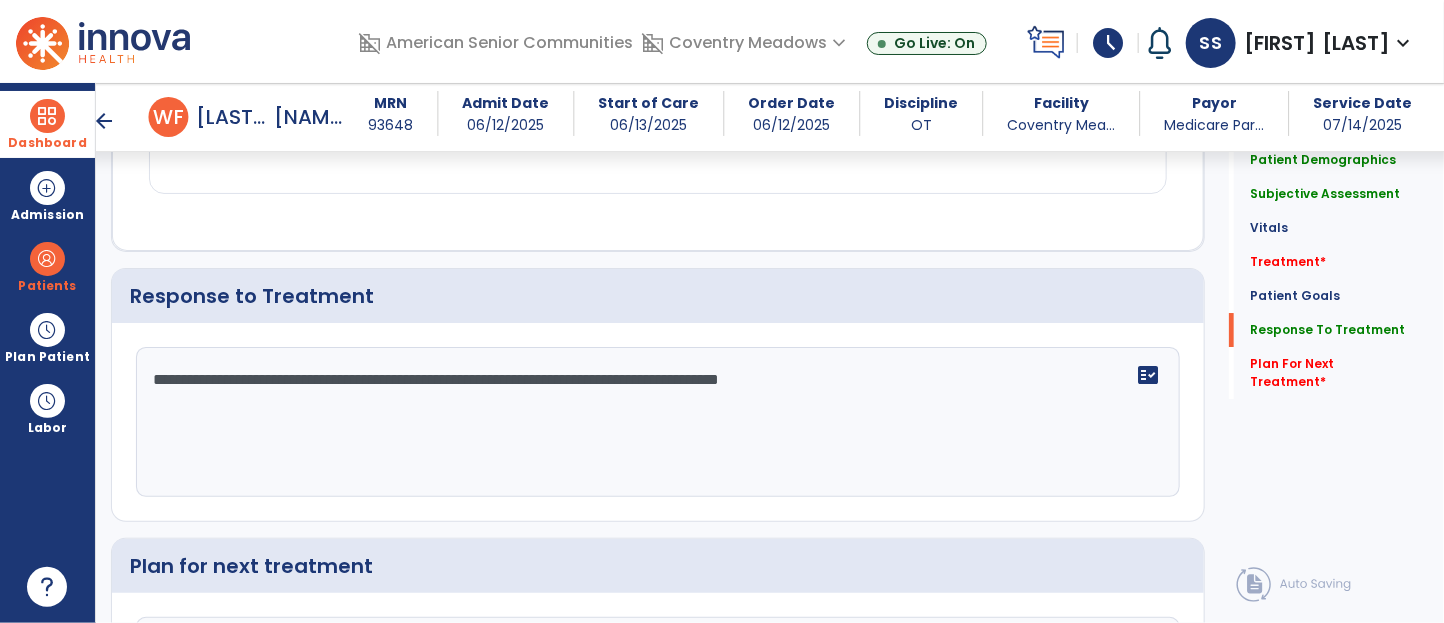 click on "**********" 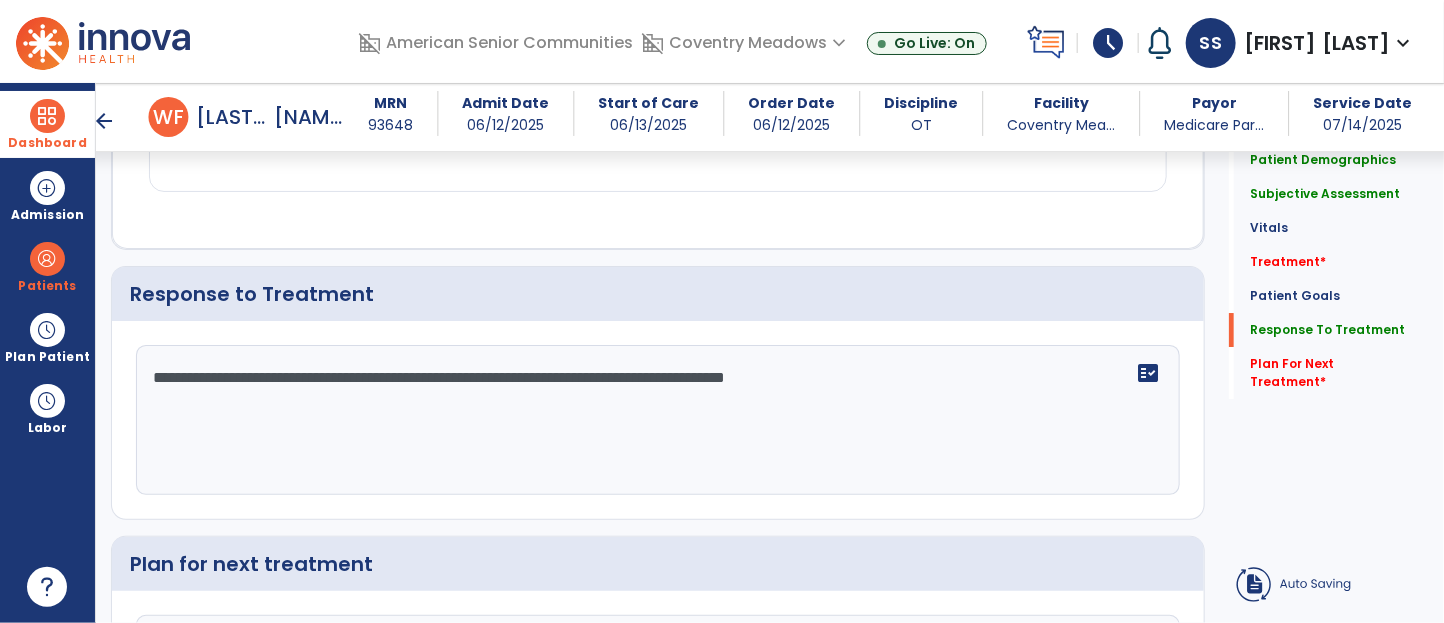 click on "**********" 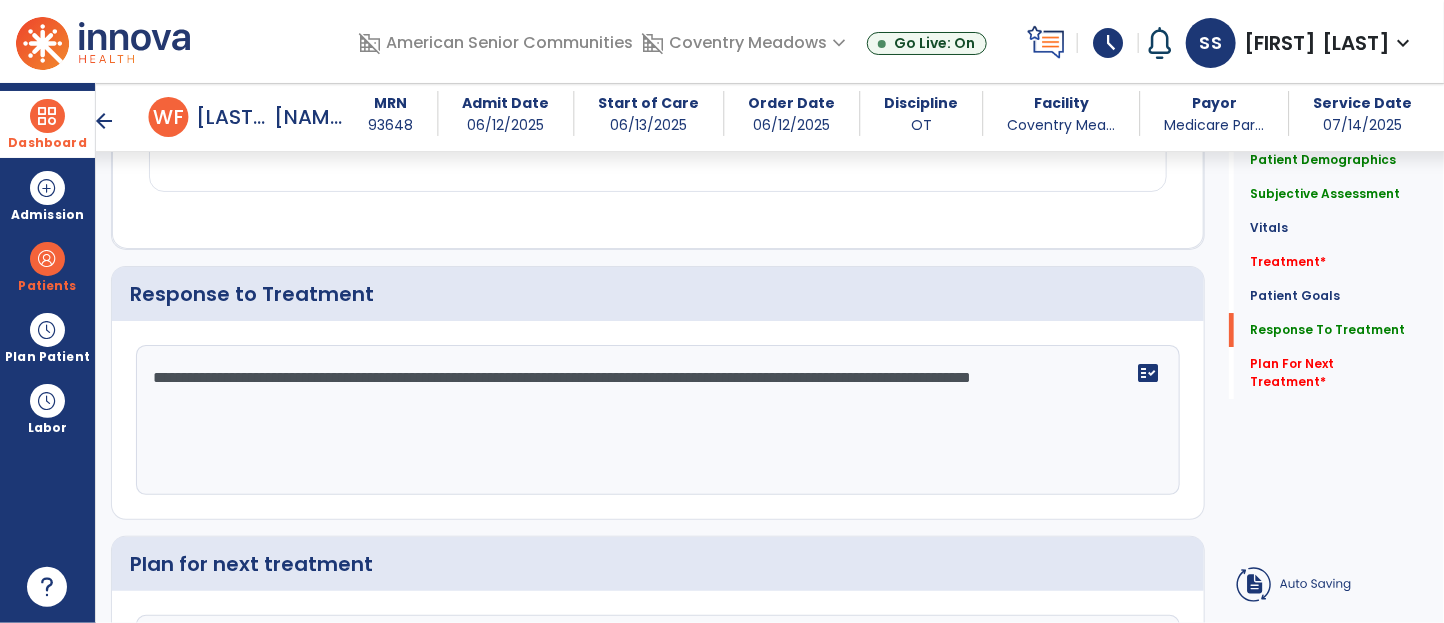 scroll, scrollTop: 2913, scrollLeft: 0, axis: vertical 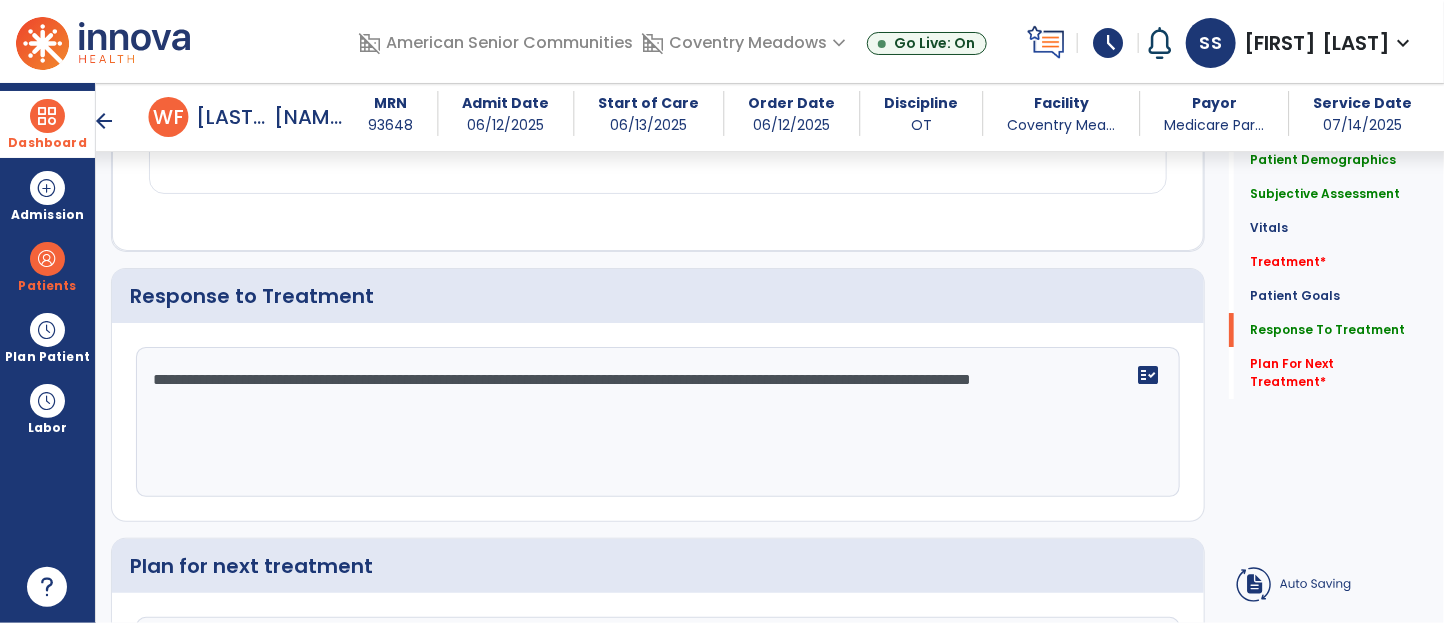 click on "**********" 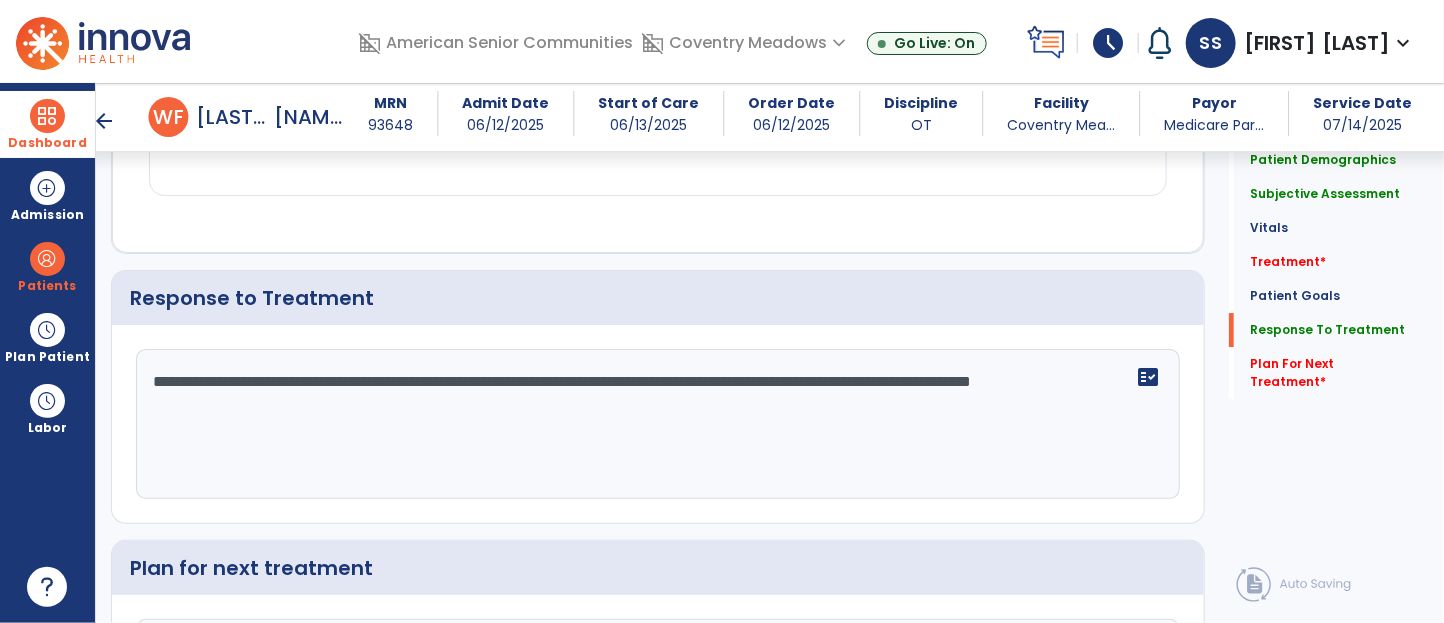scroll, scrollTop: 2915, scrollLeft: 0, axis: vertical 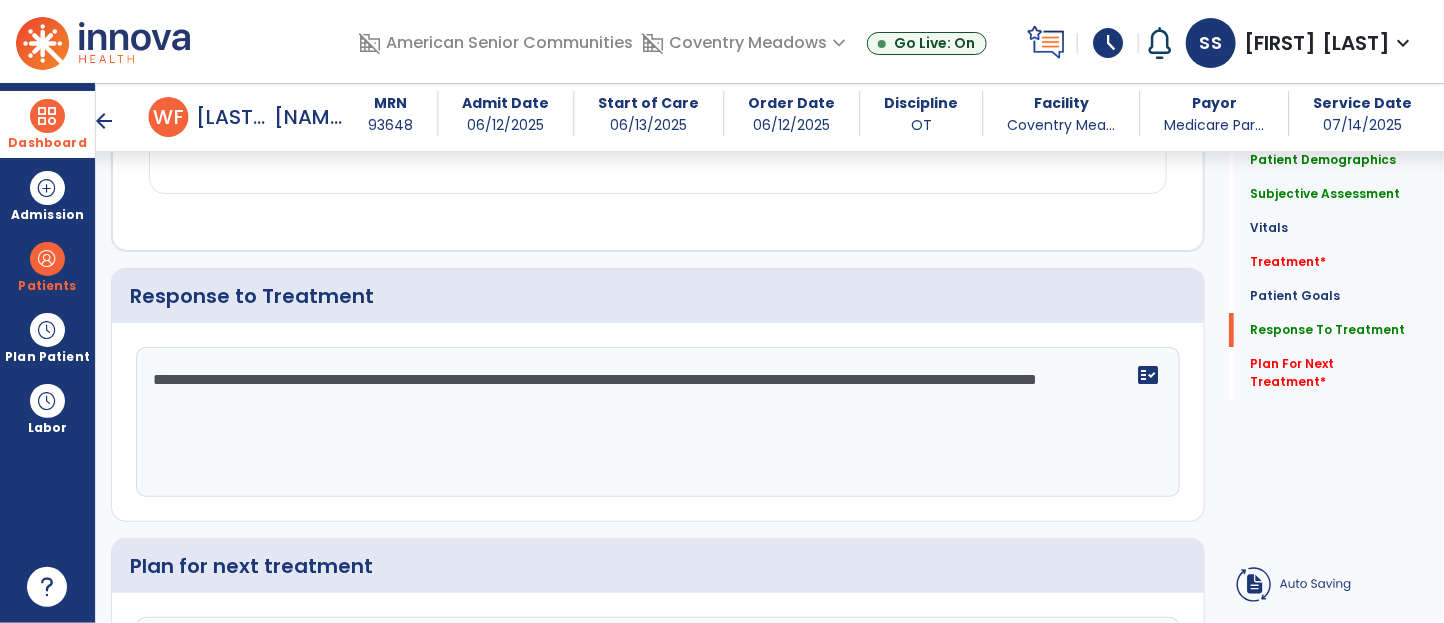 click on "**********" 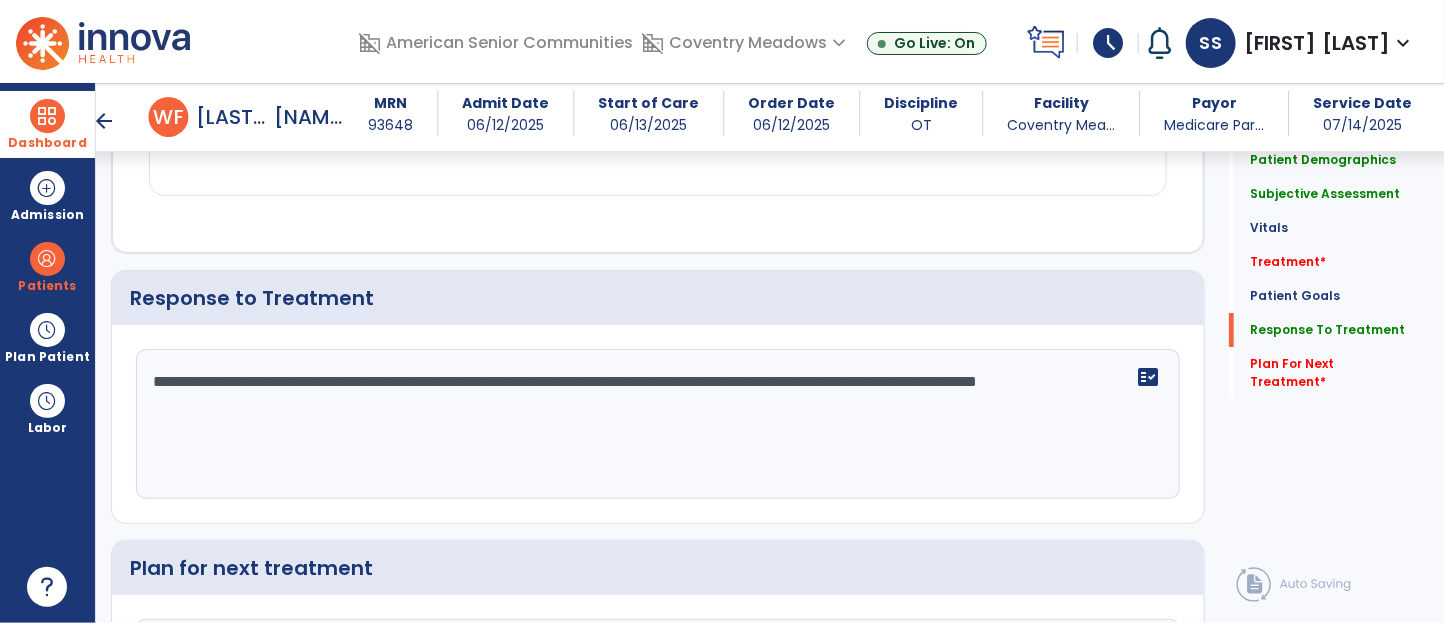 scroll, scrollTop: 2915, scrollLeft: 0, axis: vertical 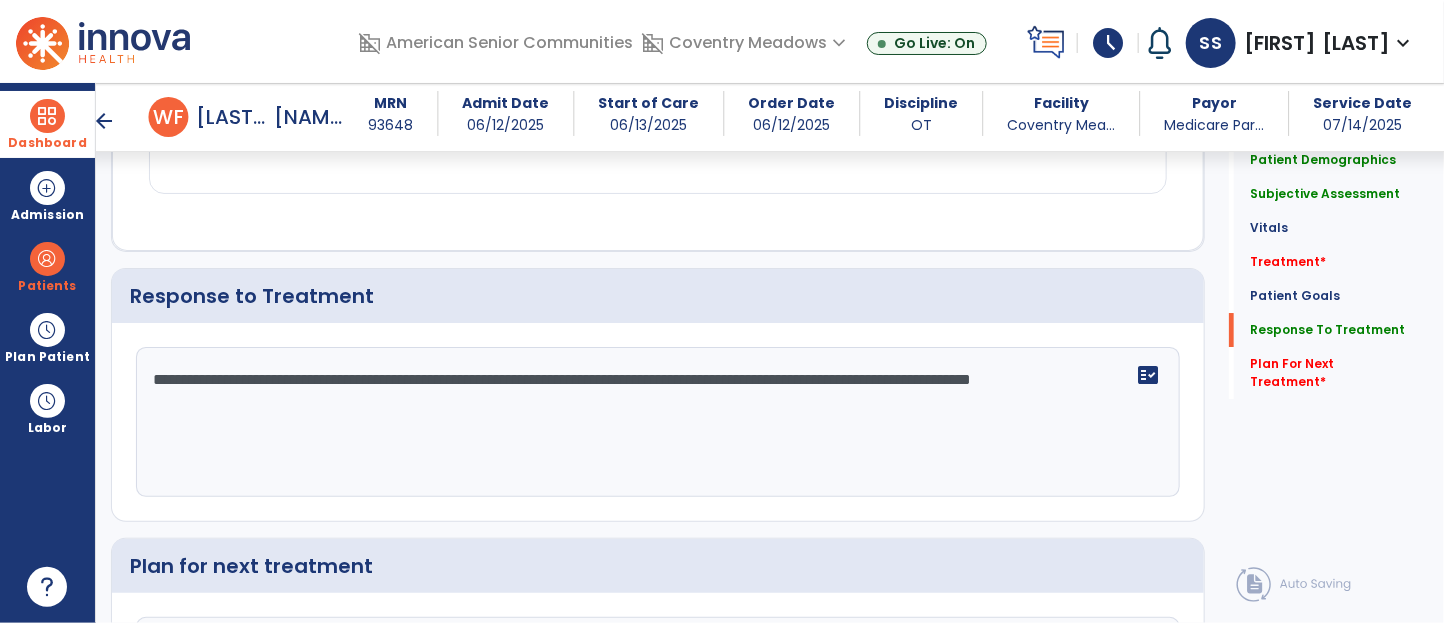 click on "**********" 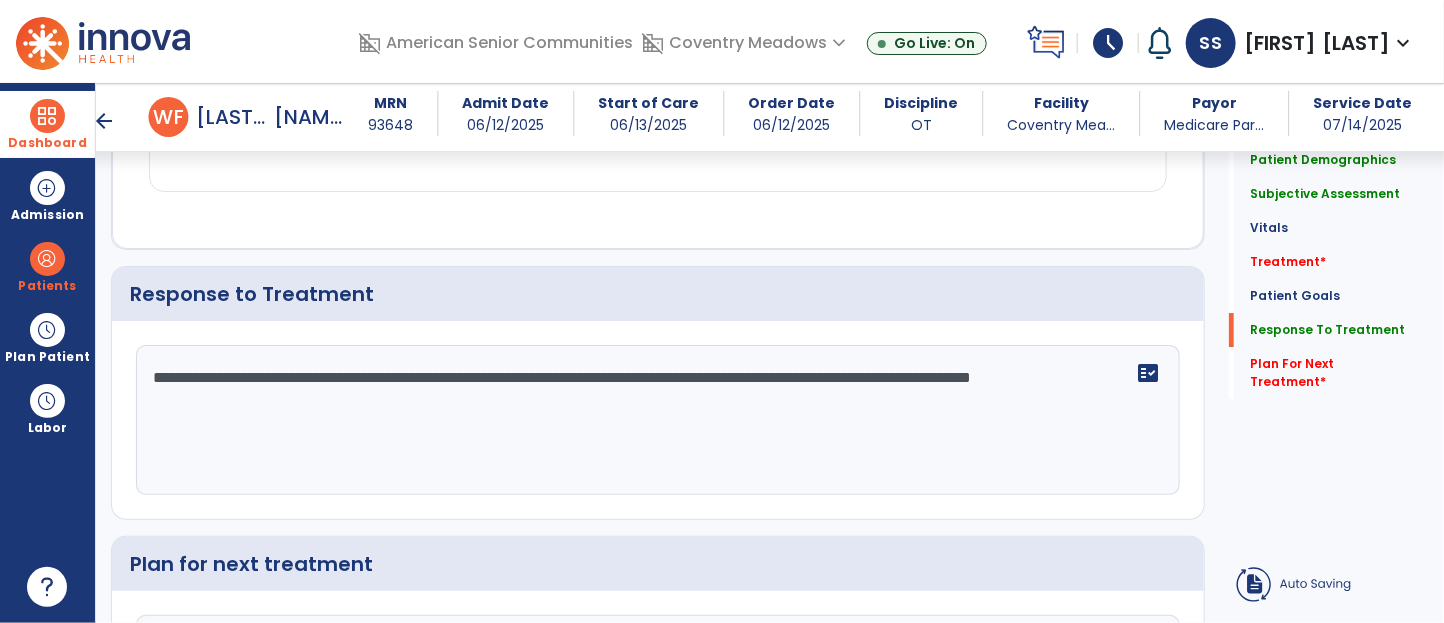 click 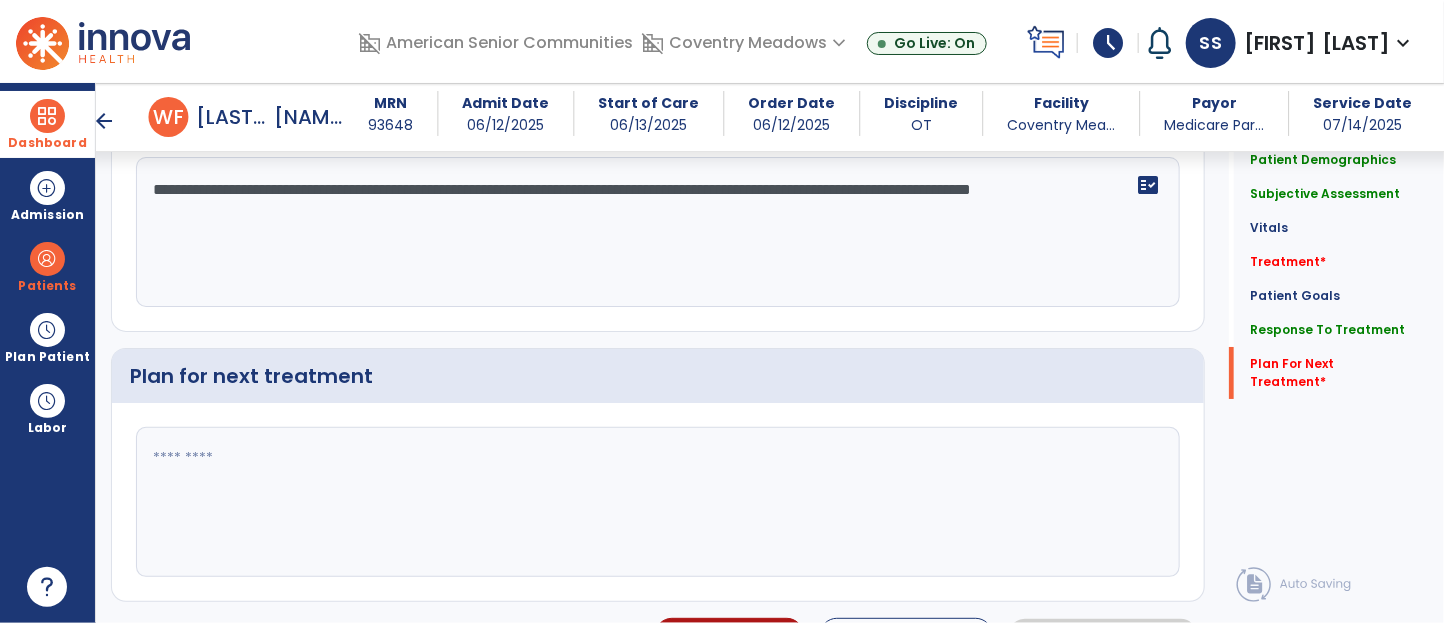 scroll, scrollTop: 3107, scrollLeft: 0, axis: vertical 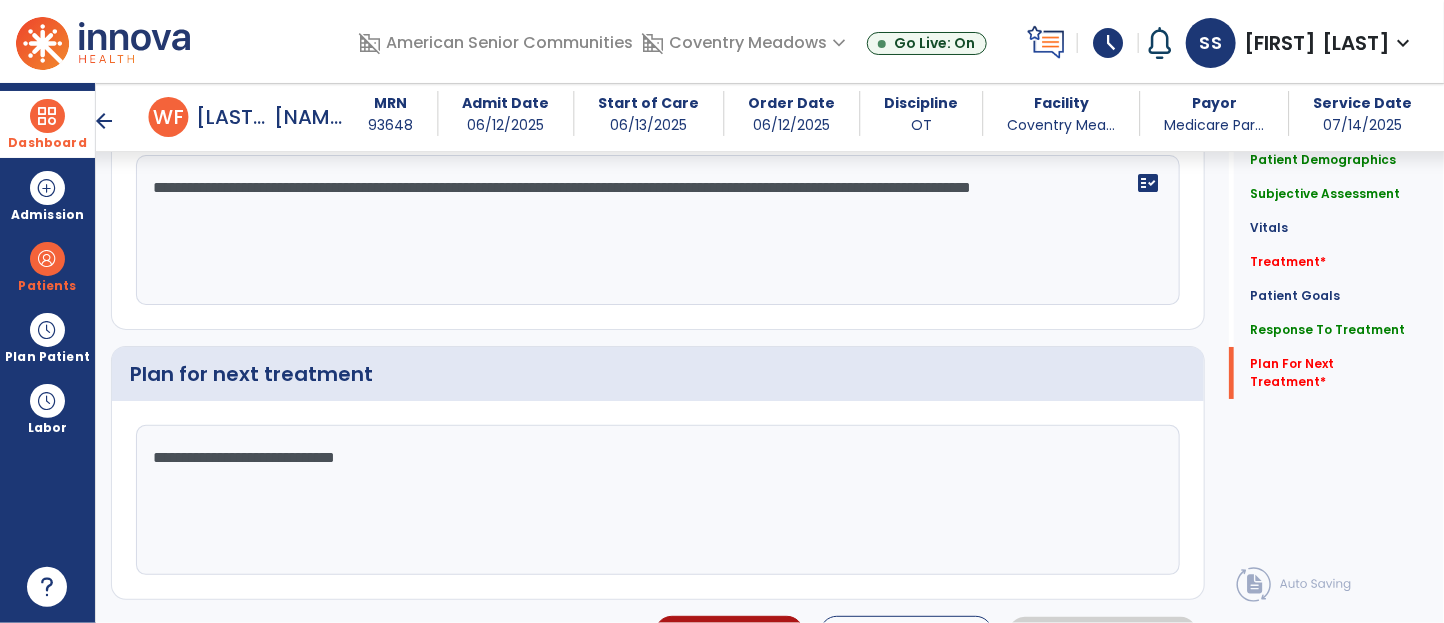 drag, startPoint x: 225, startPoint y: 410, endPoint x: 425, endPoint y: 422, distance: 200.35968 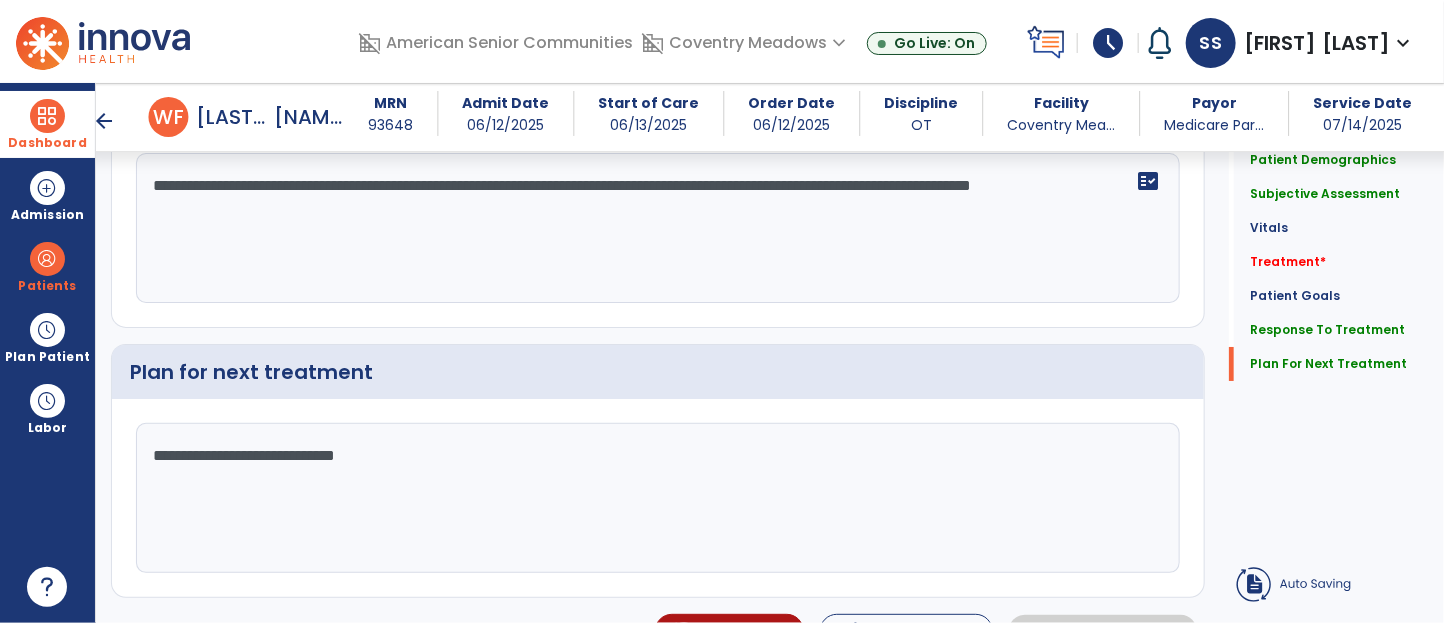 click on "**********" 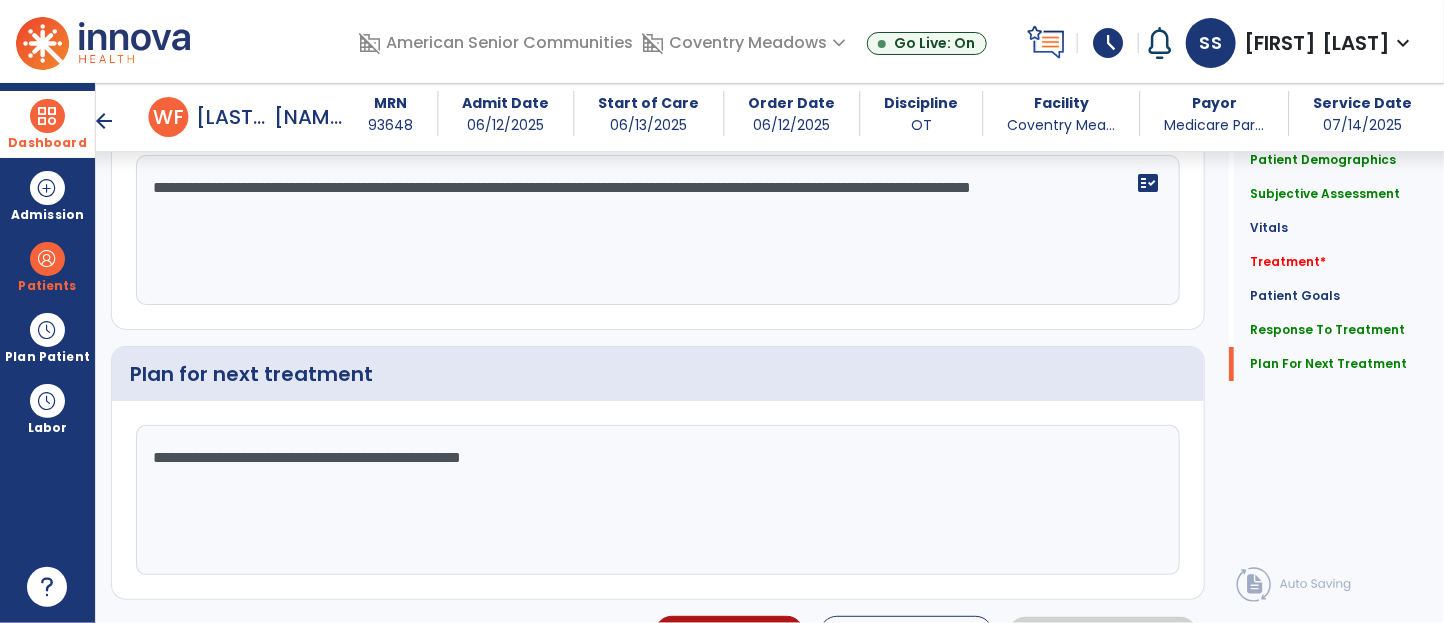 scroll, scrollTop: 3107, scrollLeft: 0, axis: vertical 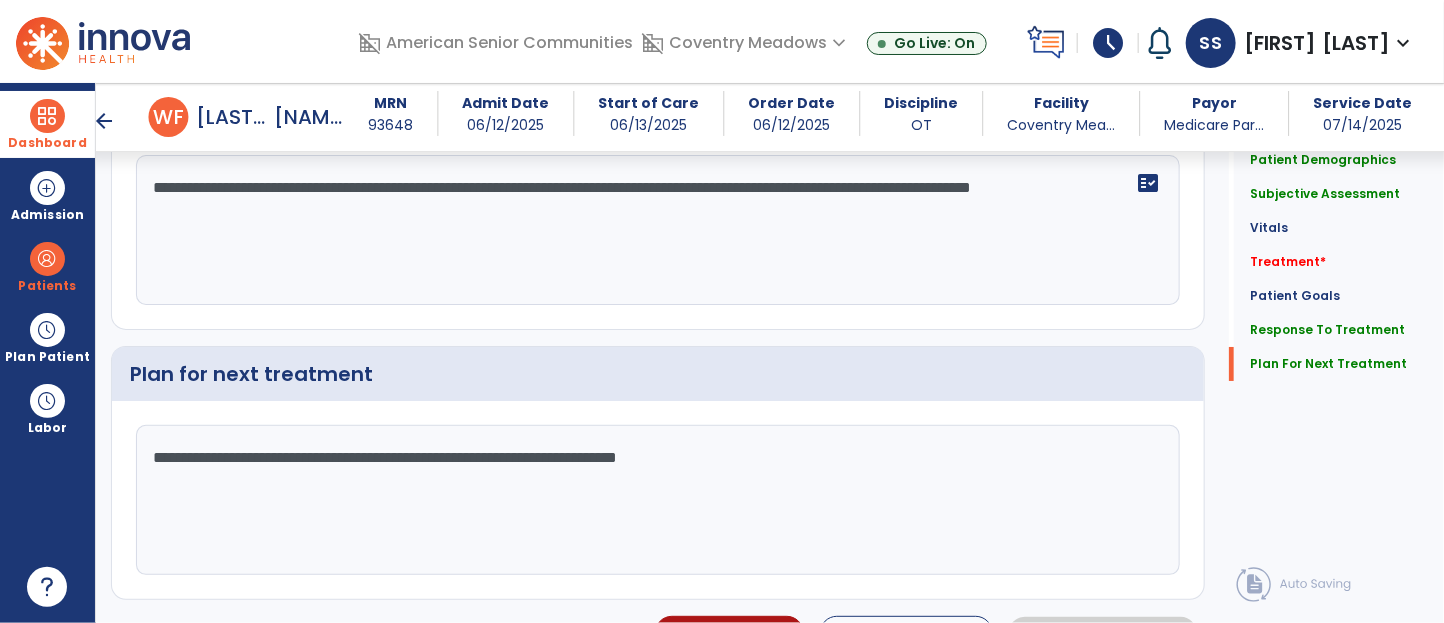 click on "**********" 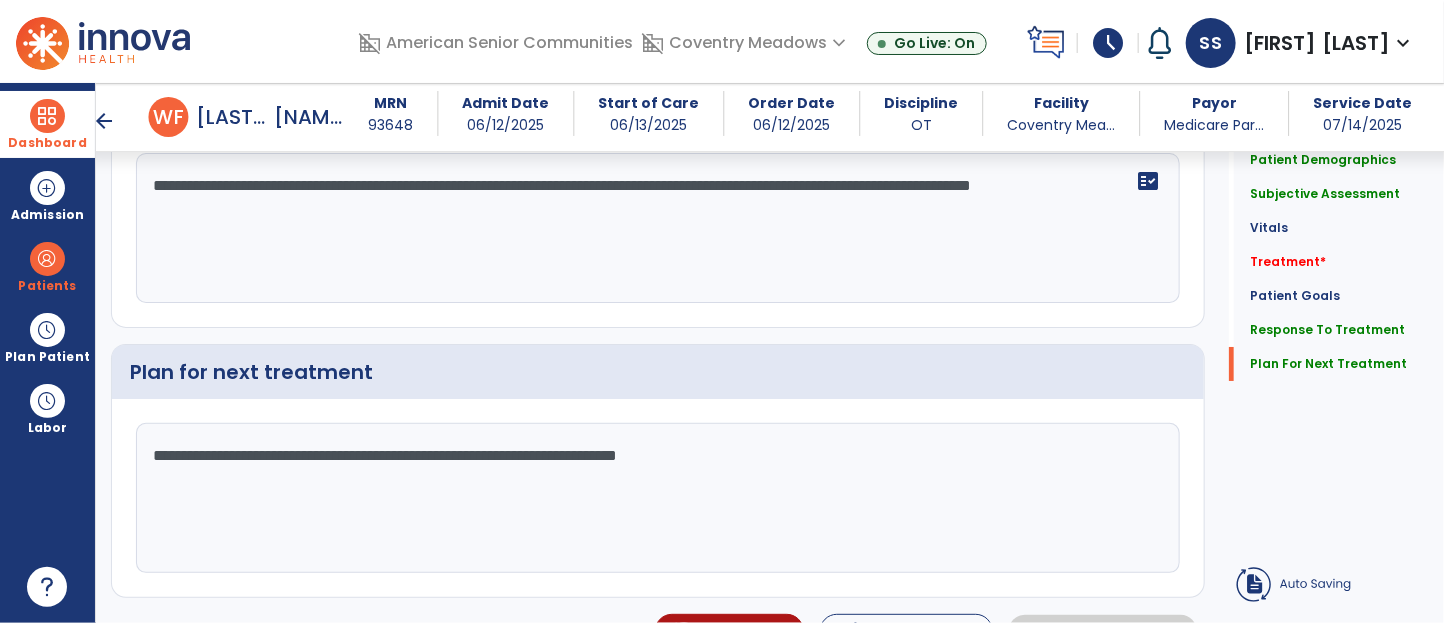 click on "**********" 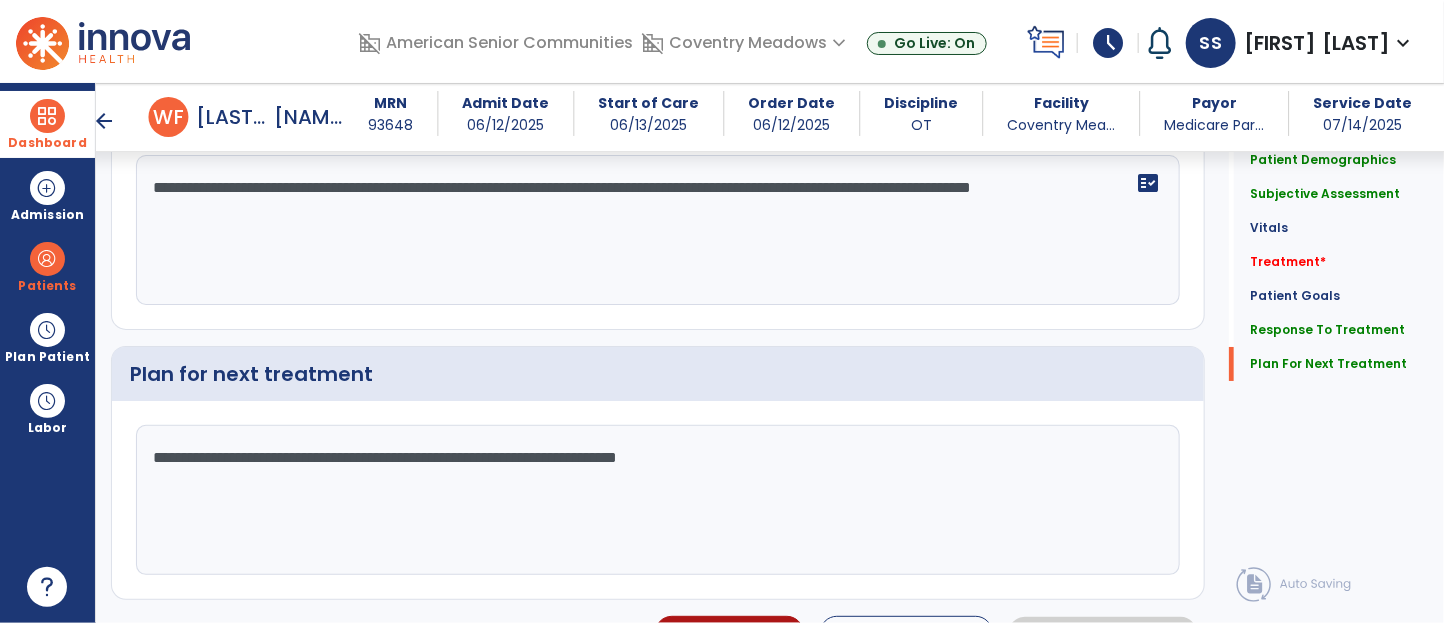 drag, startPoint x: 729, startPoint y: 416, endPoint x: 615, endPoint y: 428, distance: 114.62984 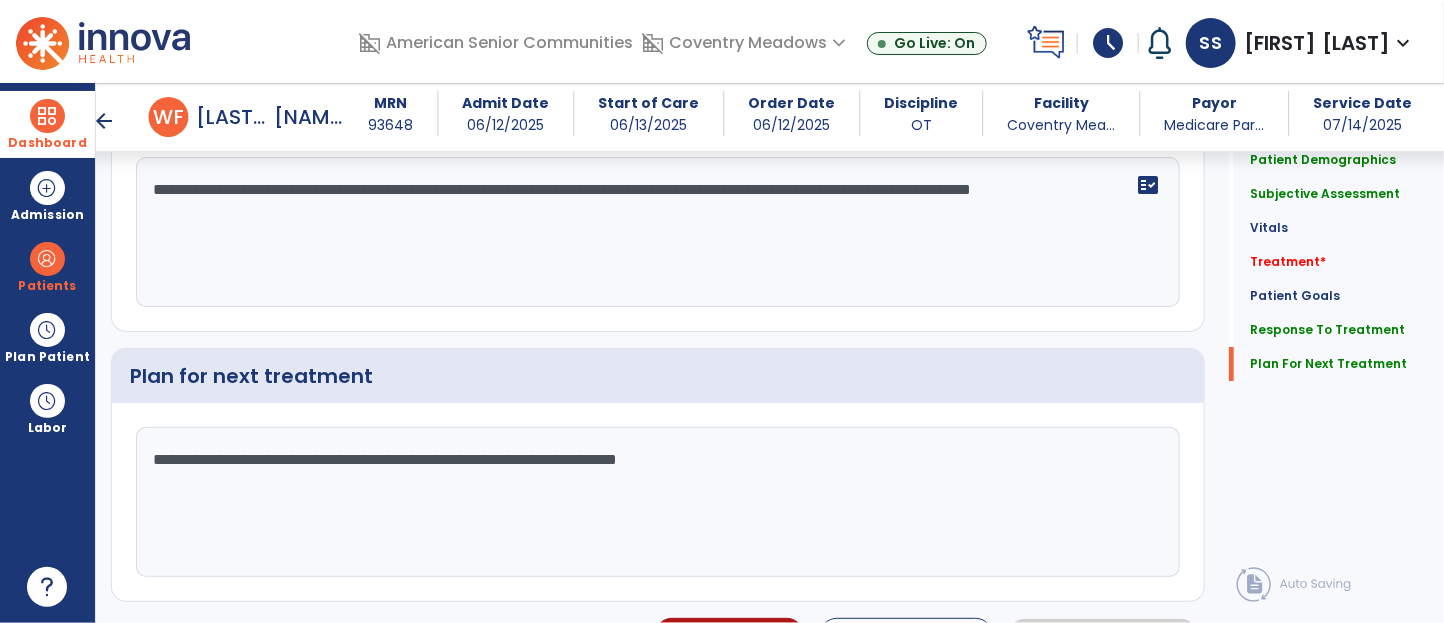 scroll, scrollTop: 3107, scrollLeft: 0, axis: vertical 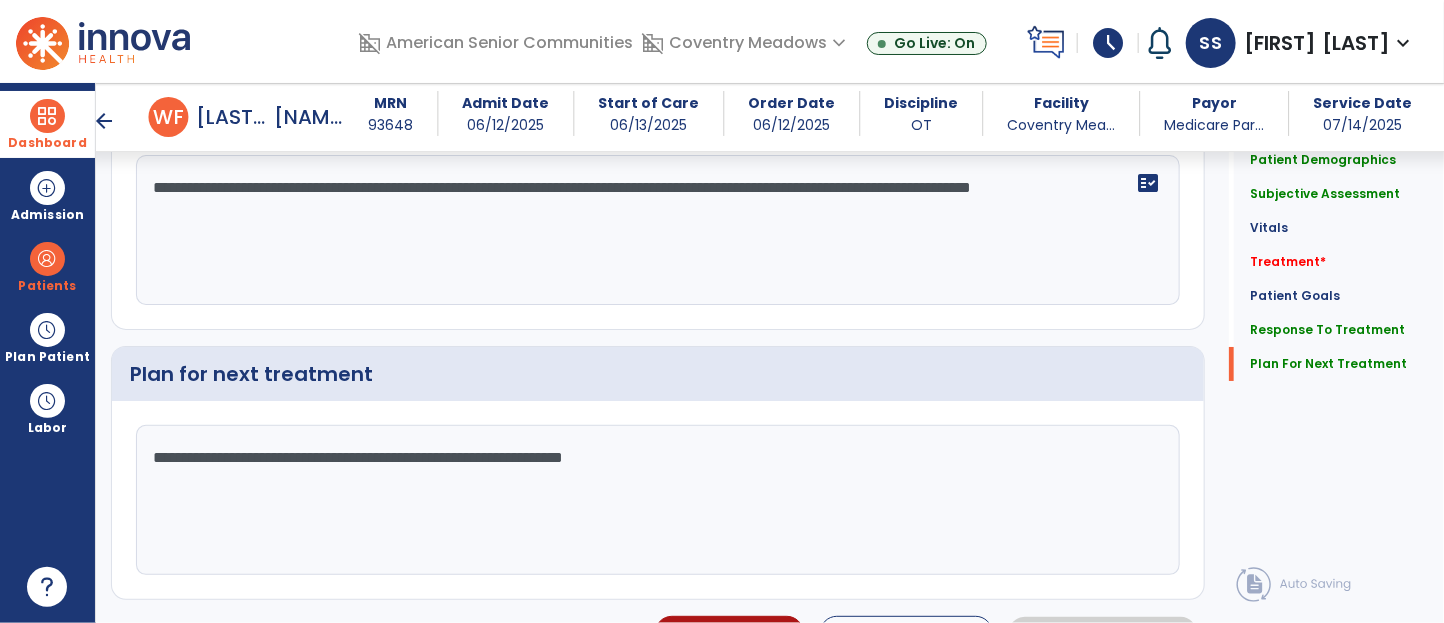 click on "**********" 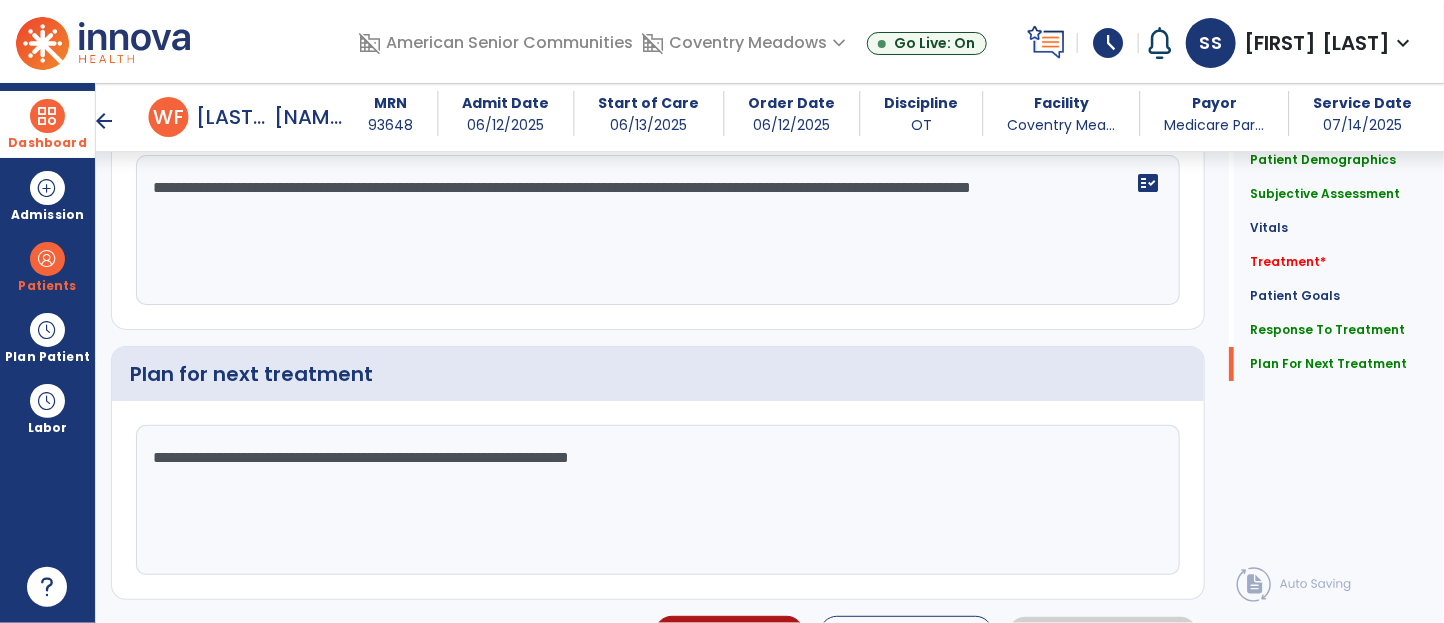 click on "**********" 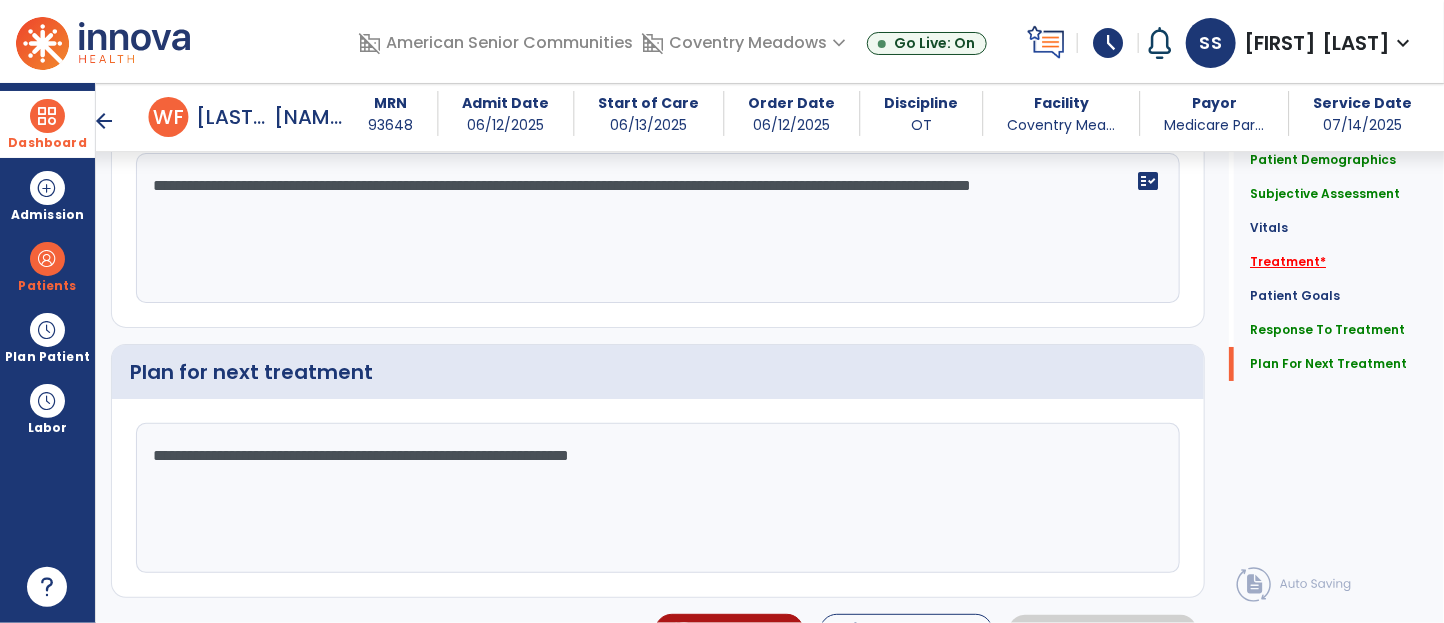 type on "**********" 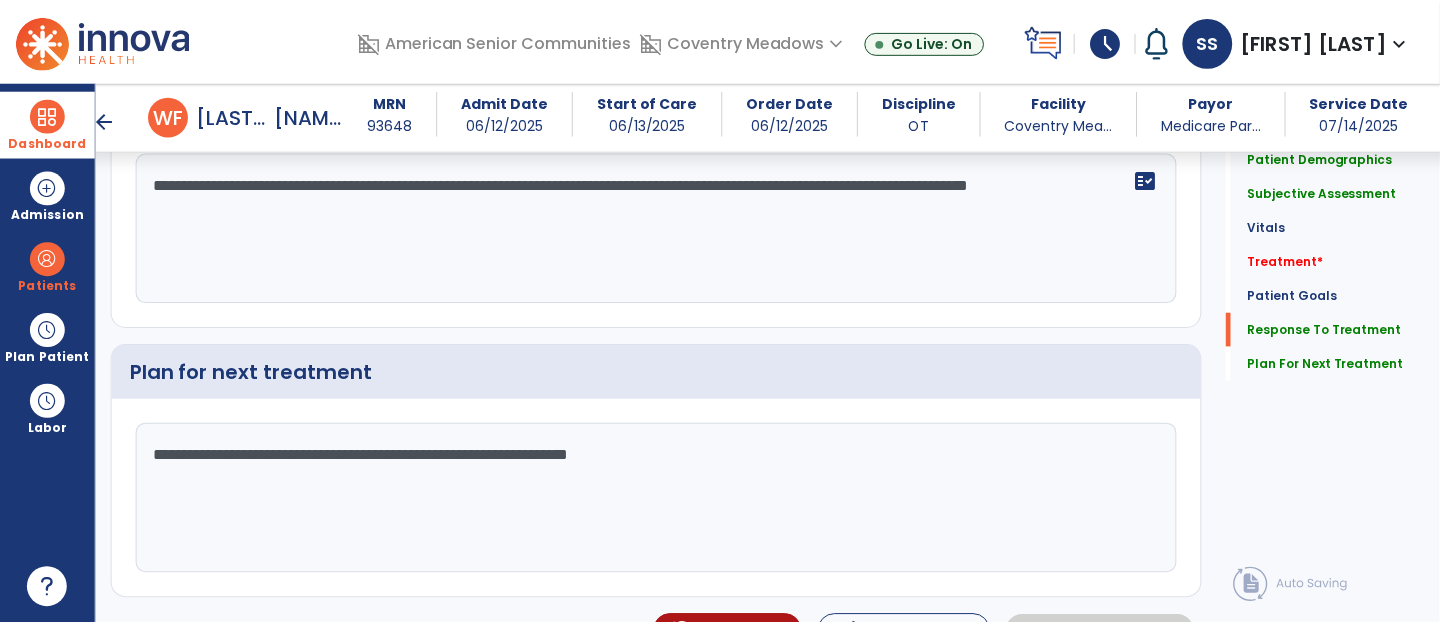 scroll, scrollTop: 1170, scrollLeft: 0, axis: vertical 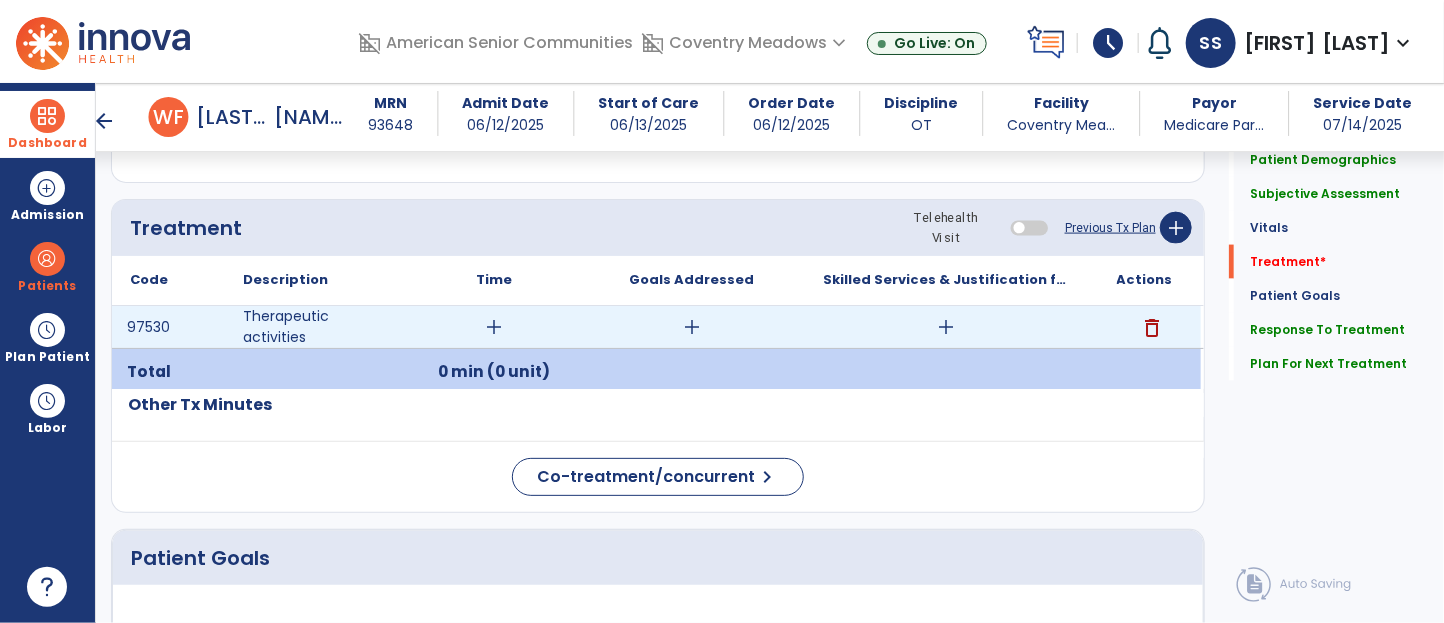 click on "add" at bounding box center [947, 327] 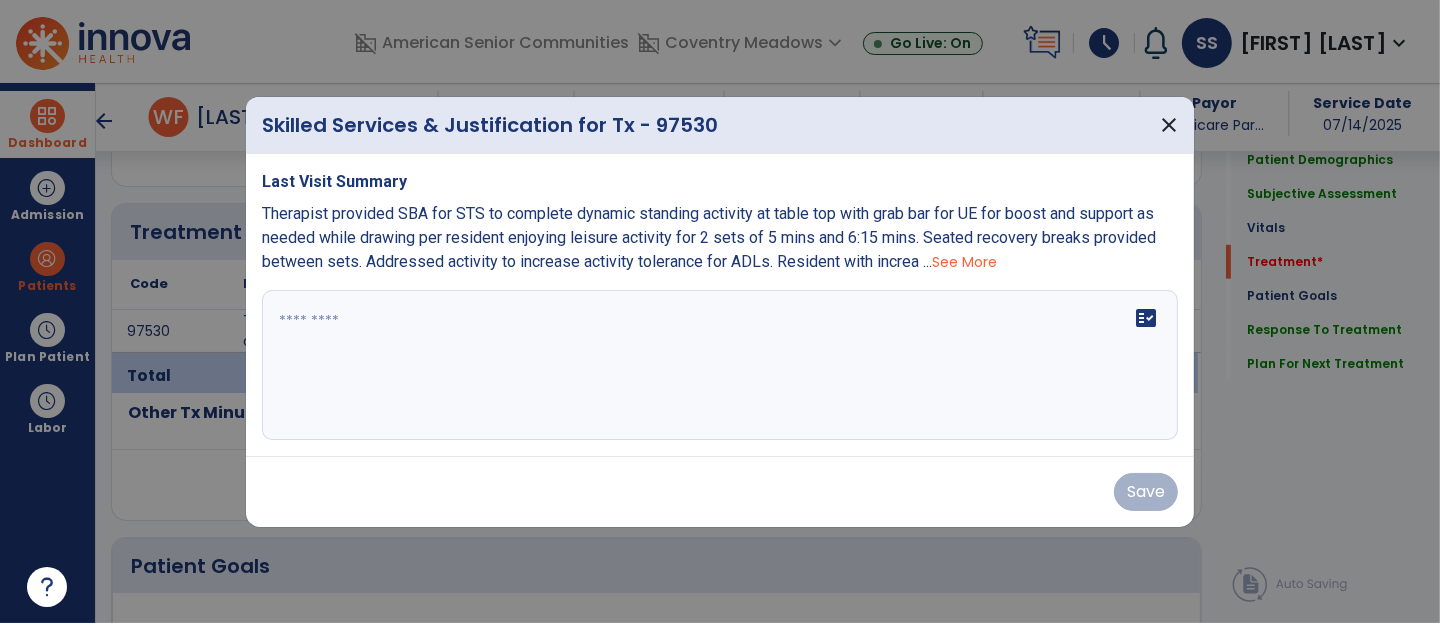 click at bounding box center [720, 365] 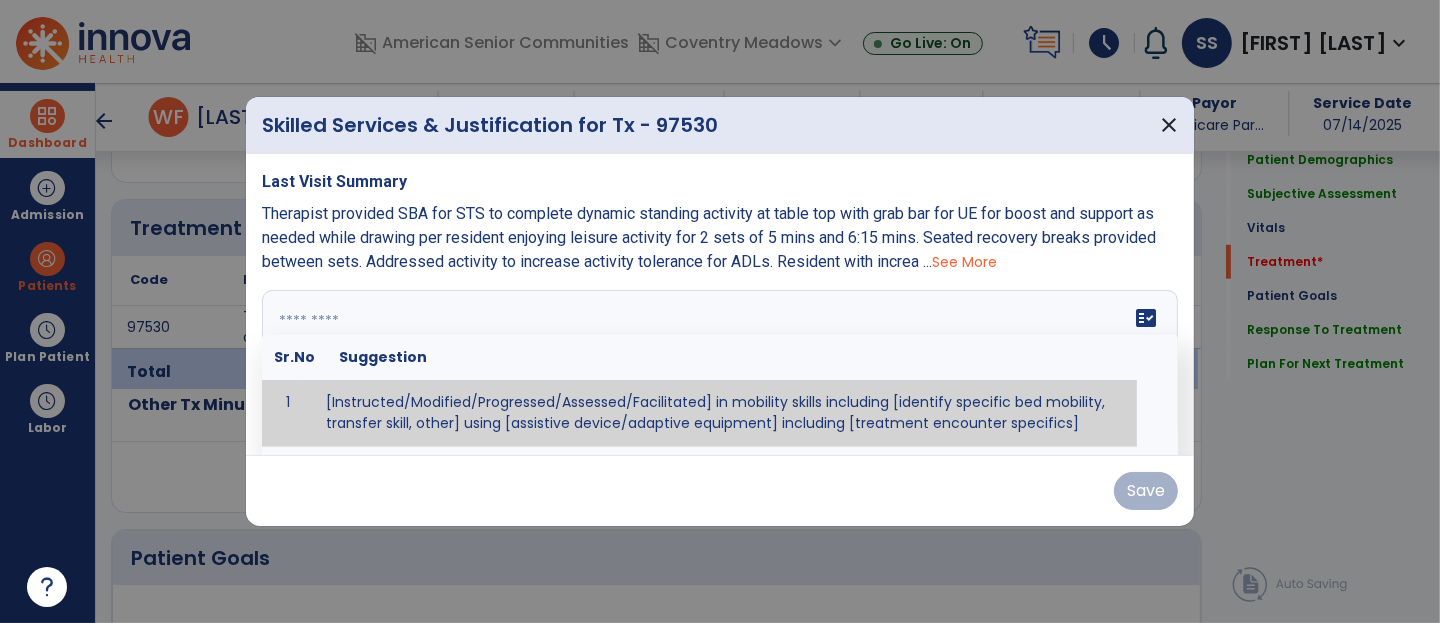 scroll, scrollTop: 1170, scrollLeft: 0, axis: vertical 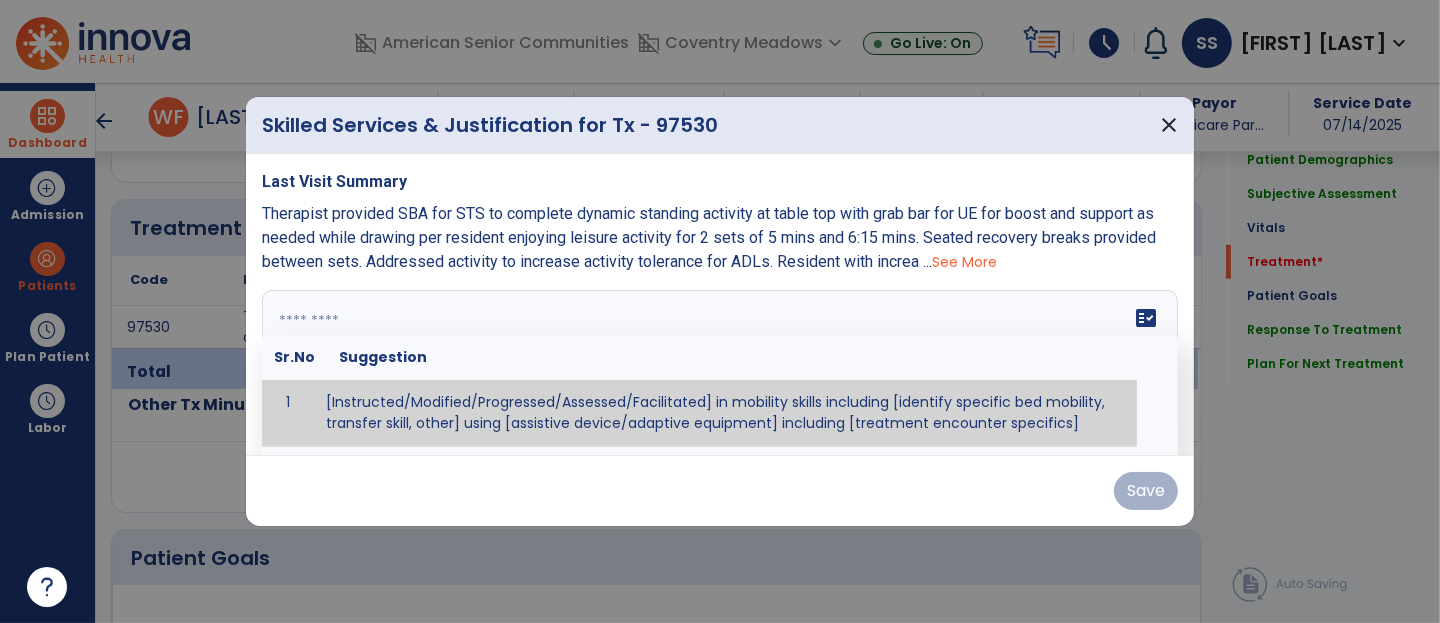 click on "See More" at bounding box center (964, 262) 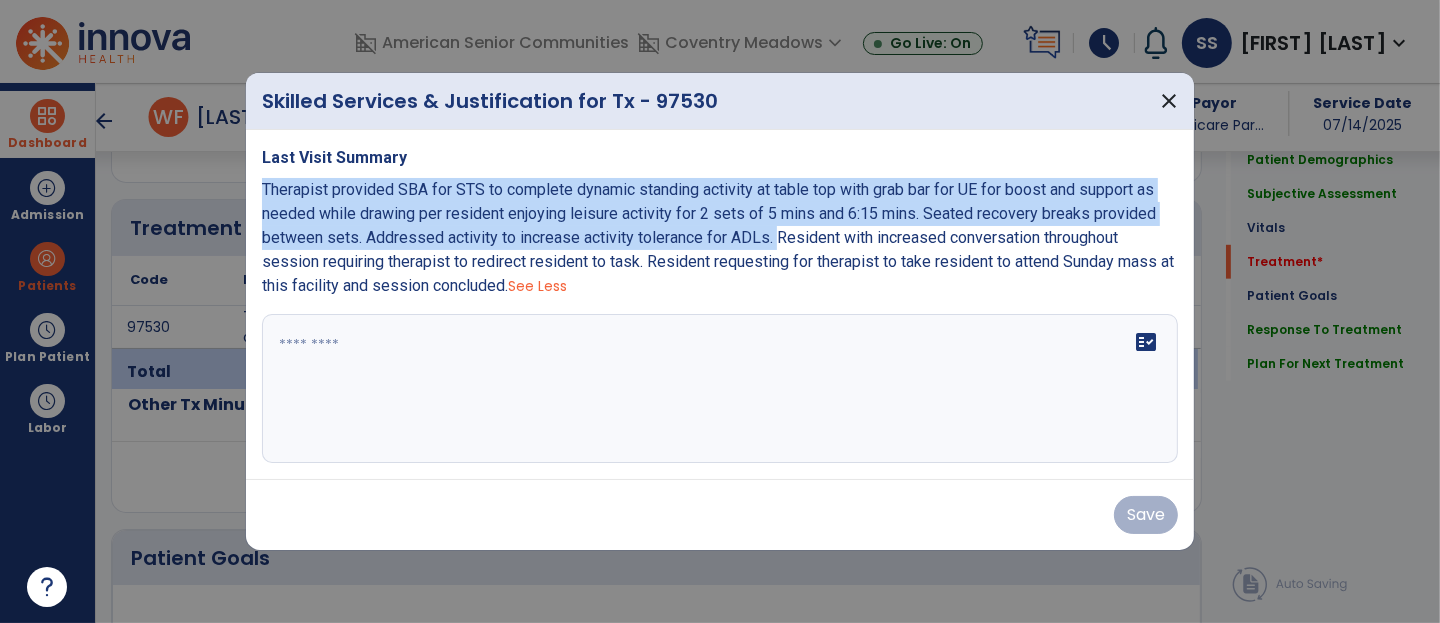 drag, startPoint x: 263, startPoint y: 192, endPoint x: 778, endPoint y: 233, distance: 516.62946 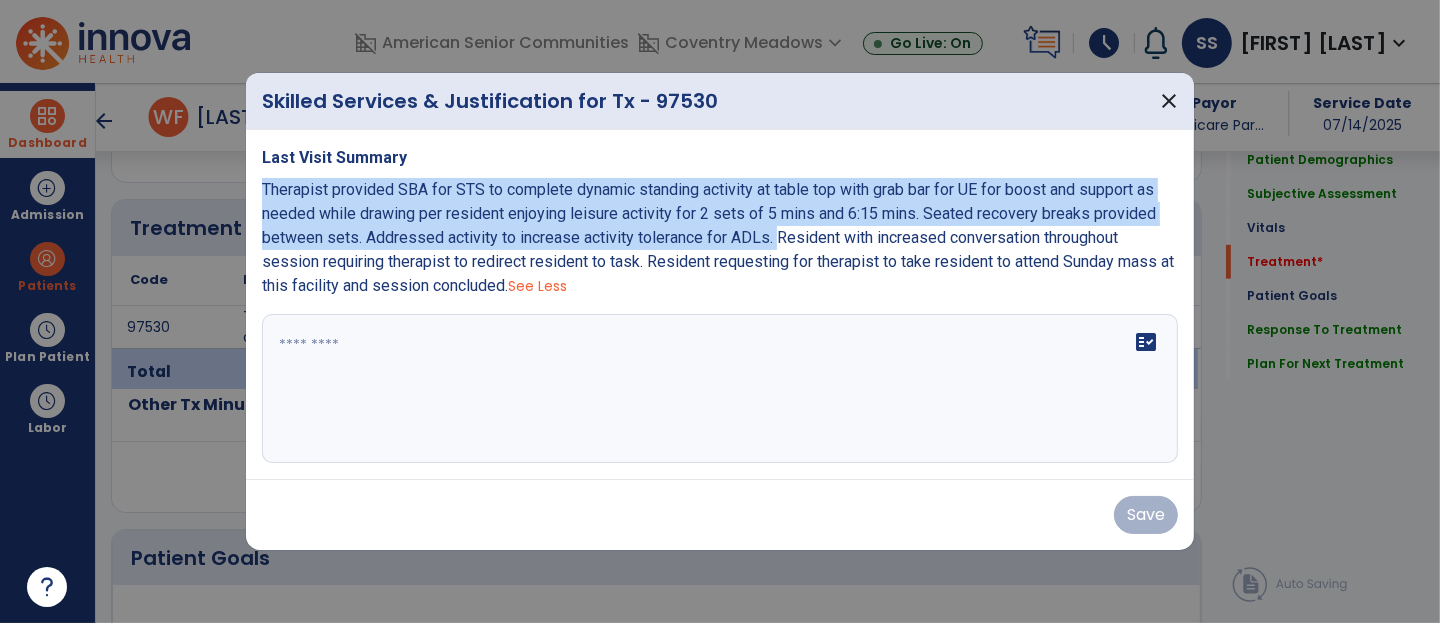 click on "Therapist provided SBA for STS to complete dynamic standing activity at table top with grab bar for UE for boost and support as needed while drawing per resident enjoying leisure activity for 2 sets of 5 mins and 6:15 mins. Seated recovery breaks provided between sets. Addressed activity to increase activity tolerance for ADLs. Resident with increased conversation throughout session requiring therapist to redirect resident to task. Resident requesting for therapist to take resident to attend Sunday mass at this facility and session concluded." at bounding box center (718, 237) 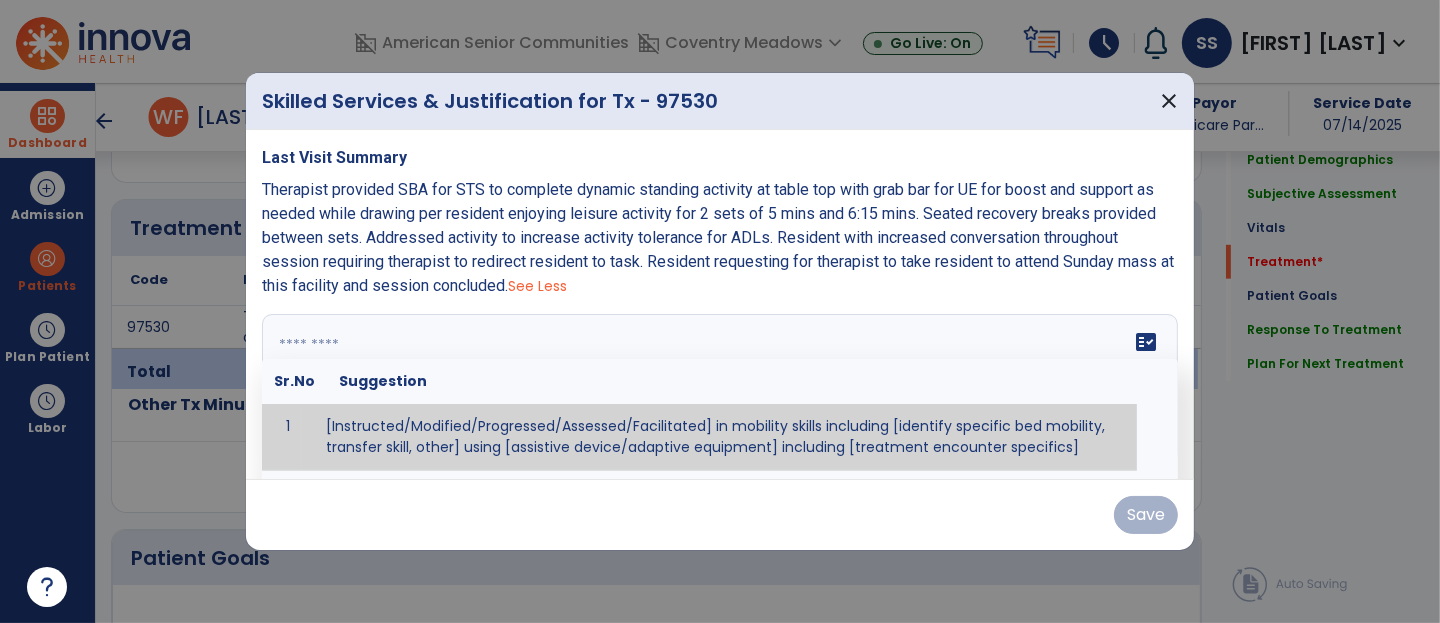 click at bounding box center [718, 389] 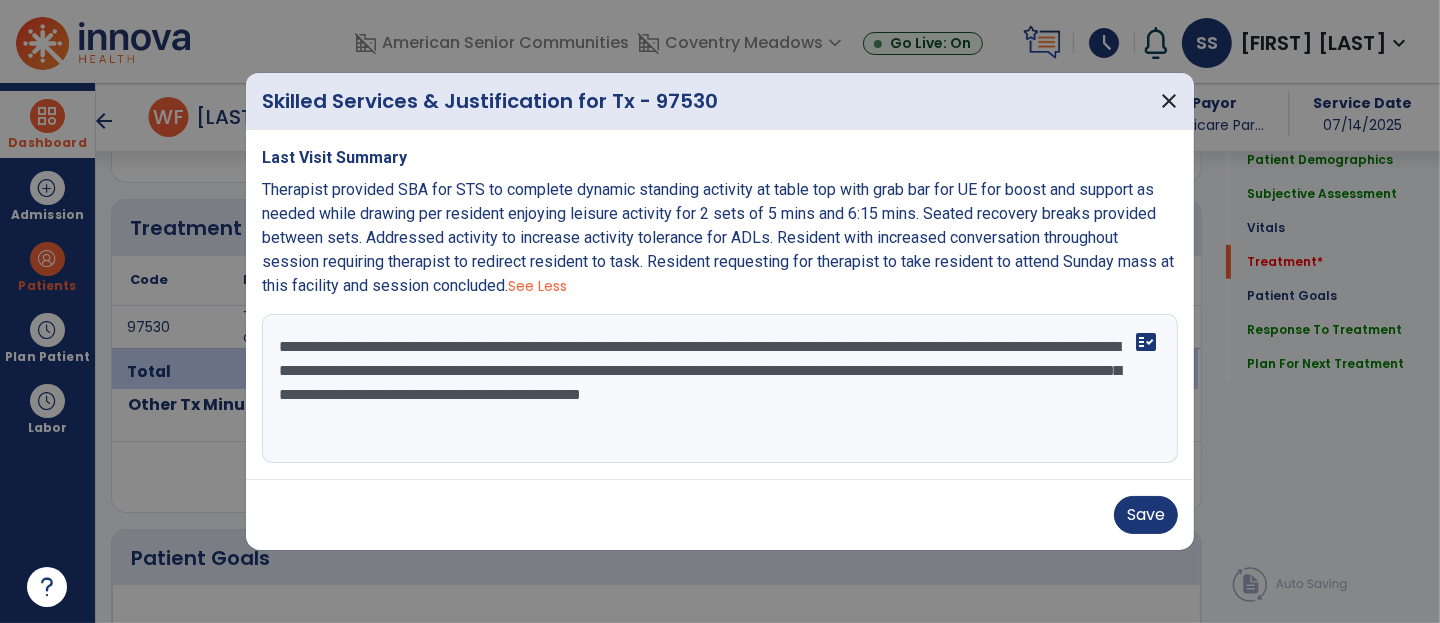 drag, startPoint x: 567, startPoint y: 366, endPoint x: 920, endPoint y: 370, distance: 353.02267 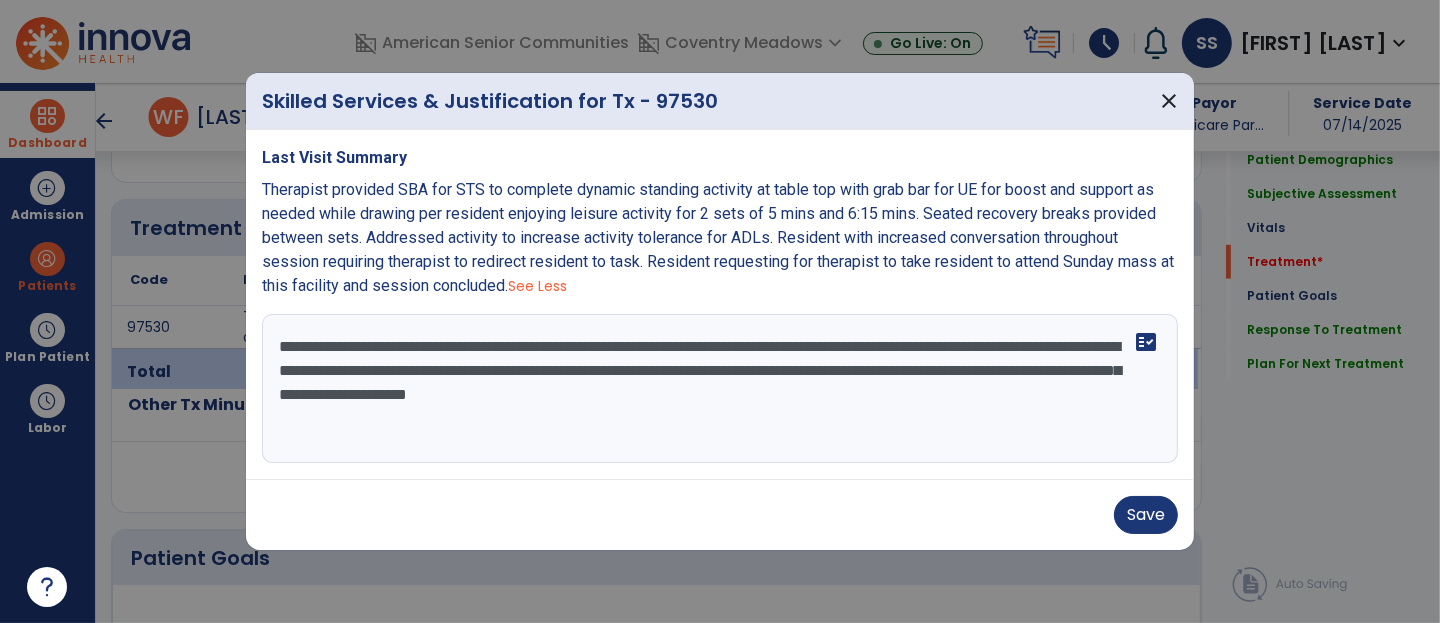 click on "**********" at bounding box center (720, 389) 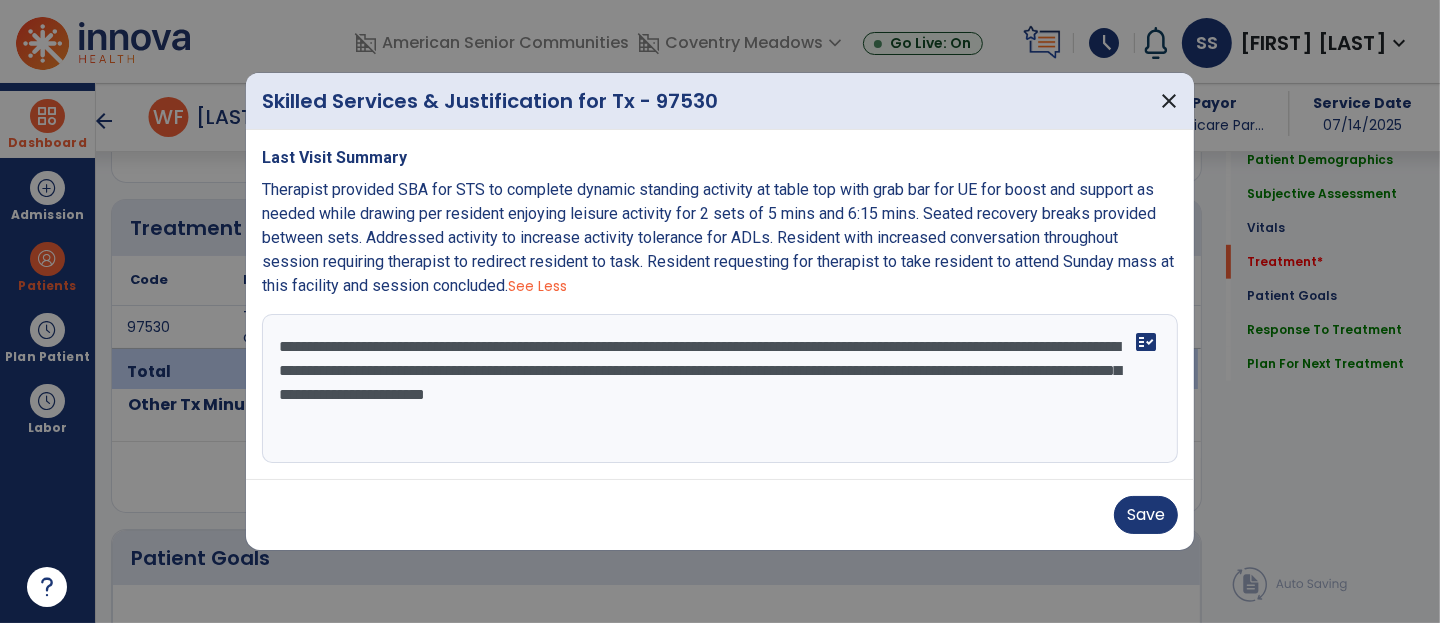click on "**********" at bounding box center (720, 389) 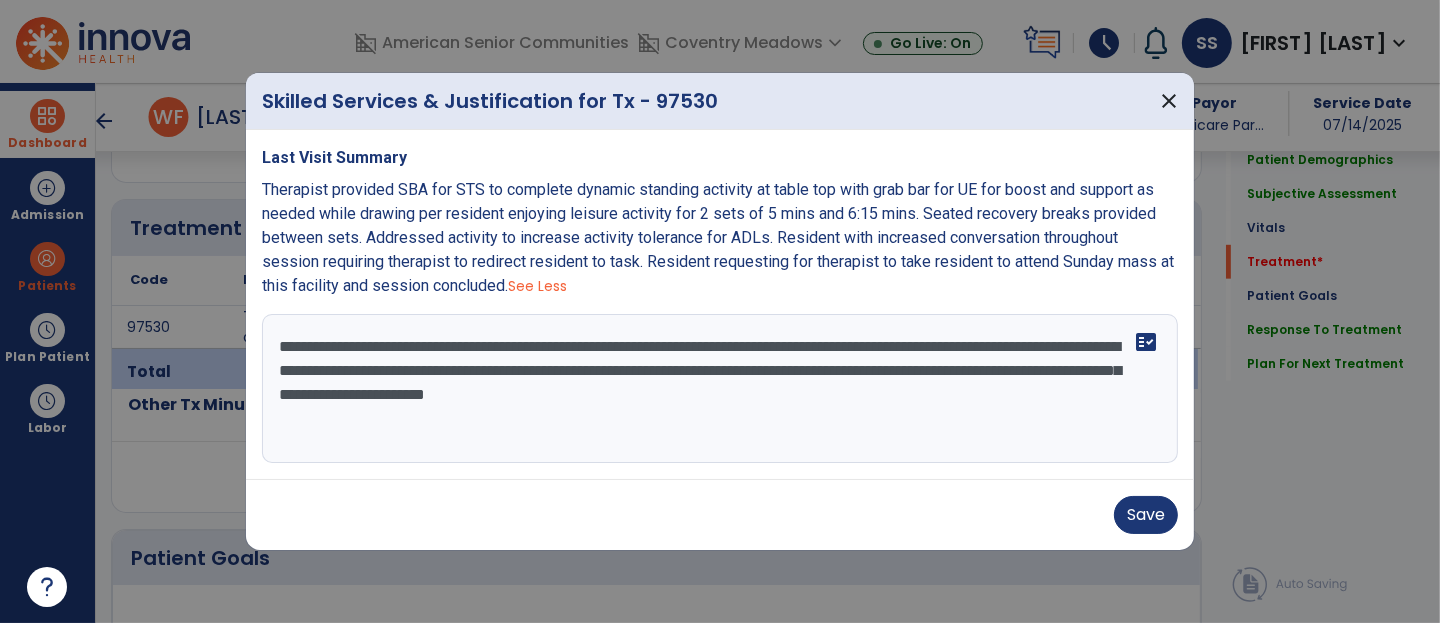 click on "**********" at bounding box center (720, 389) 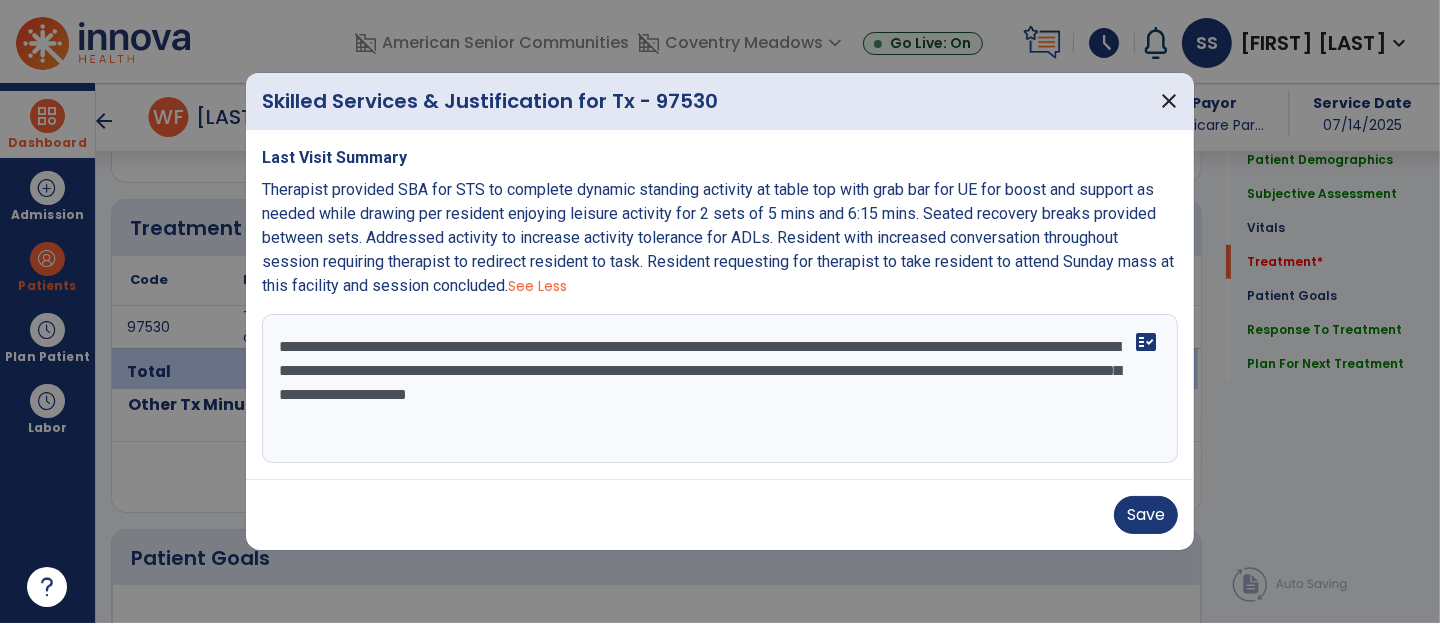 click on "**********" at bounding box center [720, 389] 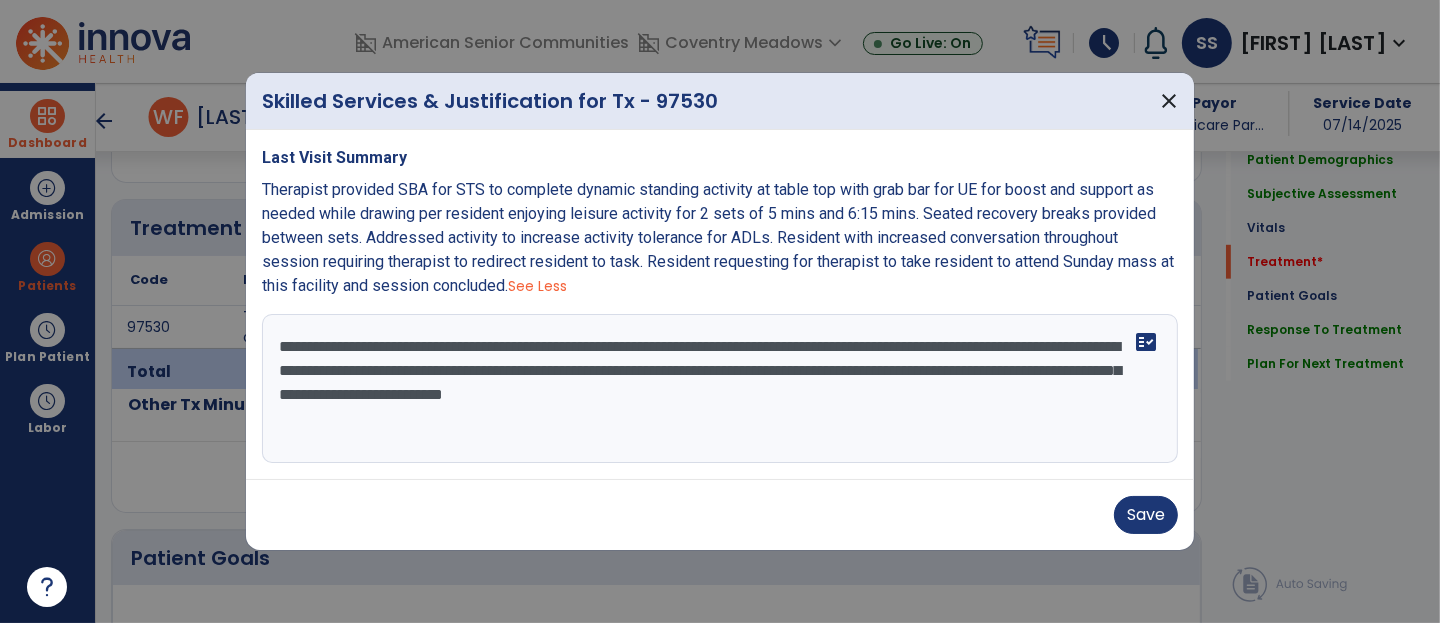 click on "**********" at bounding box center [720, 389] 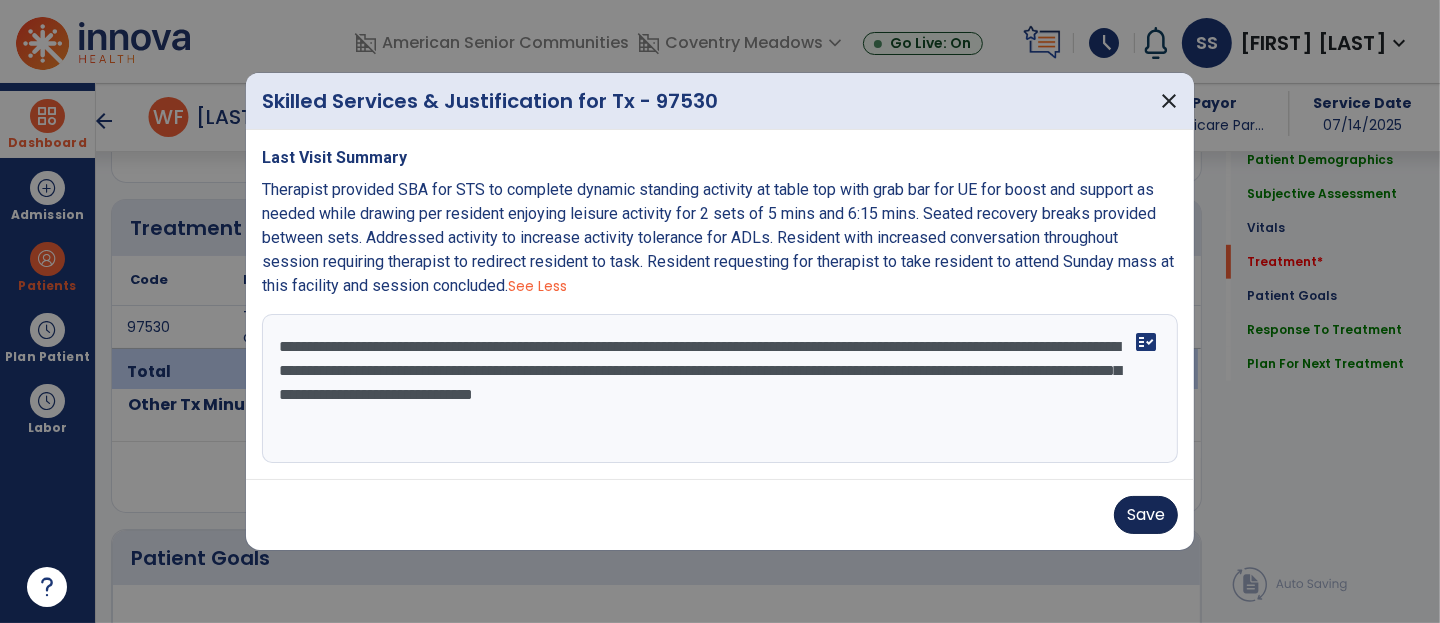 type on "**********" 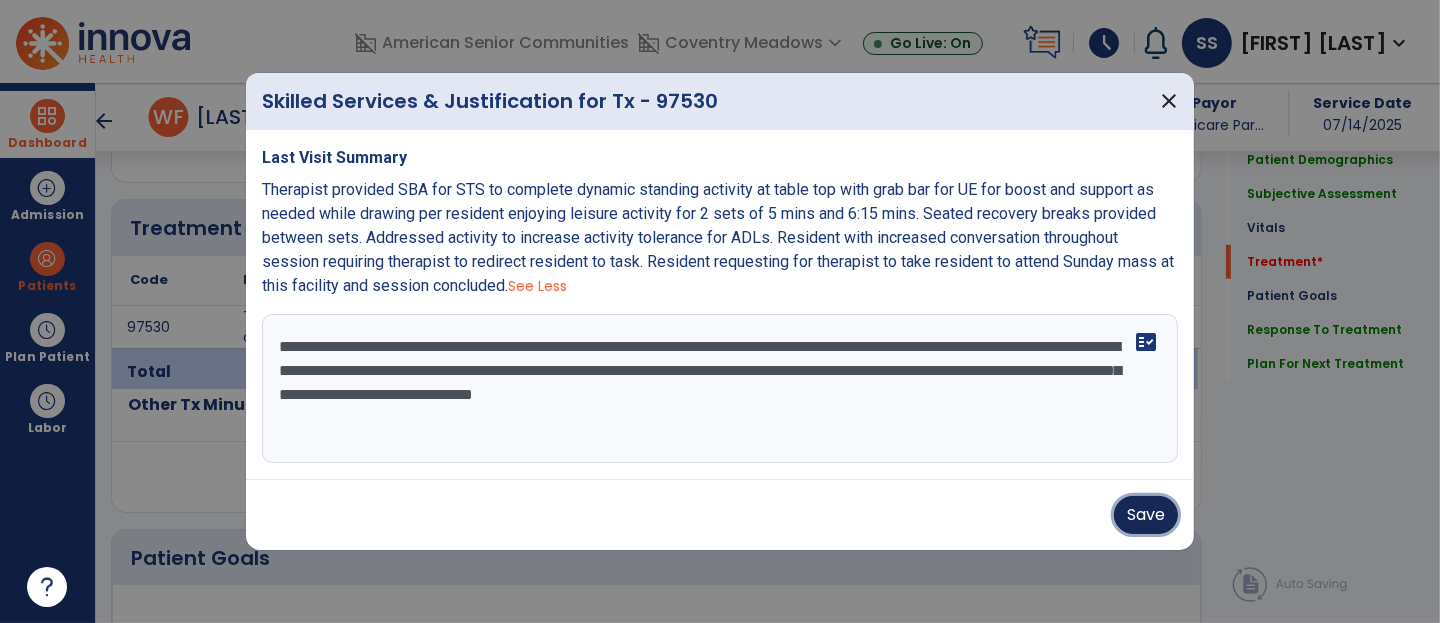 click on "Save" at bounding box center [1146, 515] 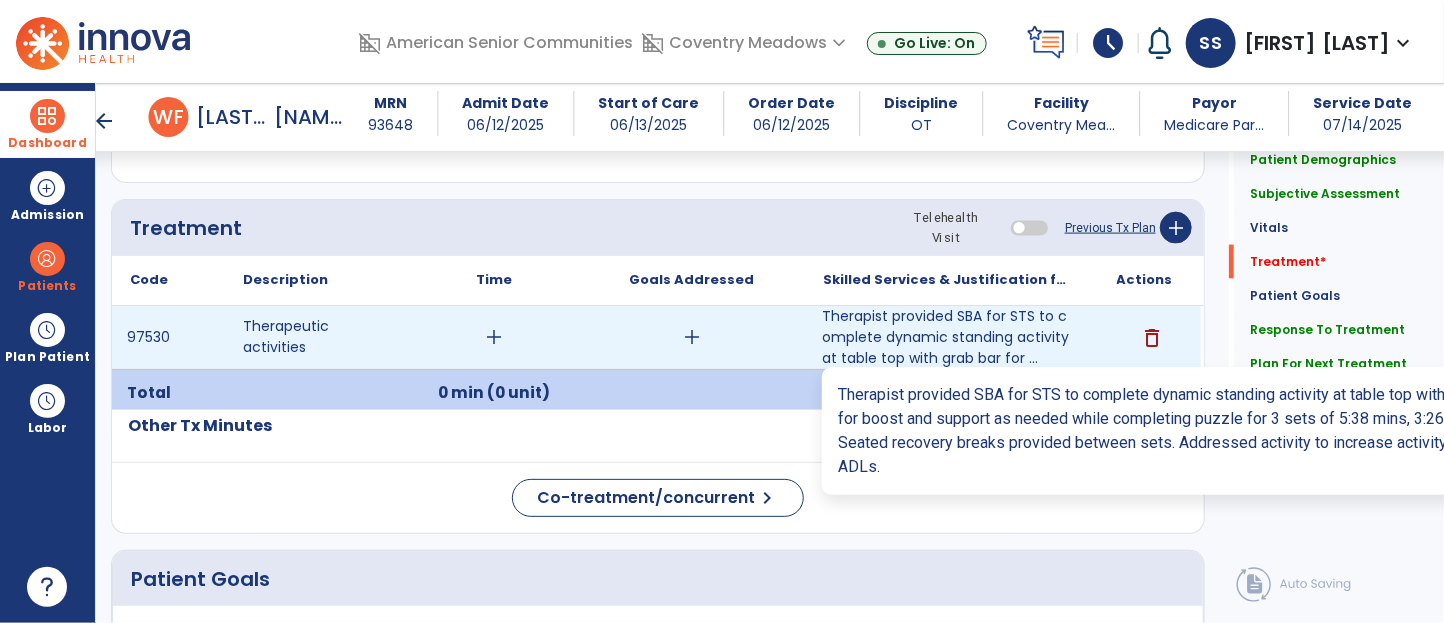 click on "Therapist provided SBA for STS to complete dynamic standing activity at table top with grab bar for ..." at bounding box center [946, 337] 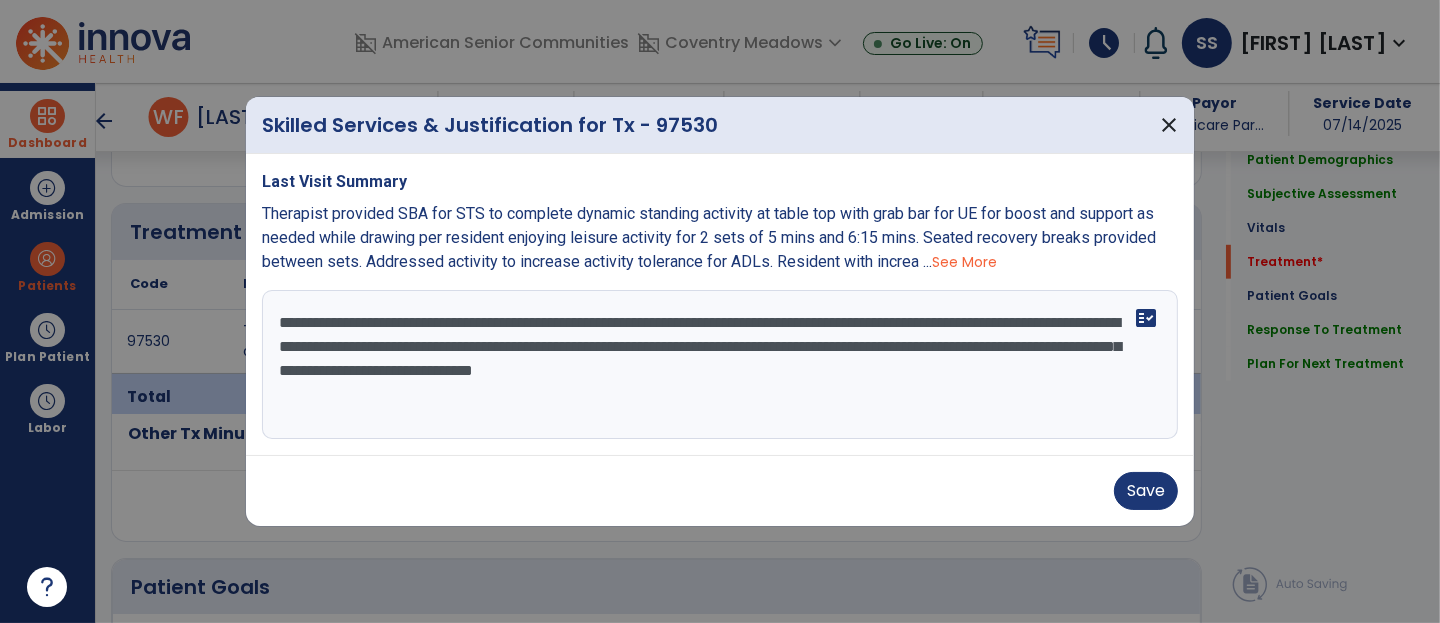 scroll, scrollTop: 1170, scrollLeft: 0, axis: vertical 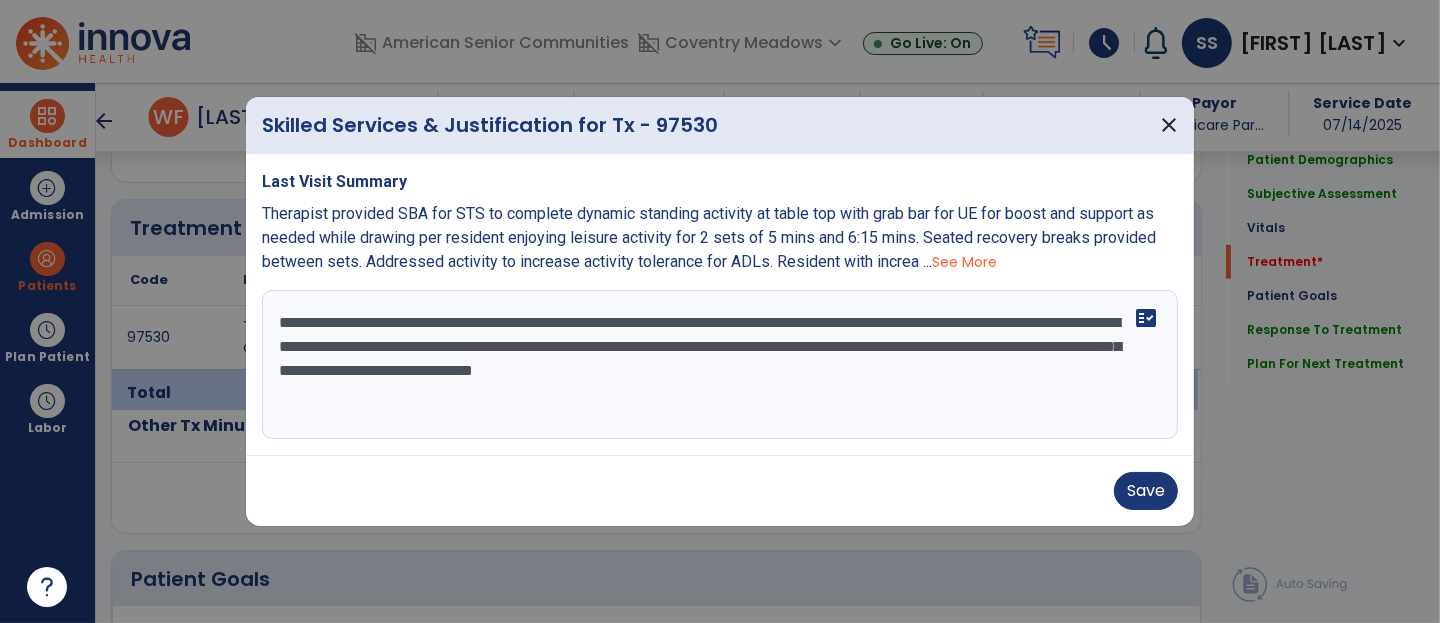 click on "**********" at bounding box center [720, 365] 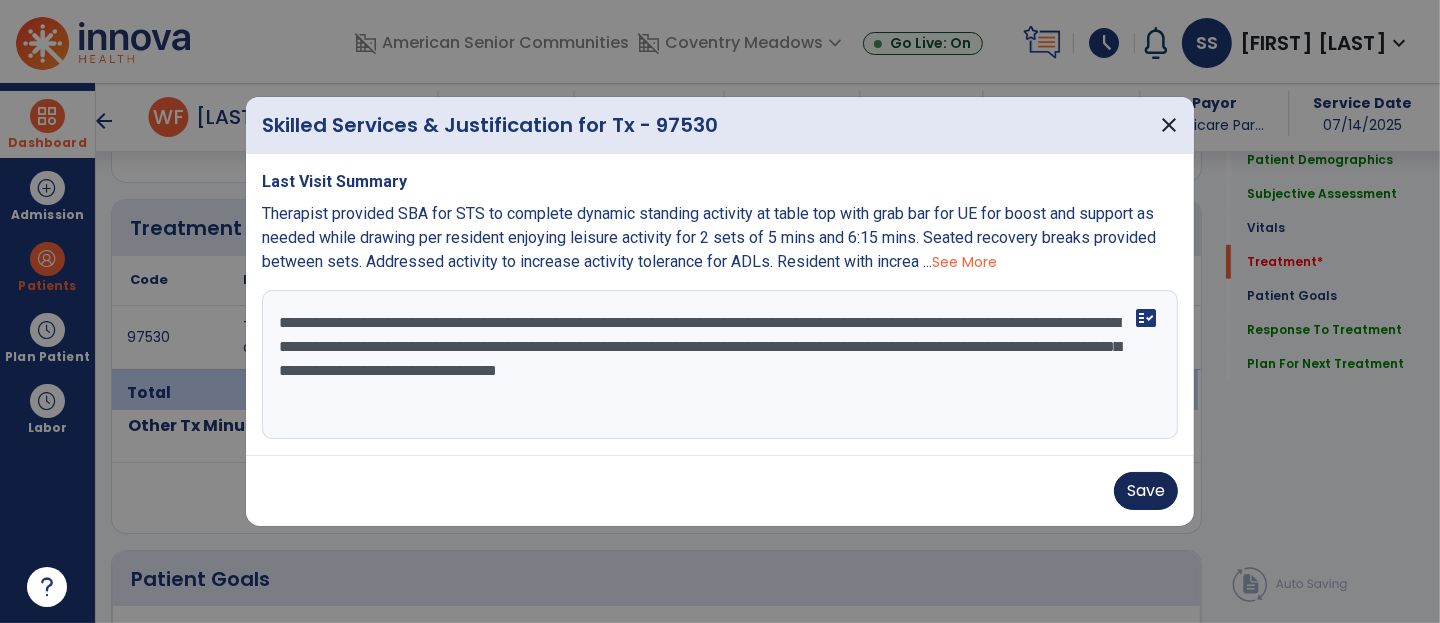 type on "**********" 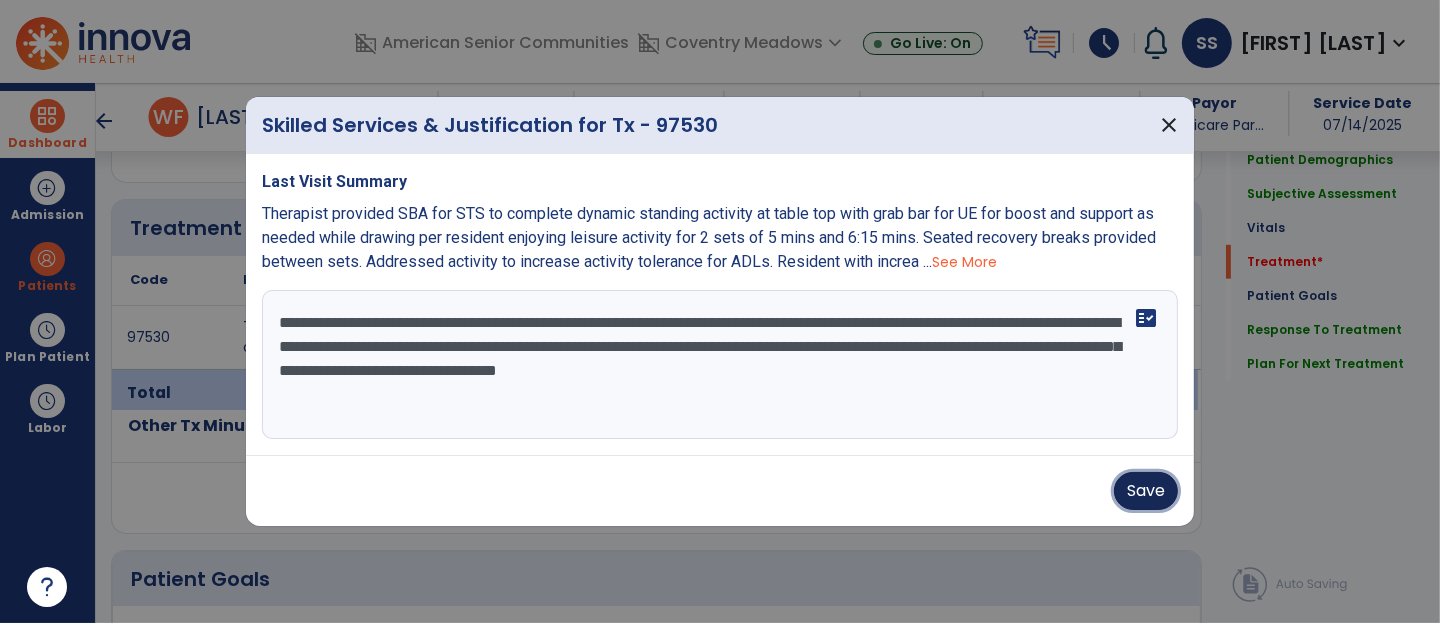 click on "Save" at bounding box center (1146, 491) 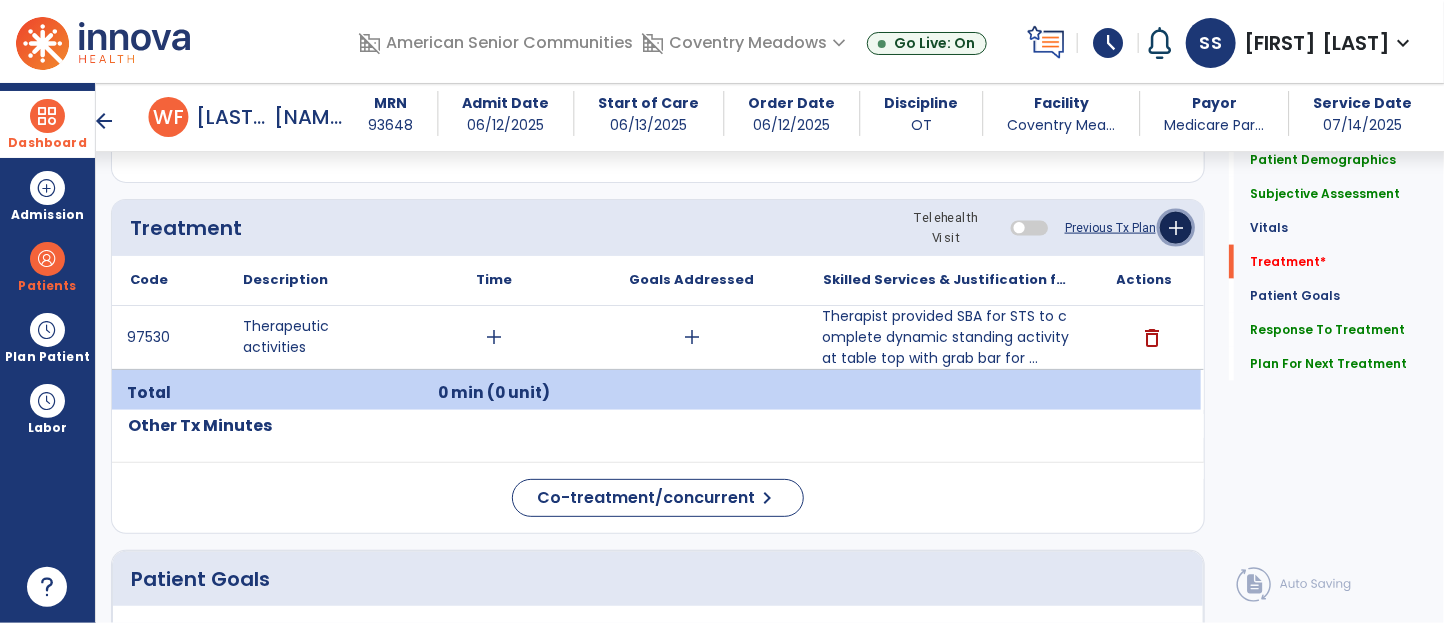 click on "add" 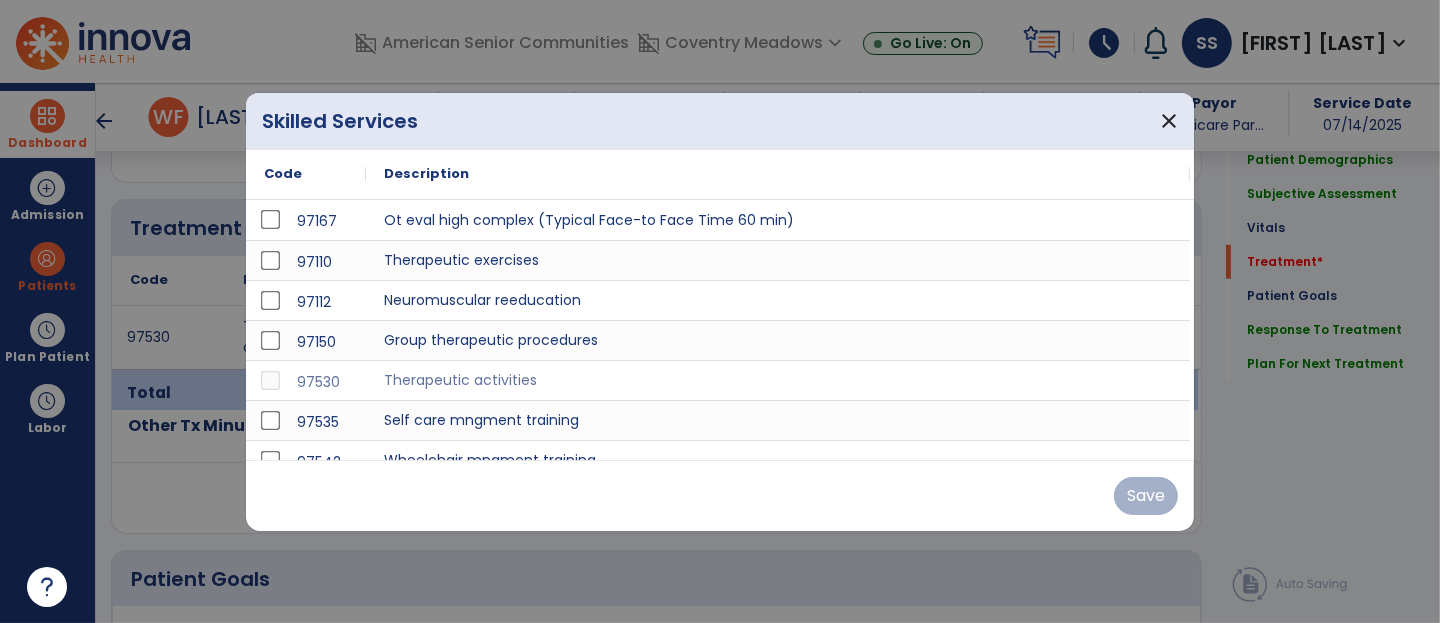 scroll, scrollTop: 1170, scrollLeft: 0, axis: vertical 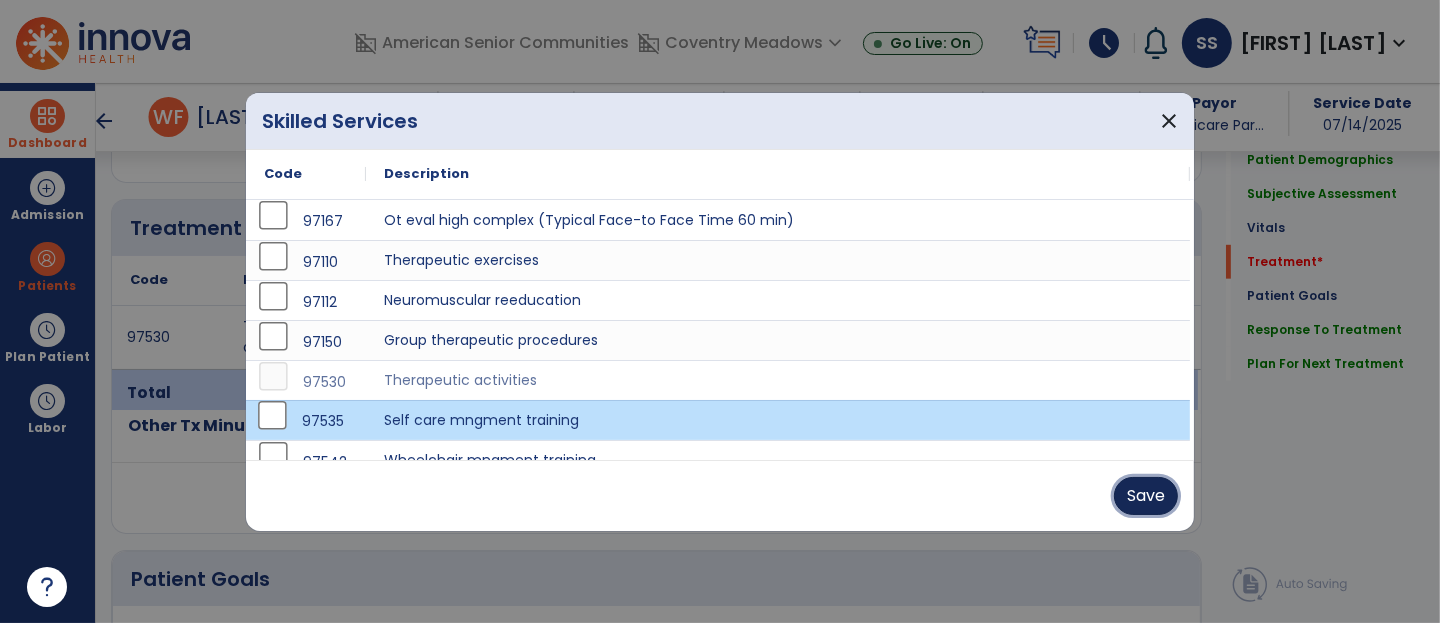 click on "Save" at bounding box center (1146, 496) 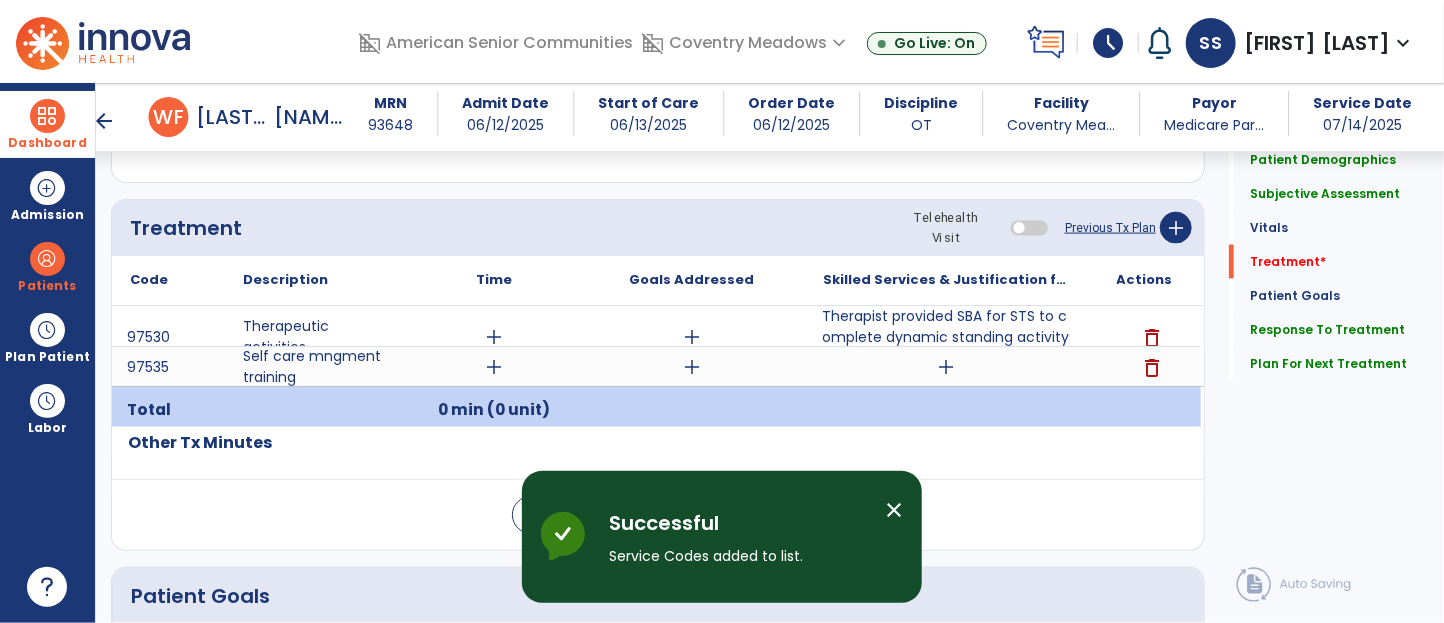 click on "add" at bounding box center (494, 337) 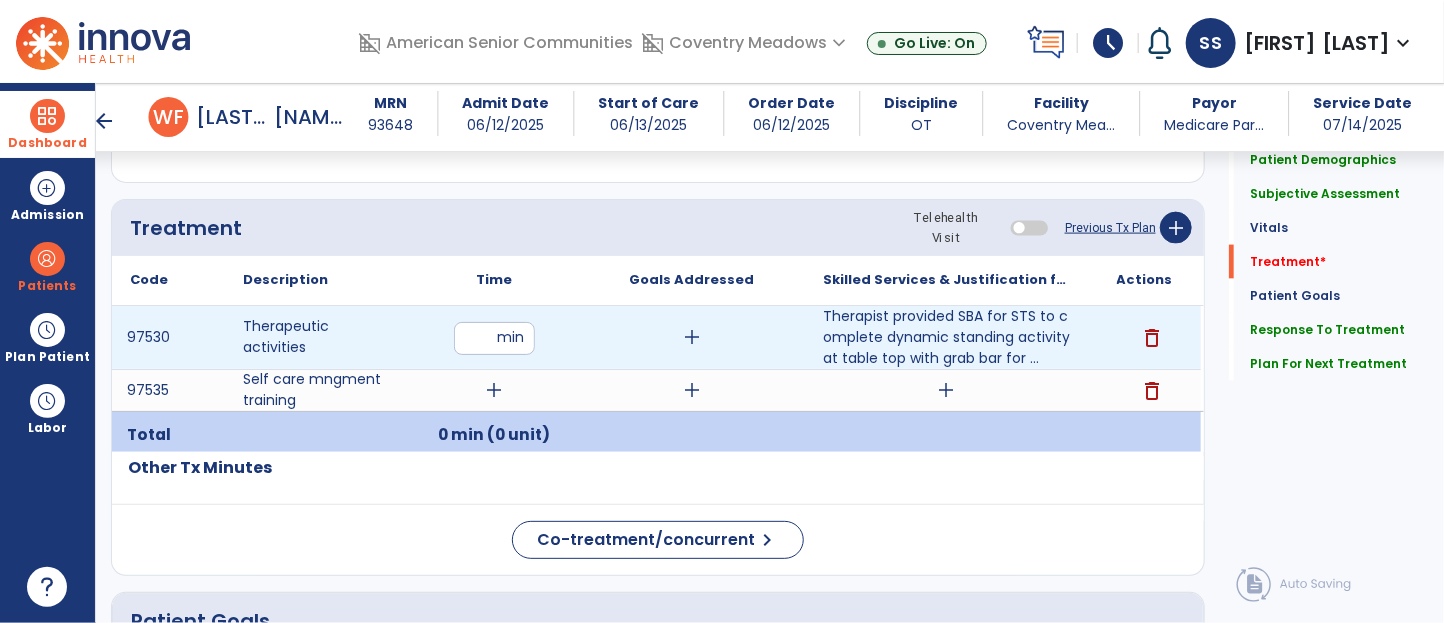 type on "**" 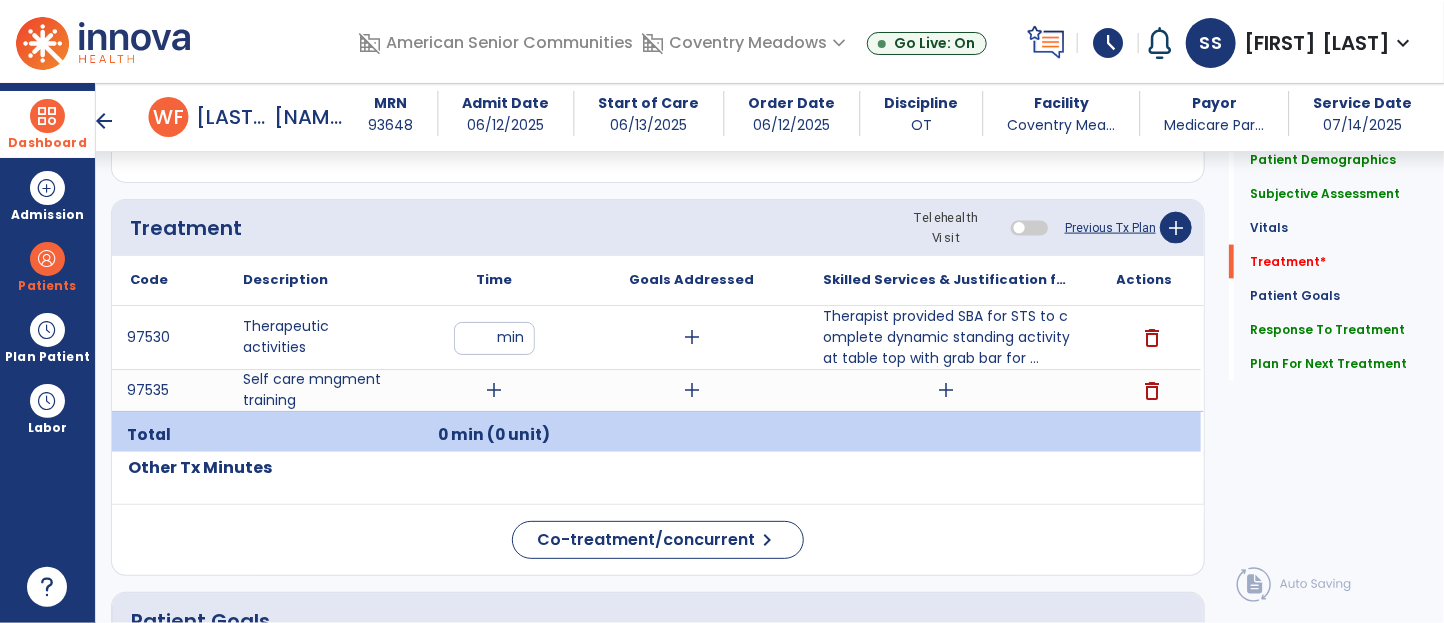 click on "Treatment Telehealth Visit  Previous Tx Plan   add" 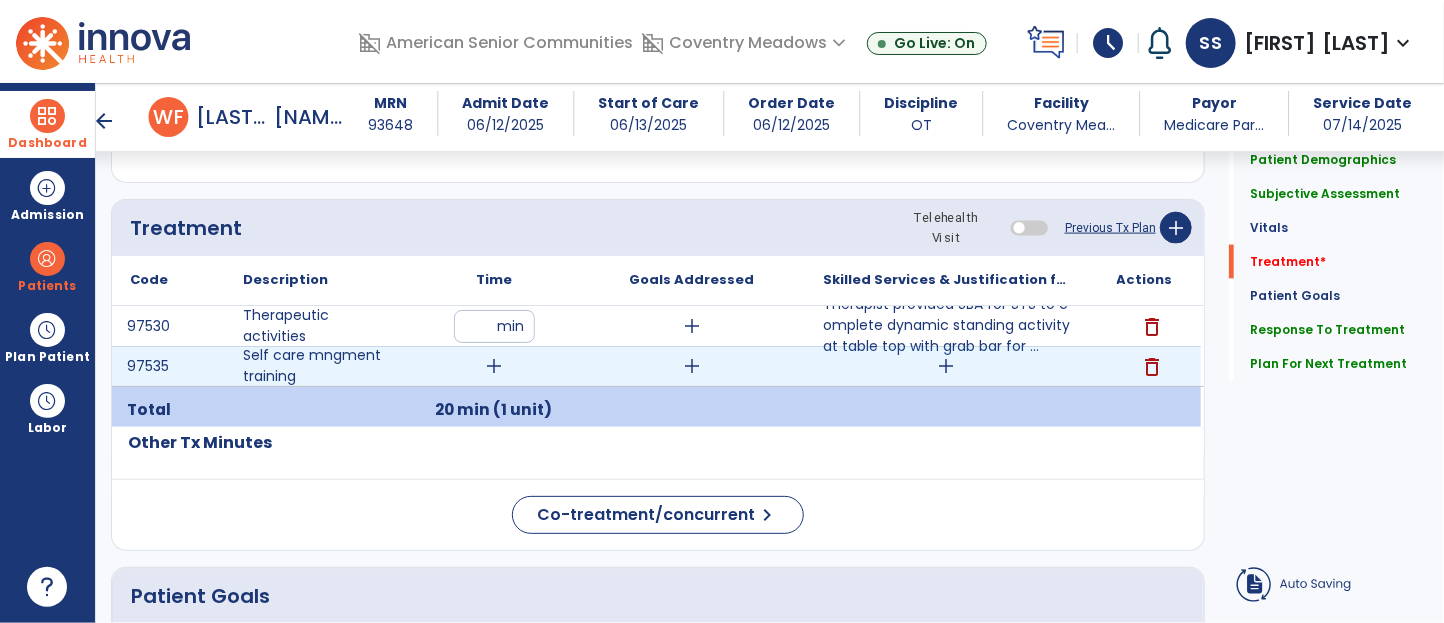 click on "add" at bounding box center (494, 366) 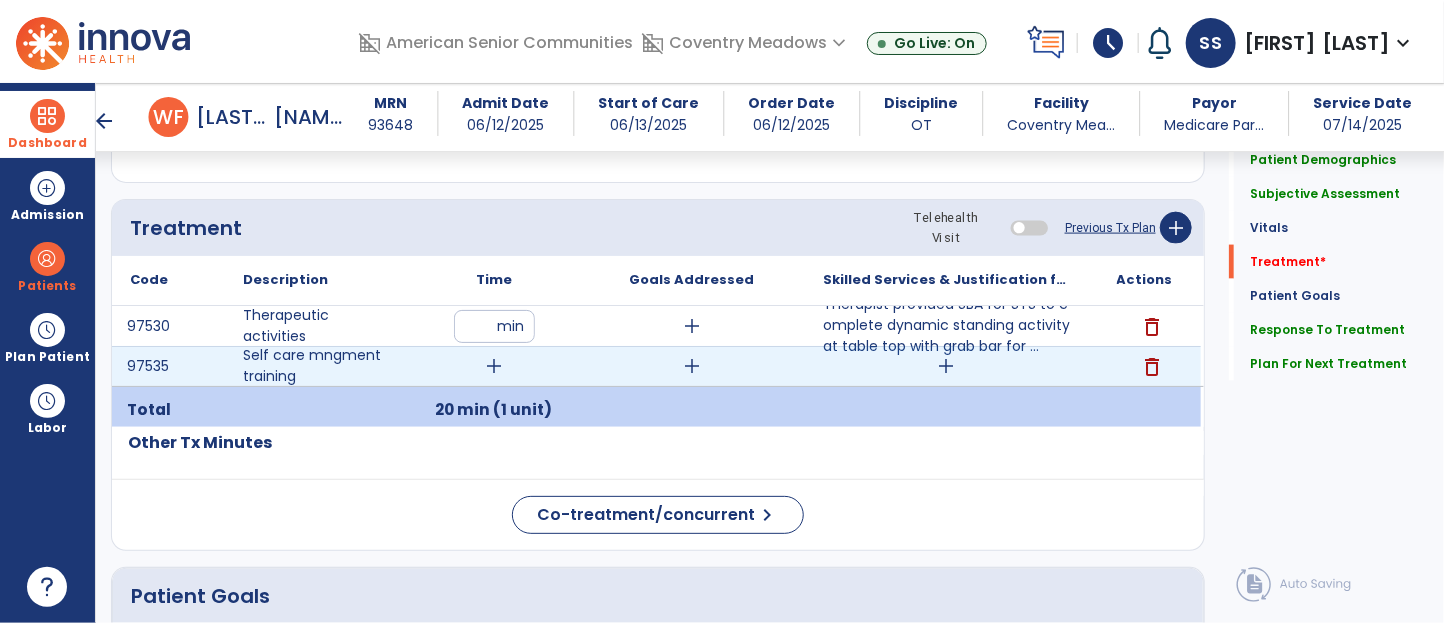 click on "add" at bounding box center (494, 366) 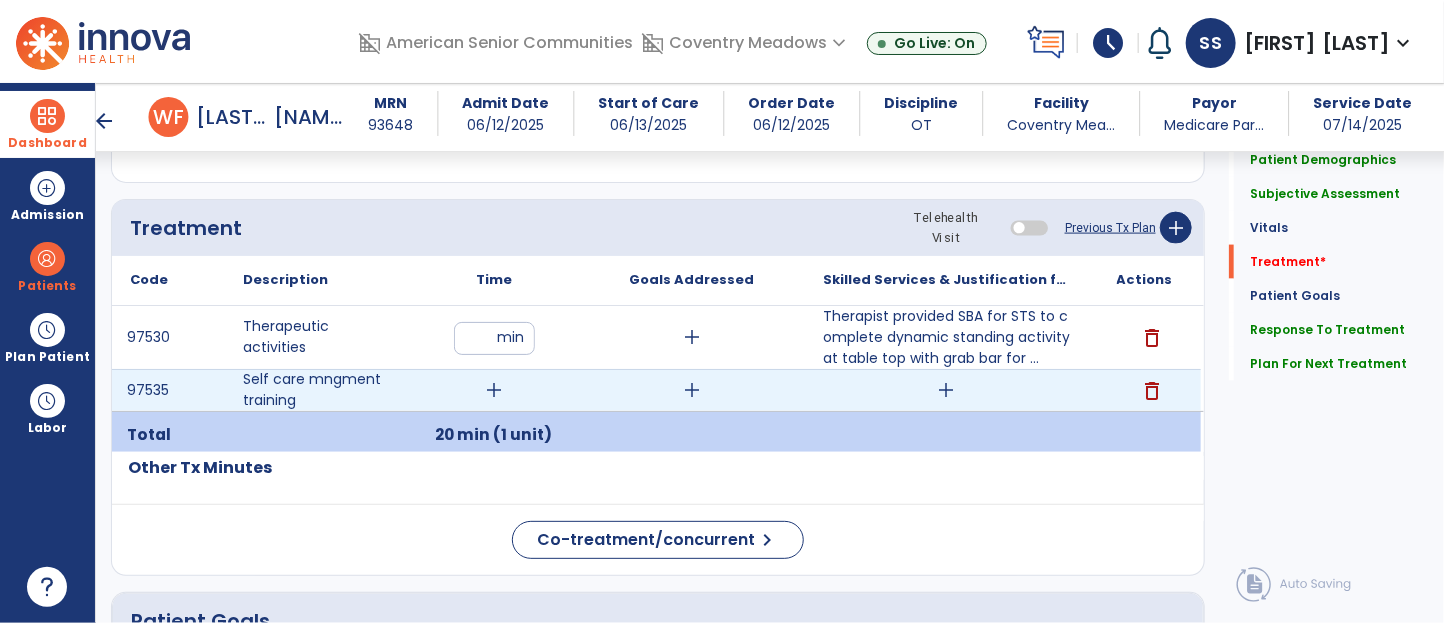 click on "add" at bounding box center [494, 390] 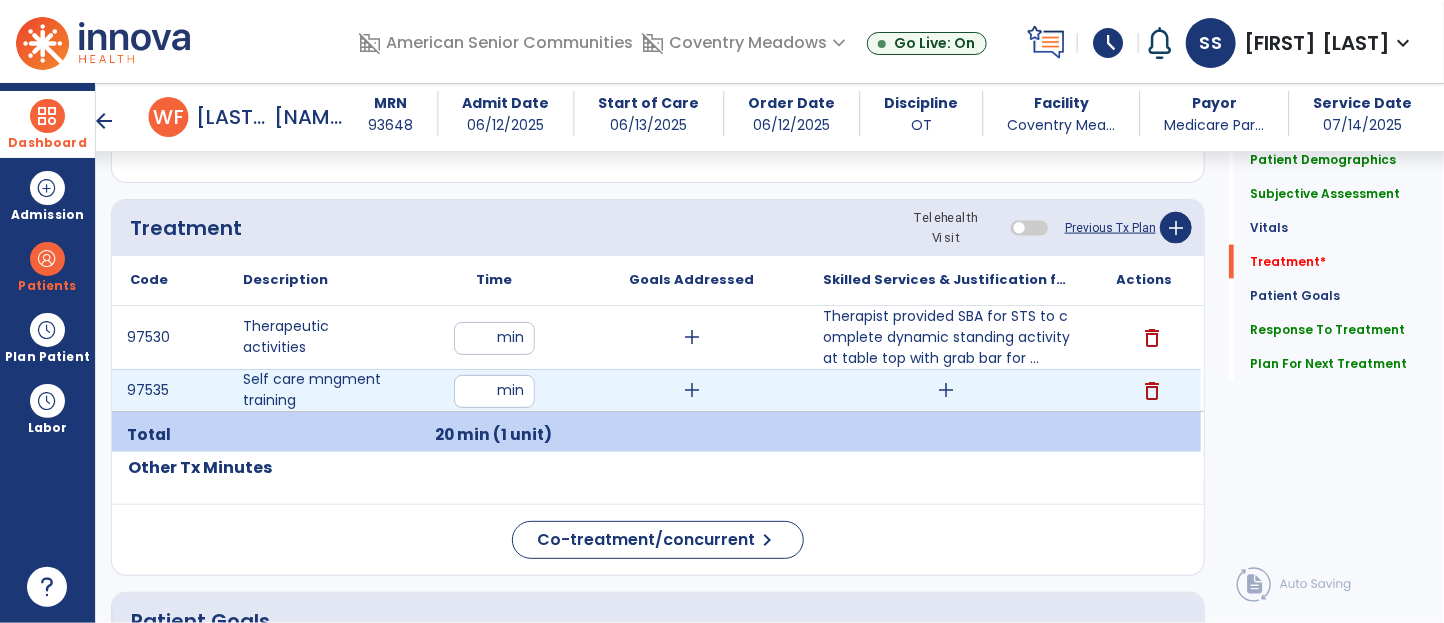 type on "**" 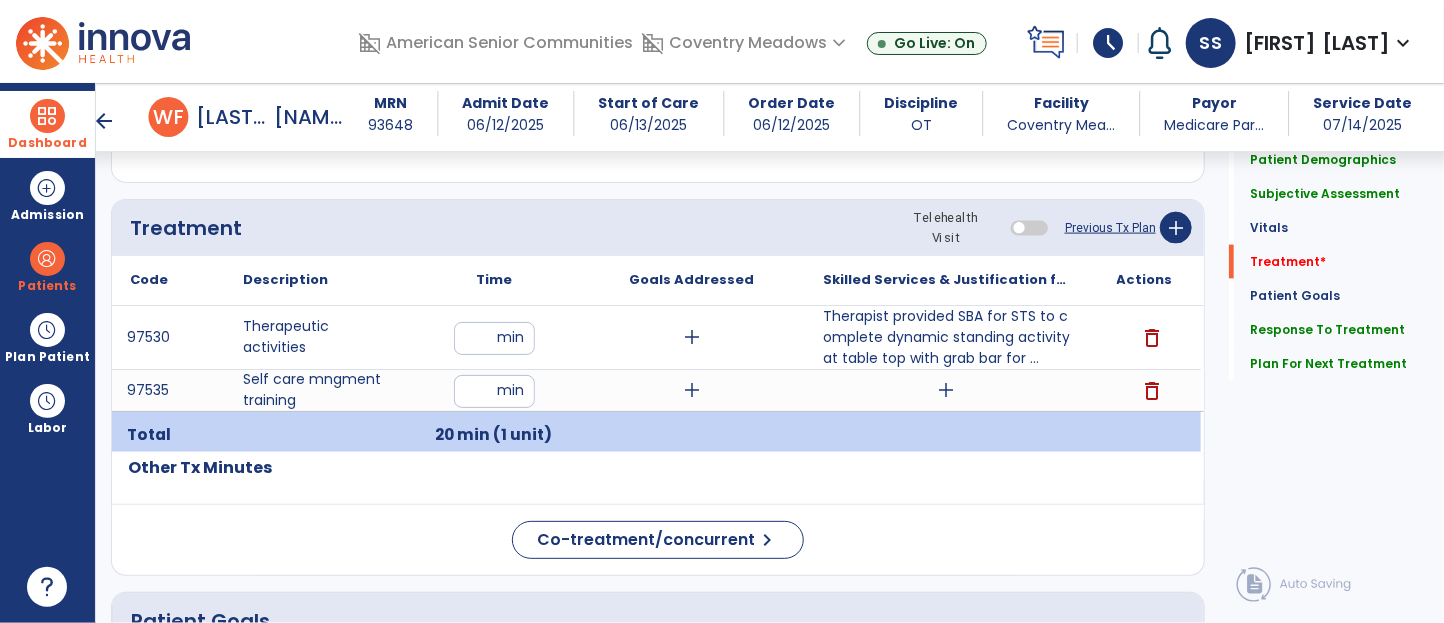 click on "Respiratory Rate  BPM Blood Pressure   SBP   DBP Temperature  ** ** Pulse Rate  BPM O2 Saturation  % Notes/Comments" 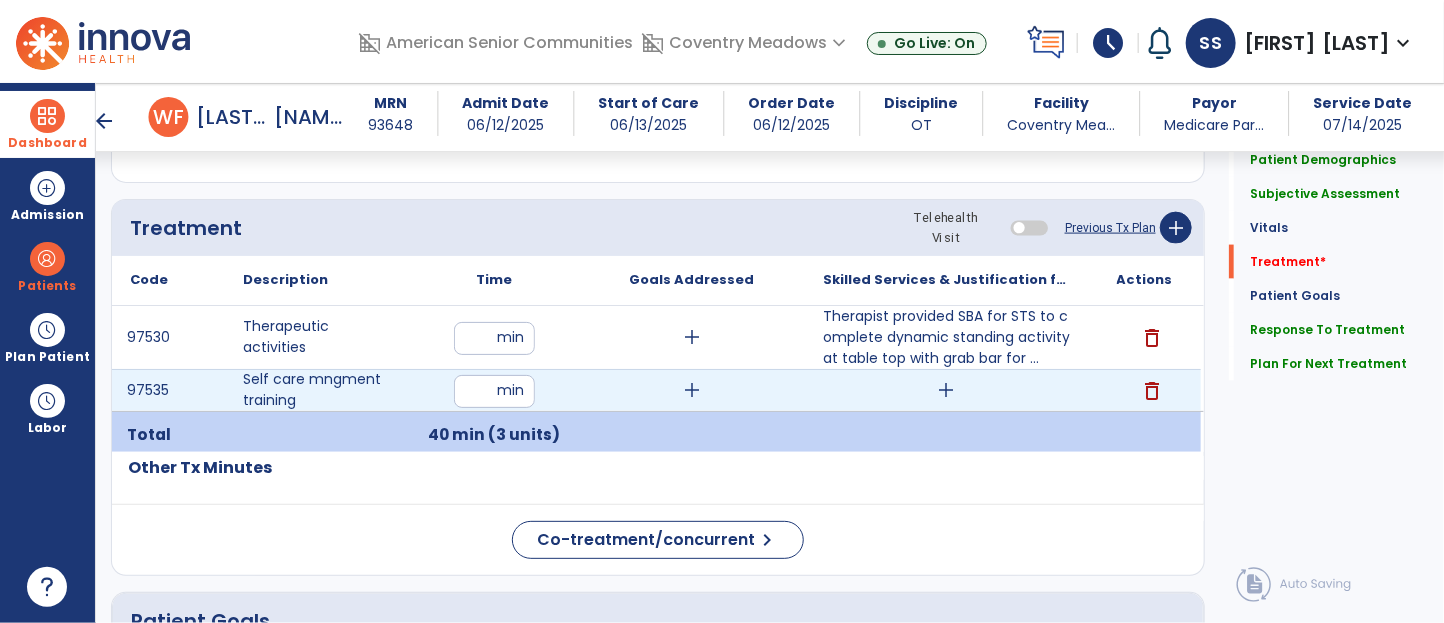 click on "add" at bounding box center (947, 390) 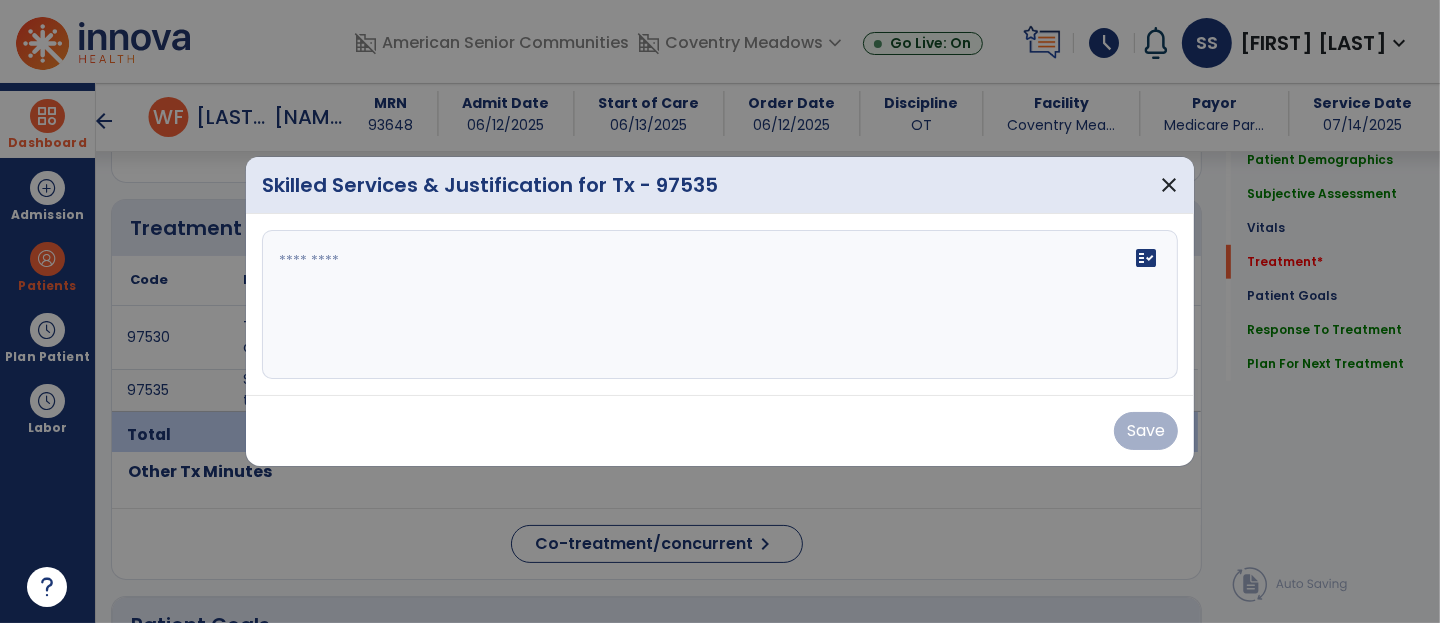 click on "fact_check" at bounding box center [720, 305] 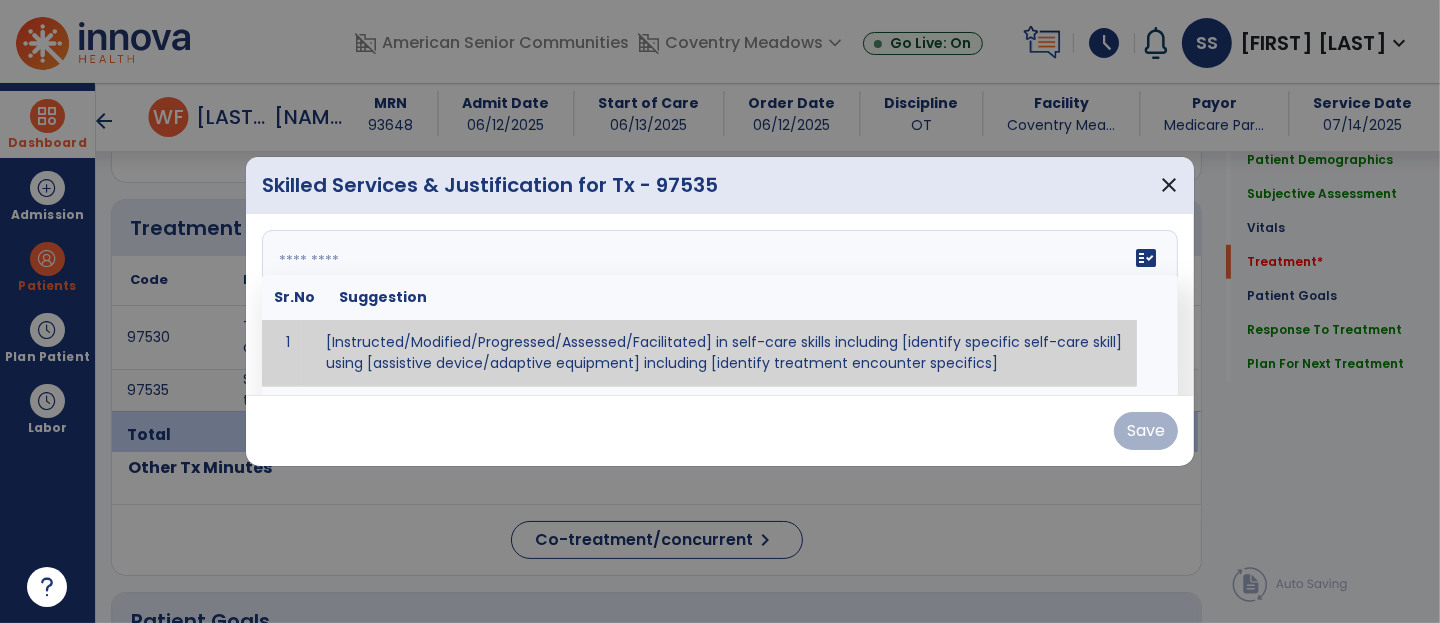 click on "fact_check  Sr.No Suggestion 1 [Instructed/Modified/Progressed/Assessed/Facilitated] in self-care skills including [identify specific self-care skill] using [assistive device/adaptive equipment] including [identify treatment encounter specifics]" at bounding box center (720, 305) 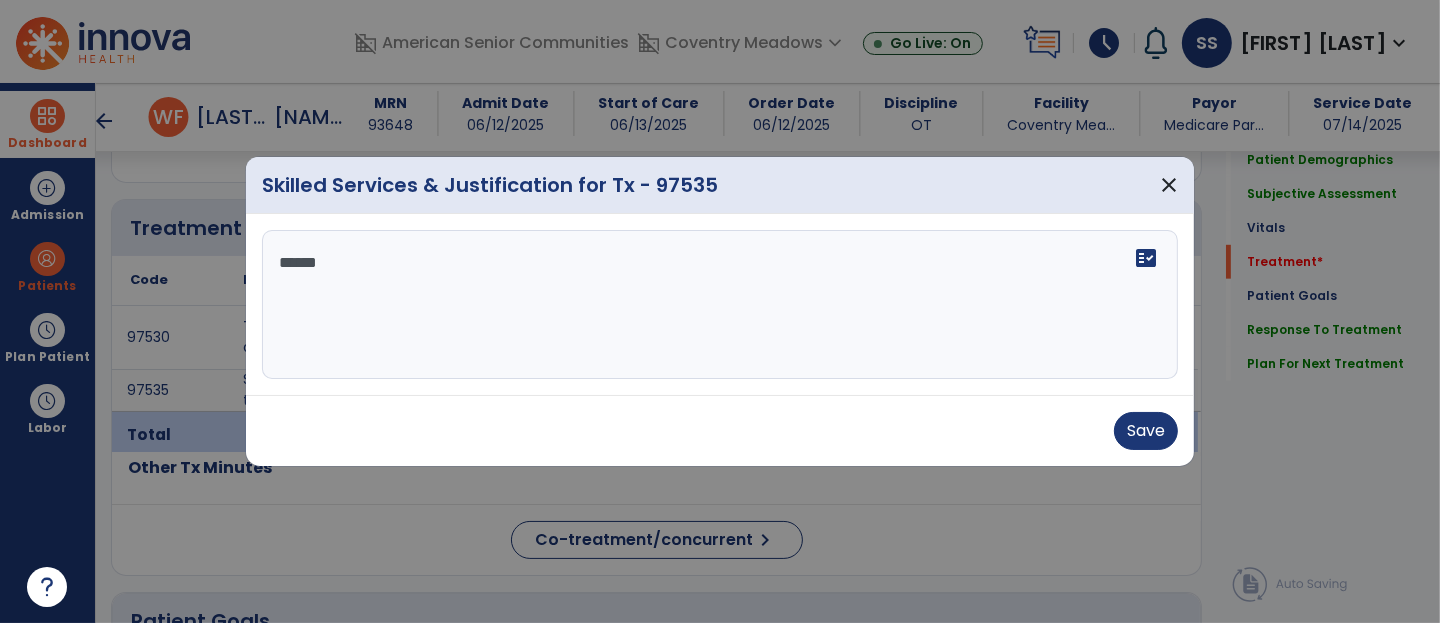 type on "*******" 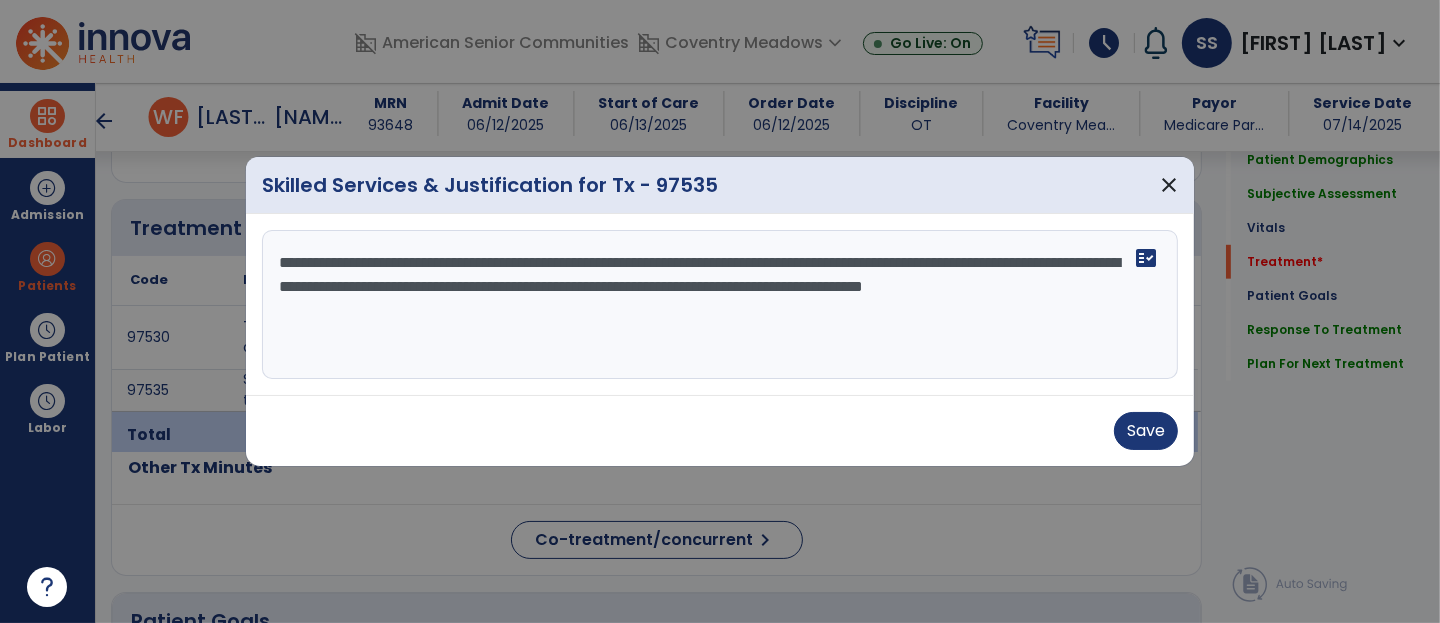 click on "**********" at bounding box center [720, 305] 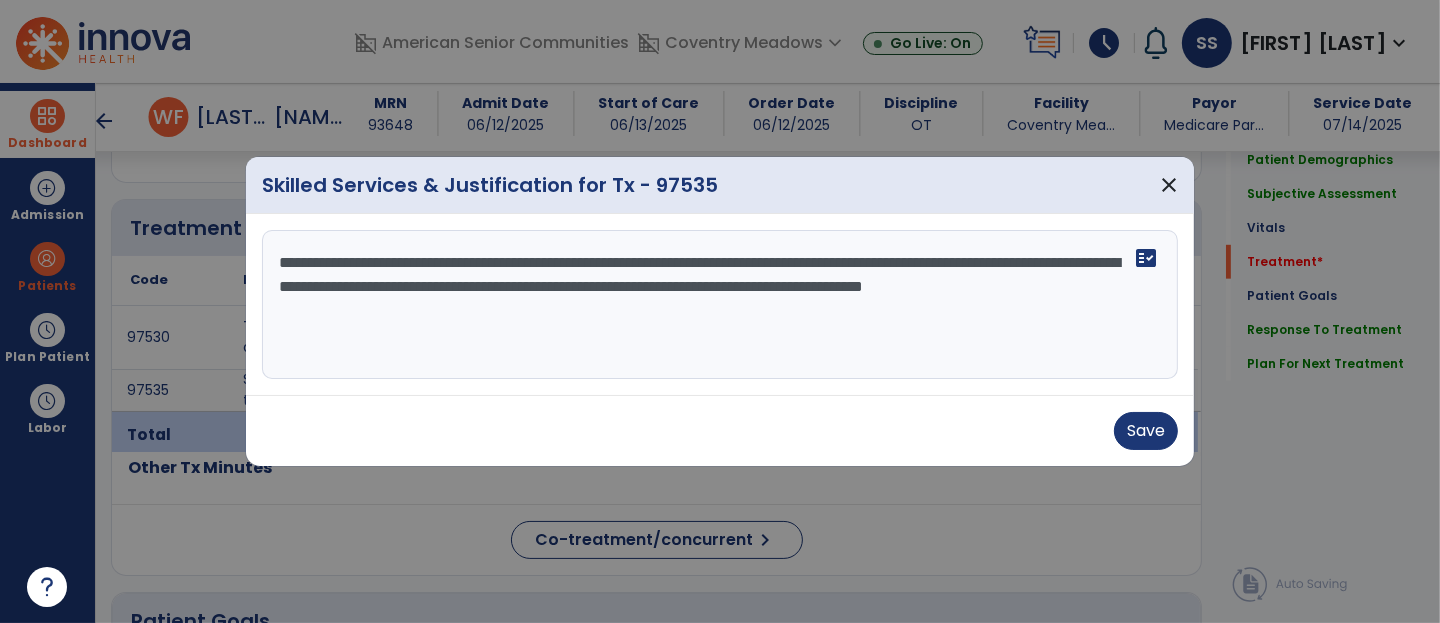 click on "**********" at bounding box center [720, 305] 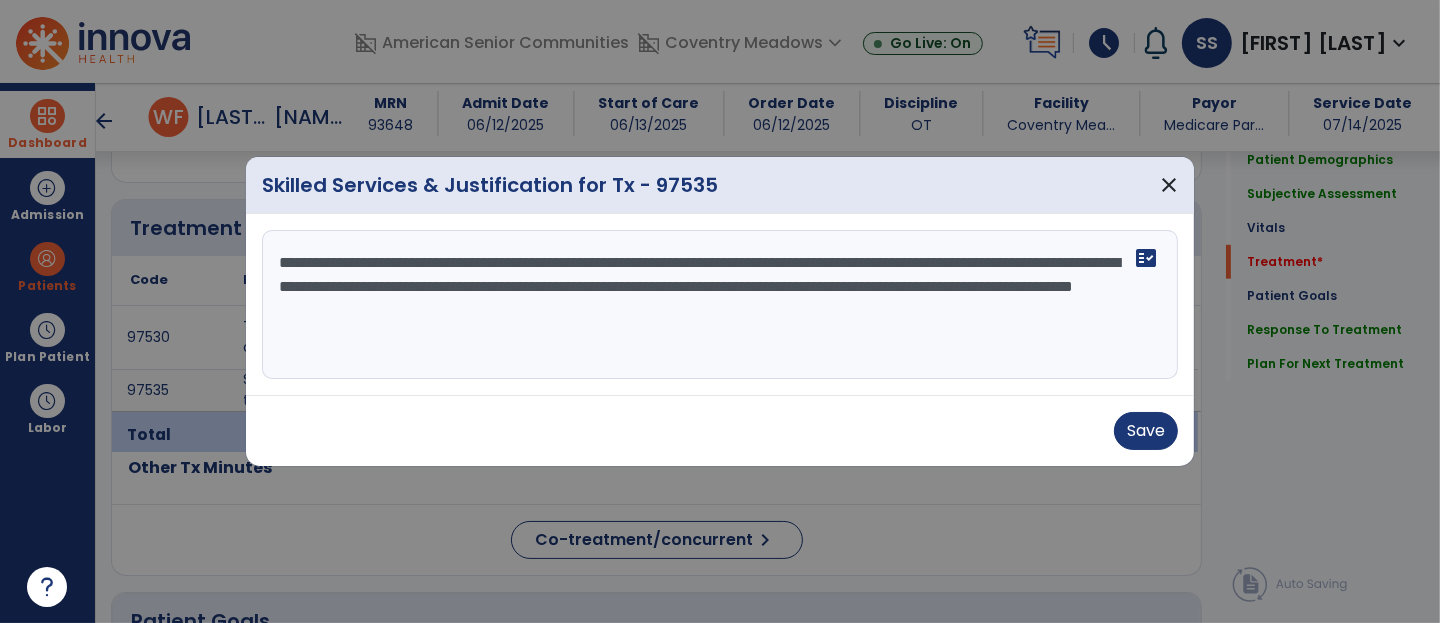 click on "**********" at bounding box center (720, 305) 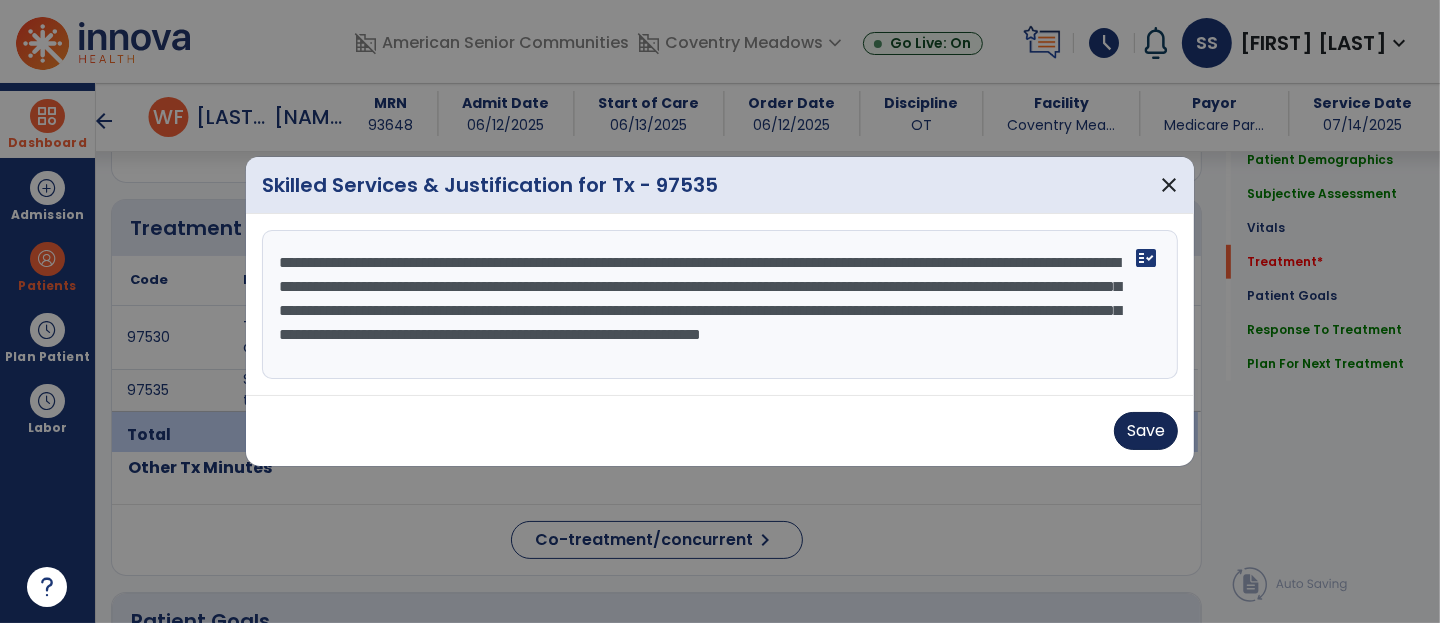 type on "**********" 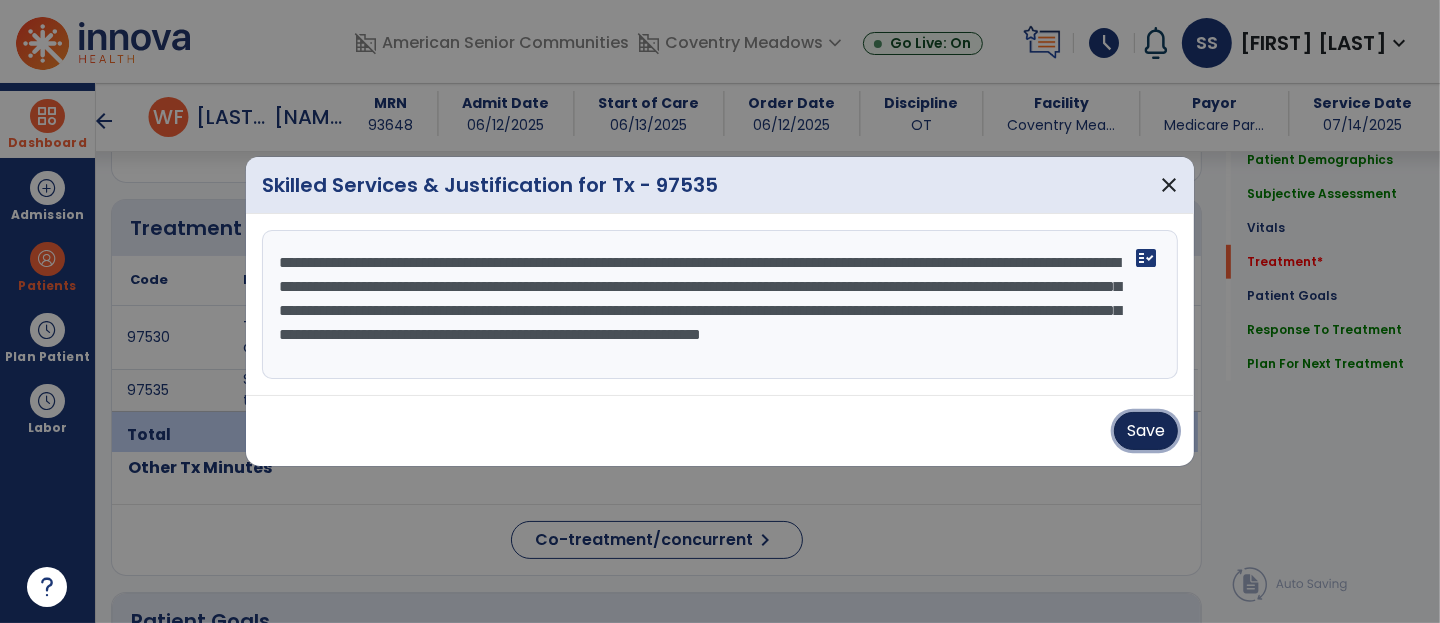 click on "Save" at bounding box center [1146, 431] 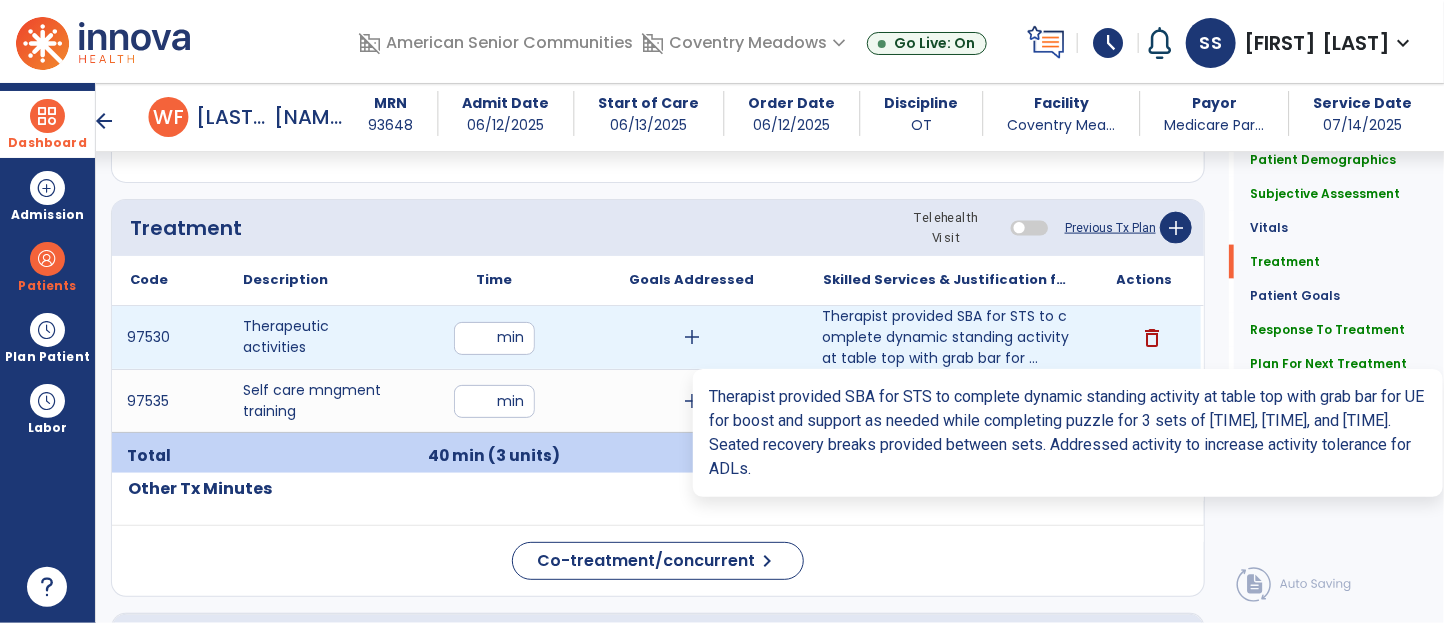click on "Therapist provided SBA for STS to complete dynamic standing activity at table top with grab bar for ..." at bounding box center (946, 337) 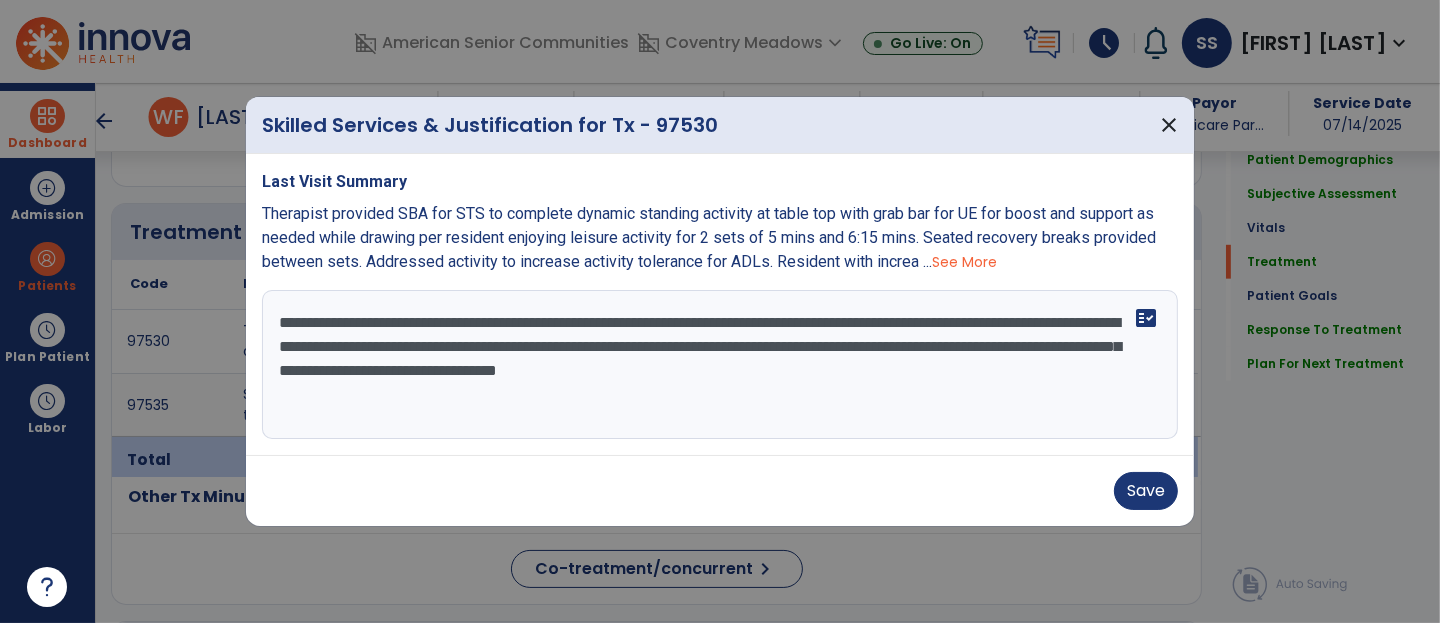 scroll, scrollTop: 1170, scrollLeft: 0, axis: vertical 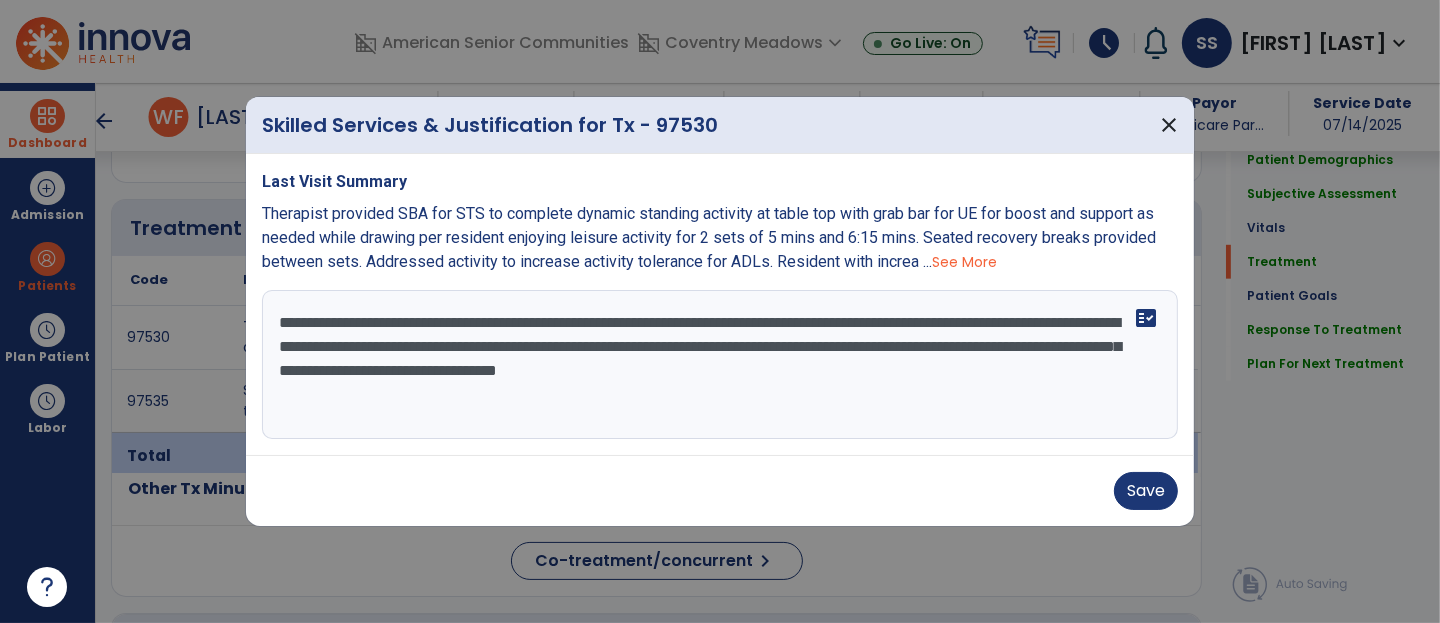 click on "**********" at bounding box center (720, 365) 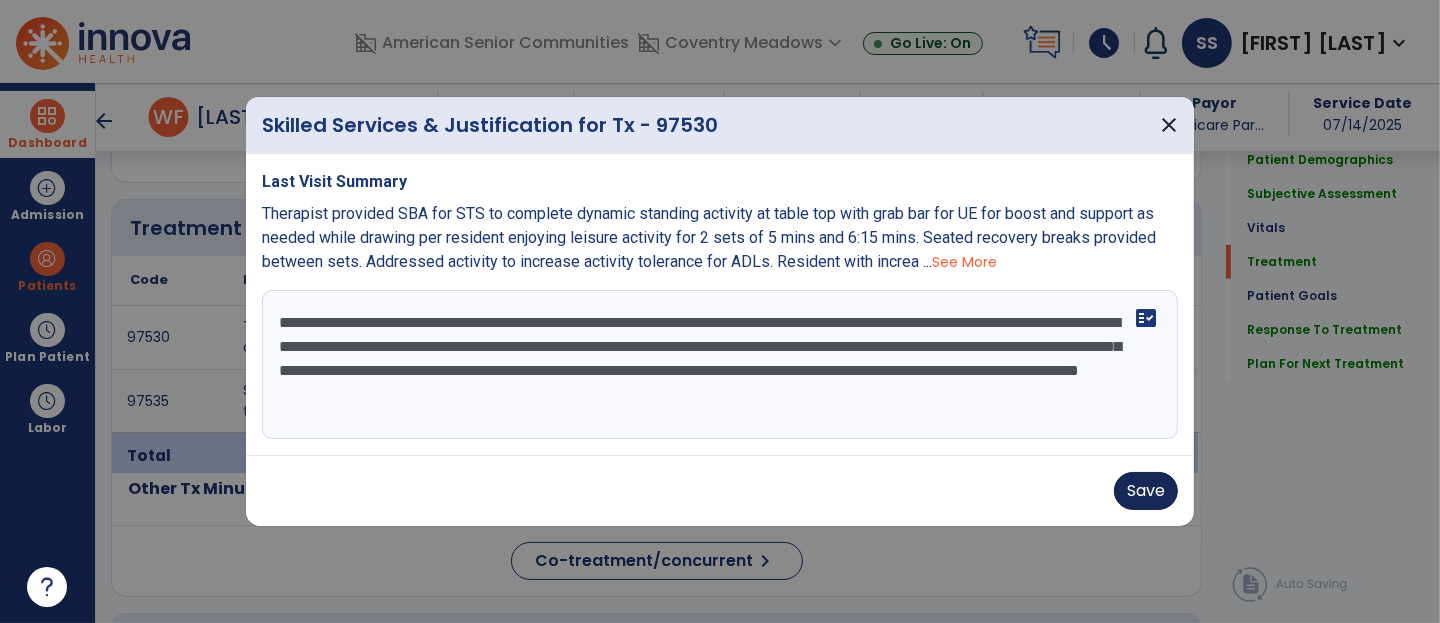 type on "**********" 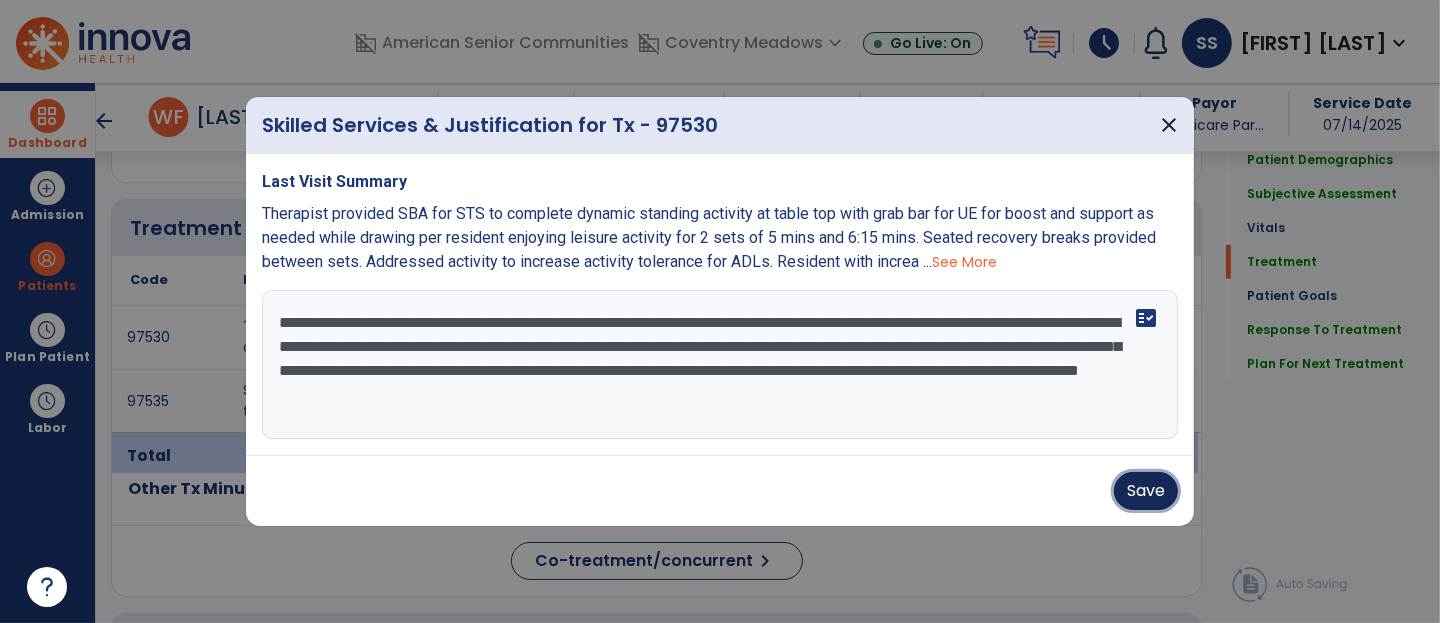 click on "Save" at bounding box center (1146, 491) 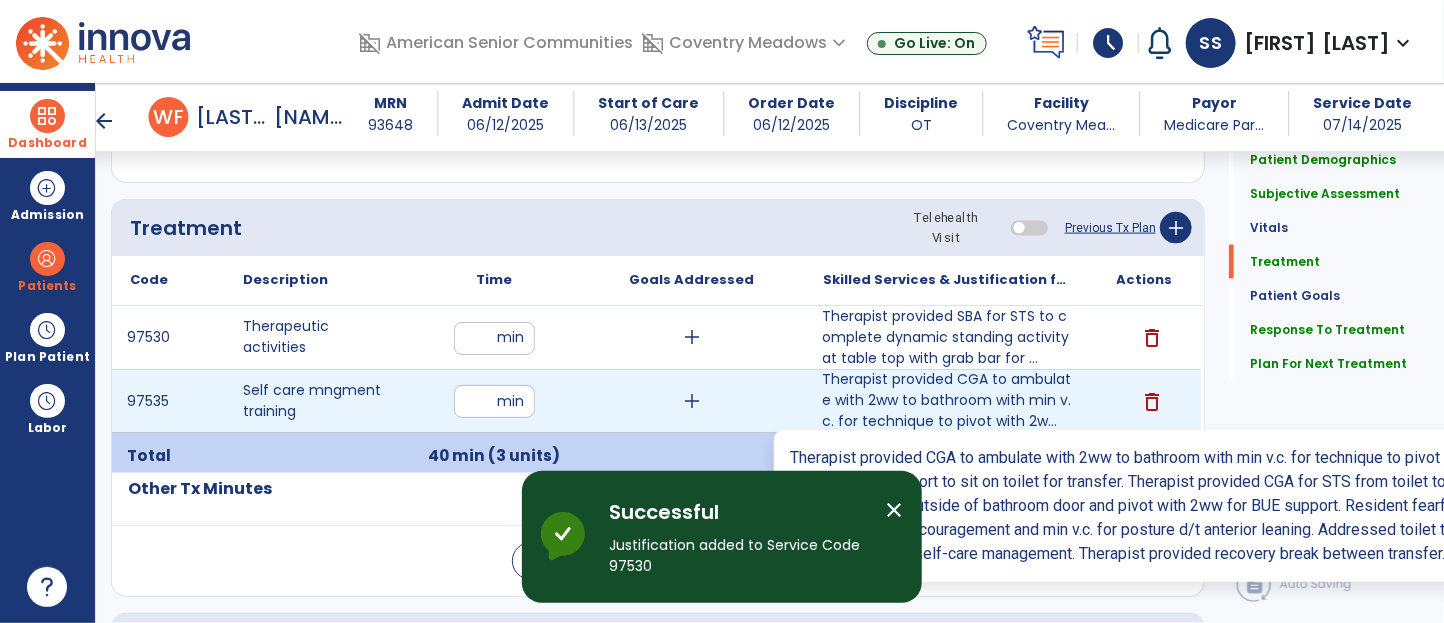 click on "Therapist provided CGA to ambulate with 2ww to bathroom with min v.c. for technique to pivot with 2w..." at bounding box center [946, 400] 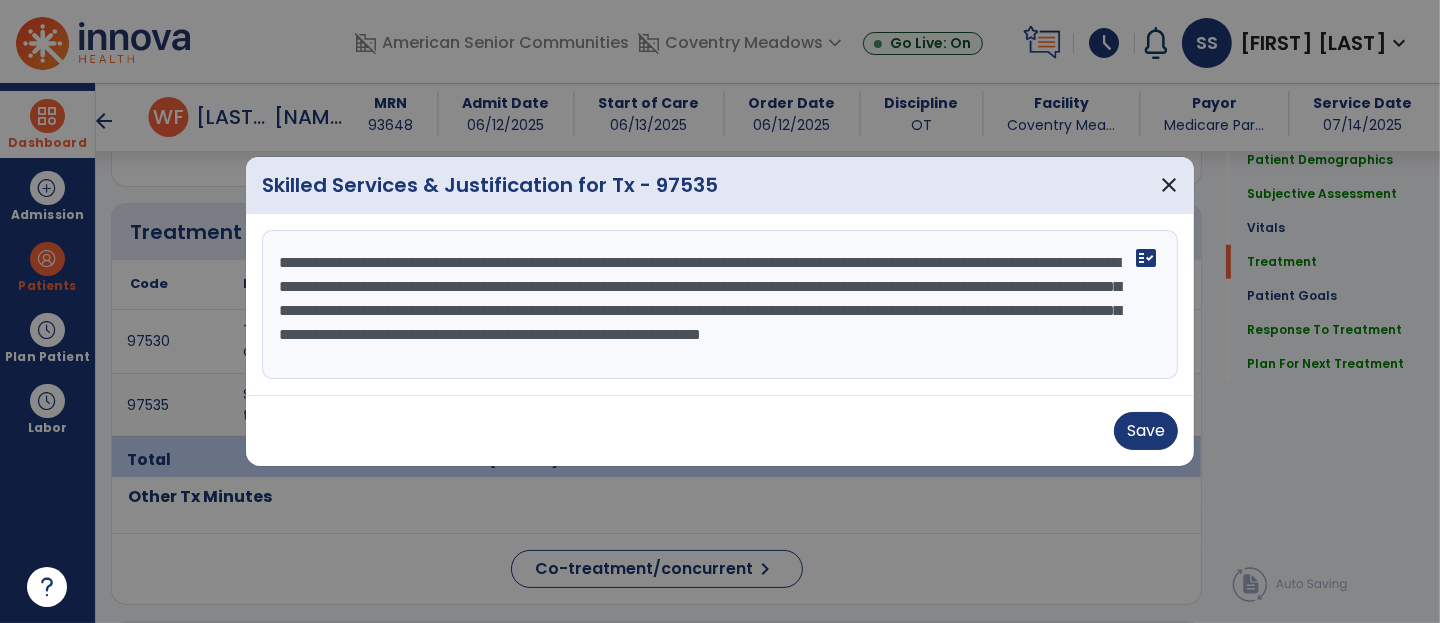 scroll, scrollTop: 1170, scrollLeft: 0, axis: vertical 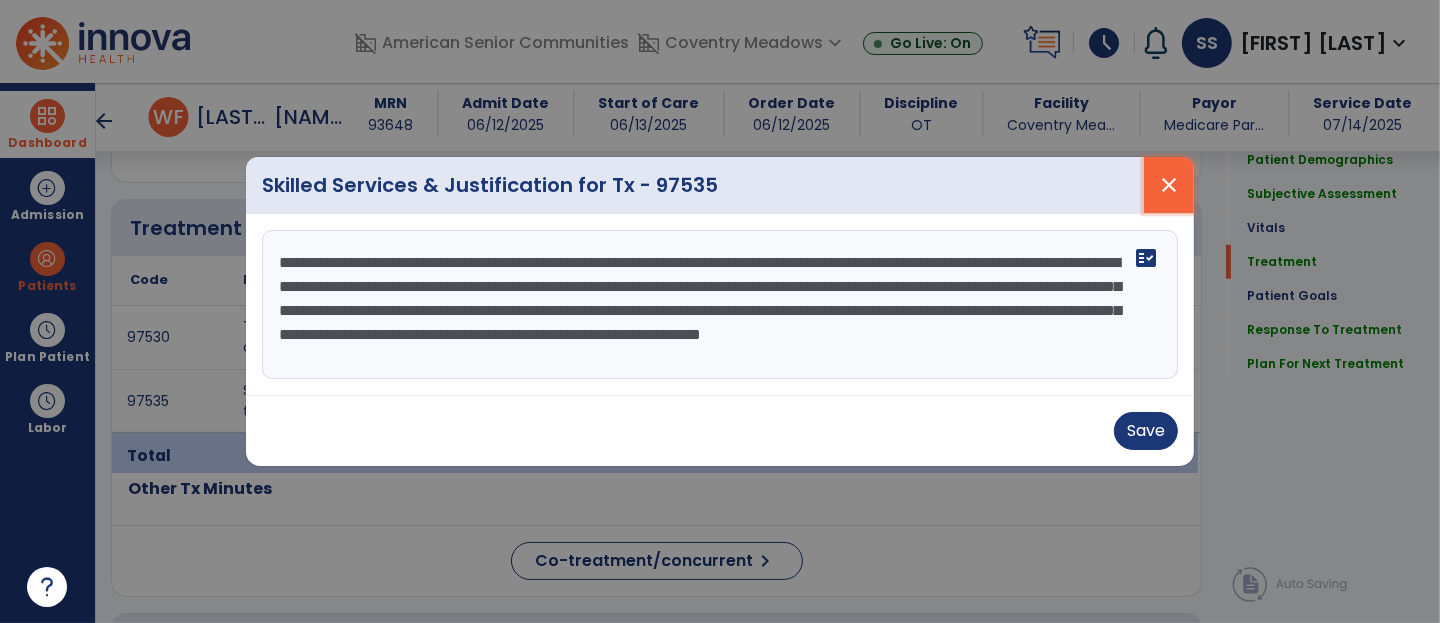 click on "close" at bounding box center (1169, 185) 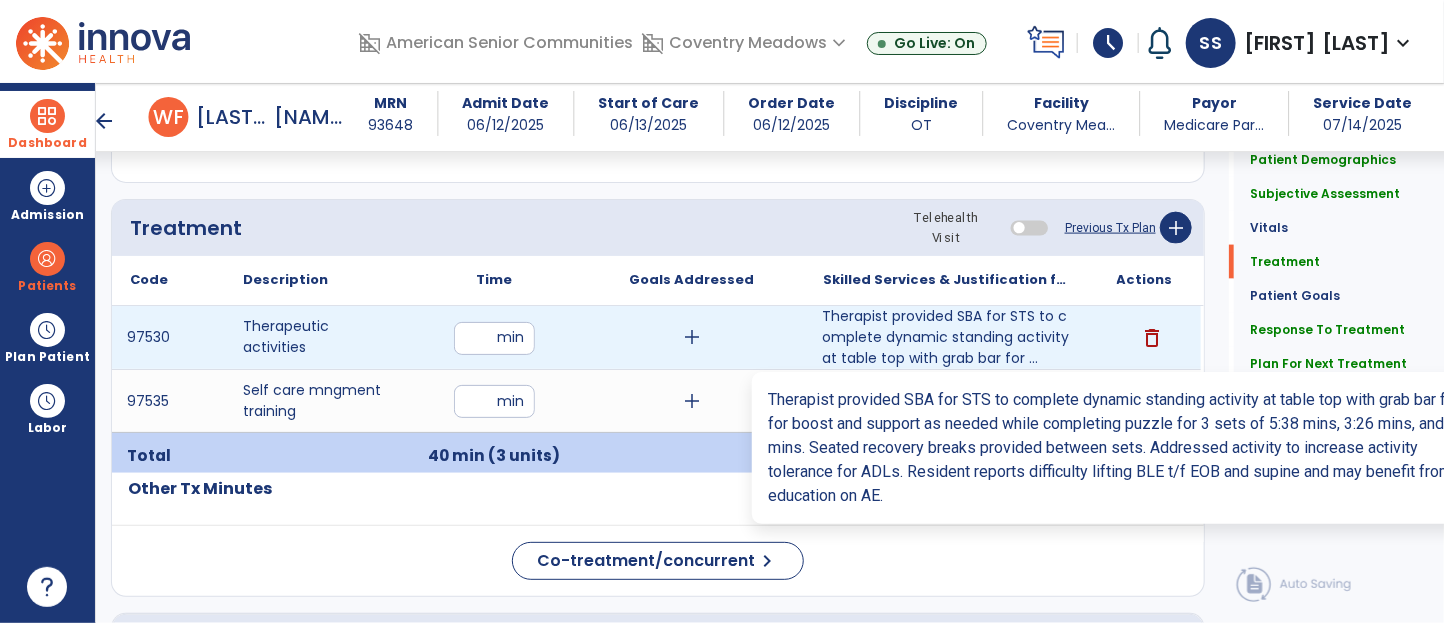 click on "Therapist provided SBA for STS to complete dynamic standing activity at table top with grab bar for ..." at bounding box center (946, 337) 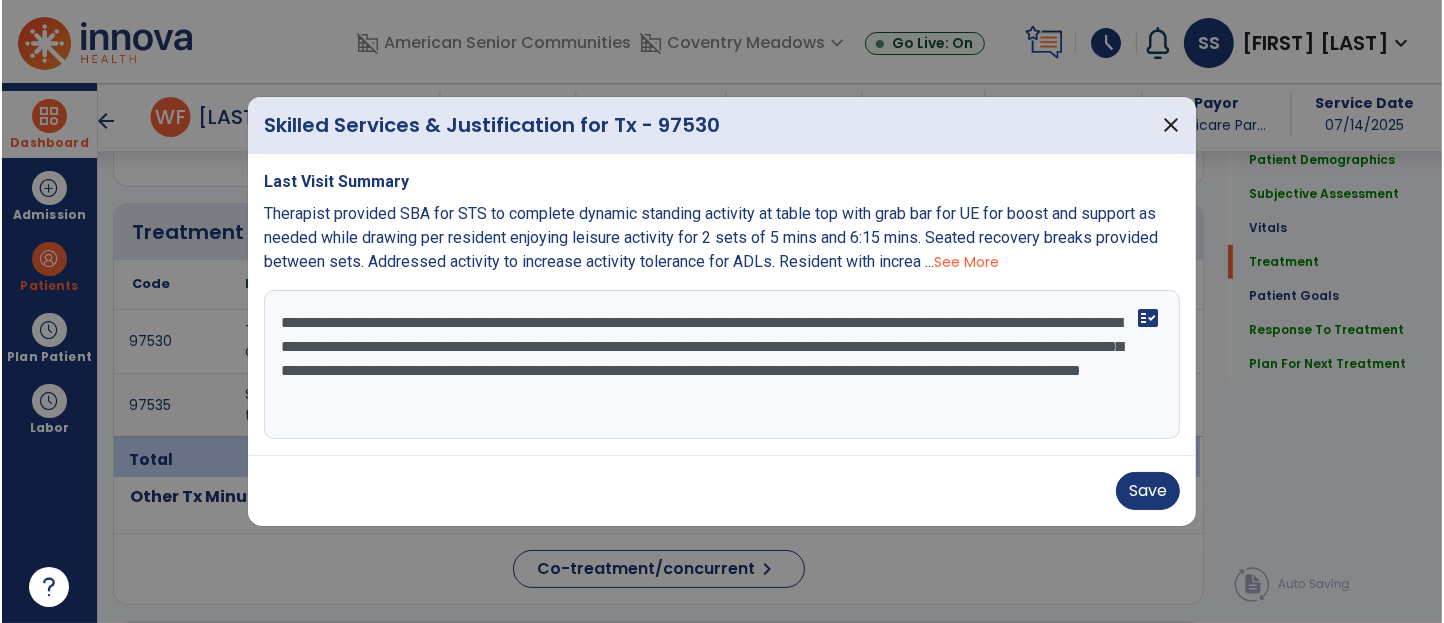 scroll, scrollTop: 1170, scrollLeft: 0, axis: vertical 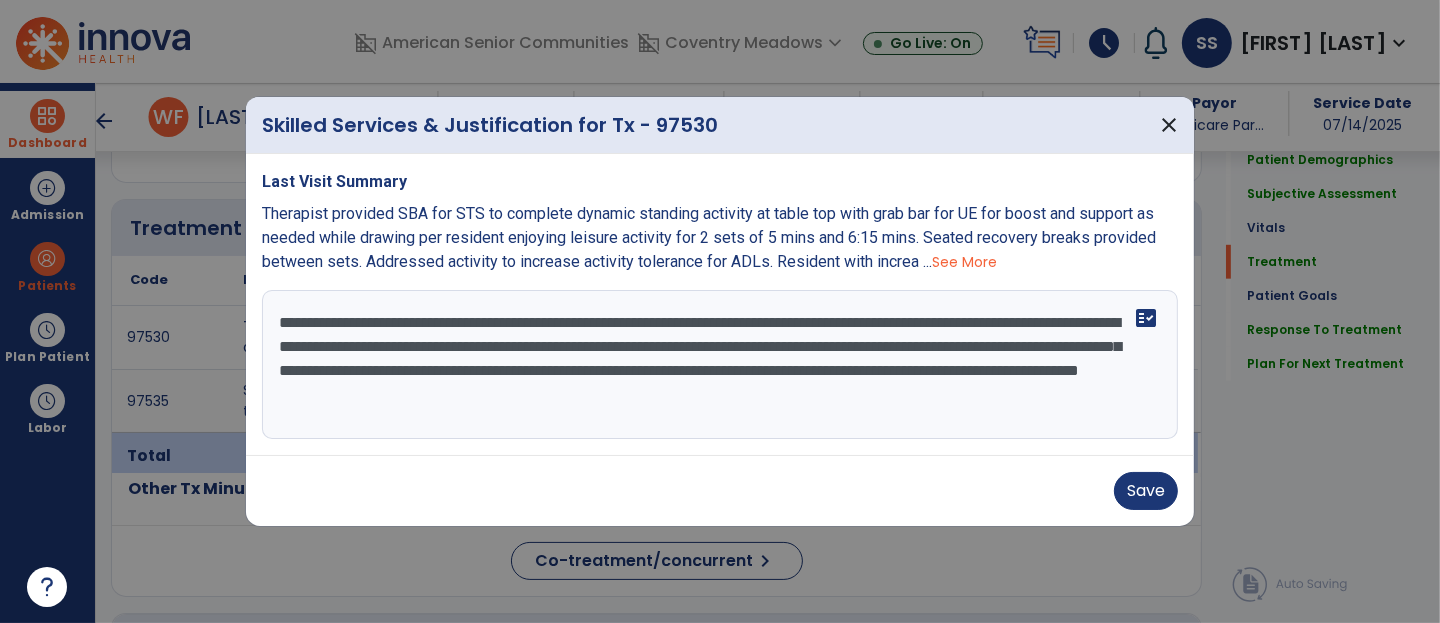 drag, startPoint x: 752, startPoint y: 392, endPoint x: 1072, endPoint y: 396, distance: 320.025 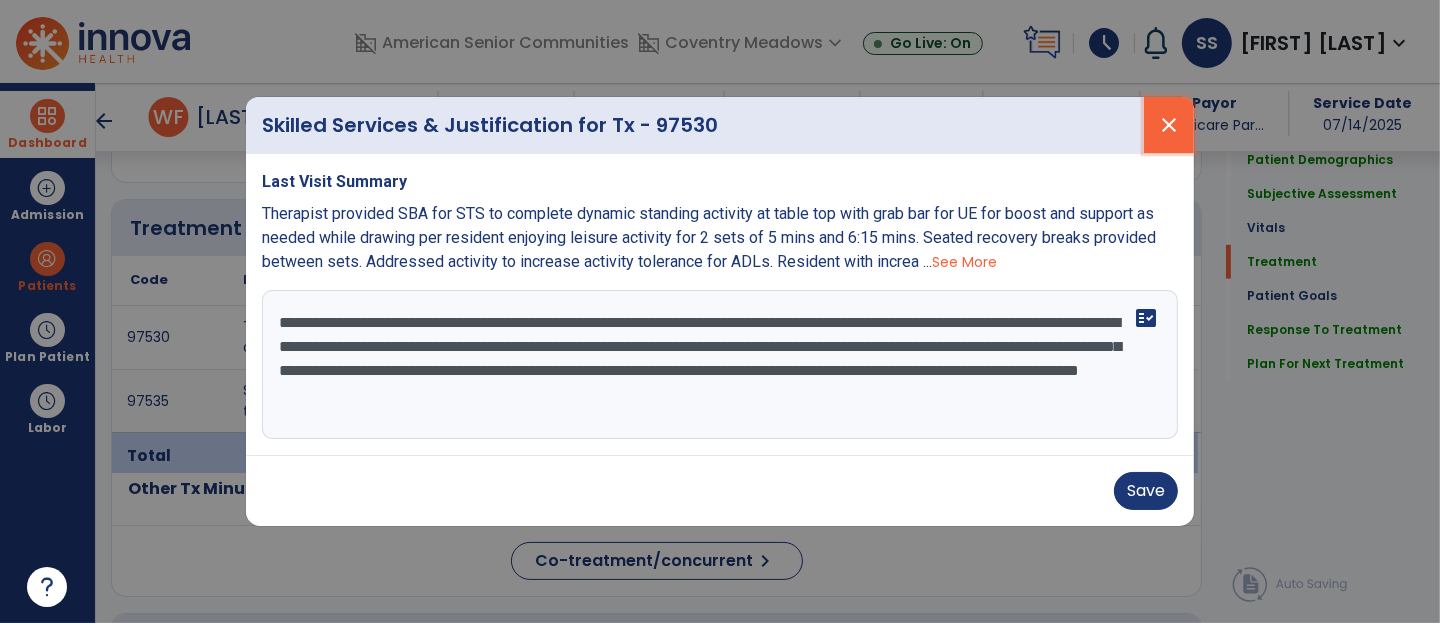 click on "close" at bounding box center [1169, 125] 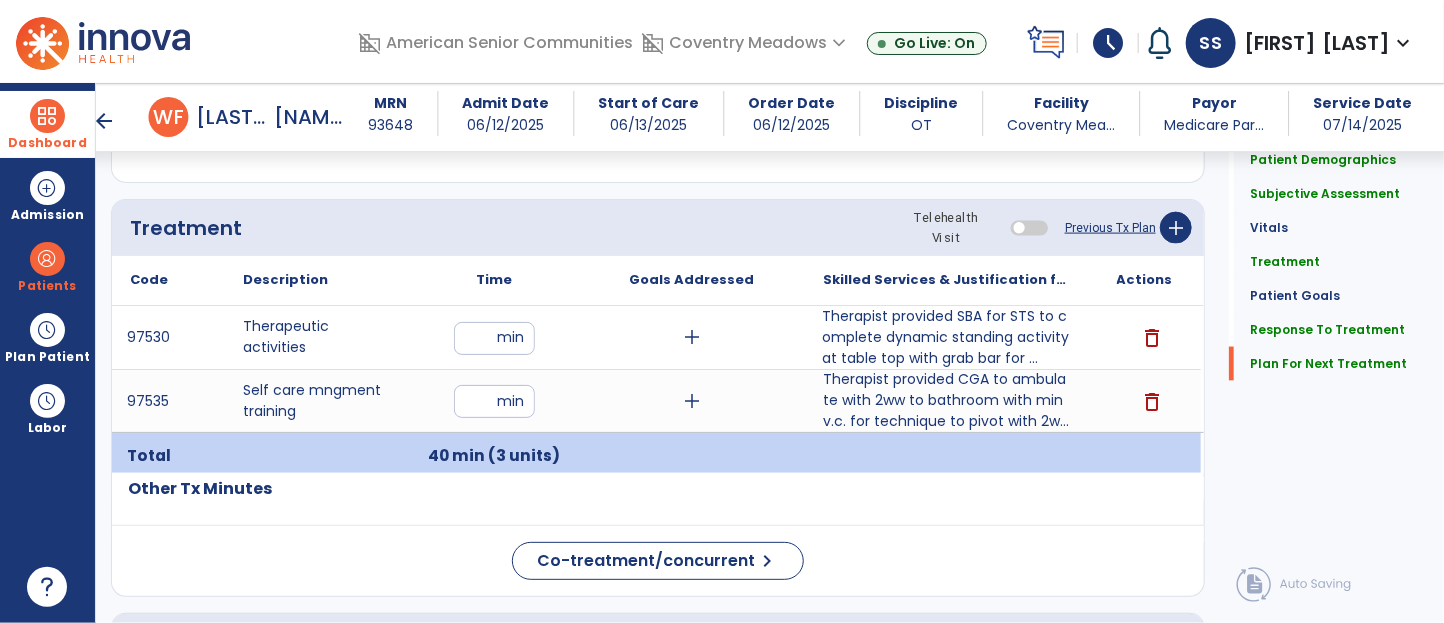 scroll, scrollTop: 3191, scrollLeft: 0, axis: vertical 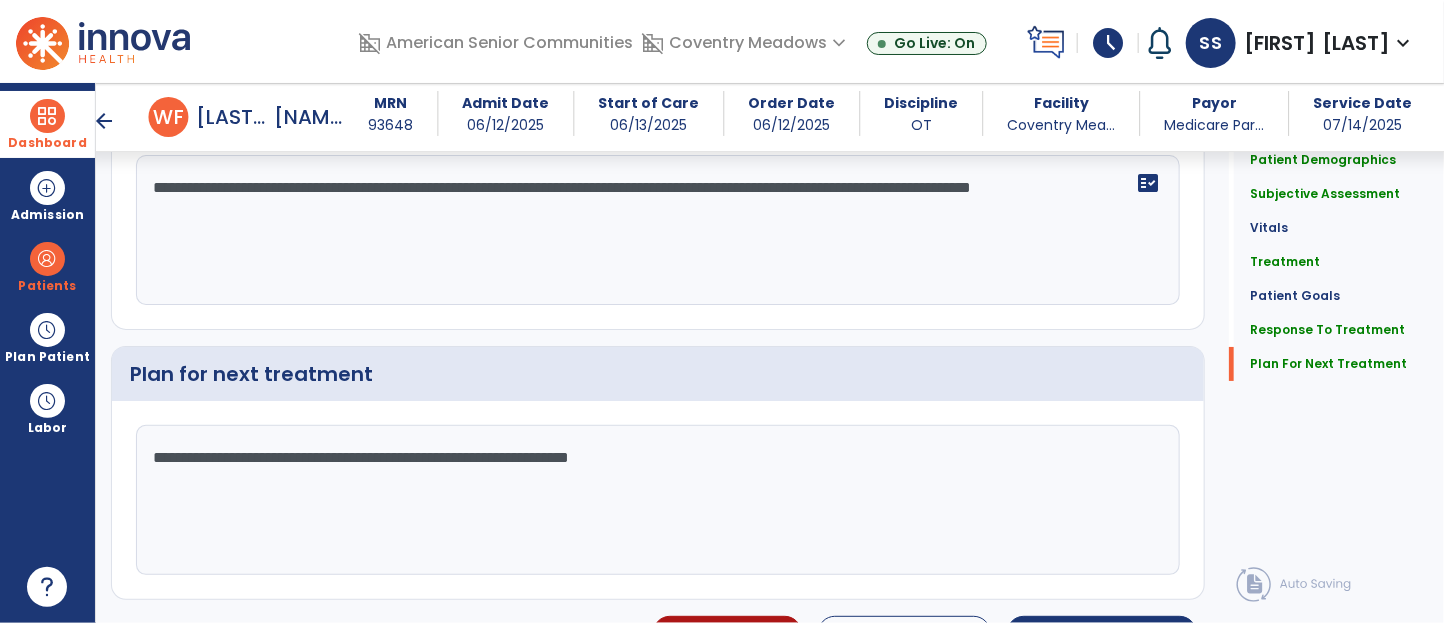 drag, startPoint x: 480, startPoint y: 417, endPoint x: 791, endPoint y: 408, distance: 311.1302 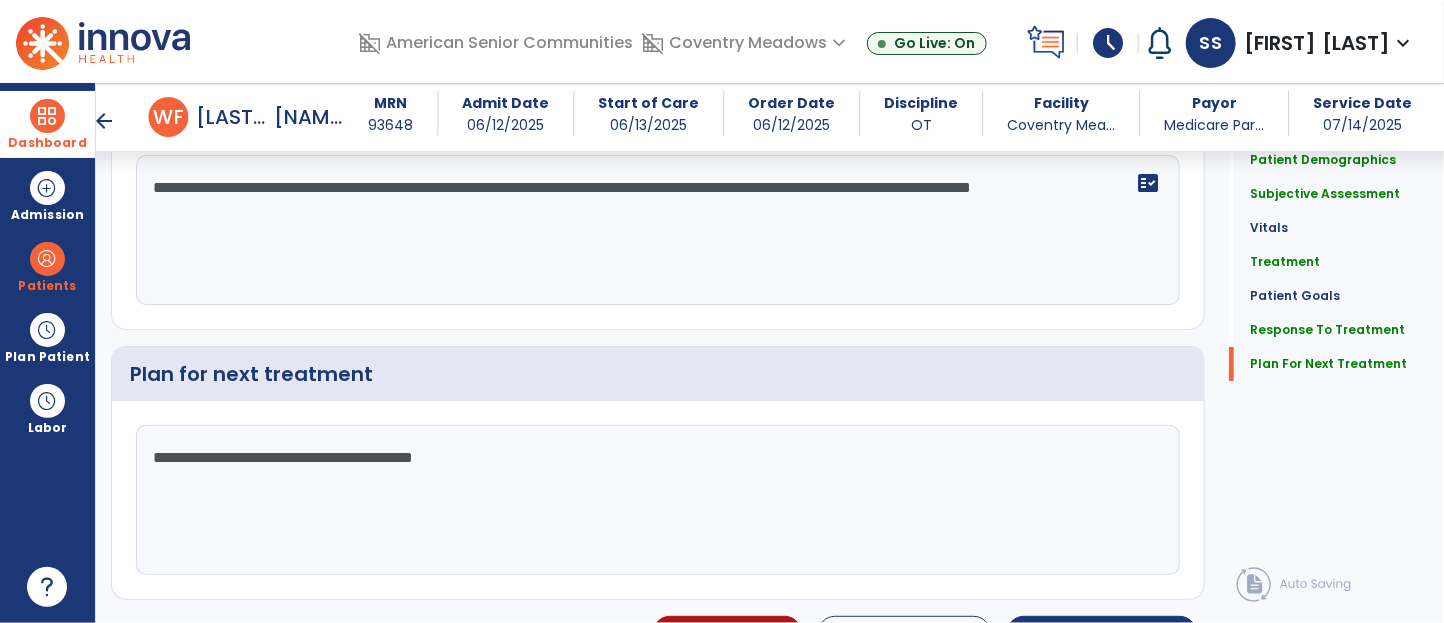 paste on "**********" 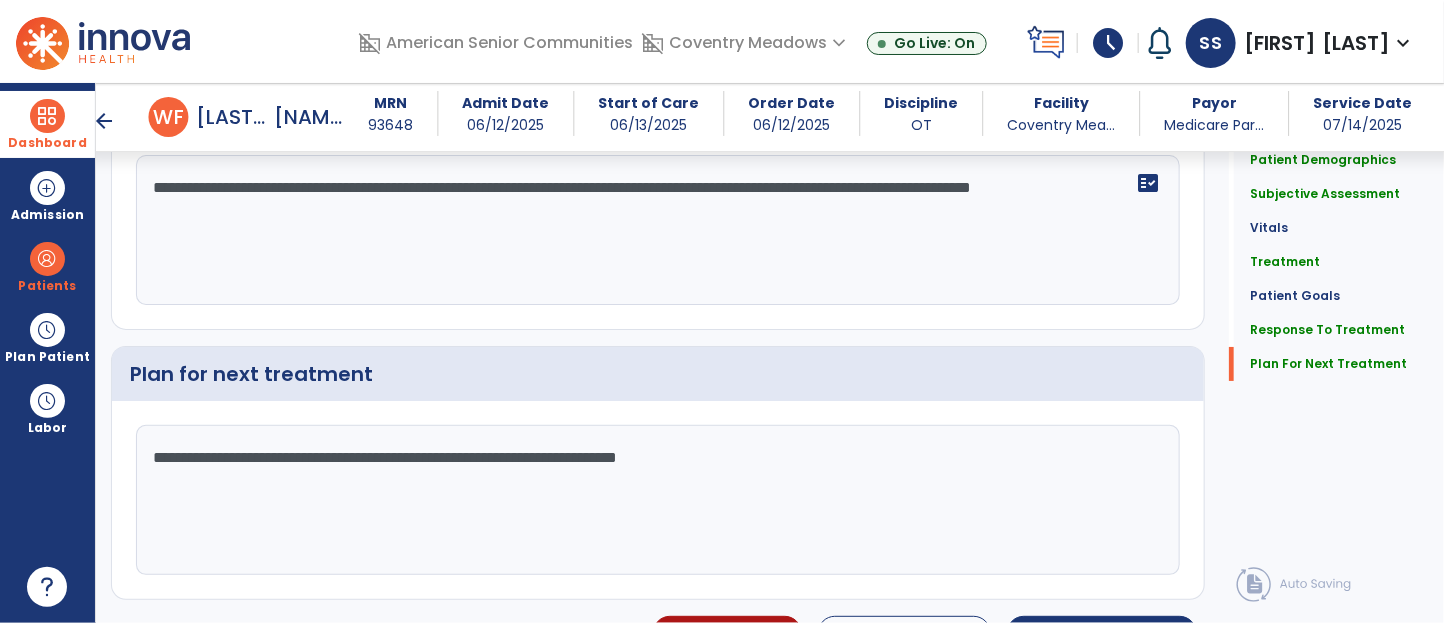 click on "**********" 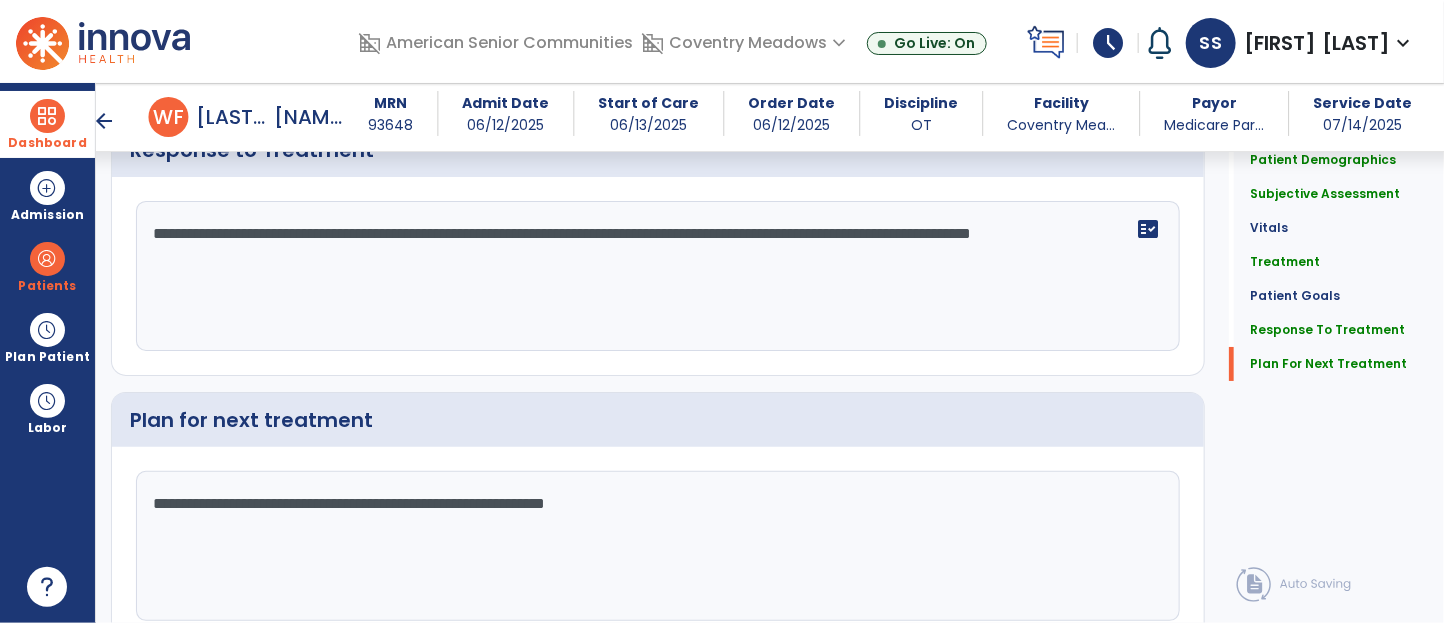 scroll, scrollTop: 3191, scrollLeft: 0, axis: vertical 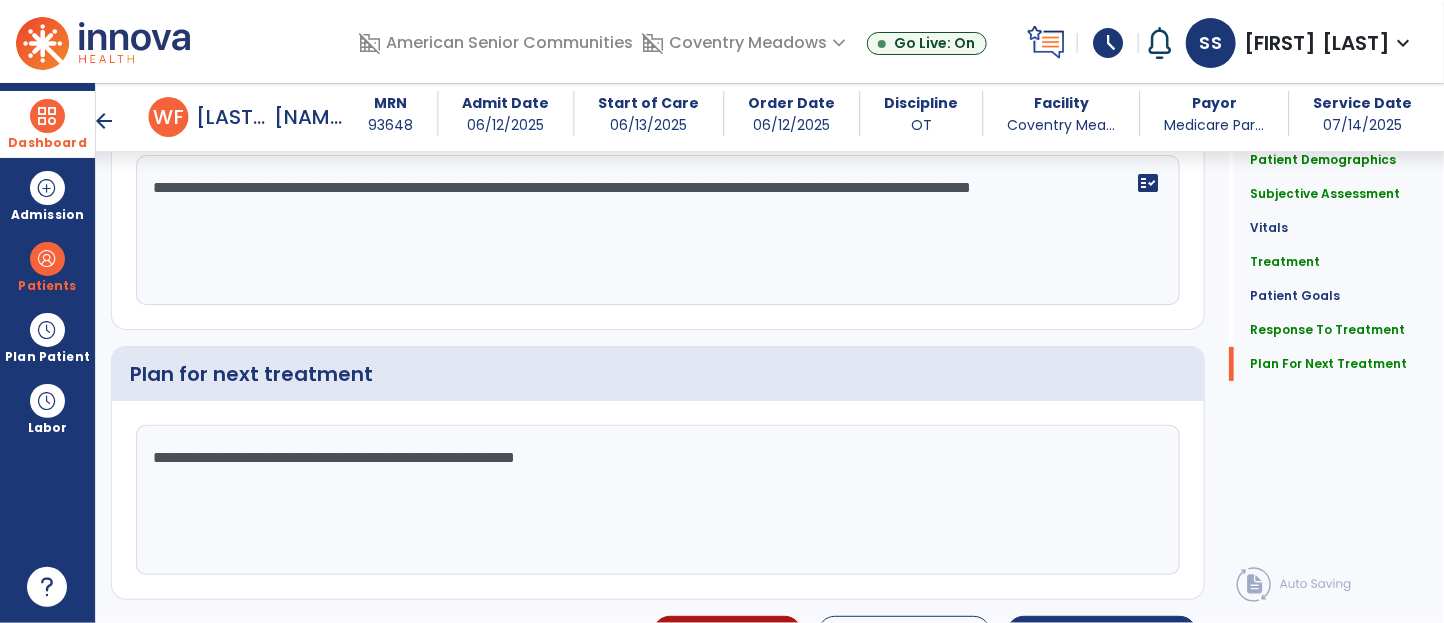 click on "**********" 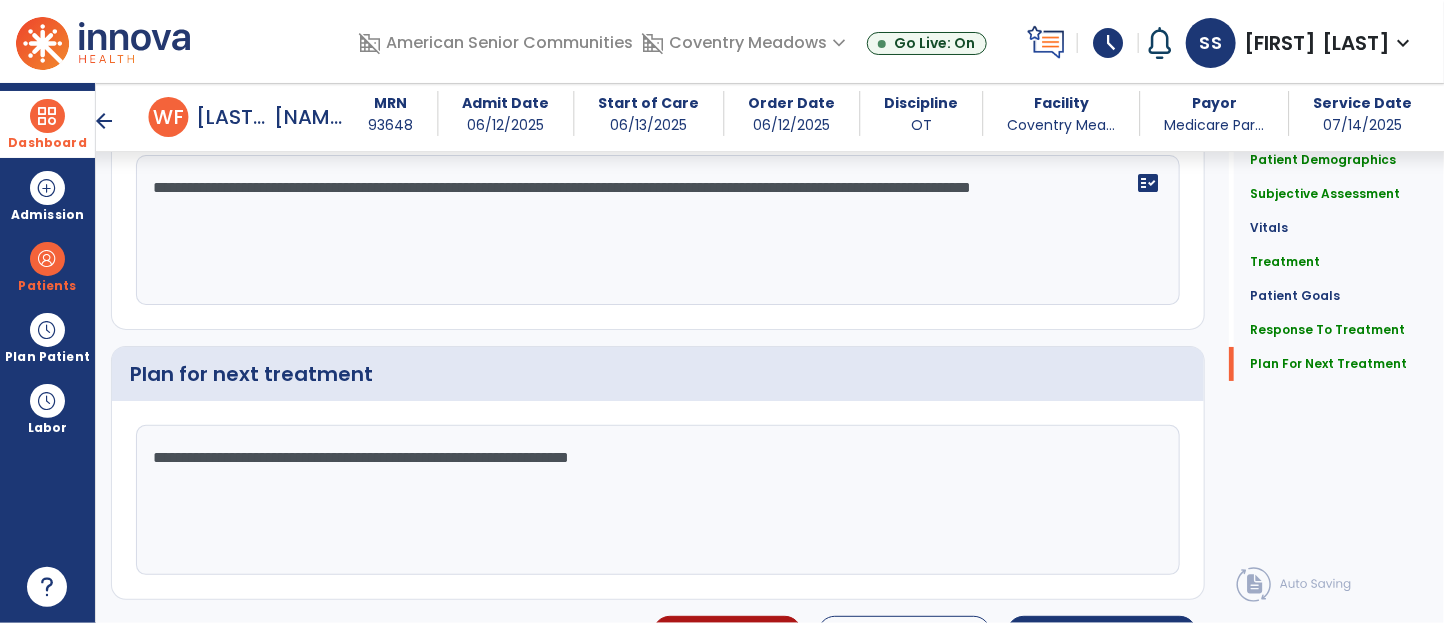 scroll, scrollTop: 3191, scrollLeft: 0, axis: vertical 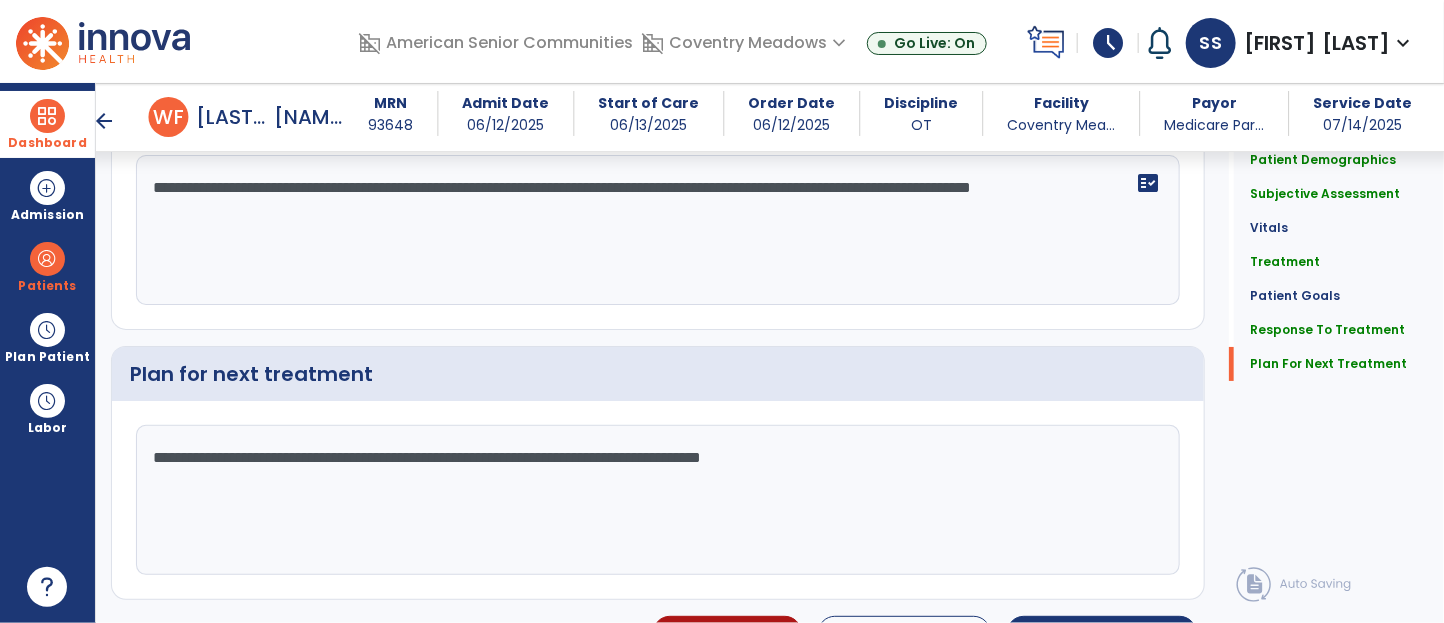 click on "**********" 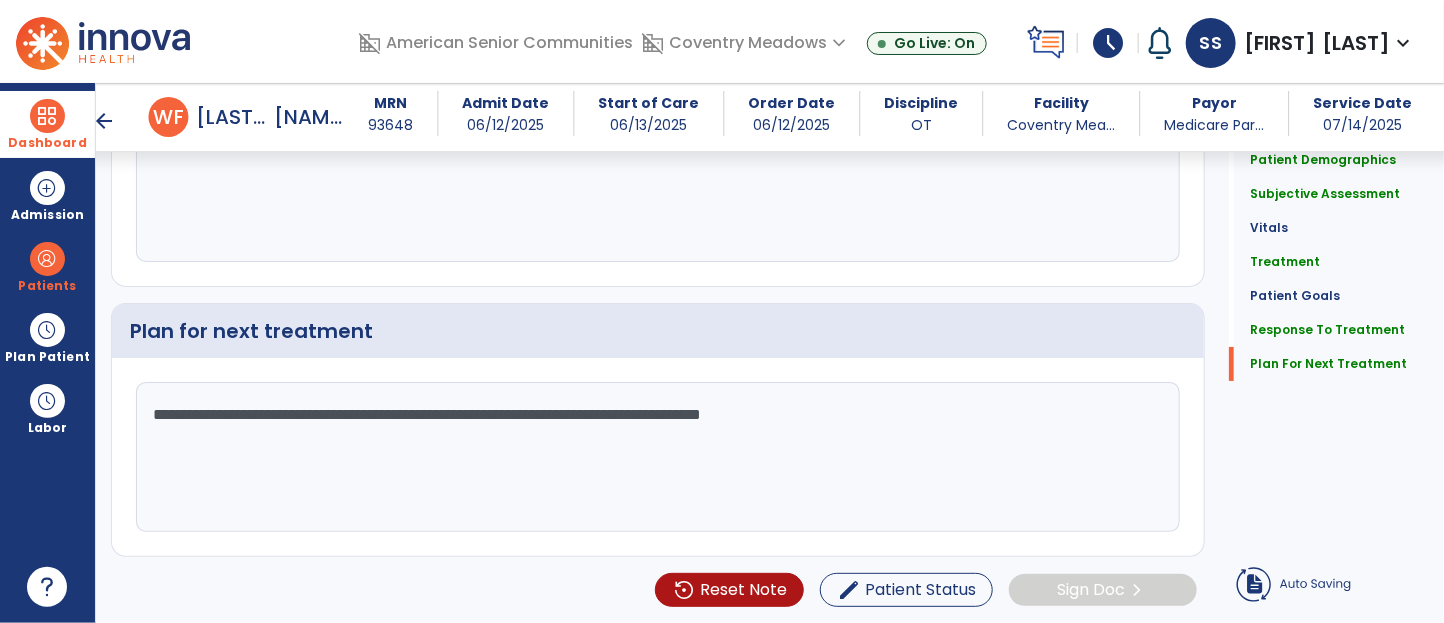type on "**********" 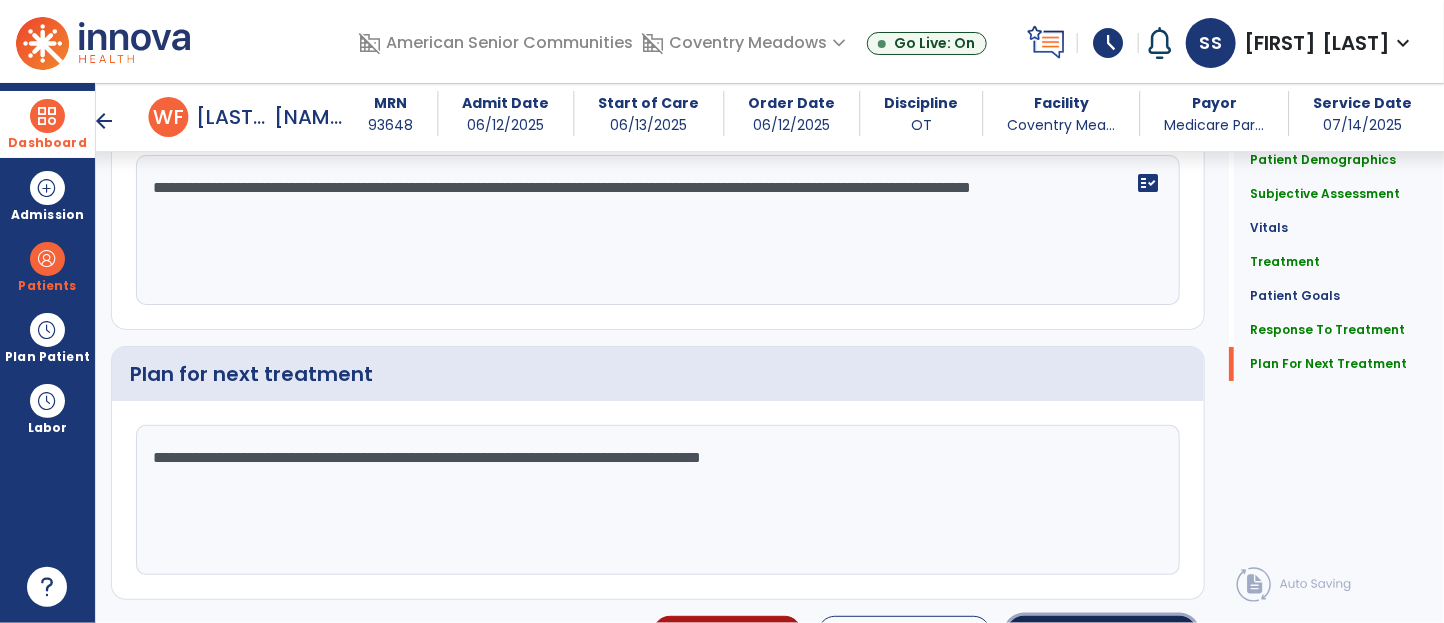click on "Sign Doc" 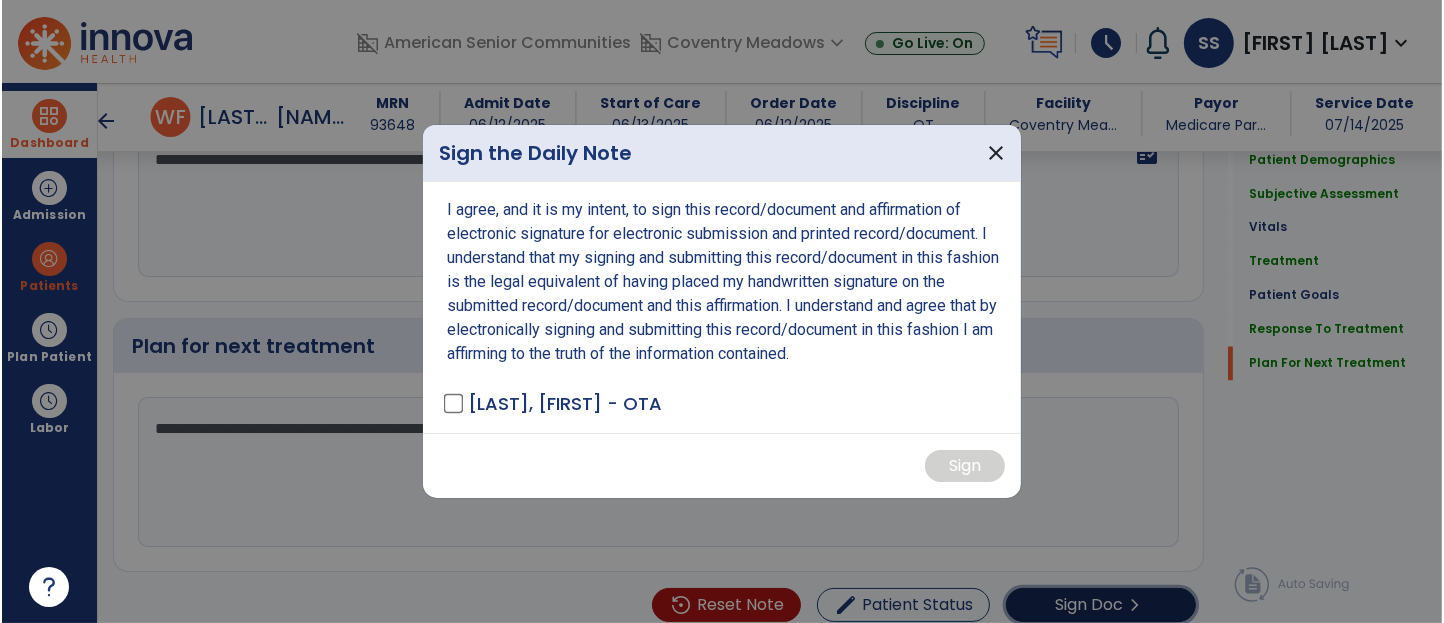 scroll, scrollTop: 3212, scrollLeft: 0, axis: vertical 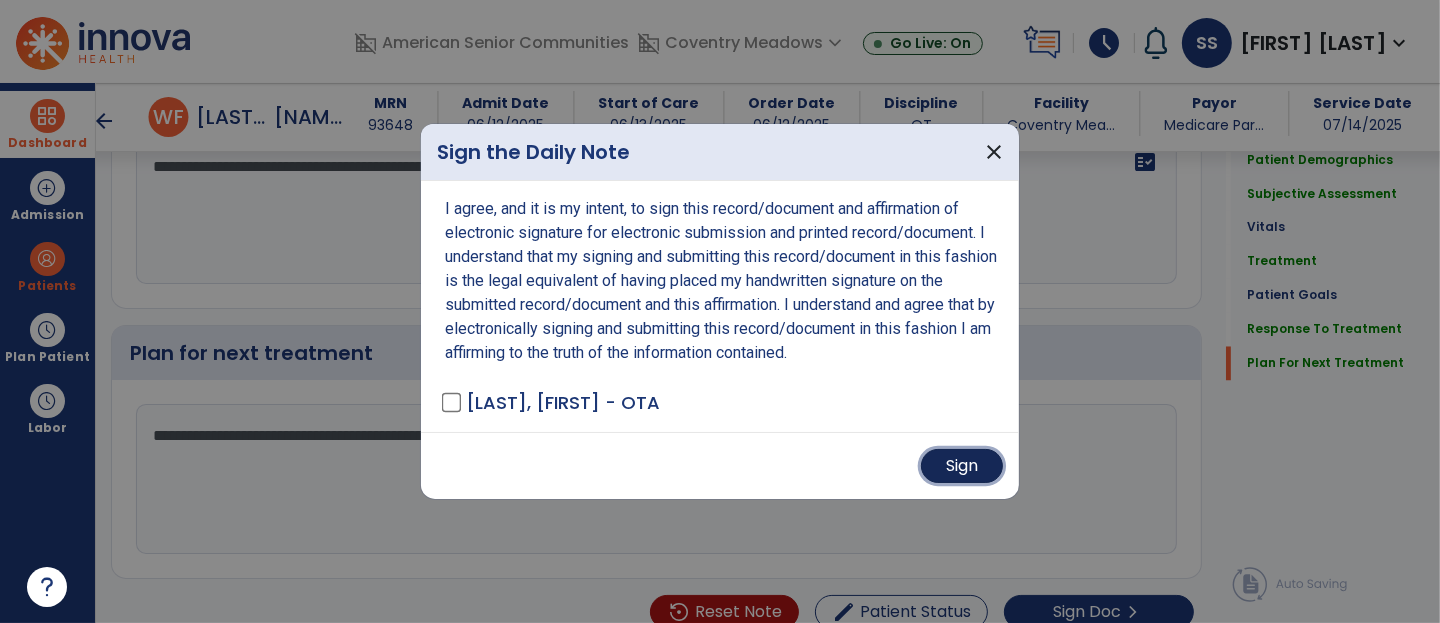 click on "Sign" at bounding box center [962, 466] 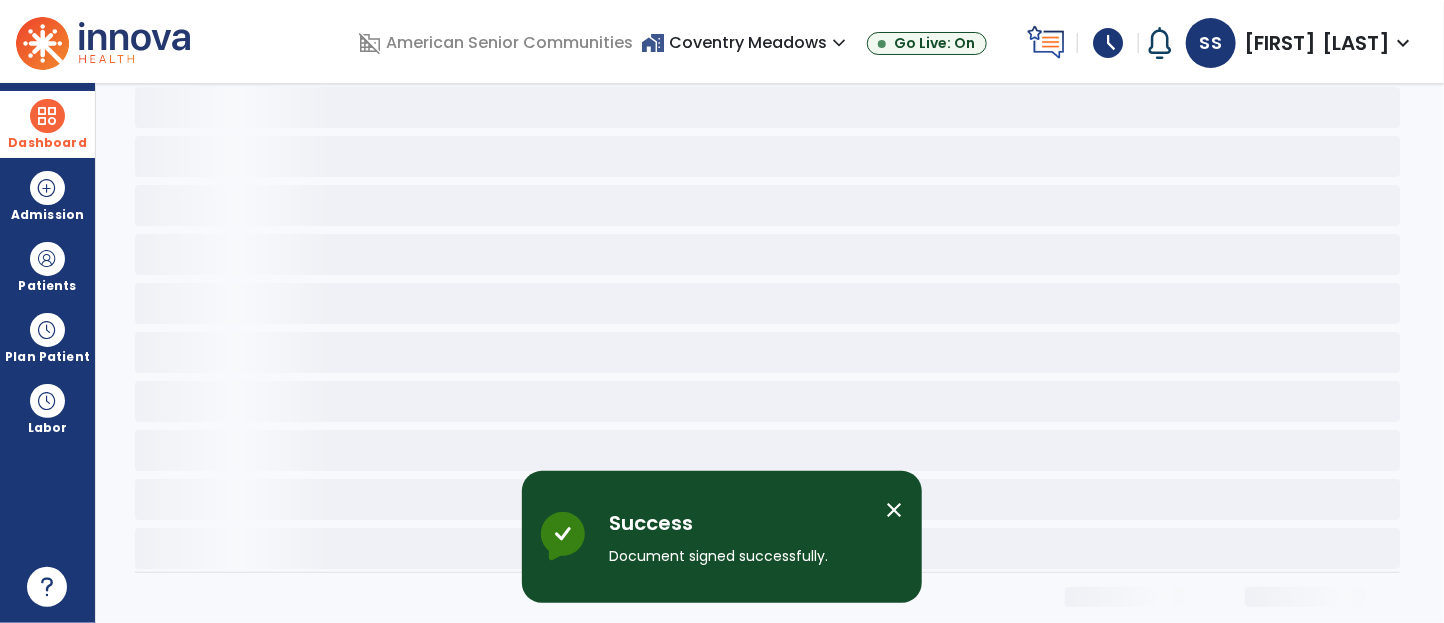 scroll, scrollTop: 0, scrollLeft: 0, axis: both 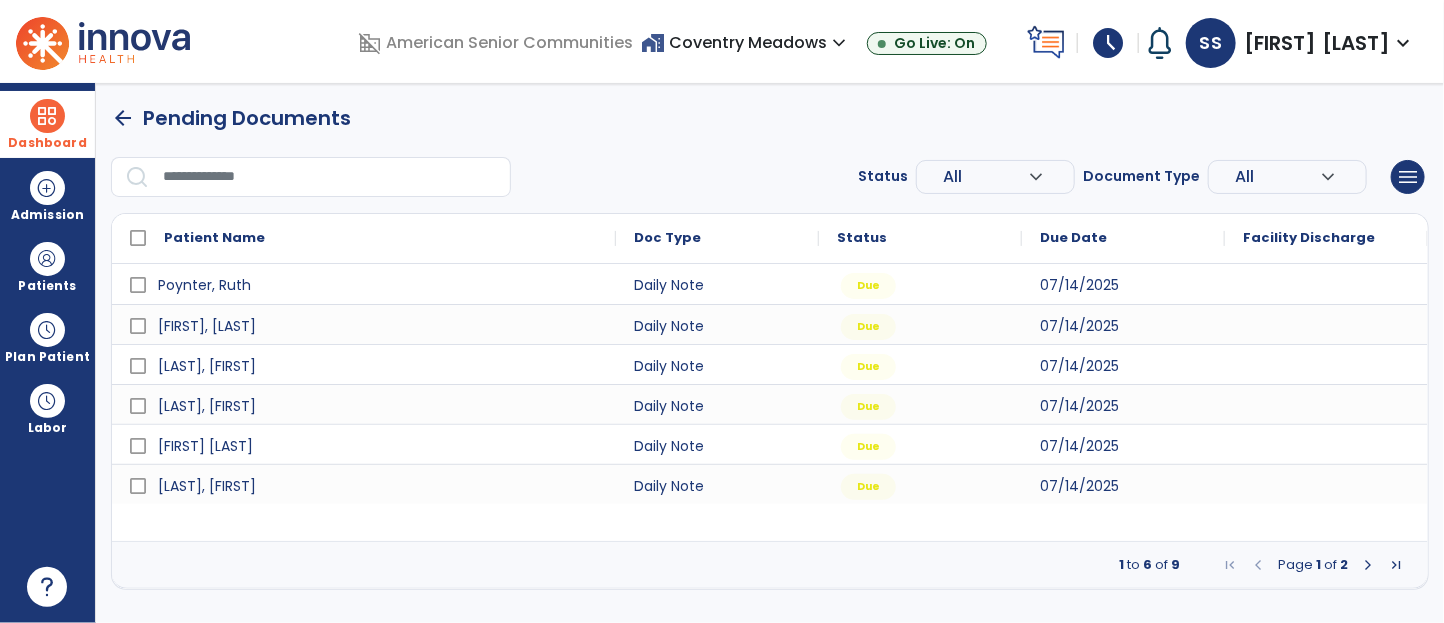click at bounding box center [1368, 565] 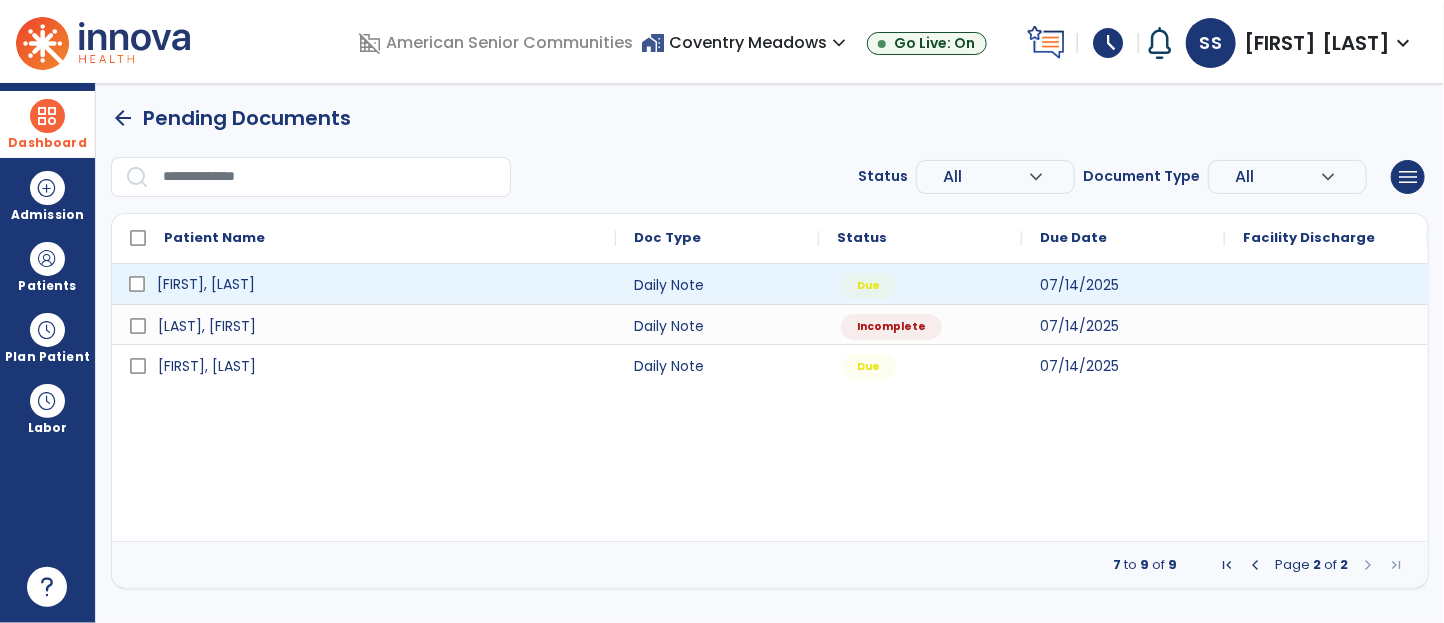 click on "[FIRST], [LAST]" at bounding box center (378, 284) 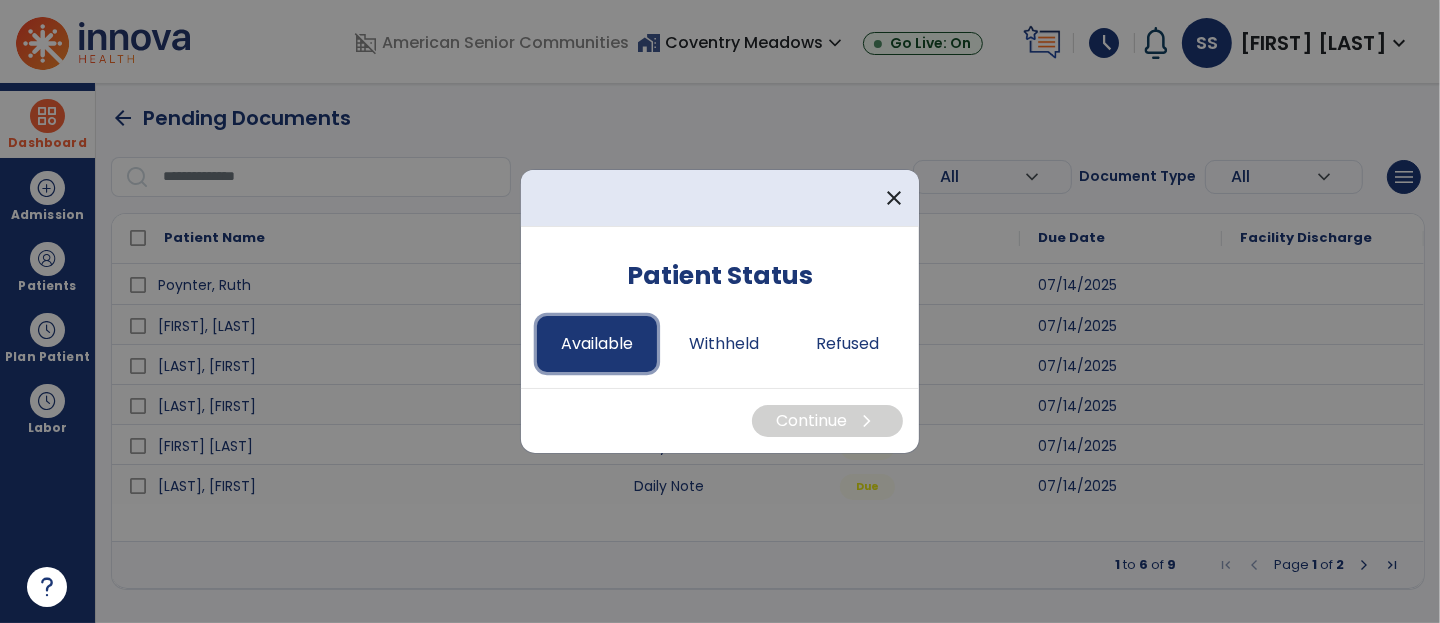 click on "Available" at bounding box center (597, 344) 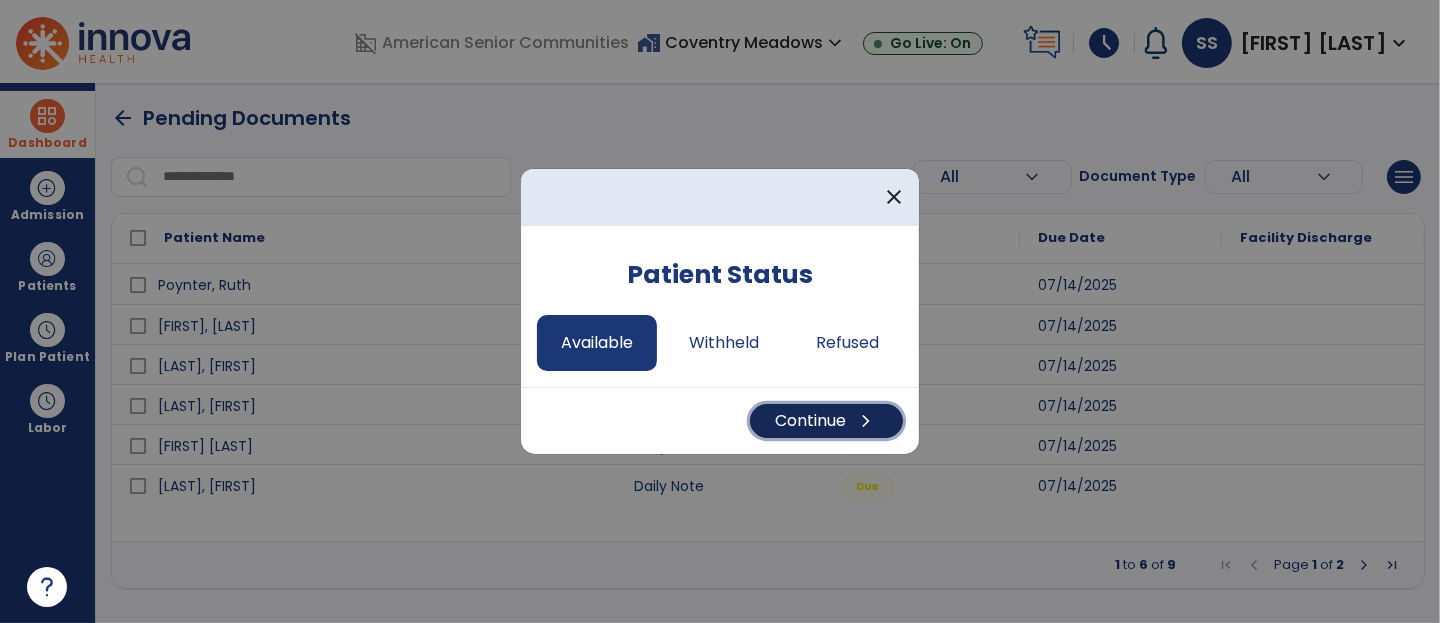 click on "chevron_right" at bounding box center (866, 421) 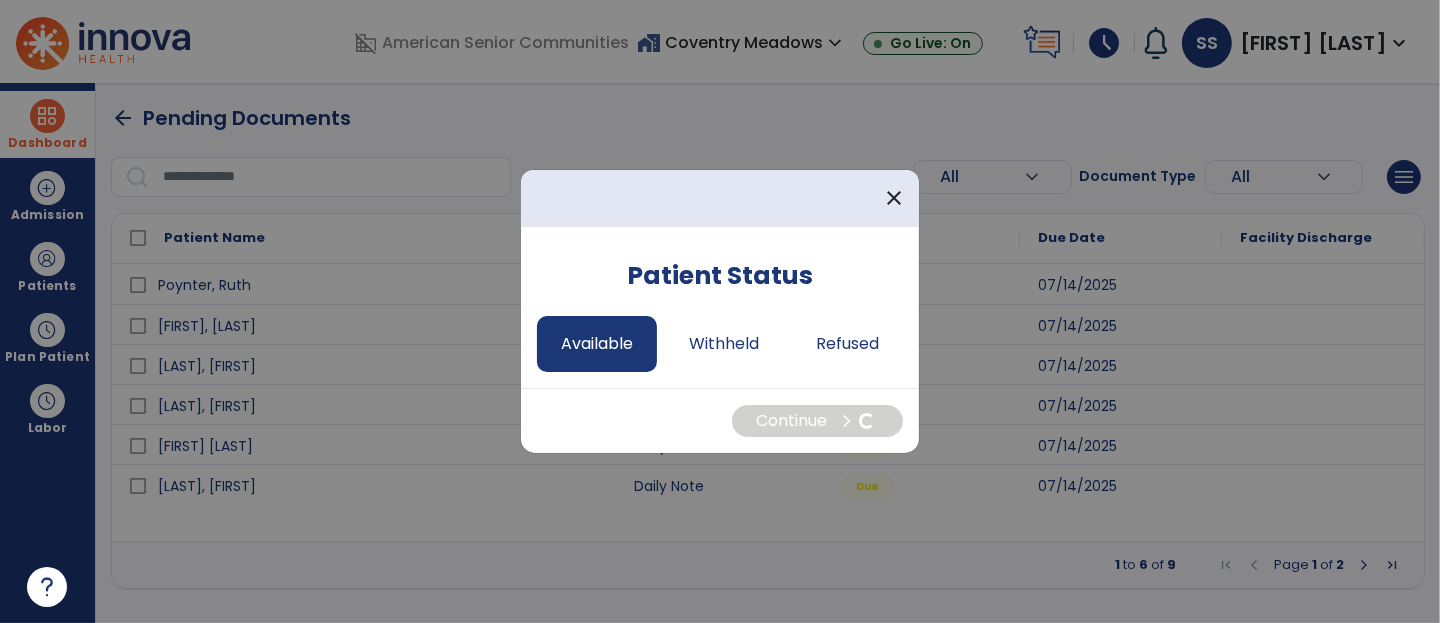 select on "*" 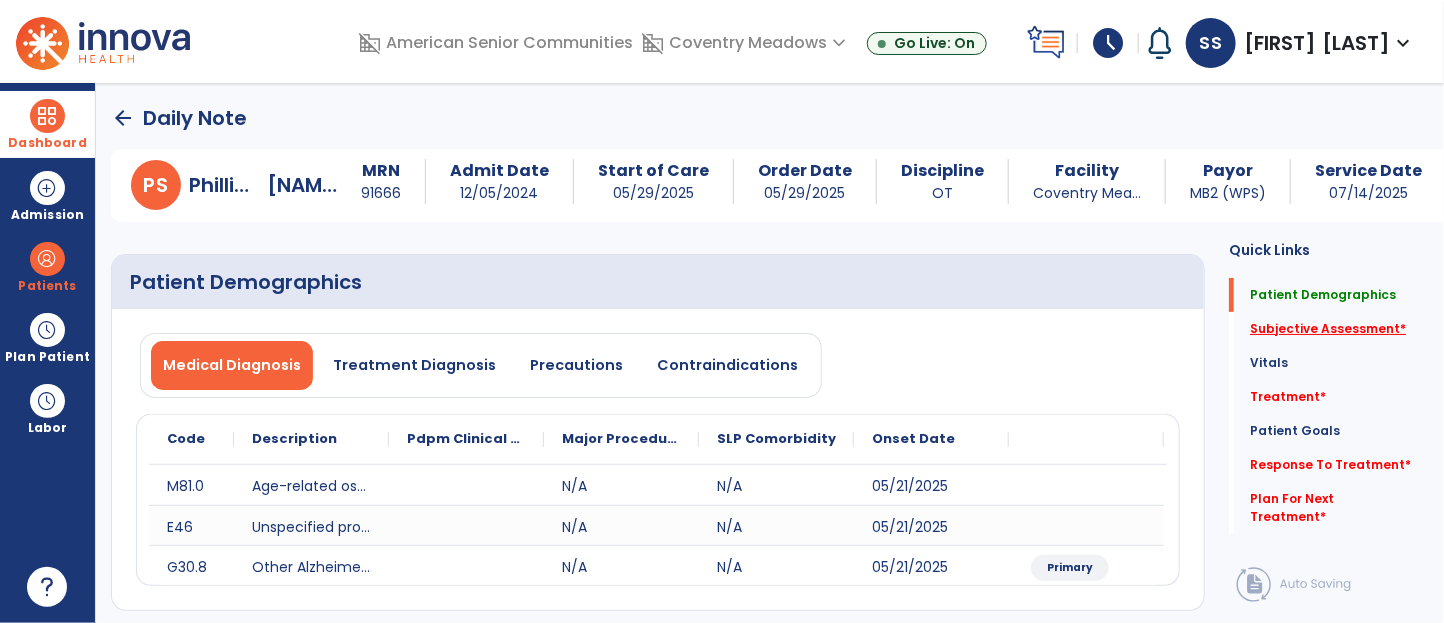 click on "Subjective Assessment   *" 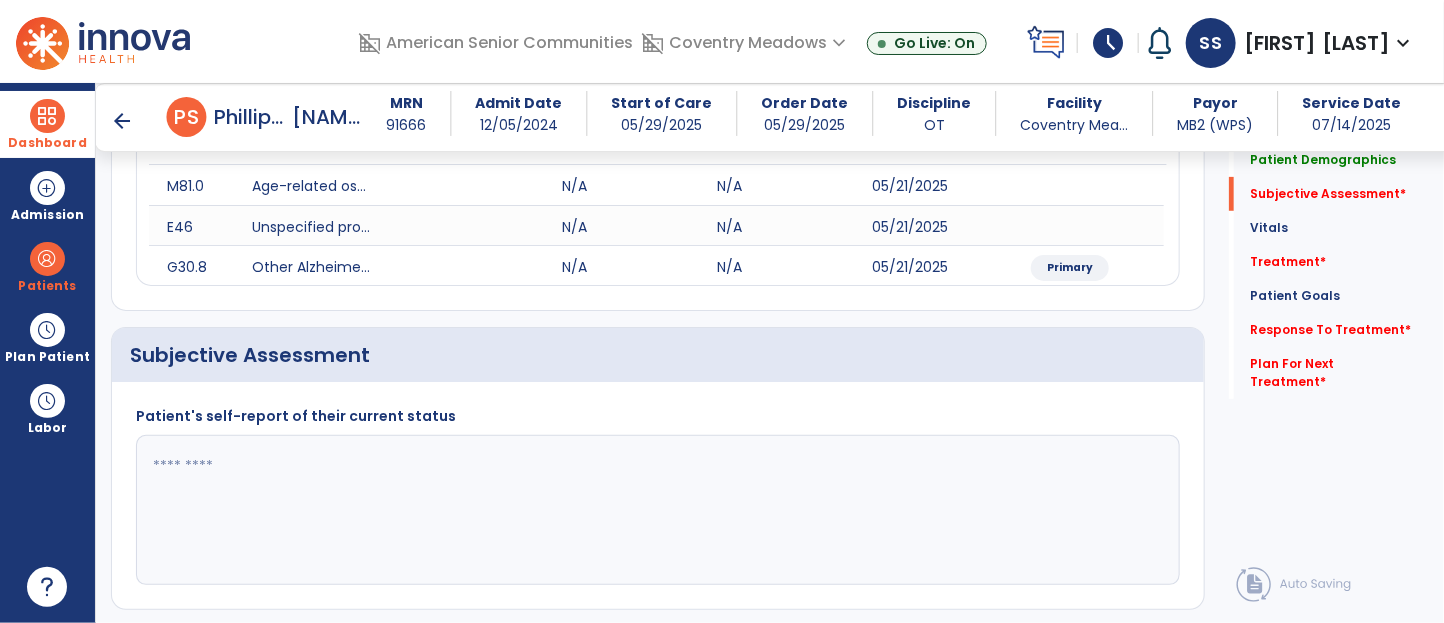 scroll, scrollTop: 415, scrollLeft: 0, axis: vertical 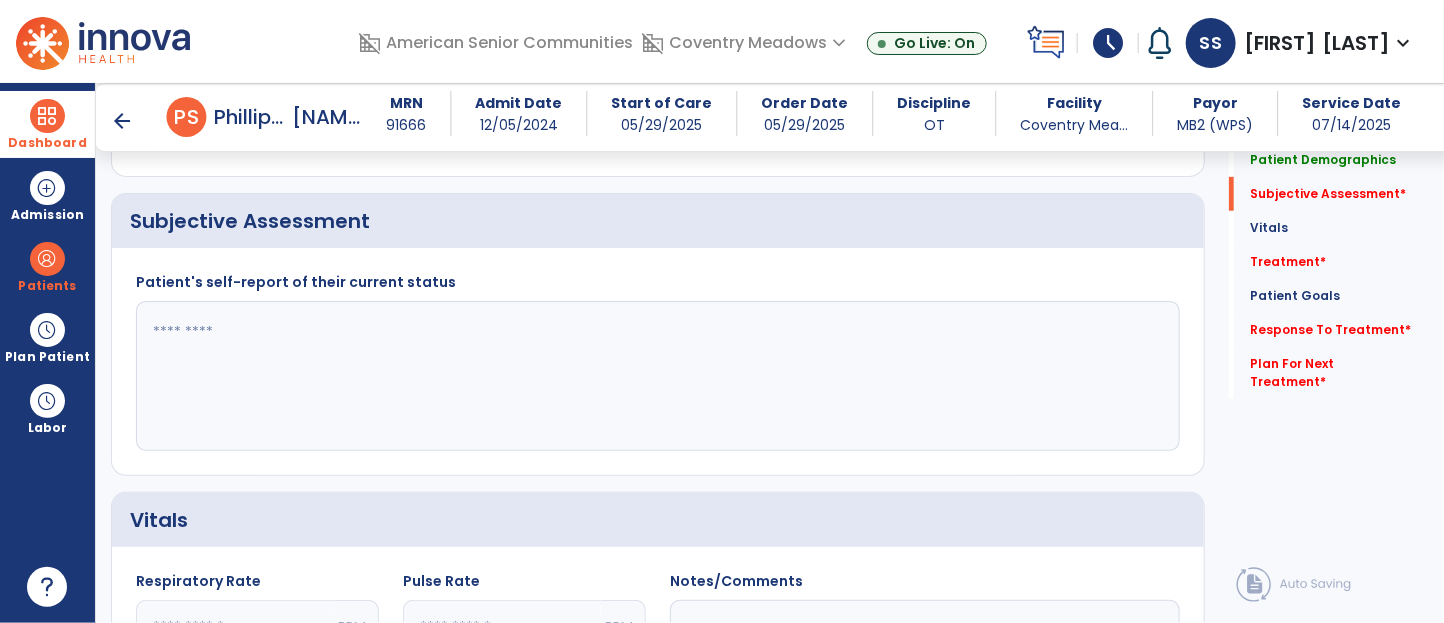 click 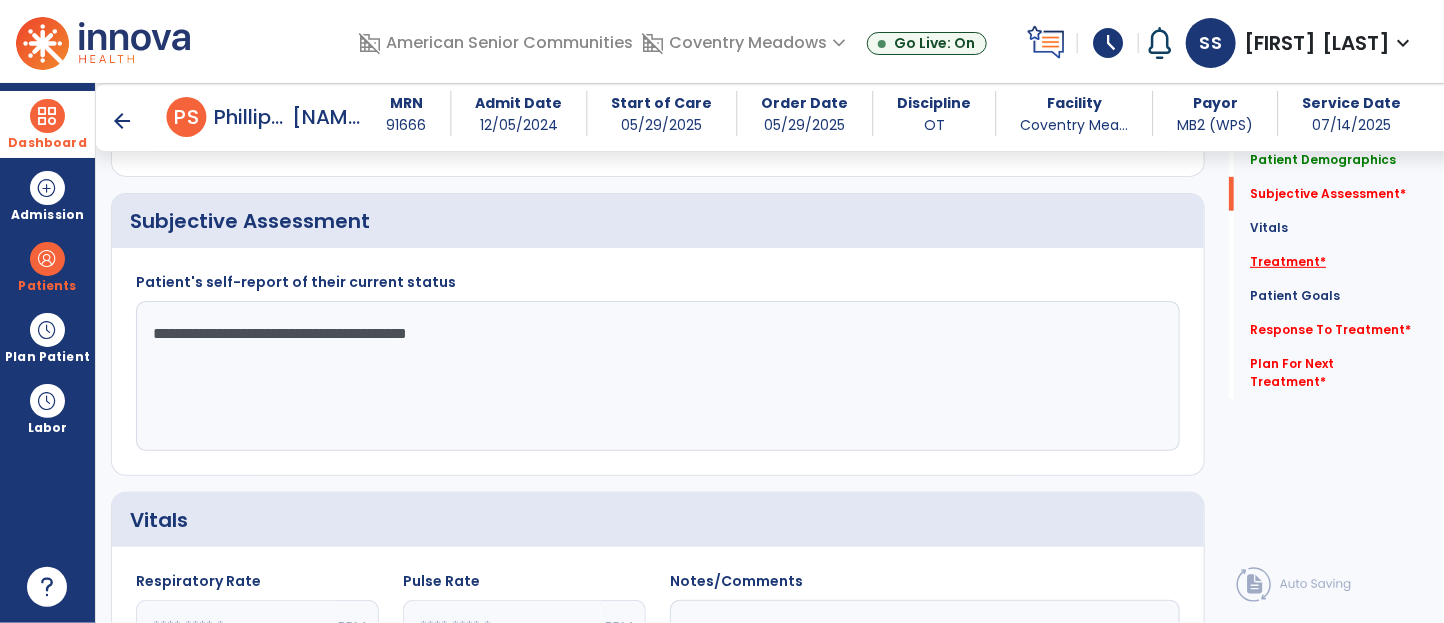 type on "**********" 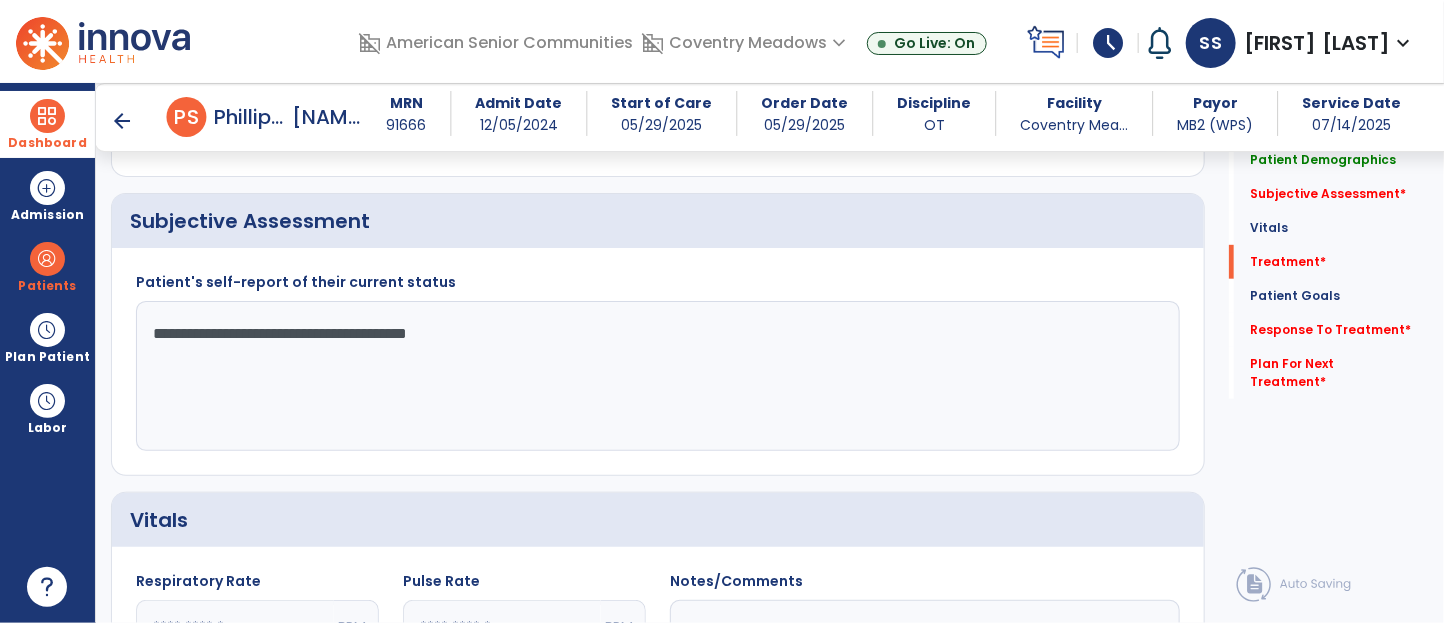 scroll, scrollTop: 556, scrollLeft: 0, axis: vertical 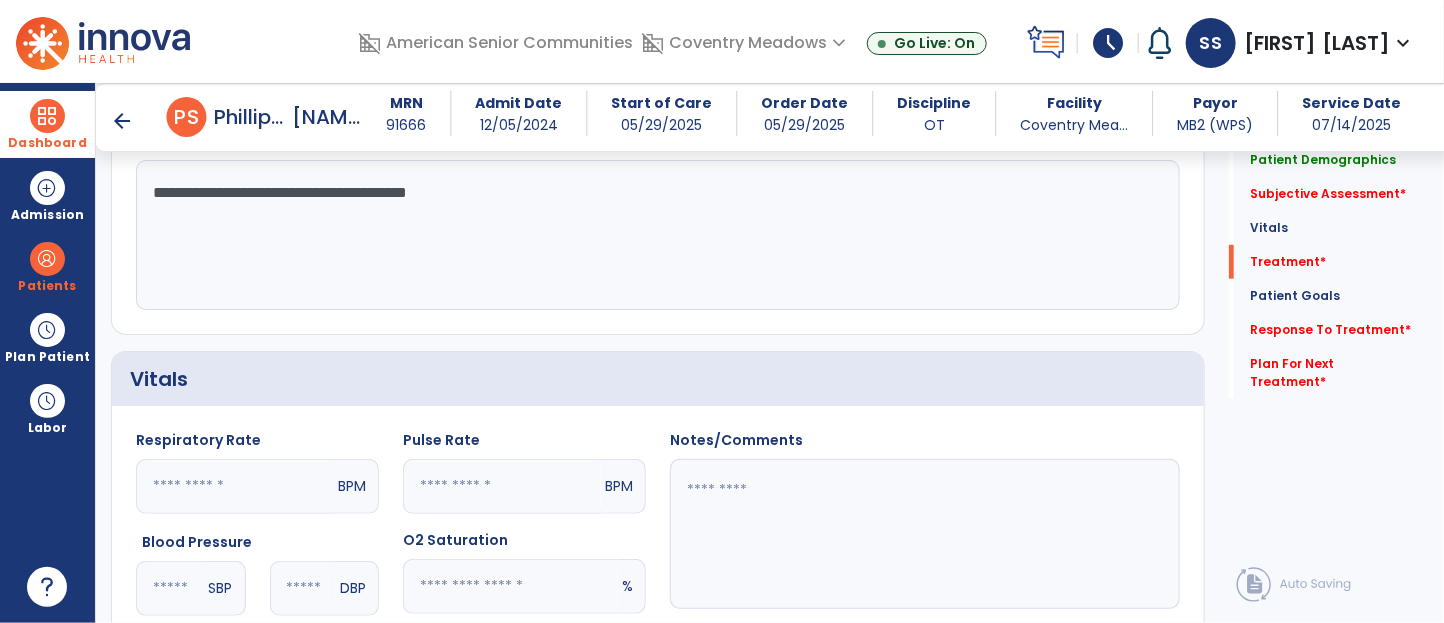 click 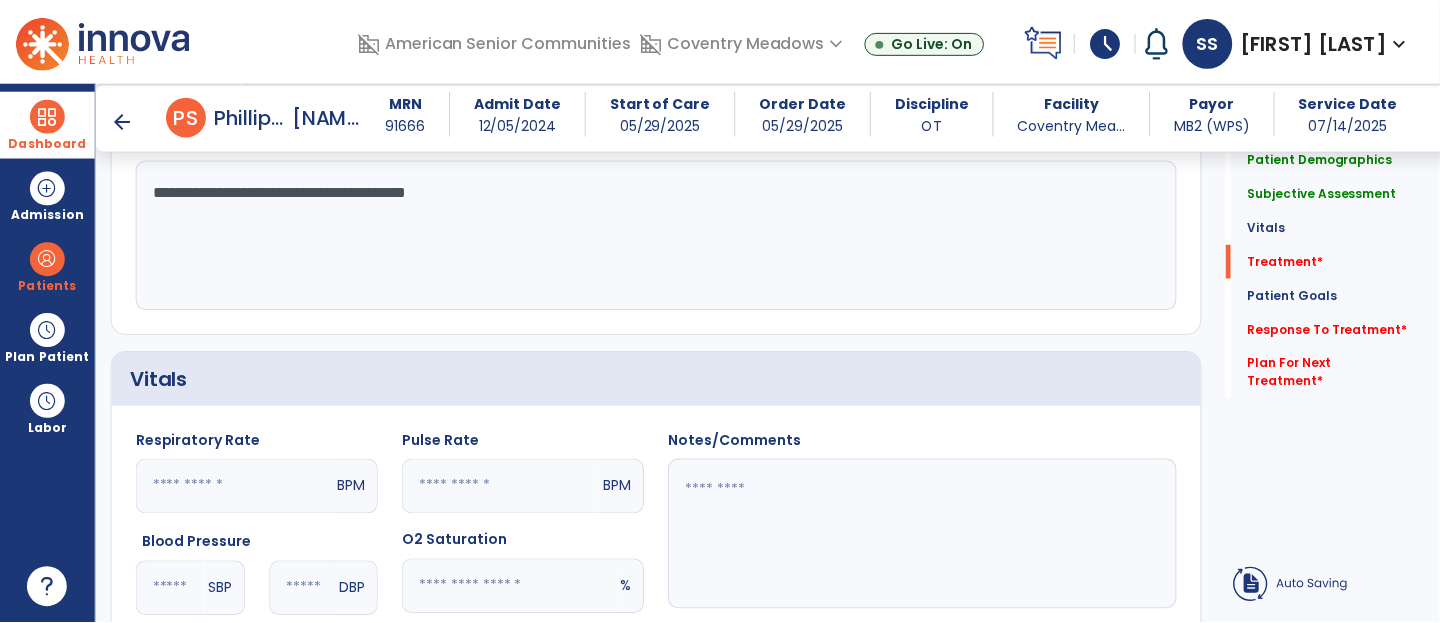 scroll, scrollTop: 1103, scrollLeft: 0, axis: vertical 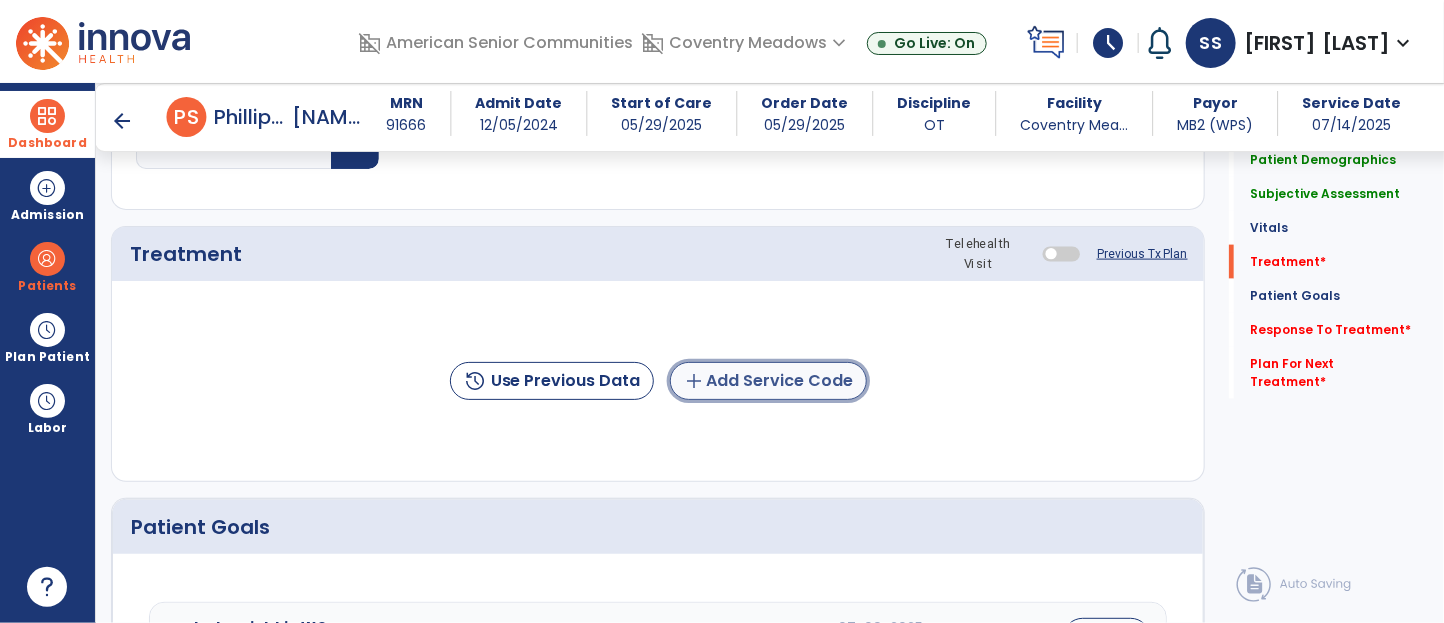 click on "add  Add Service Code" 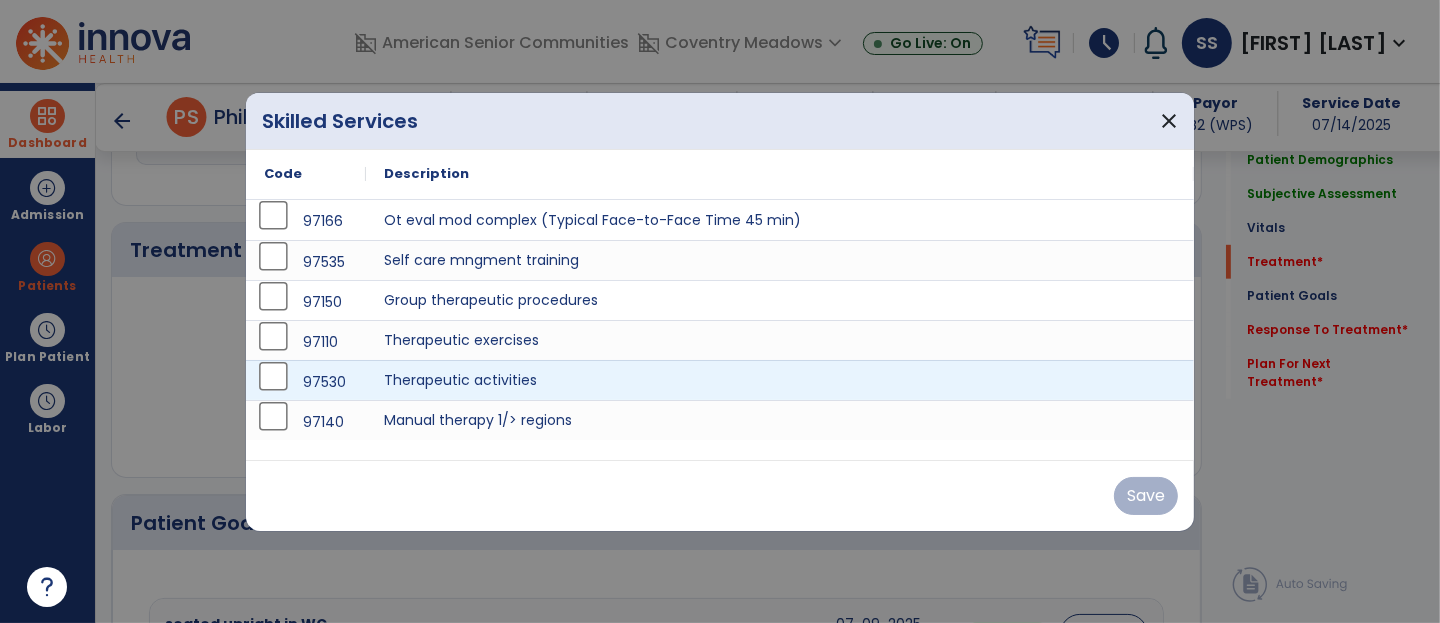scroll, scrollTop: 1103, scrollLeft: 0, axis: vertical 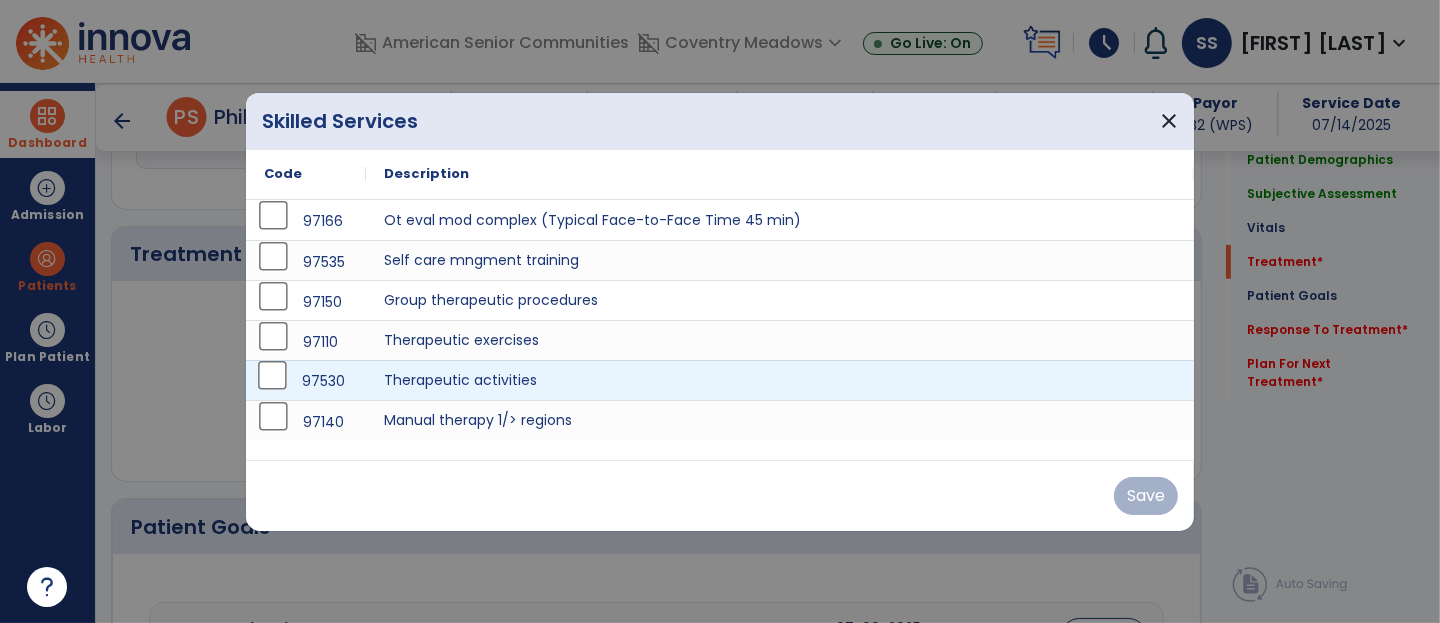 click on "97530" at bounding box center [306, 380] 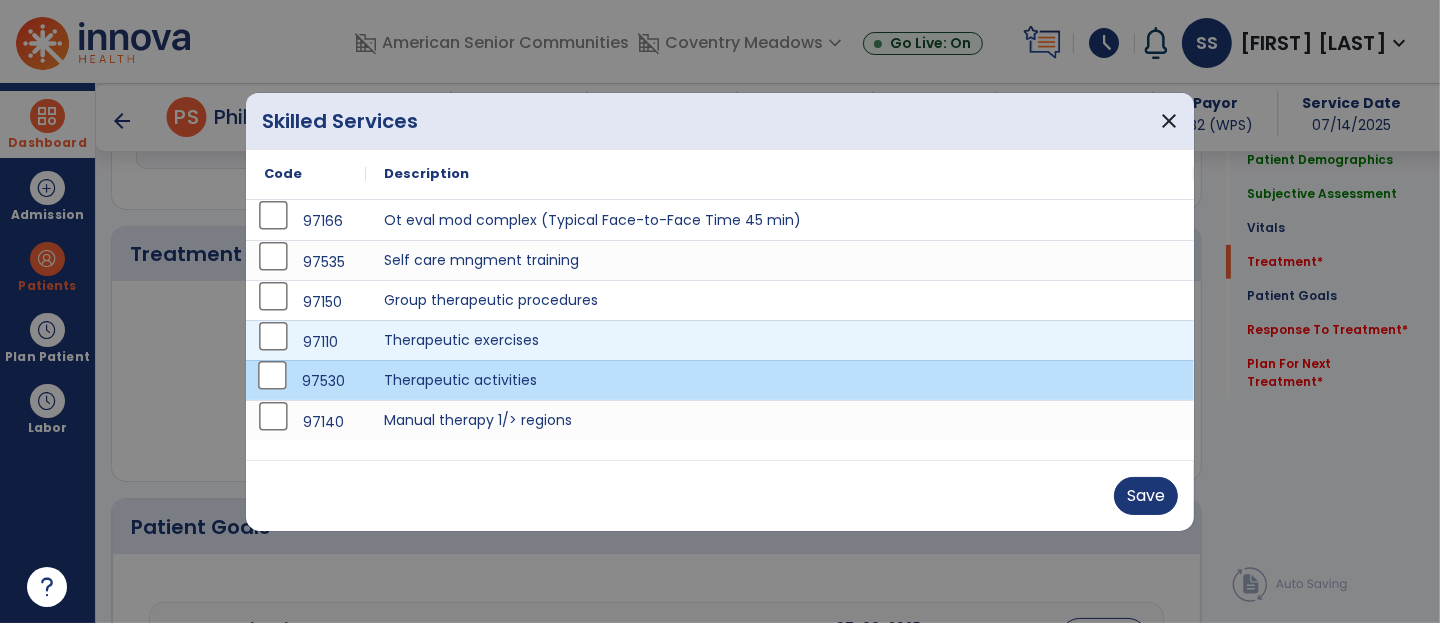 click on "97110" at bounding box center (306, 342) 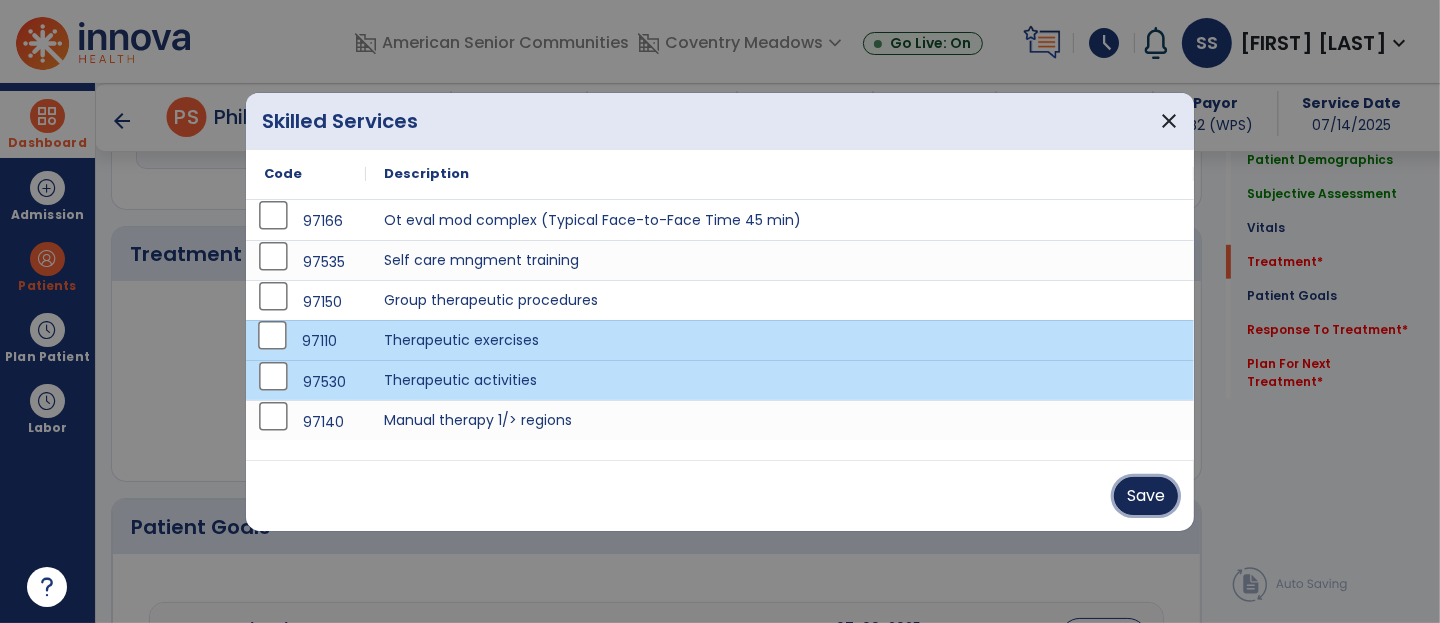 click on "Save" at bounding box center (1146, 496) 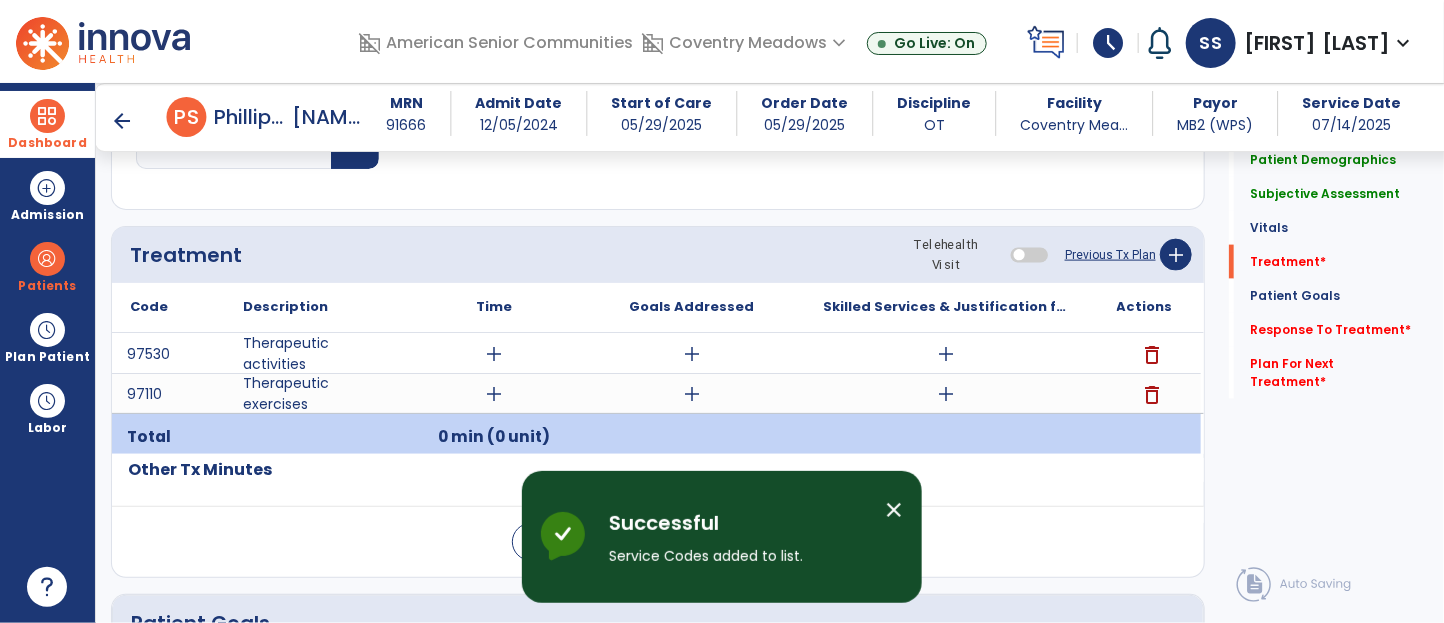 click on "add" at bounding box center [494, 354] 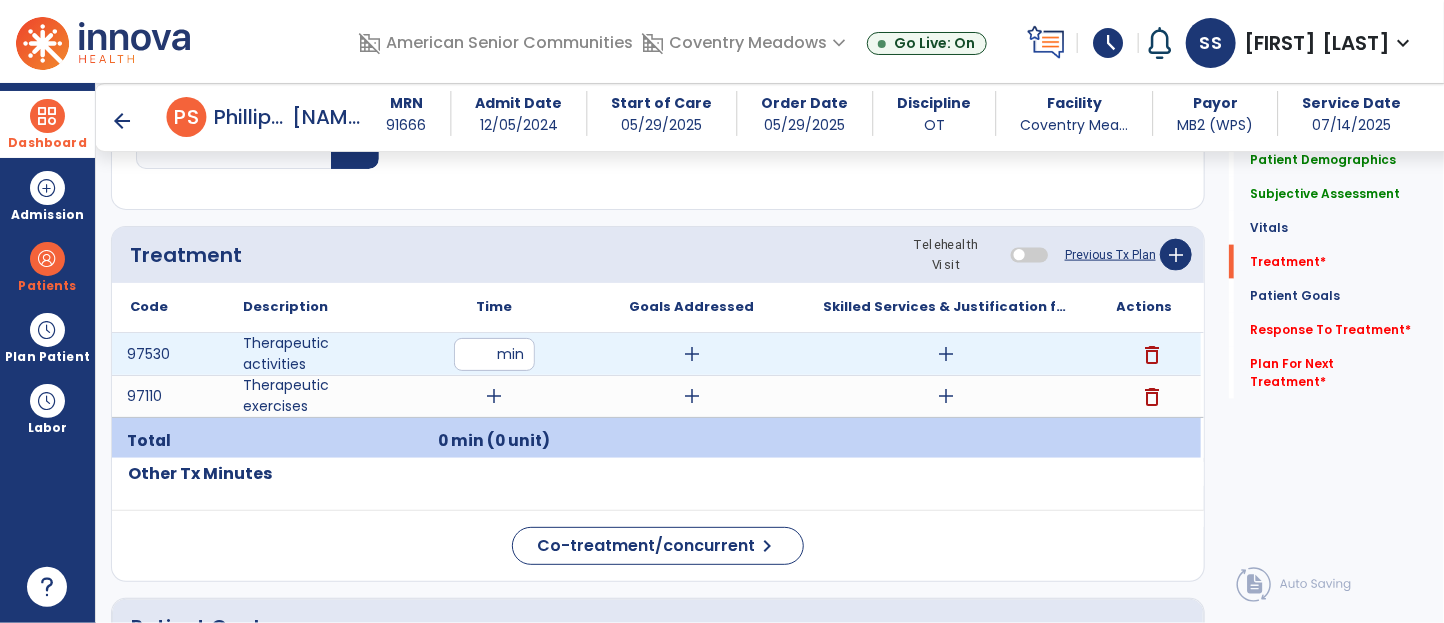 type on "**" 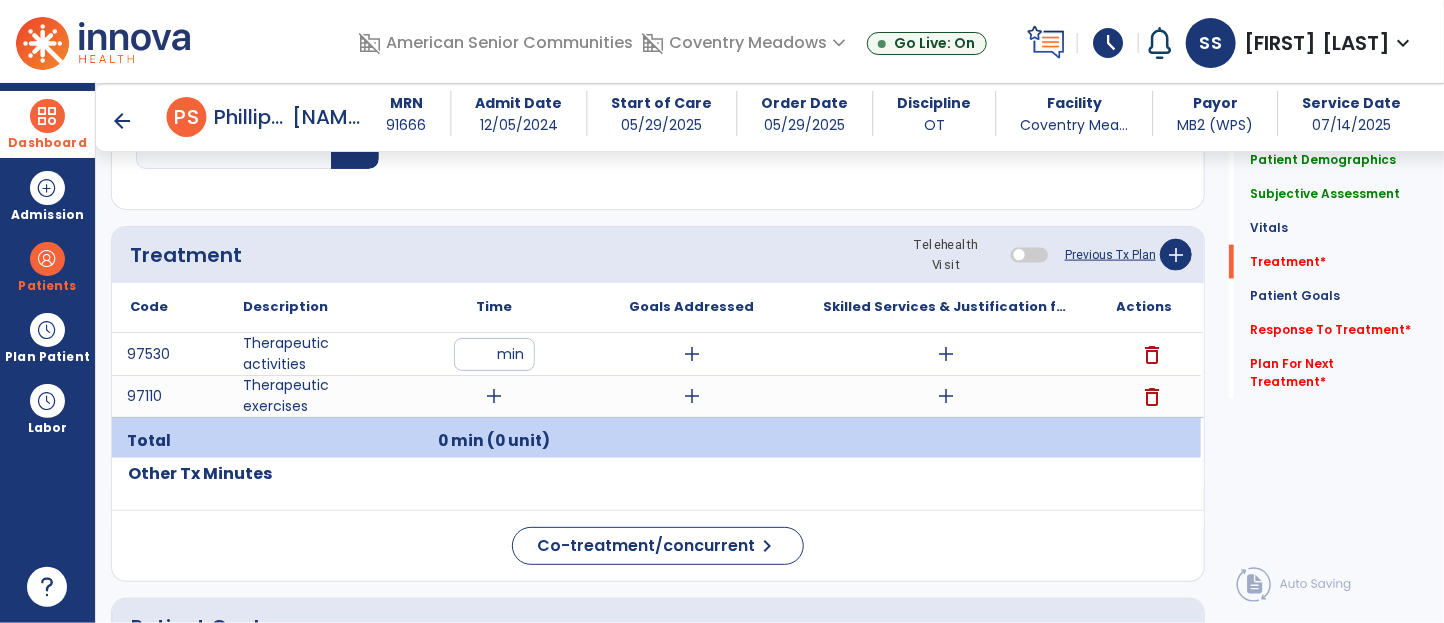 click on "Treatment Telehealth Visit  Previous Tx Plan   add" 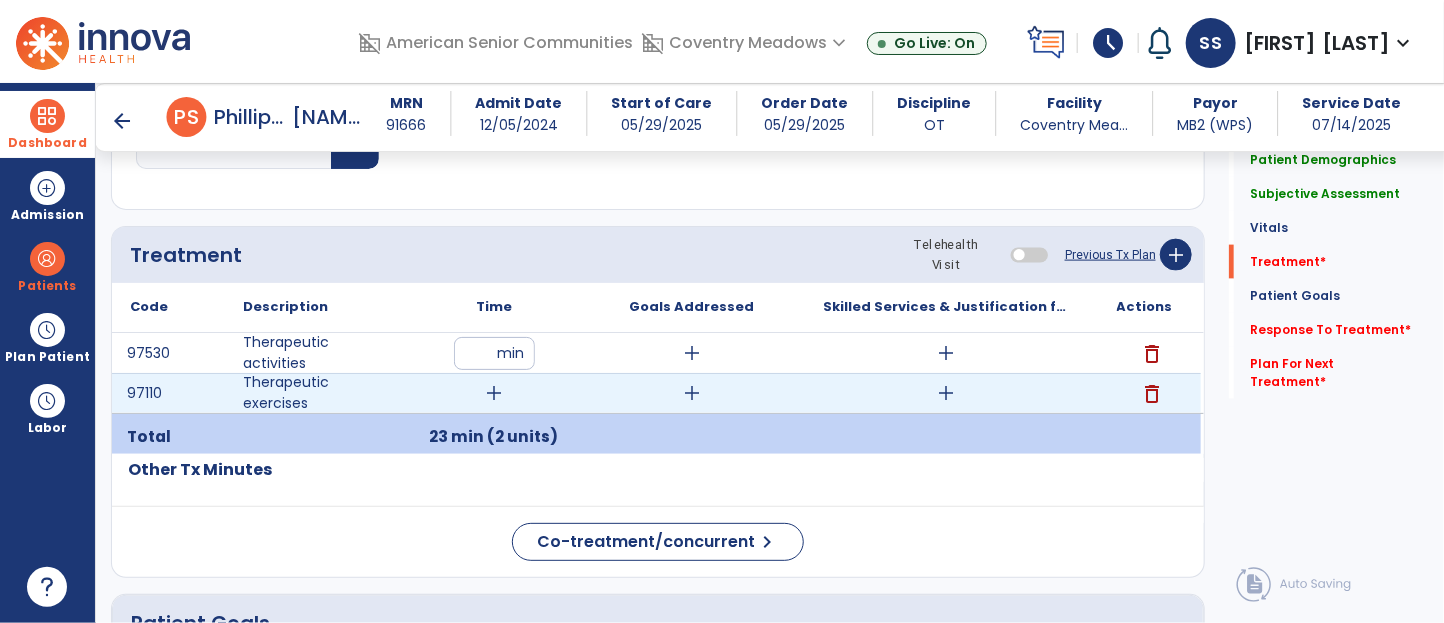 click on "add" at bounding box center [494, 393] 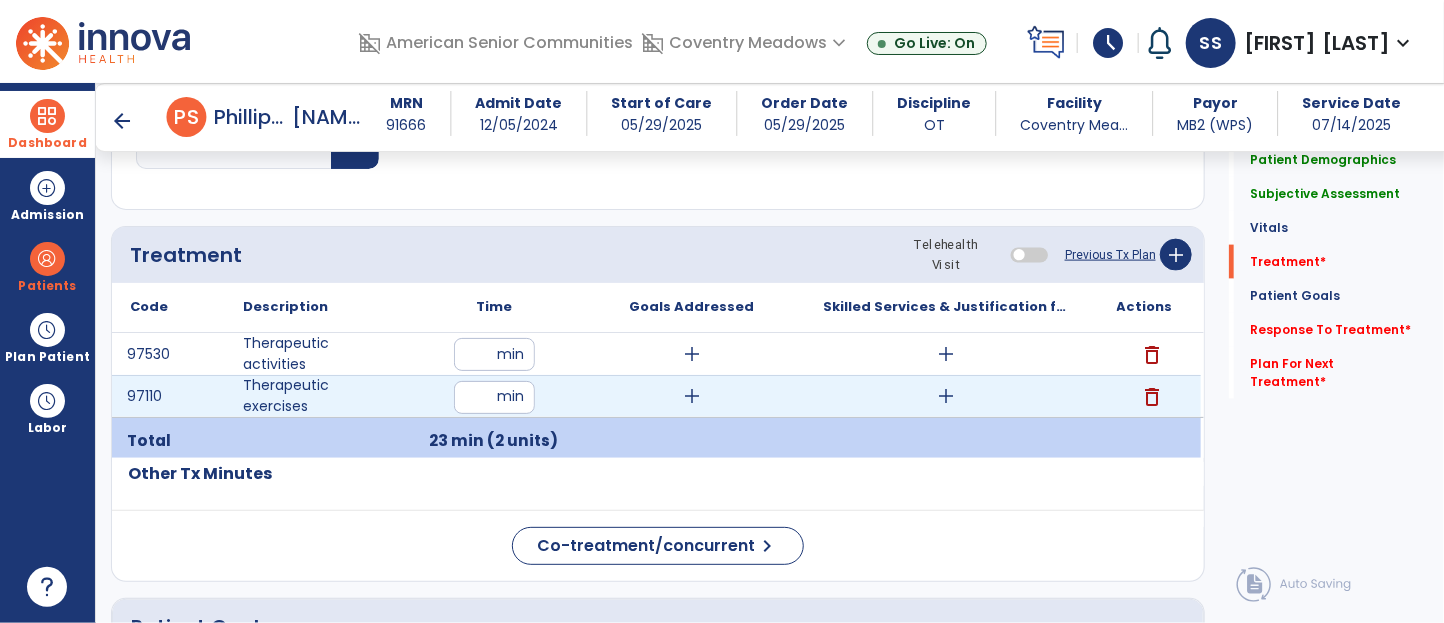 type on "**" 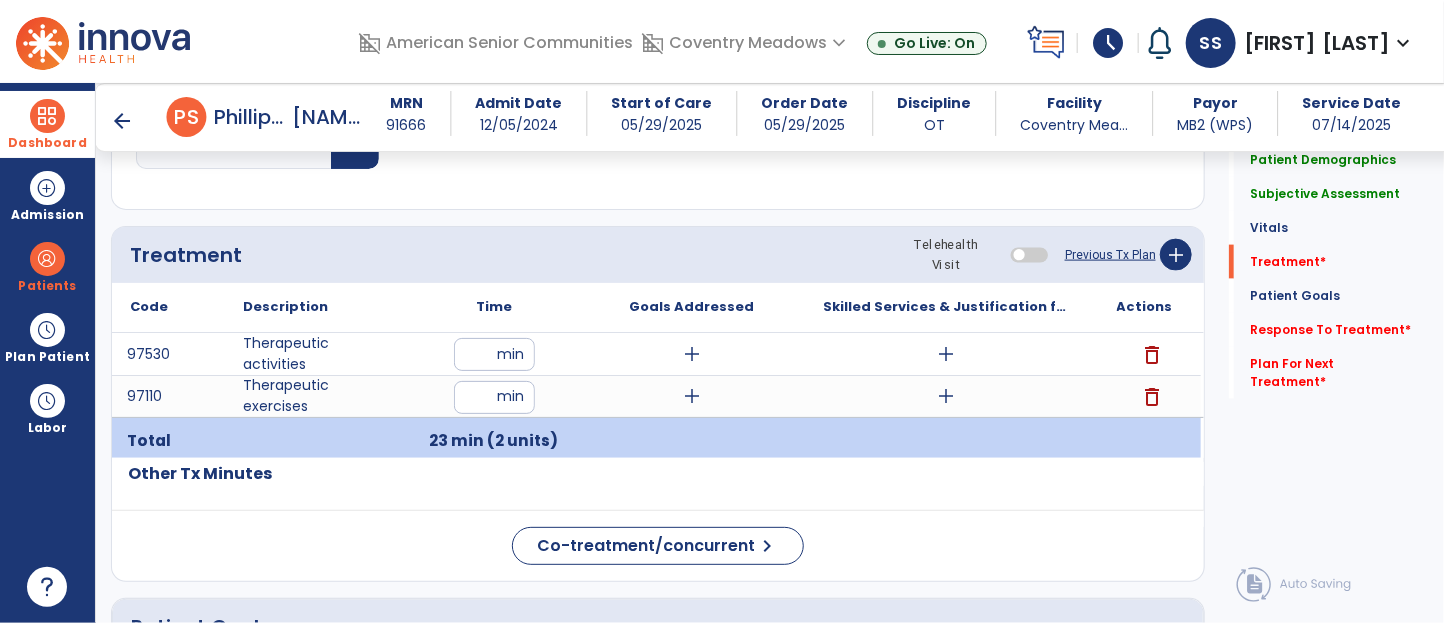 click on "Treatment Telehealth Visit  Previous Tx Plan   add" 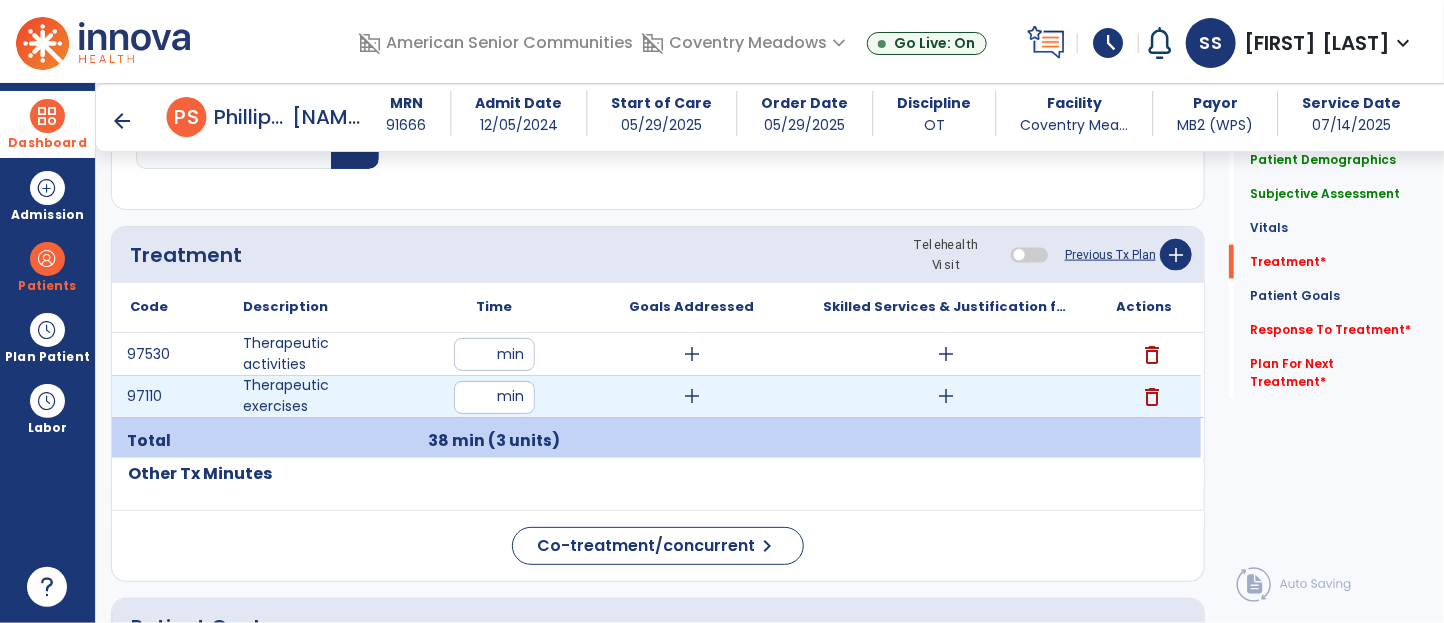 click on "add" at bounding box center [947, 396] 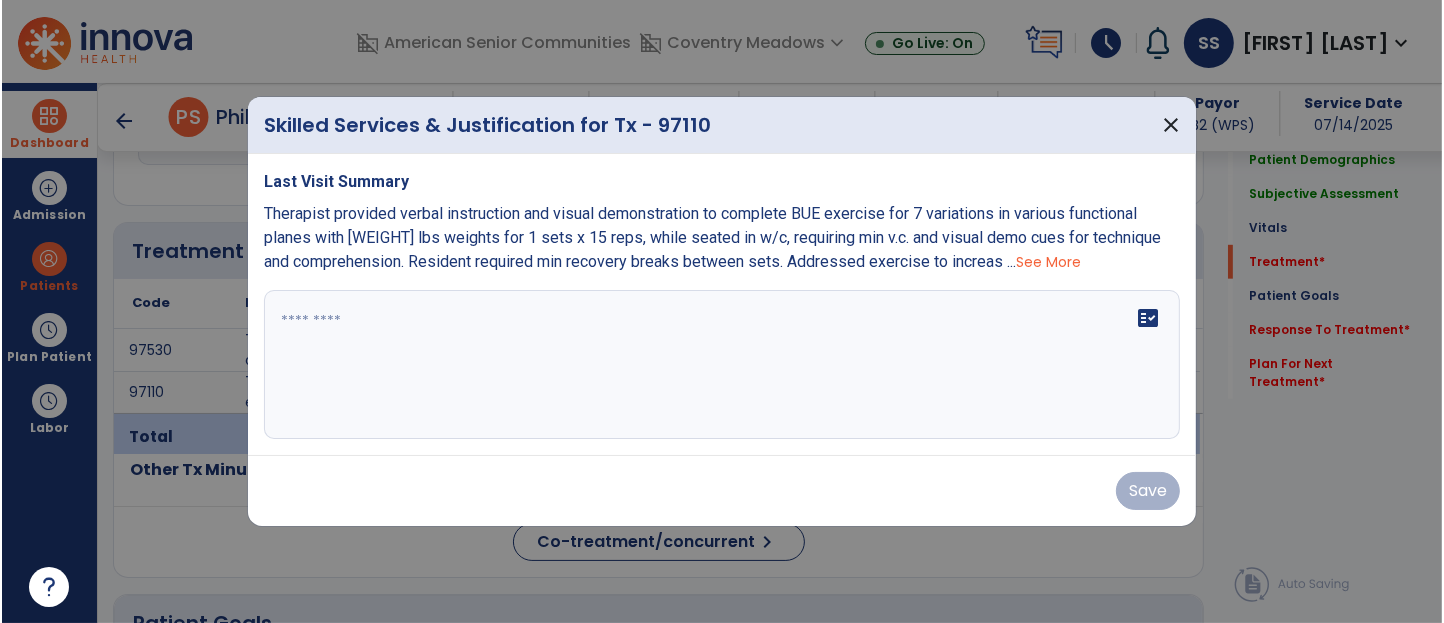 scroll, scrollTop: 1103, scrollLeft: 0, axis: vertical 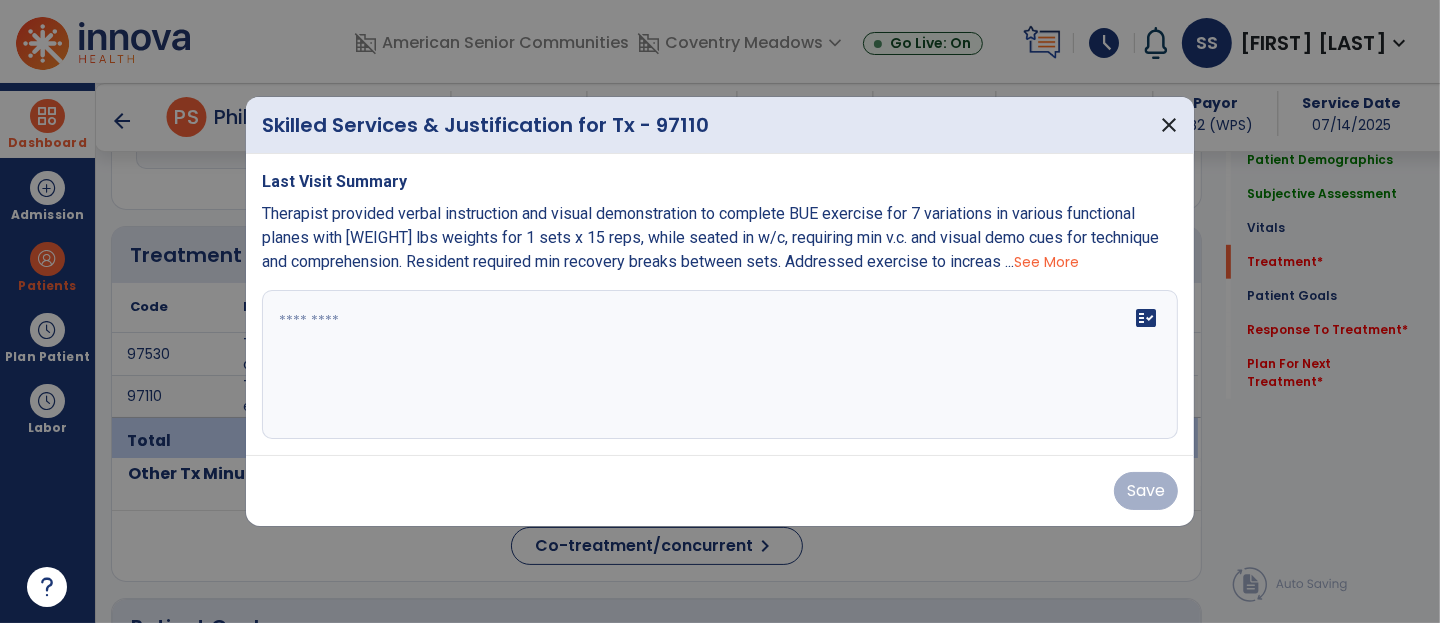 click on "See More" at bounding box center (1046, 262) 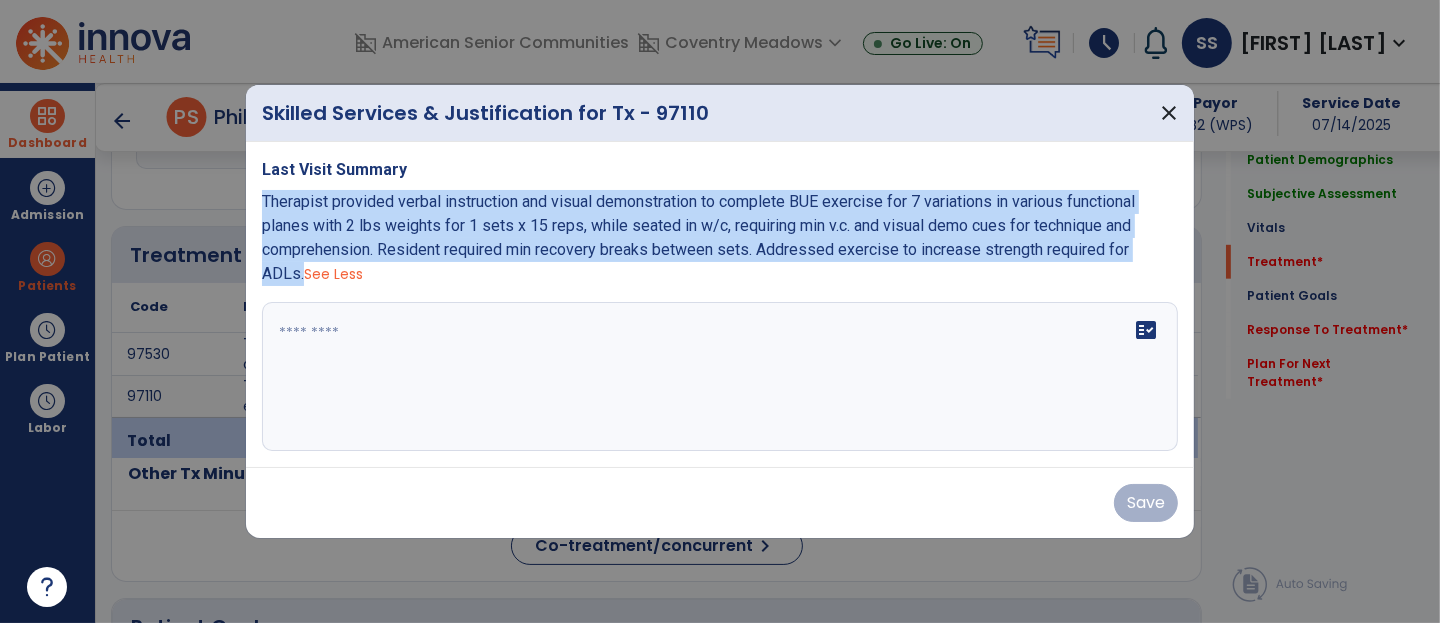drag, startPoint x: 260, startPoint y: 203, endPoint x: 1184, endPoint y: 241, distance: 924.78107 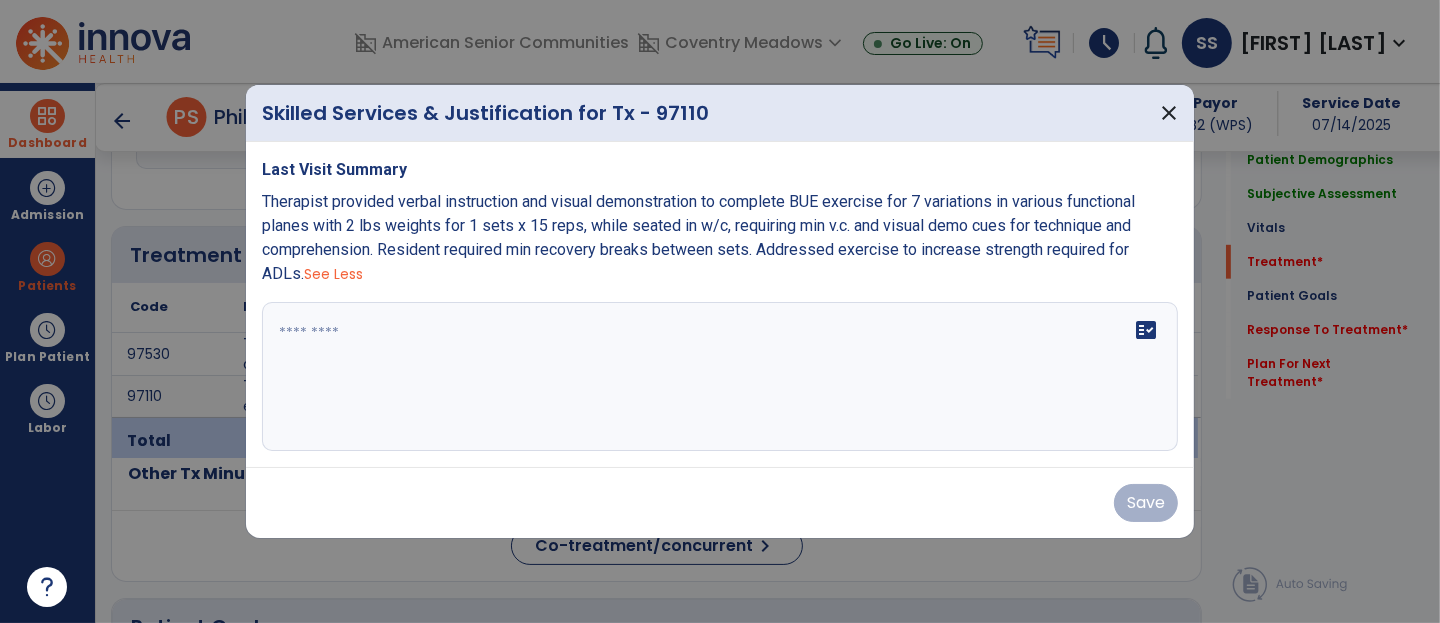 click on "fact_check" at bounding box center (720, 377) 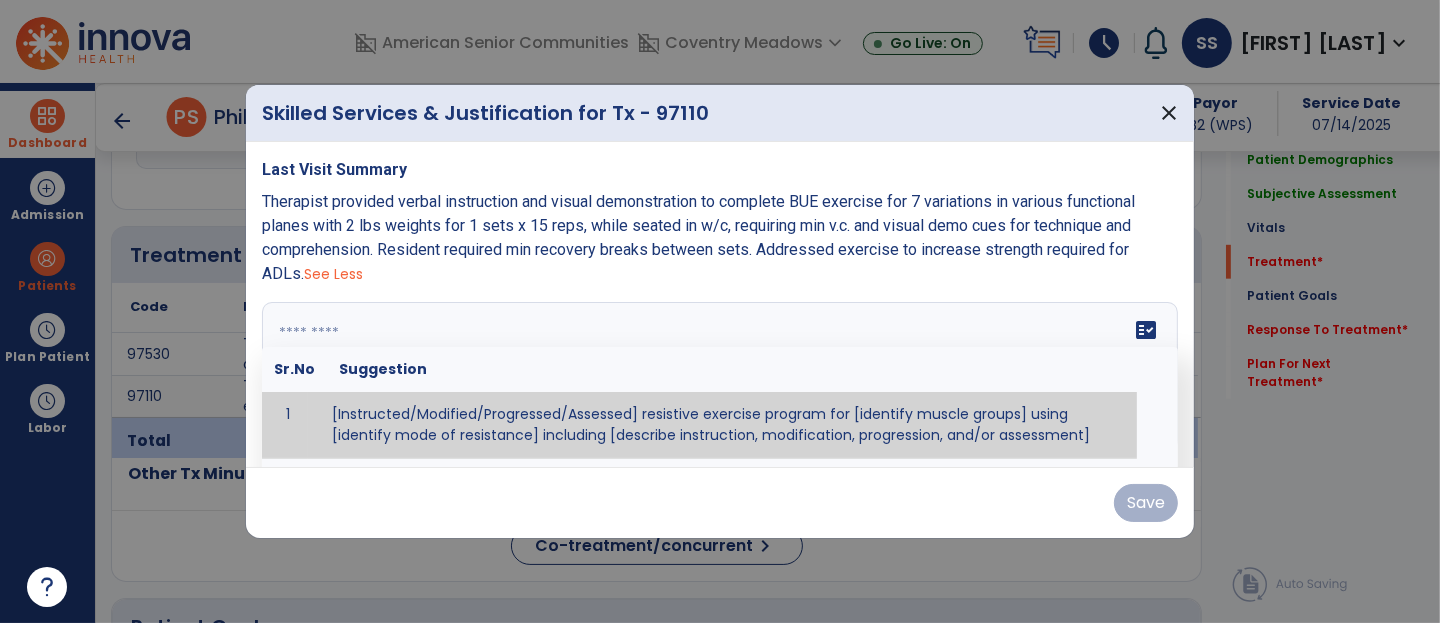 paste on "**********" 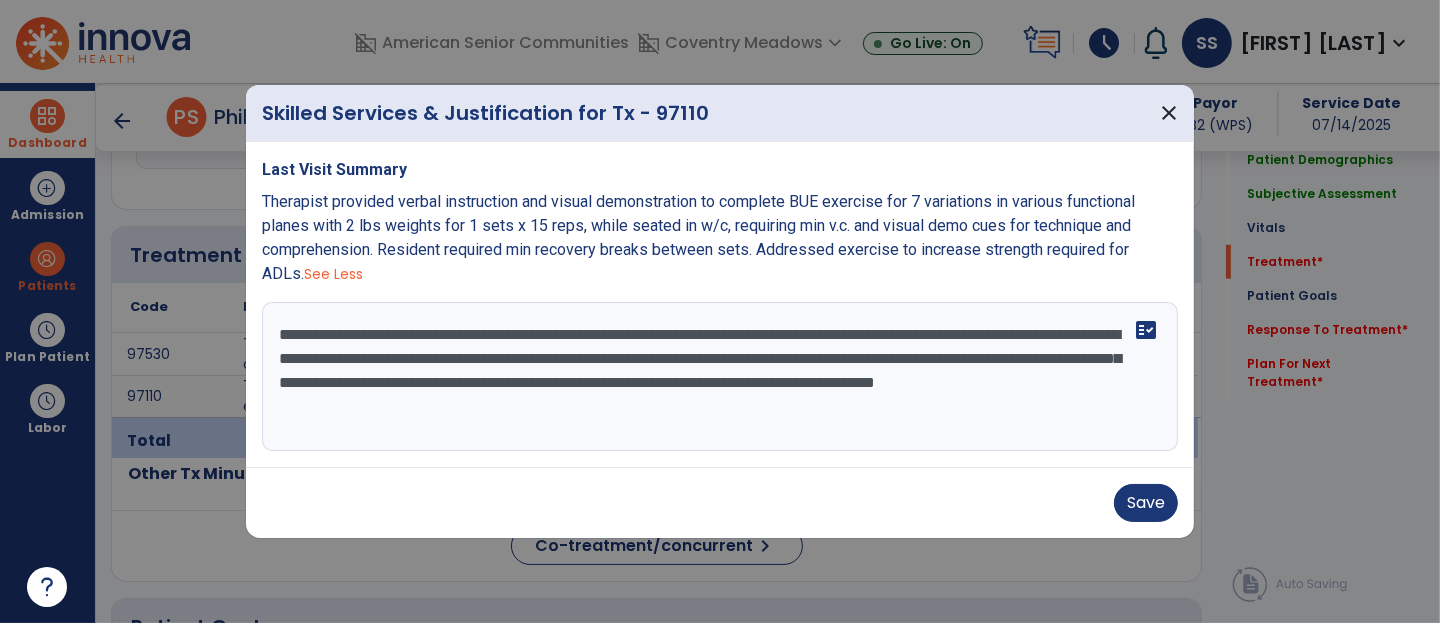 click on "**********" at bounding box center [720, 377] 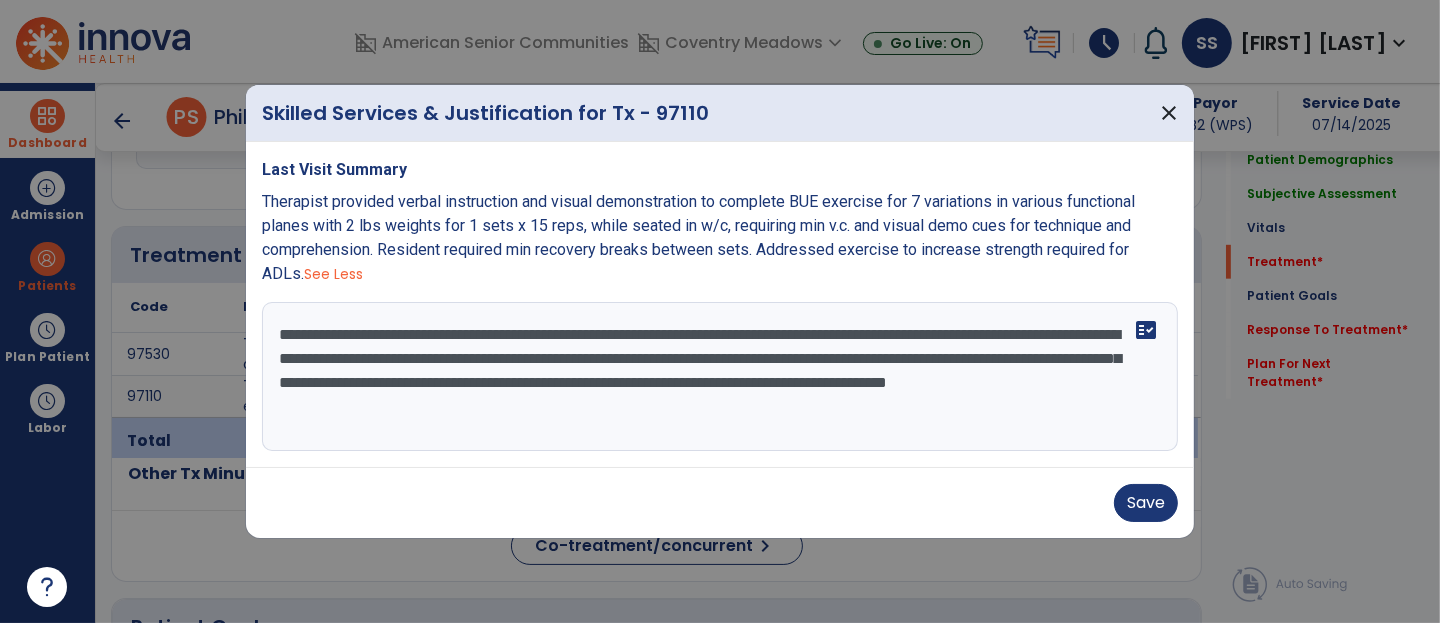 click on "**********" at bounding box center [720, 377] 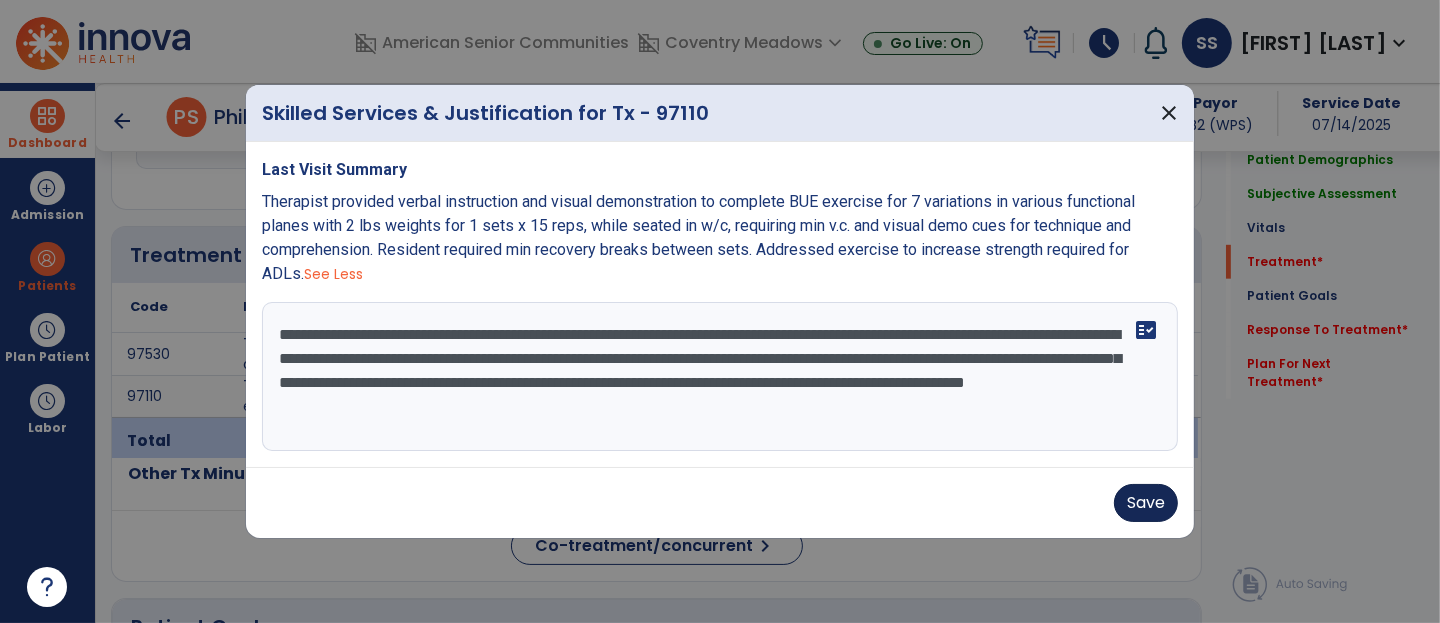 type on "**********" 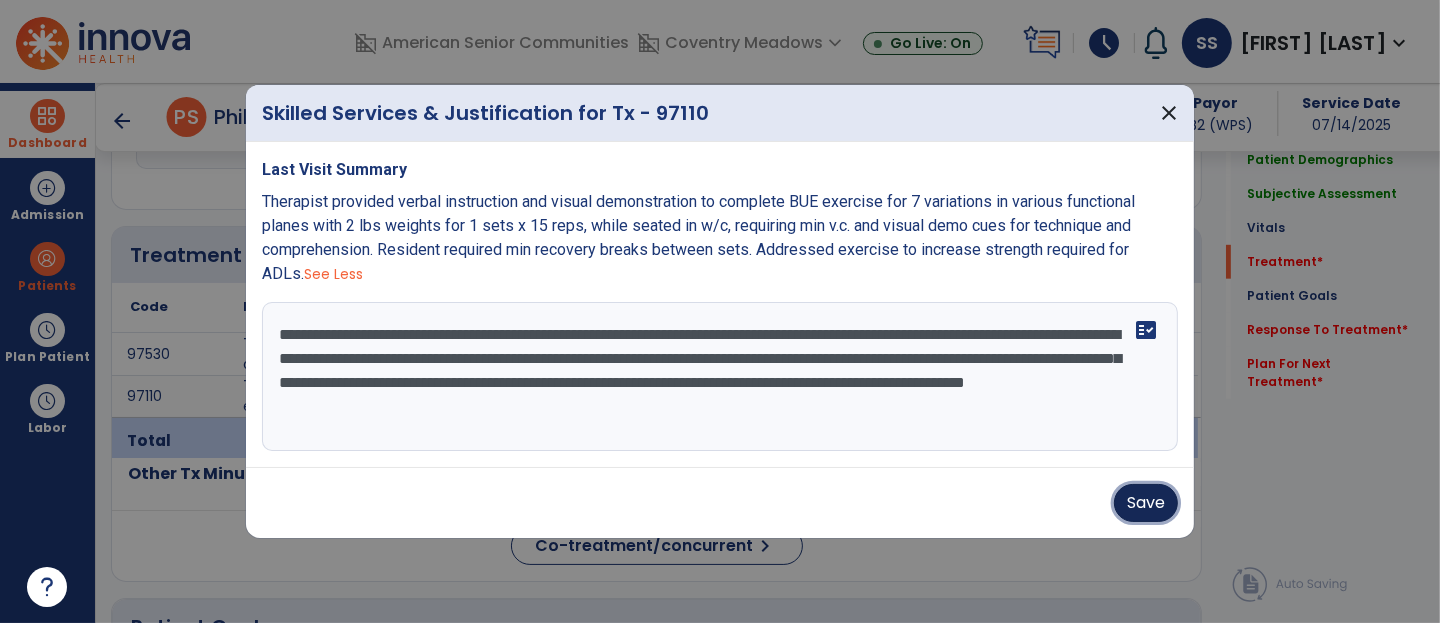 click on "Save" at bounding box center (1146, 503) 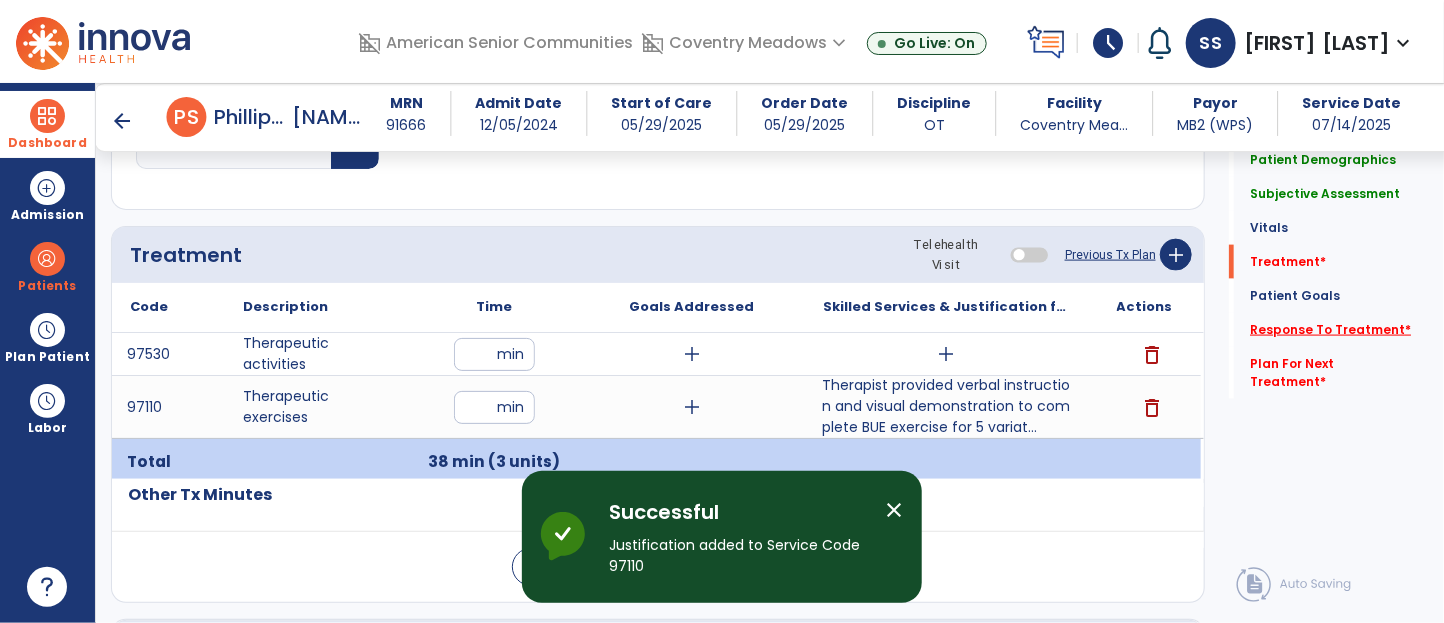 click on "Response To Treatment   *" 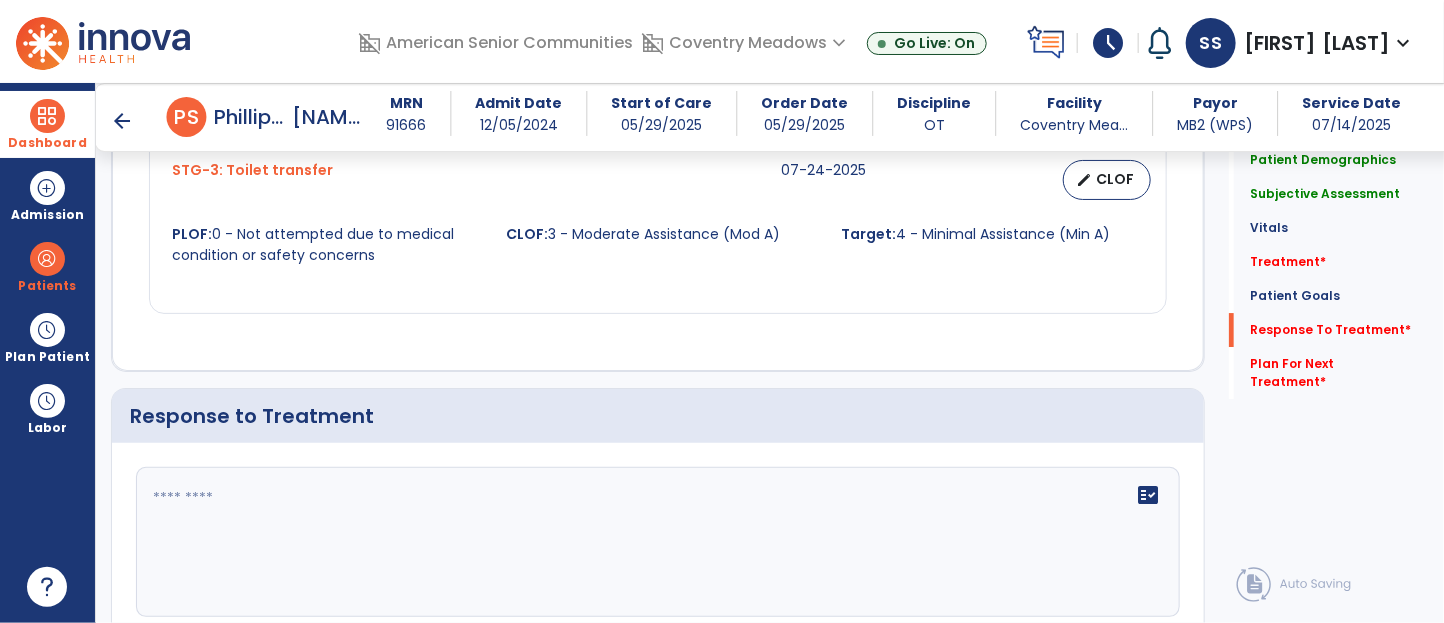 scroll, scrollTop: 2938, scrollLeft: 0, axis: vertical 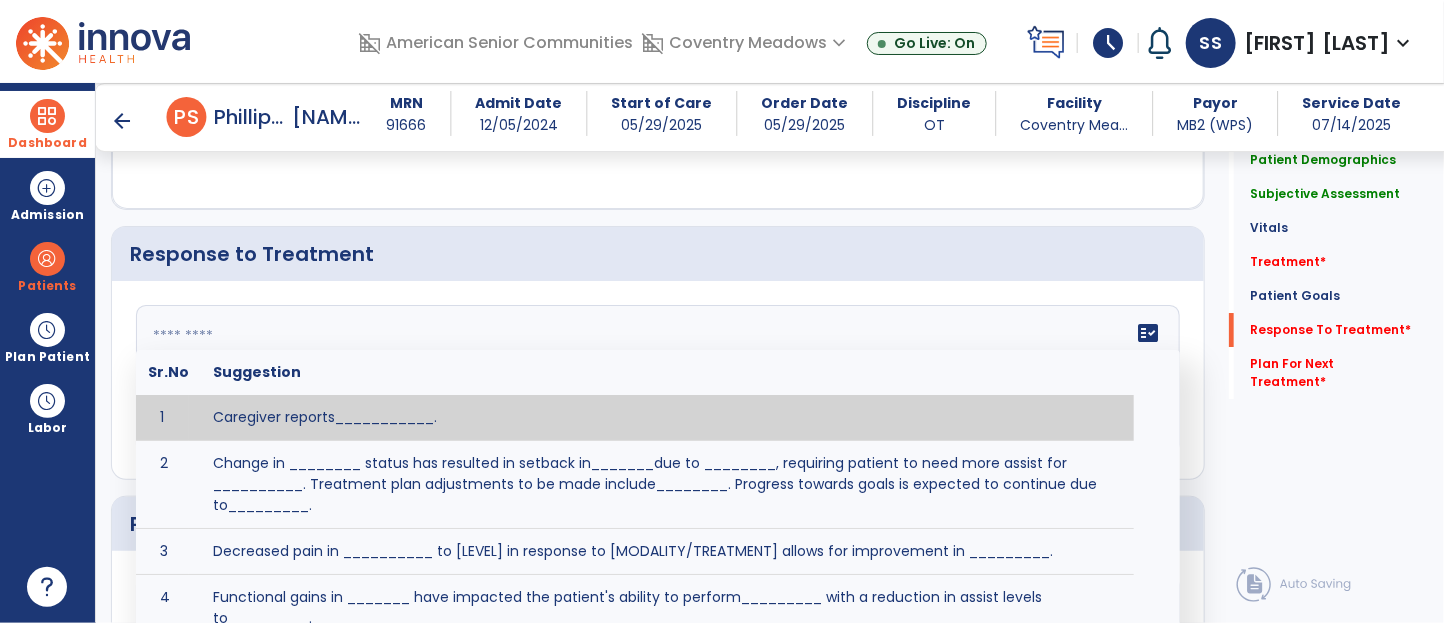 click on "fact_check  Sr.No Suggestion 1 Caregiver reports___________. 2 Change in ________ status has resulted in setback in_______due to ________, requiring patient to need more assist for __________.   Treatment plan adjustments to be made include________.  Progress towards goals is expected to continue due to_________. 3 Decreased pain in __________ to [LEVEL] in response to [MODALITY/TREATMENT] allows for improvement in _________. 4 Functional gains in _______ have impacted the patient's ability to perform_________ with a reduction in assist levels to_________. 5 Functional progress this week has been significant due to__________. 6 Gains in ________ have improved the patient's ability to perform ______with decreased levels of assist to___________. 7 Improvement in ________allows patient to tolerate higher levels of challenges in_________. 8 Pain in [AREA] has decreased to [LEVEL] in response to [TREATMENT/MODALITY], allowing fore ease in completing__________. 9 10 11 12 13 14 15 16 17 18 19 20 21" 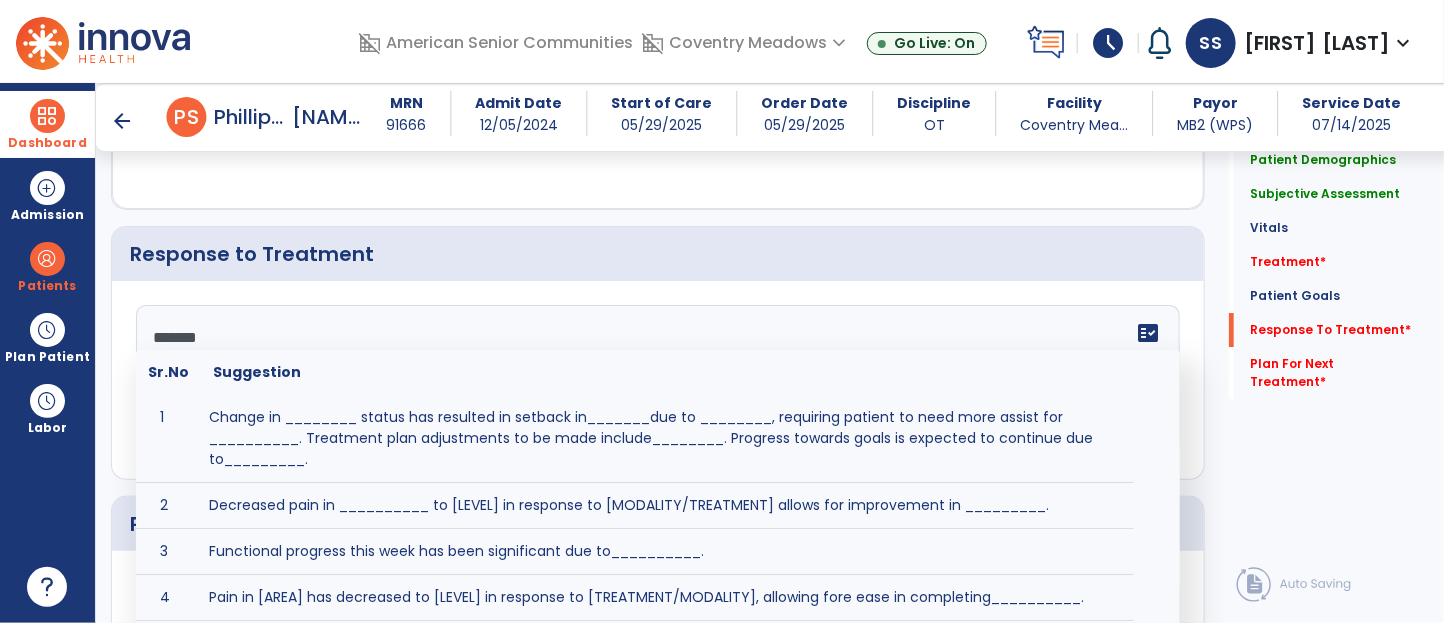 type on "********" 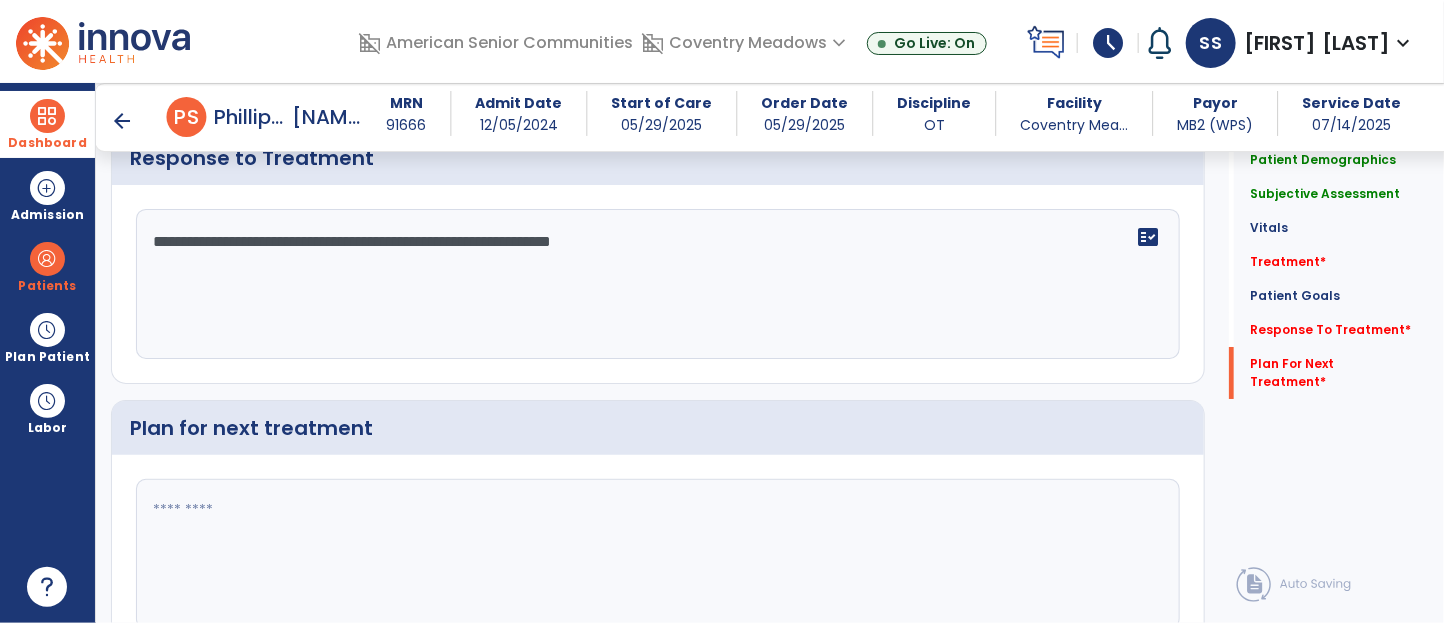 scroll, scrollTop: 3131, scrollLeft: 0, axis: vertical 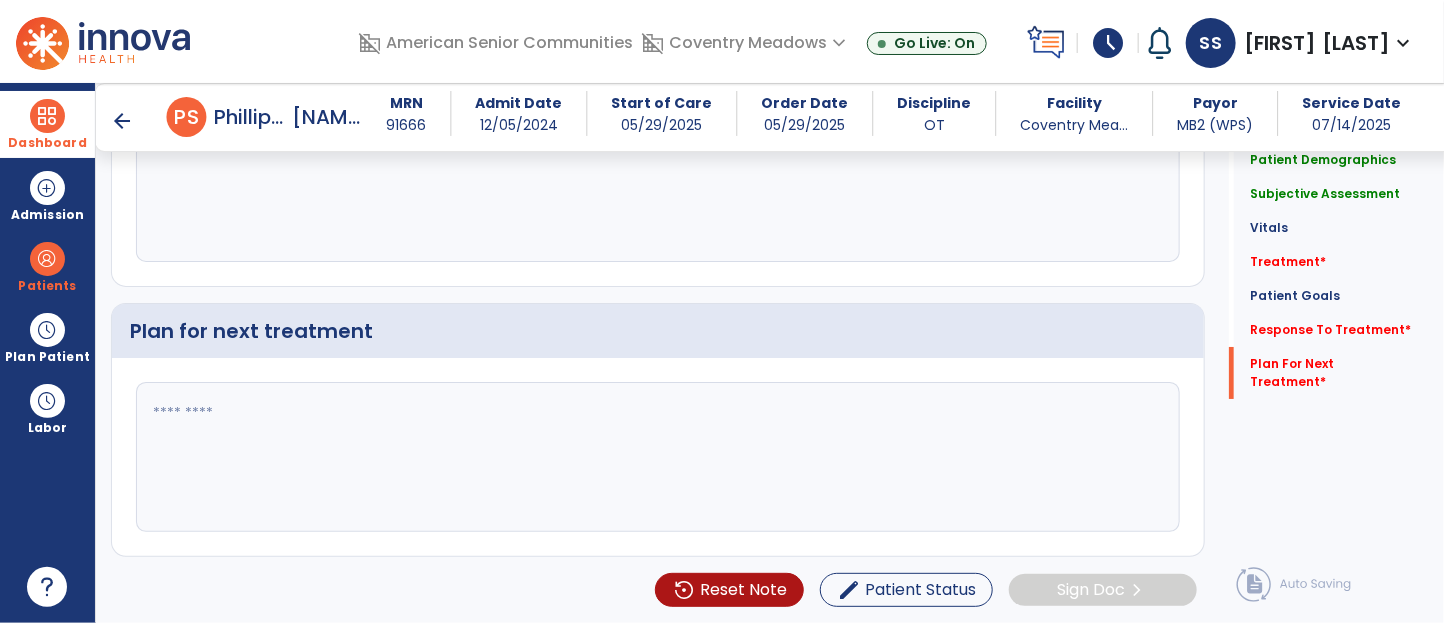 type on "**********" 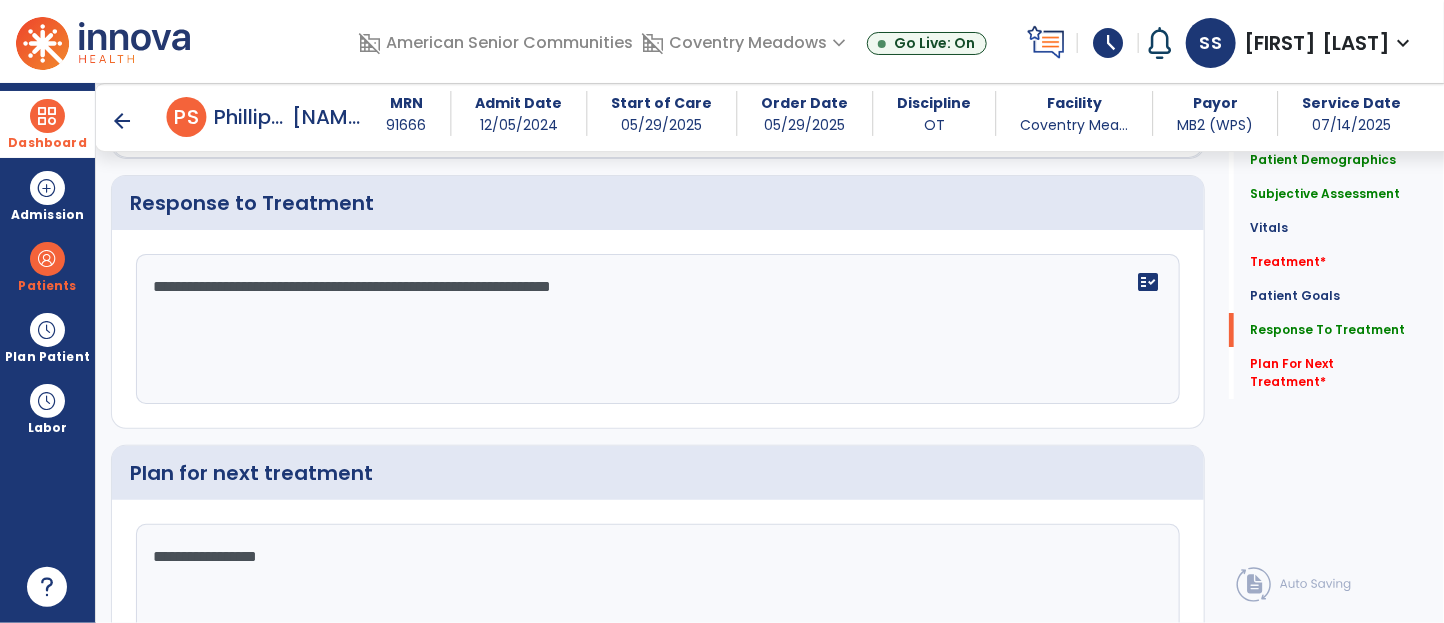 scroll, scrollTop: 2987, scrollLeft: 0, axis: vertical 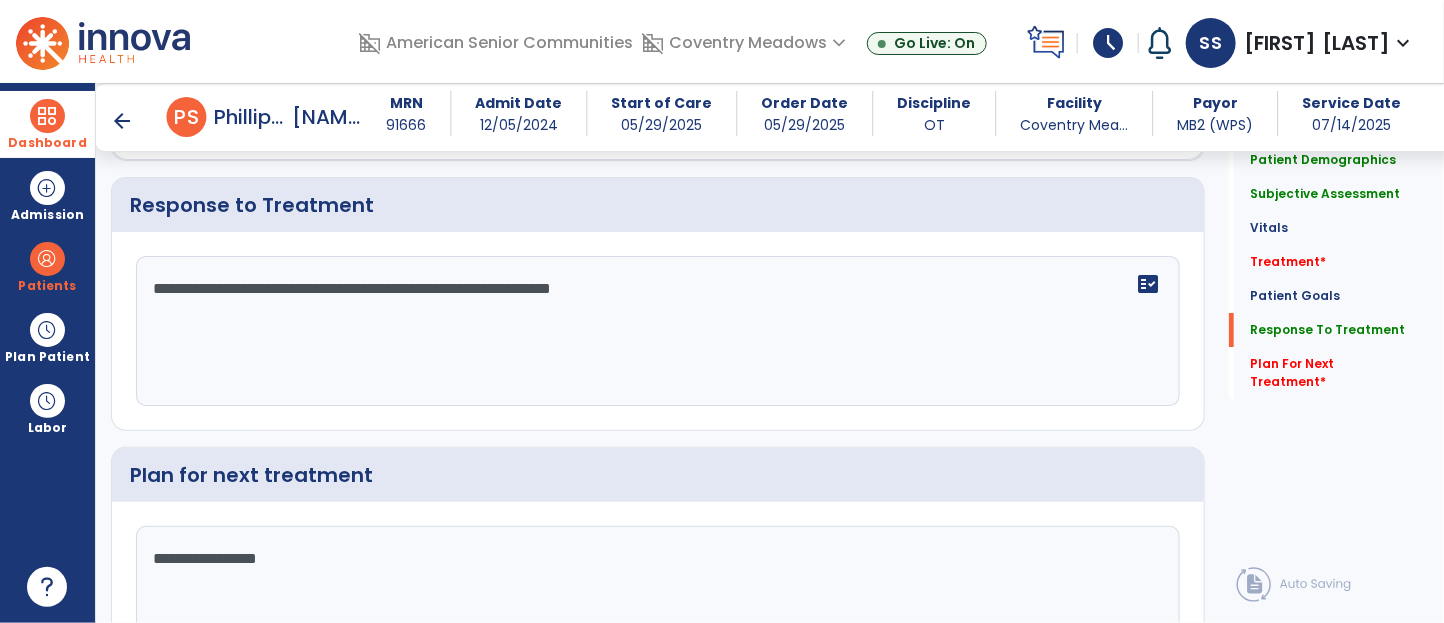 type on "**********" 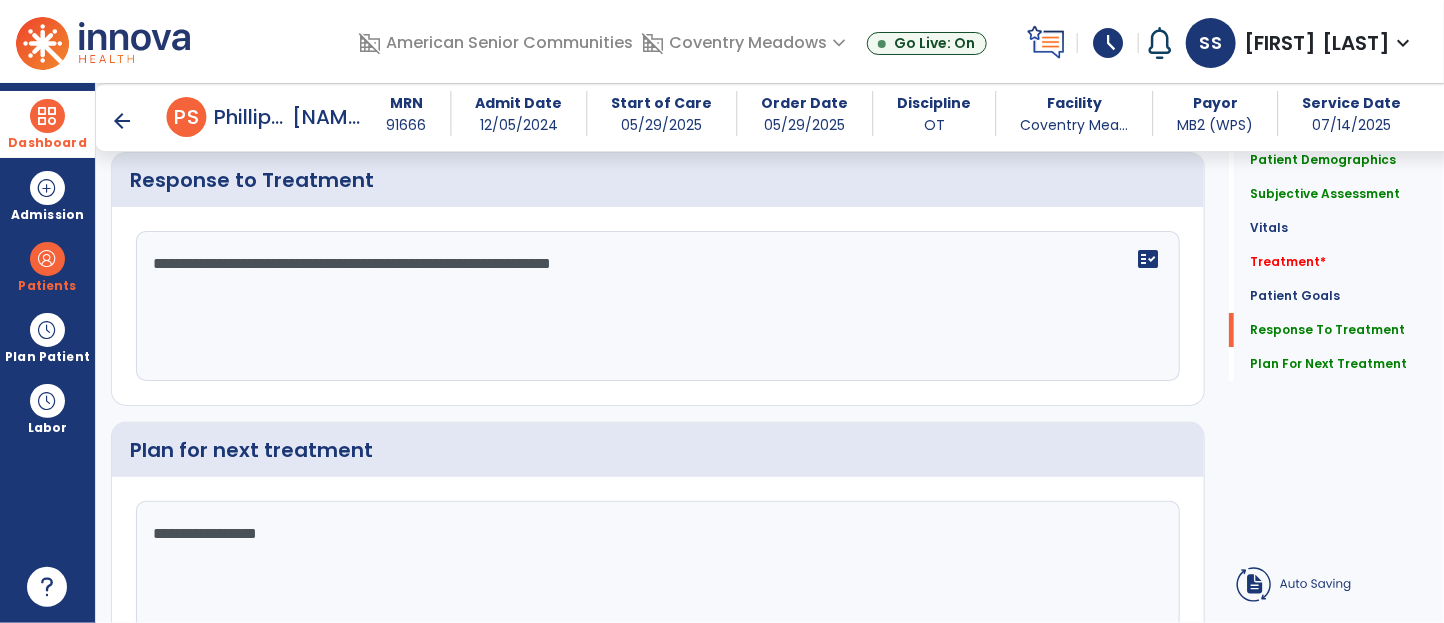 click on "**********" 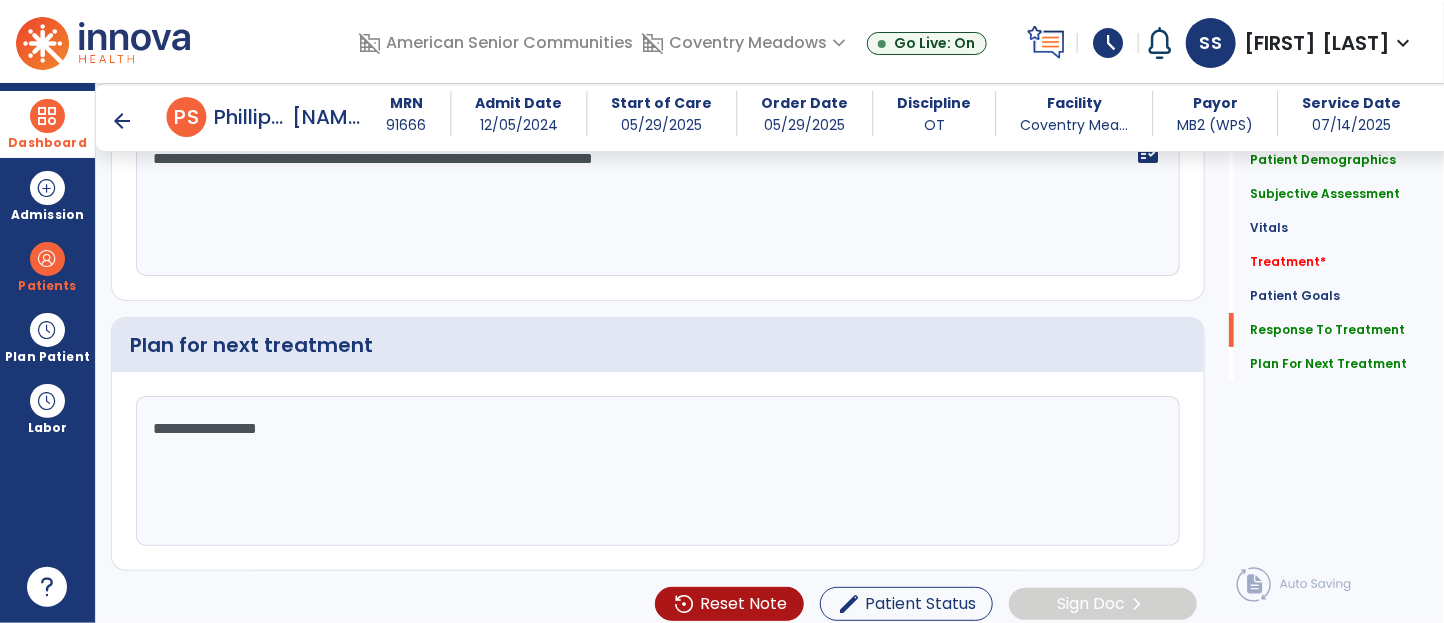 scroll, scrollTop: 3131, scrollLeft: 0, axis: vertical 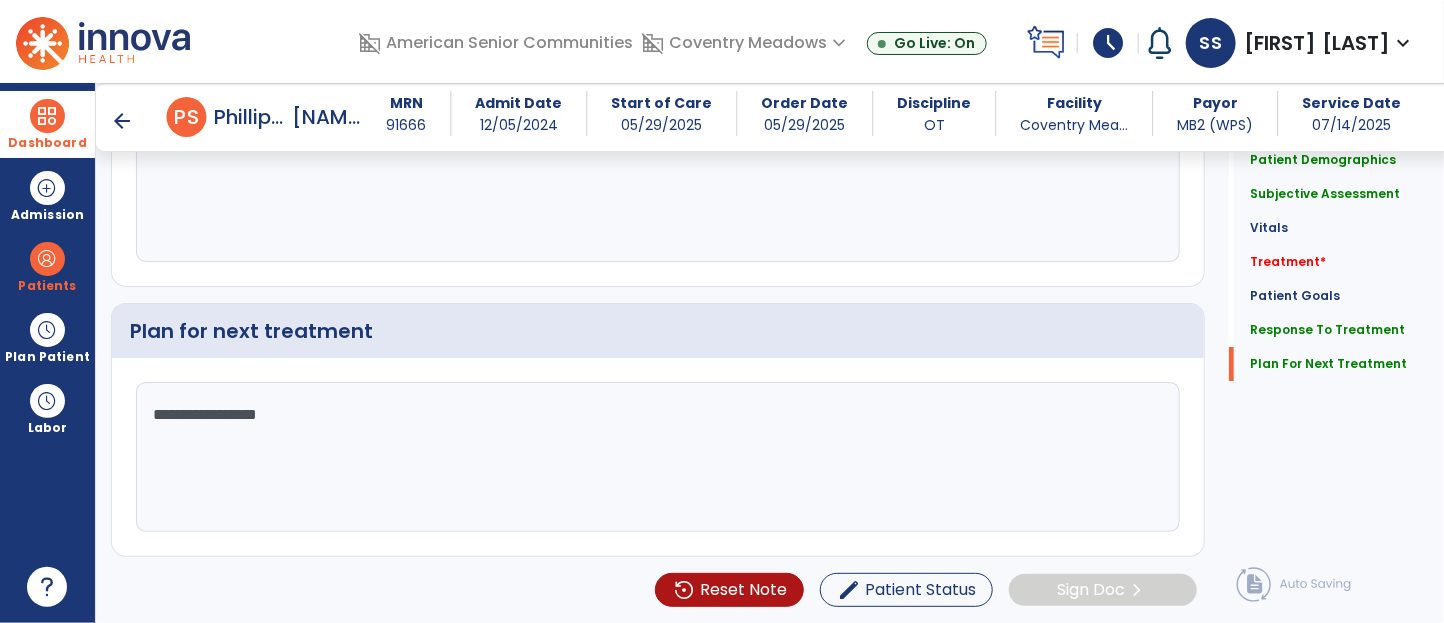 type on "**********" 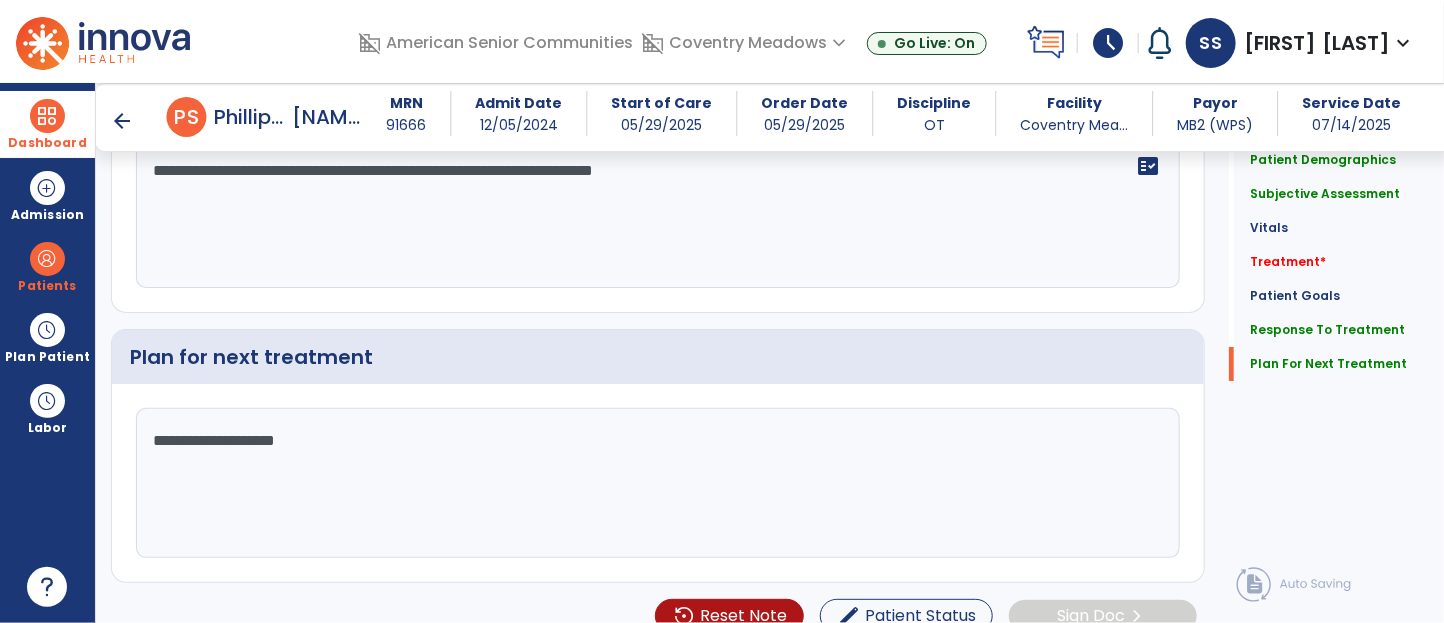 scroll, scrollTop: 3131, scrollLeft: 0, axis: vertical 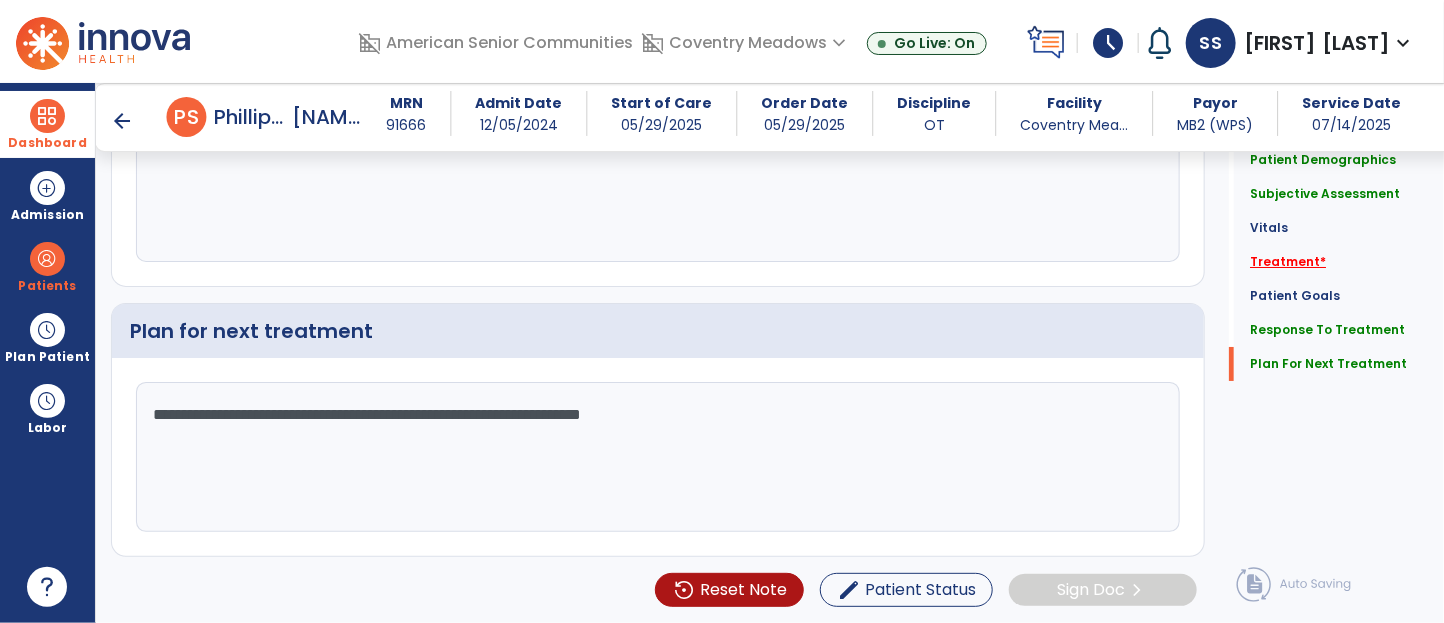 type on "**********" 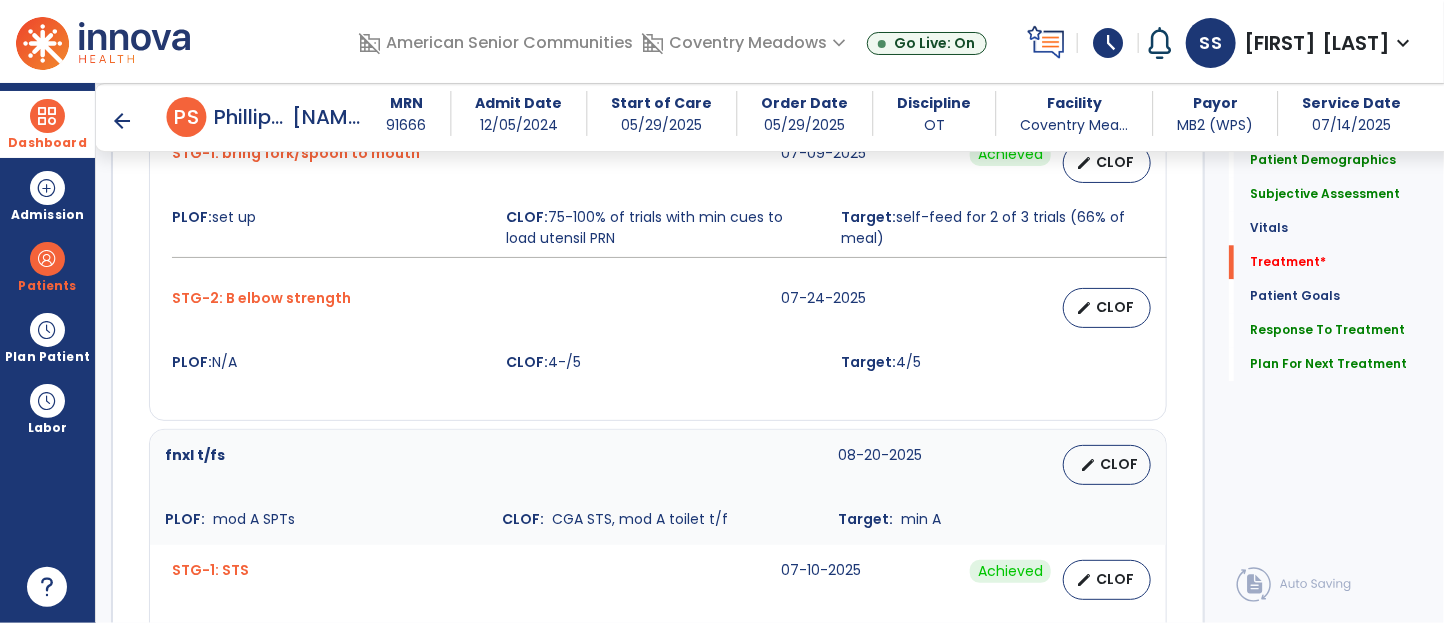 click on "add" at bounding box center (947, -671) 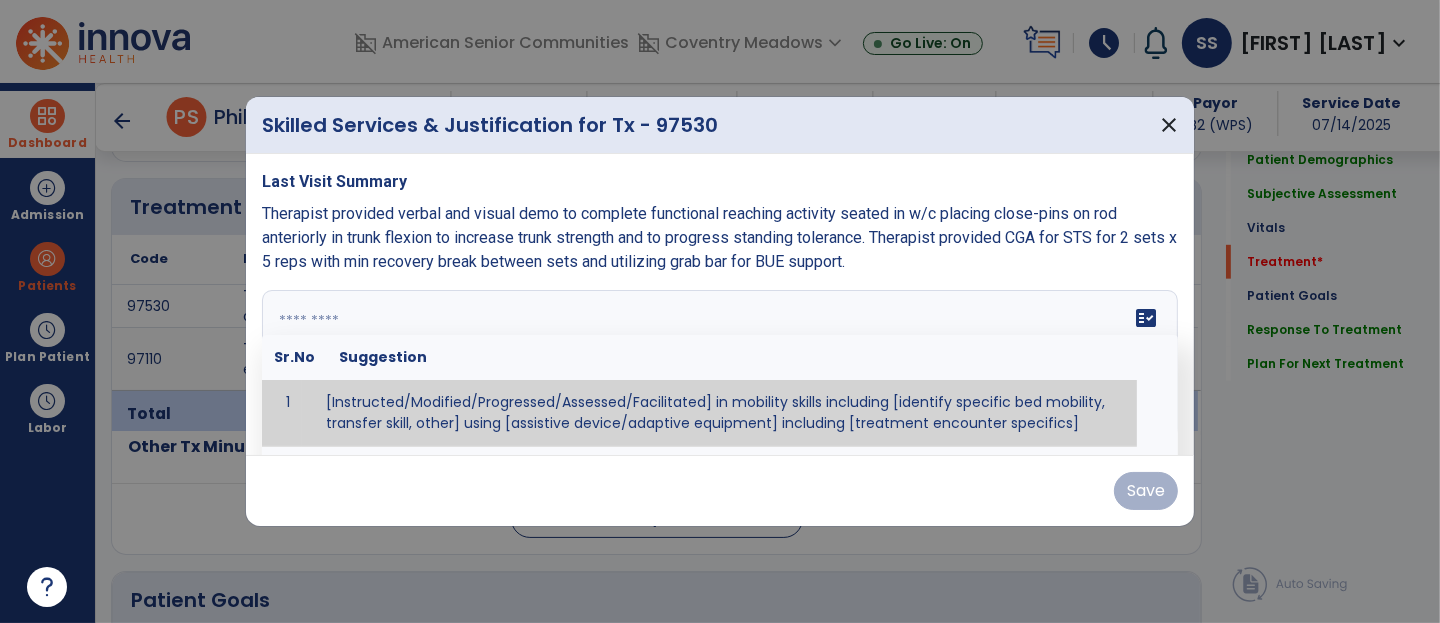 click at bounding box center [720, 365] 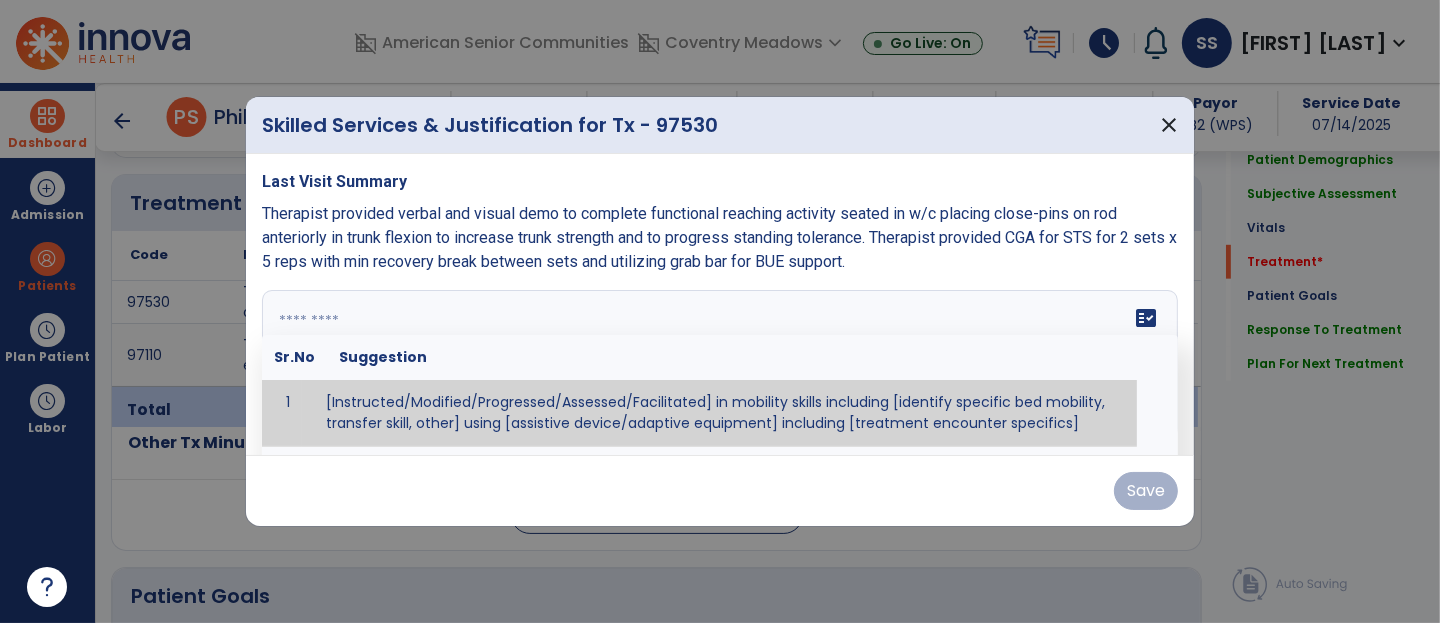 scroll, scrollTop: 1151, scrollLeft: 0, axis: vertical 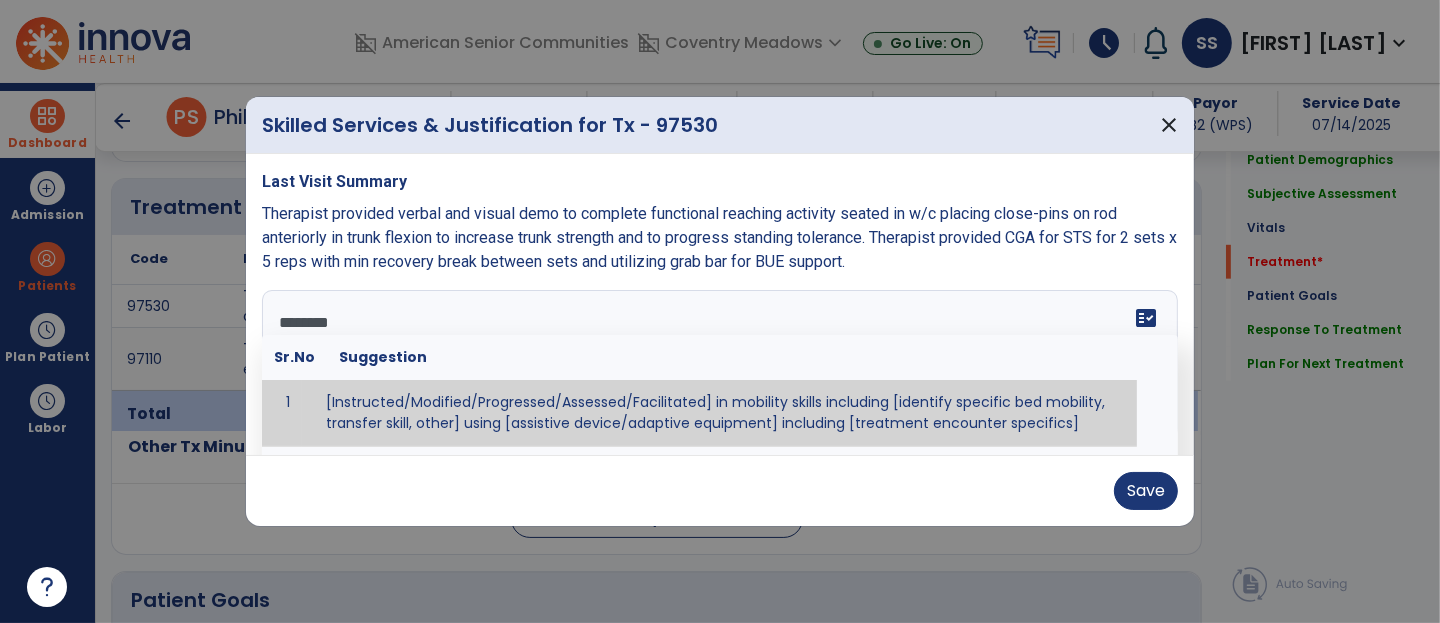 type on "*********" 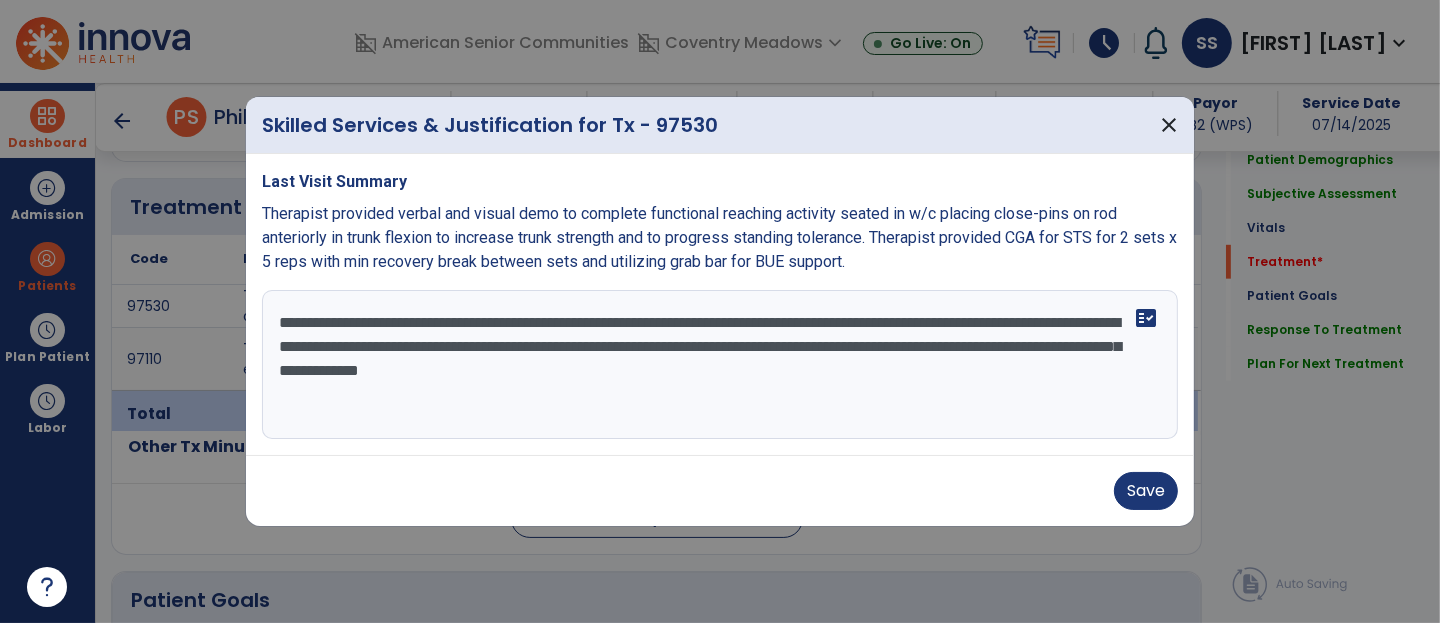 drag, startPoint x: 837, startPoint y: 364, endPoint x: 787, endPoint y: 370, distance: 50.358715 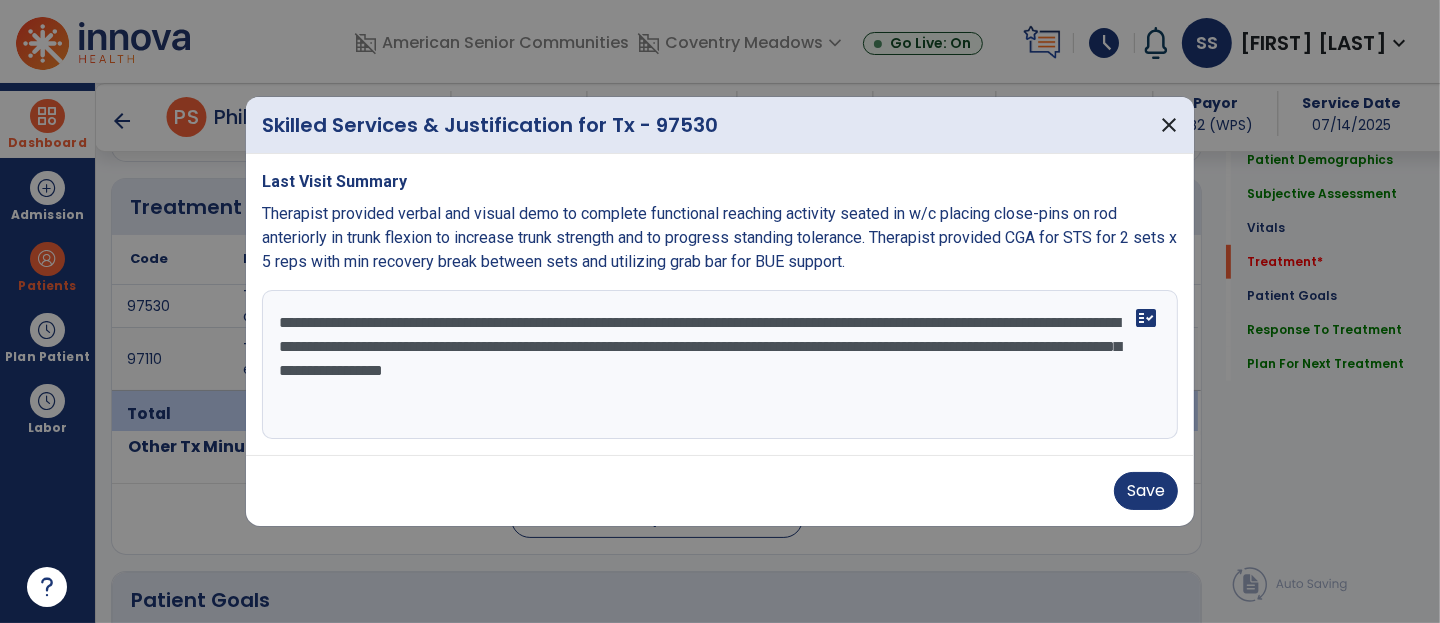 click on "**********" at bounding box center (720, 365) 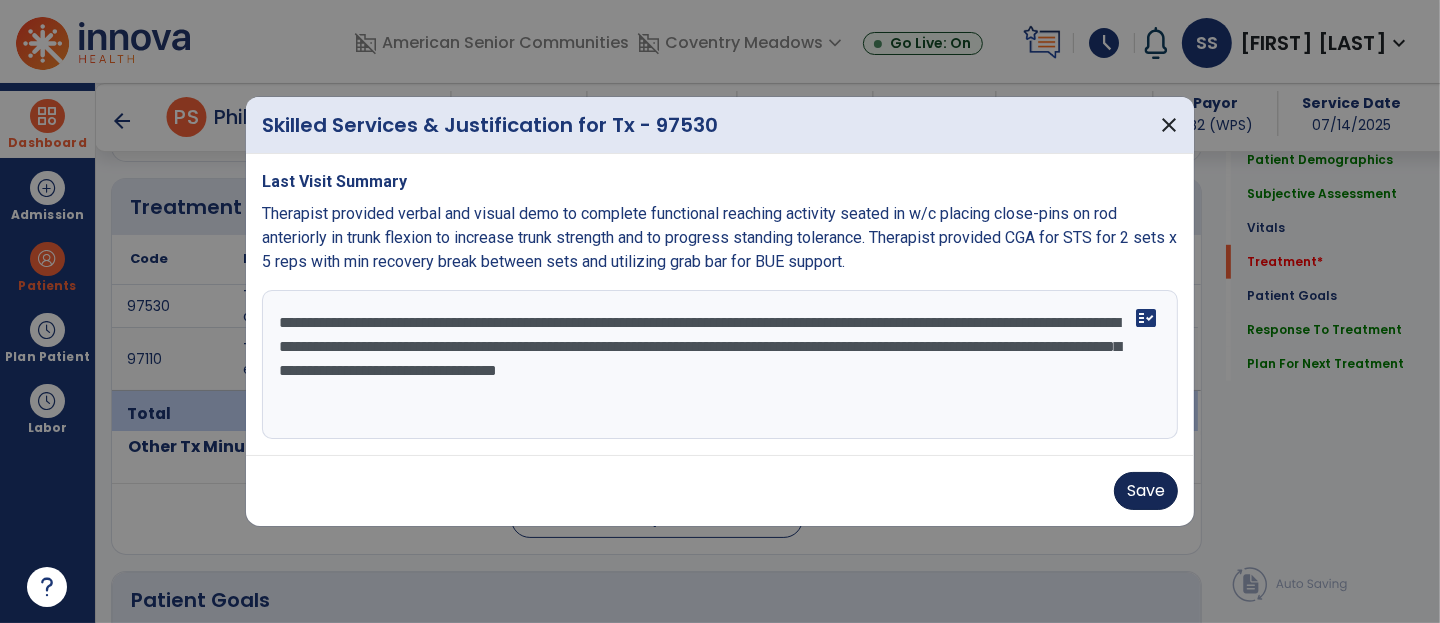 type on "**********" 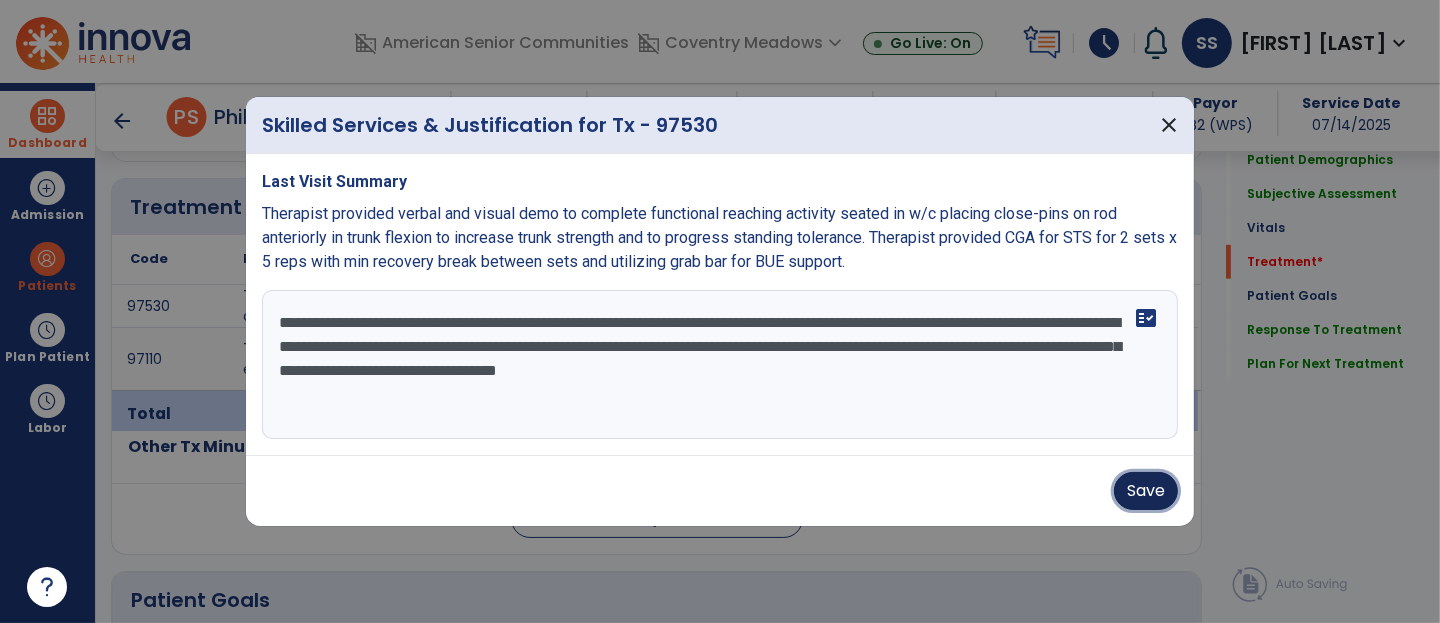 click on "Save" at bounding box center [1146, 491] 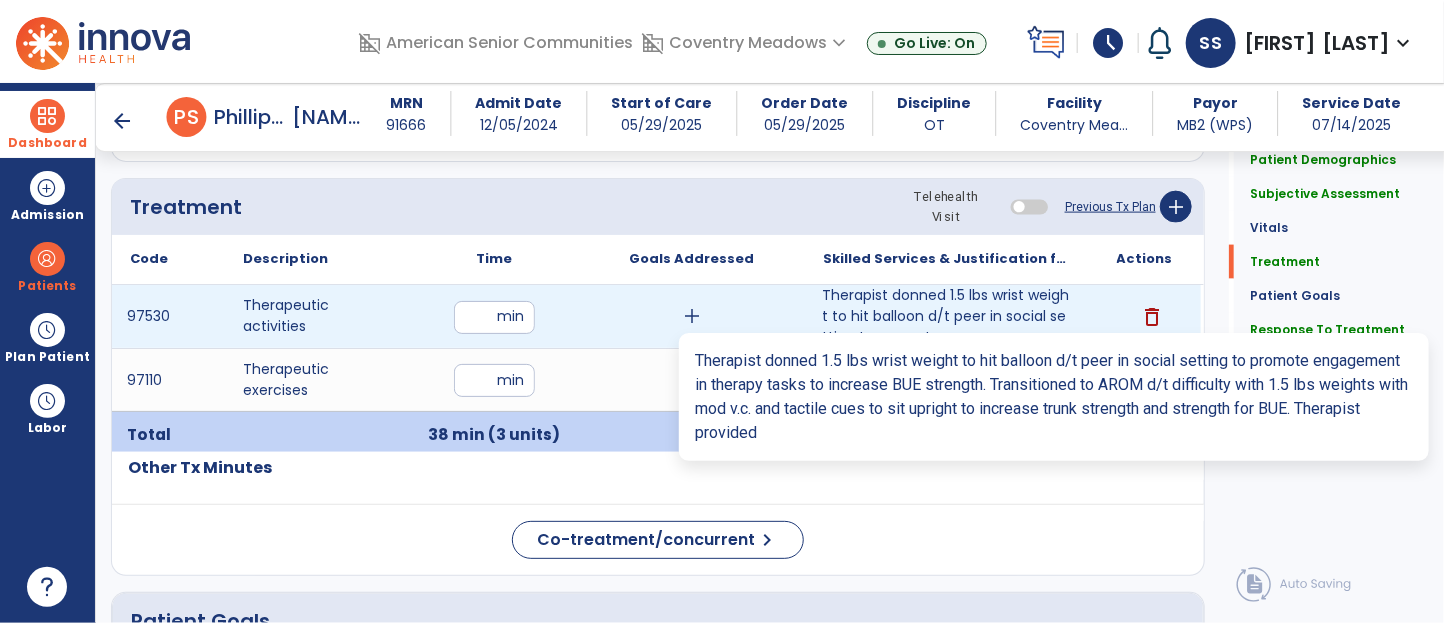 click on "Therapist donned 1.5 lbs wrist weight to hit balloon d/t peer in social setting to promote engagemen..." at bounding box center [946, 316] 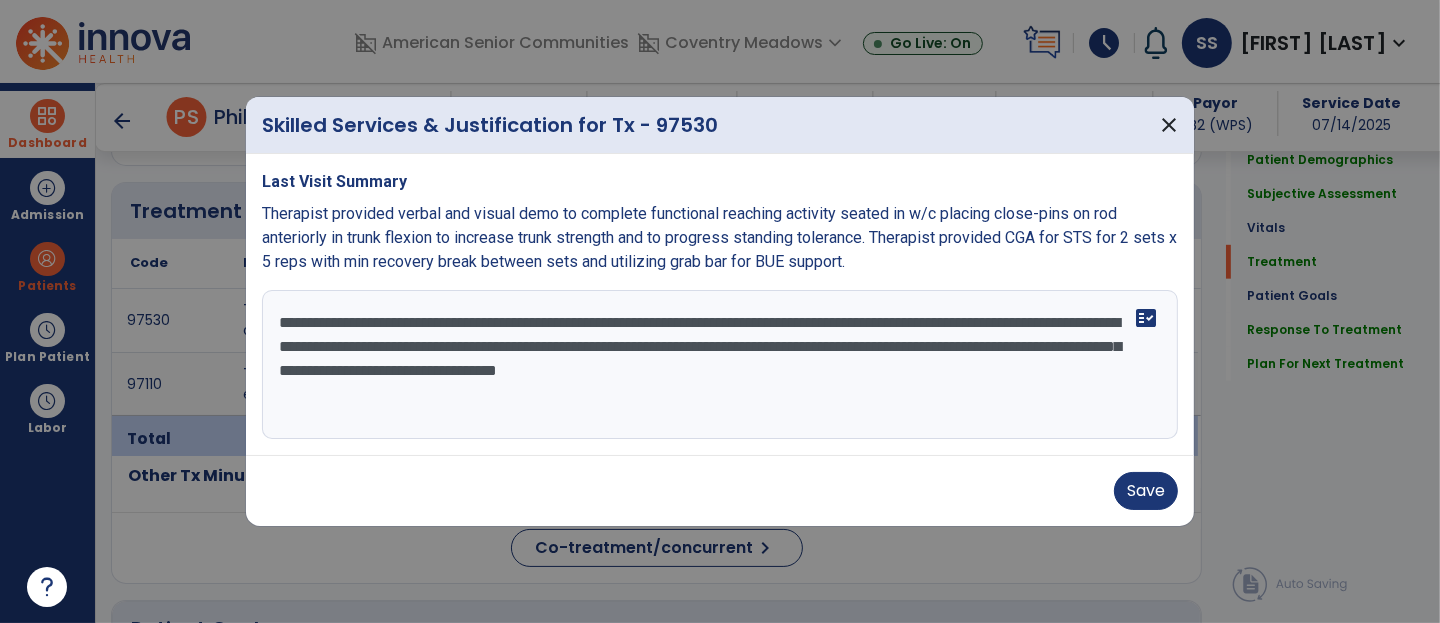 scroll, scrollTop: 1151, scrollLeft: 0, axis: vertical 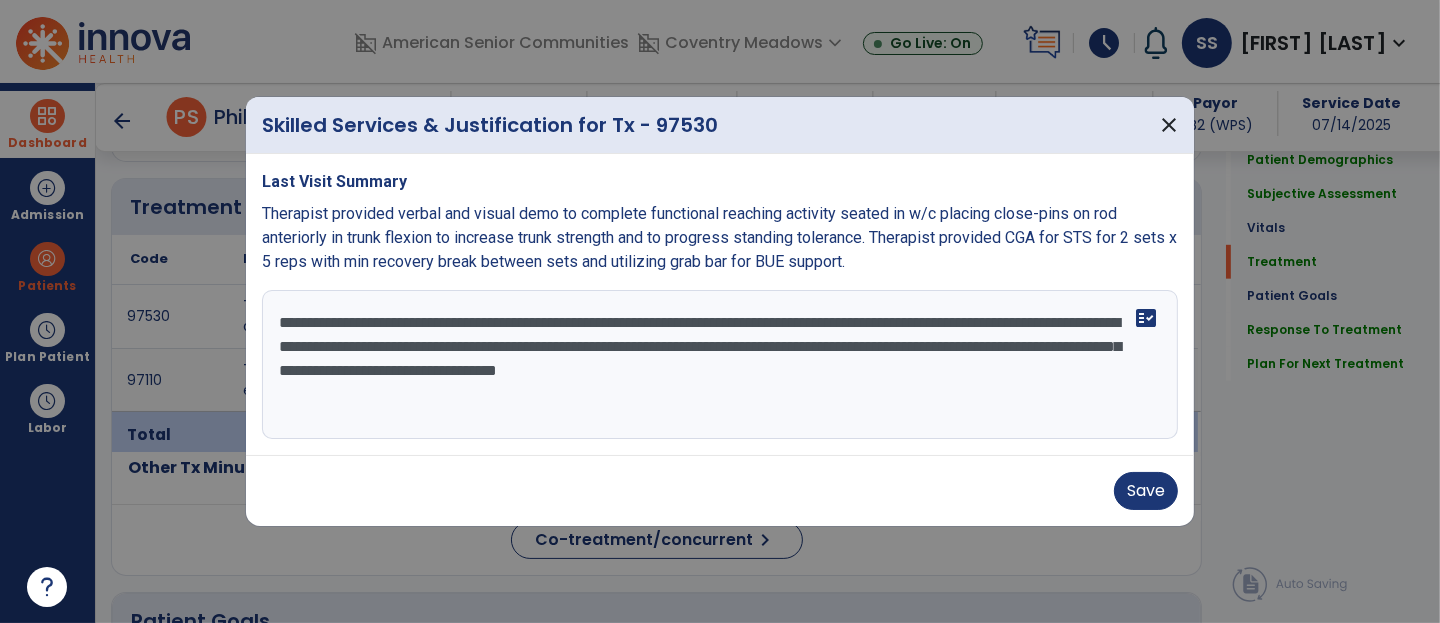 click on "**********" at bounding box center (720, 365) 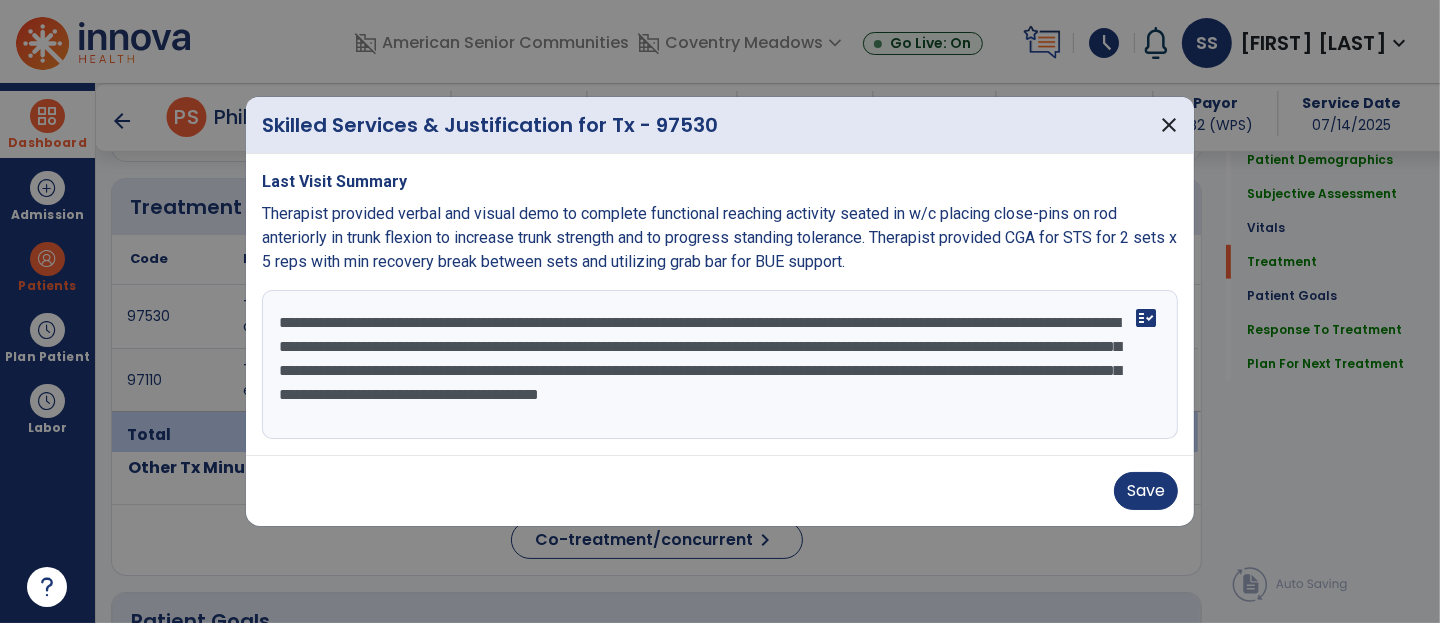click on "**********" at bounding box center (720, 365) 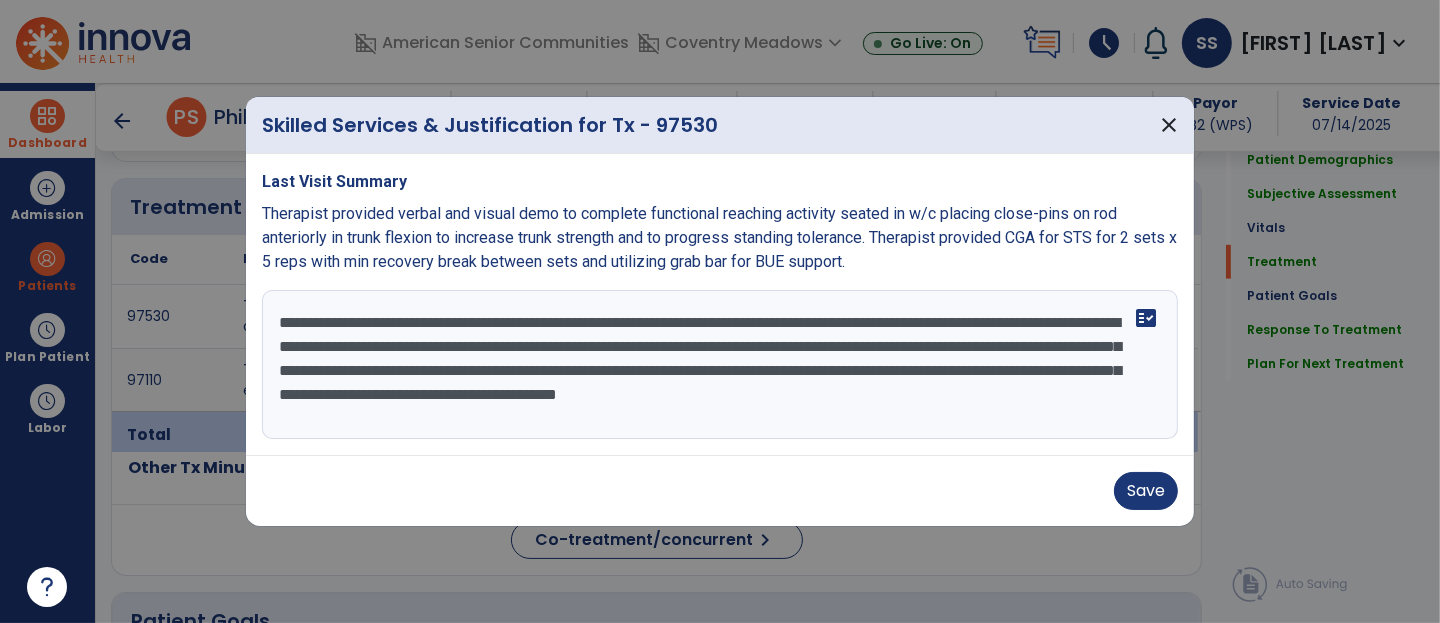 click on "**********" at bounding box center (720, 365) 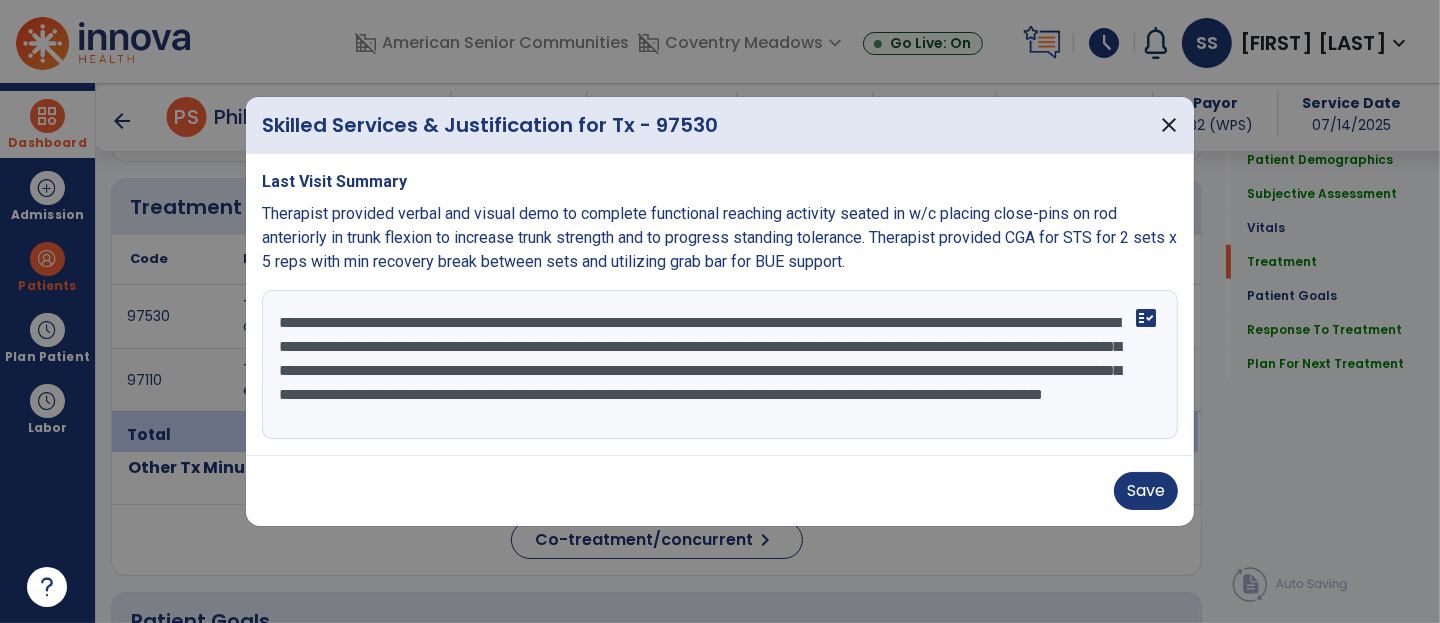 scroll, scrollTop: 14, scrollLeft: 0, axis: vertical 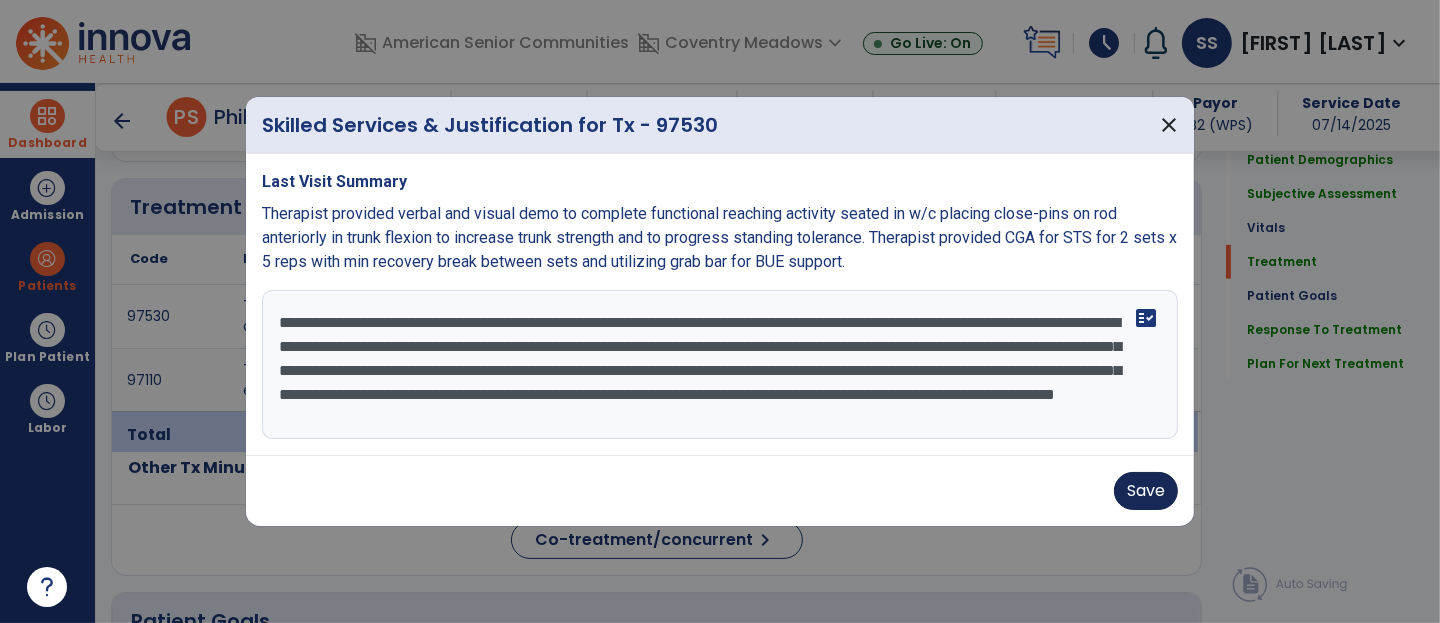 type on "**********" 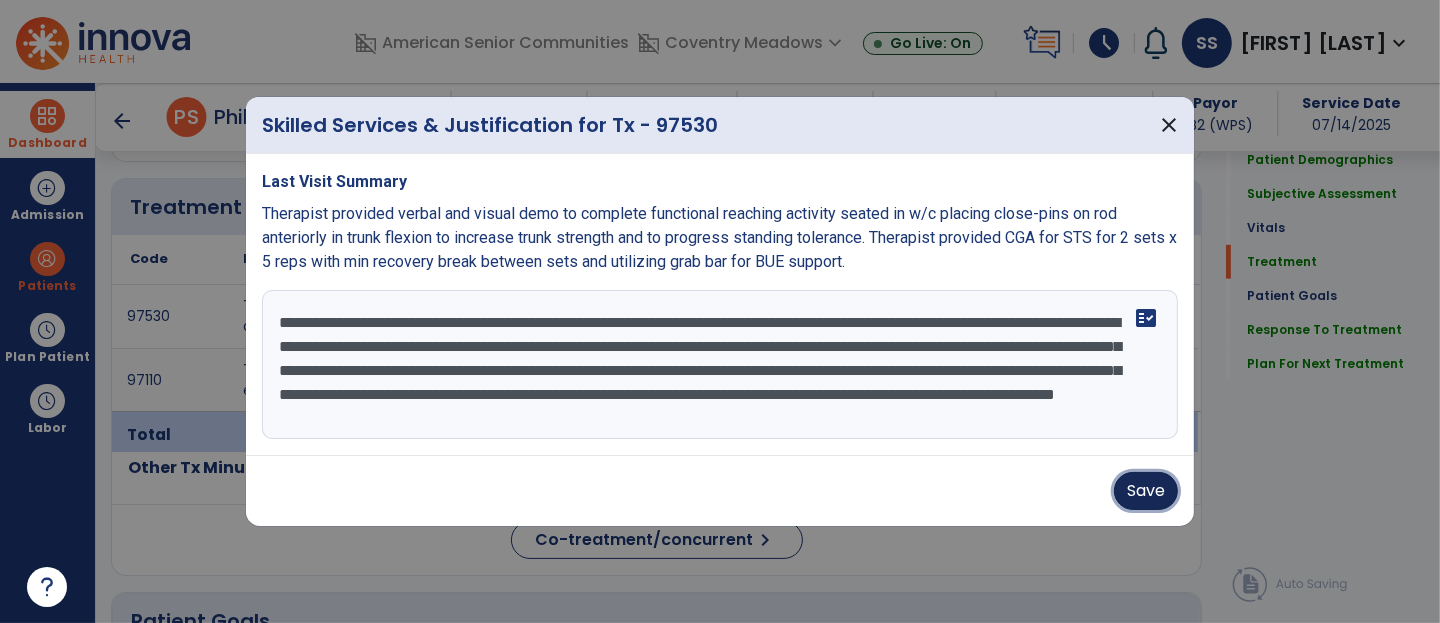 click on "Save" at bounding box center (1146, 491) 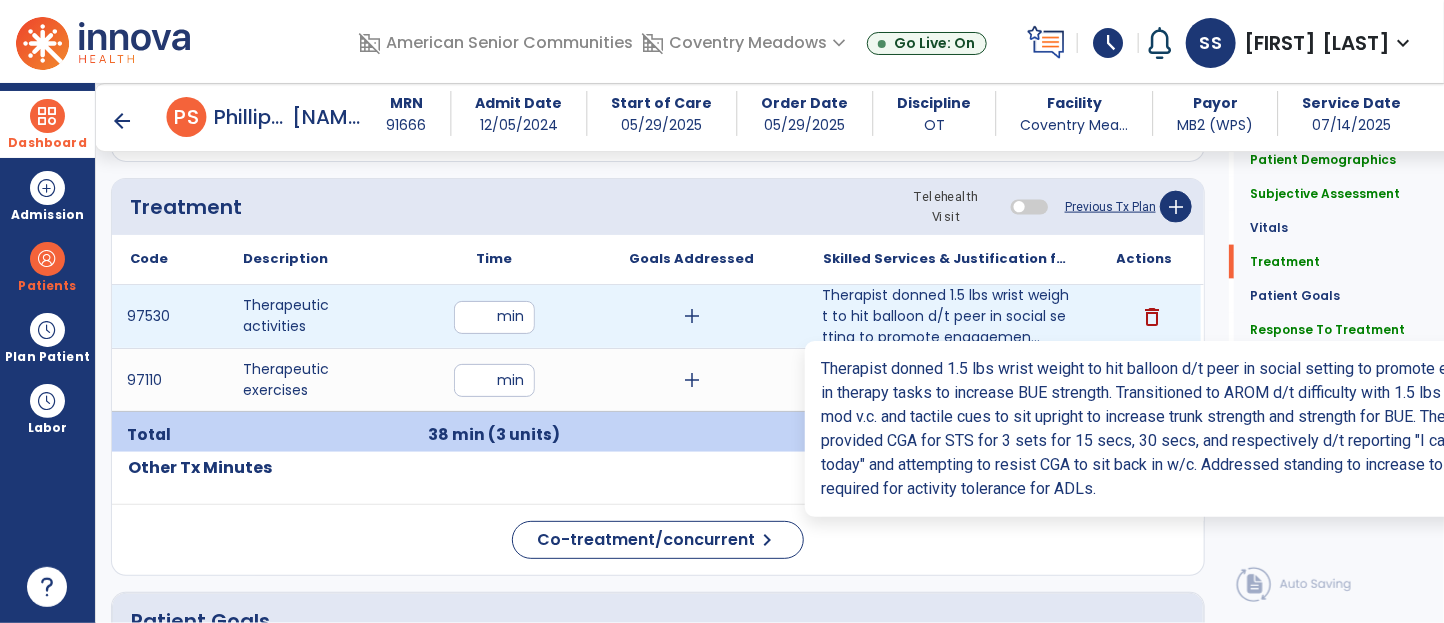 click on "Therapist donned 1.5 lbs wrist weight to hit balloon d/t peer in social setting to promote engagemen..." at bounding box center [946, 316] 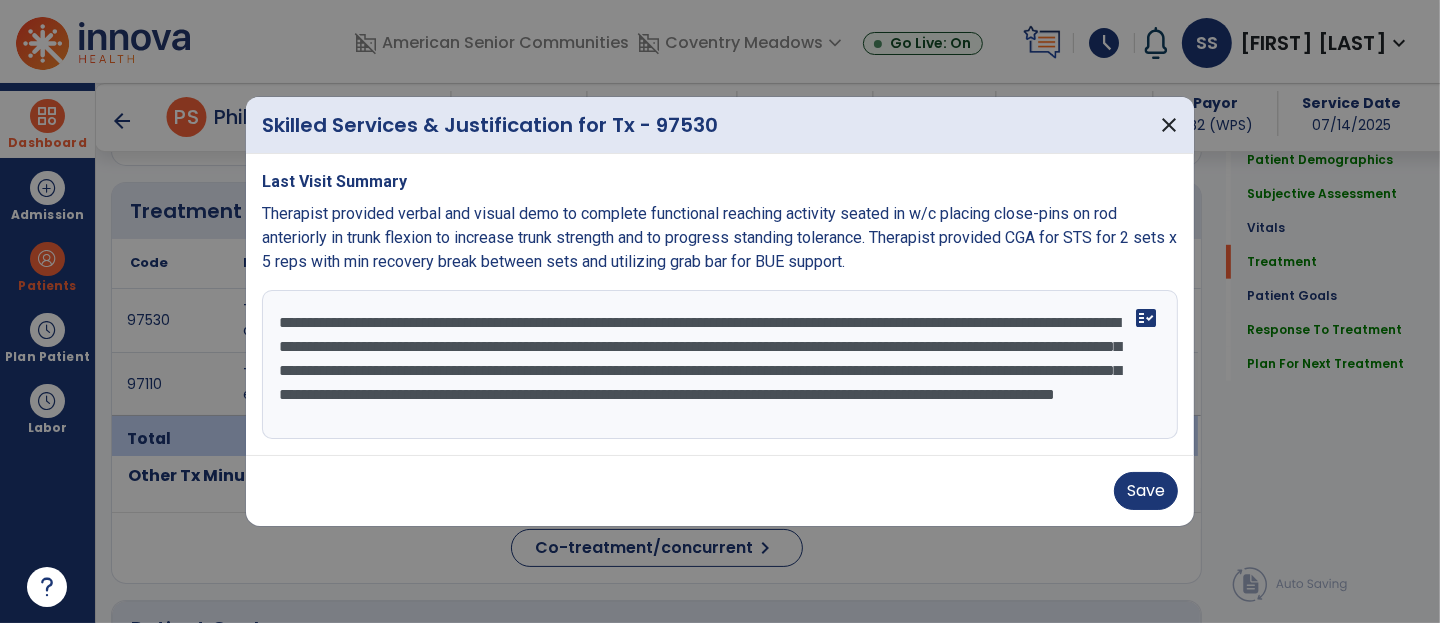 scroll, scrollTop: 1151, scrollLeft: 0, axis: vertical 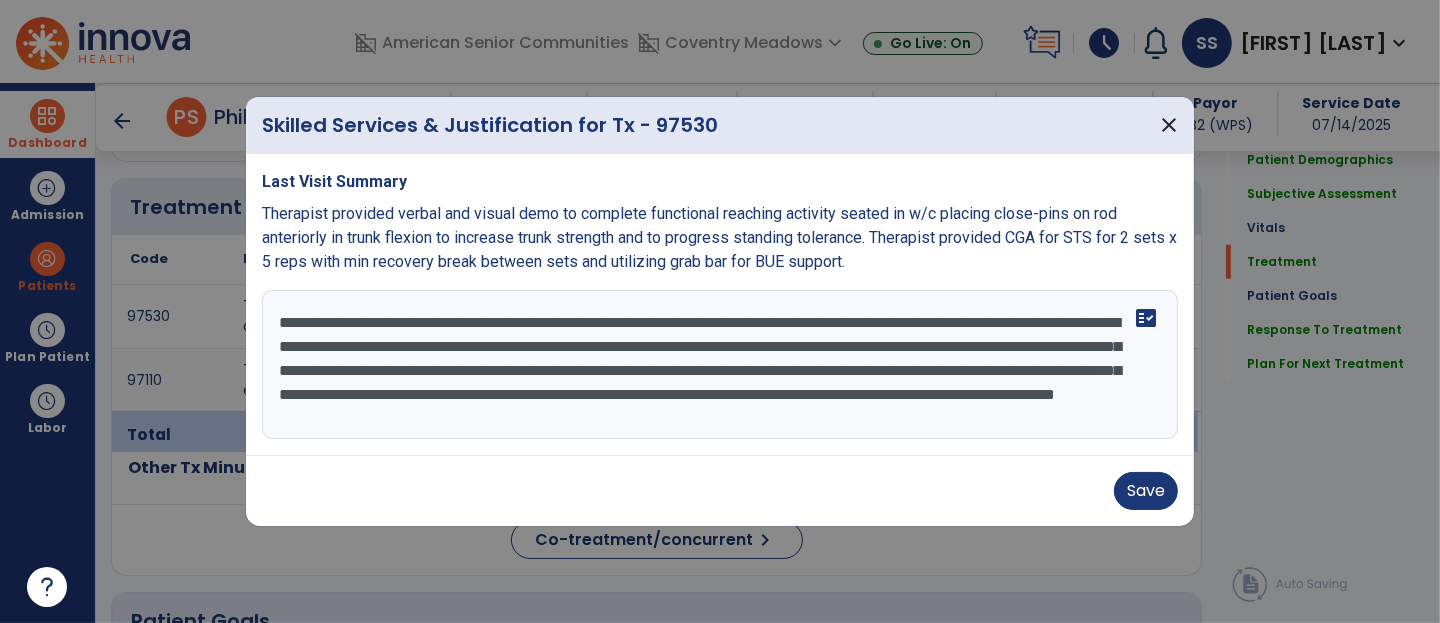 click on "**********" at bounding box center (720, 365) 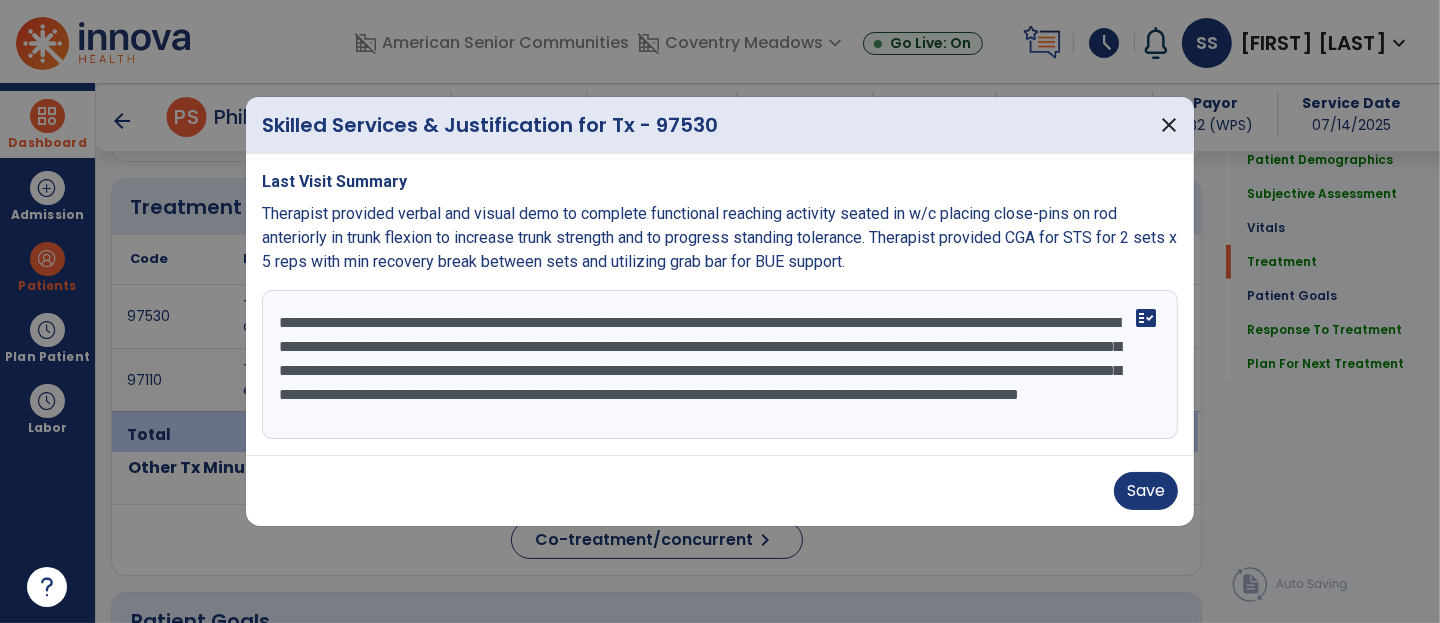 click on "**********" at bounding box center (720, 365) 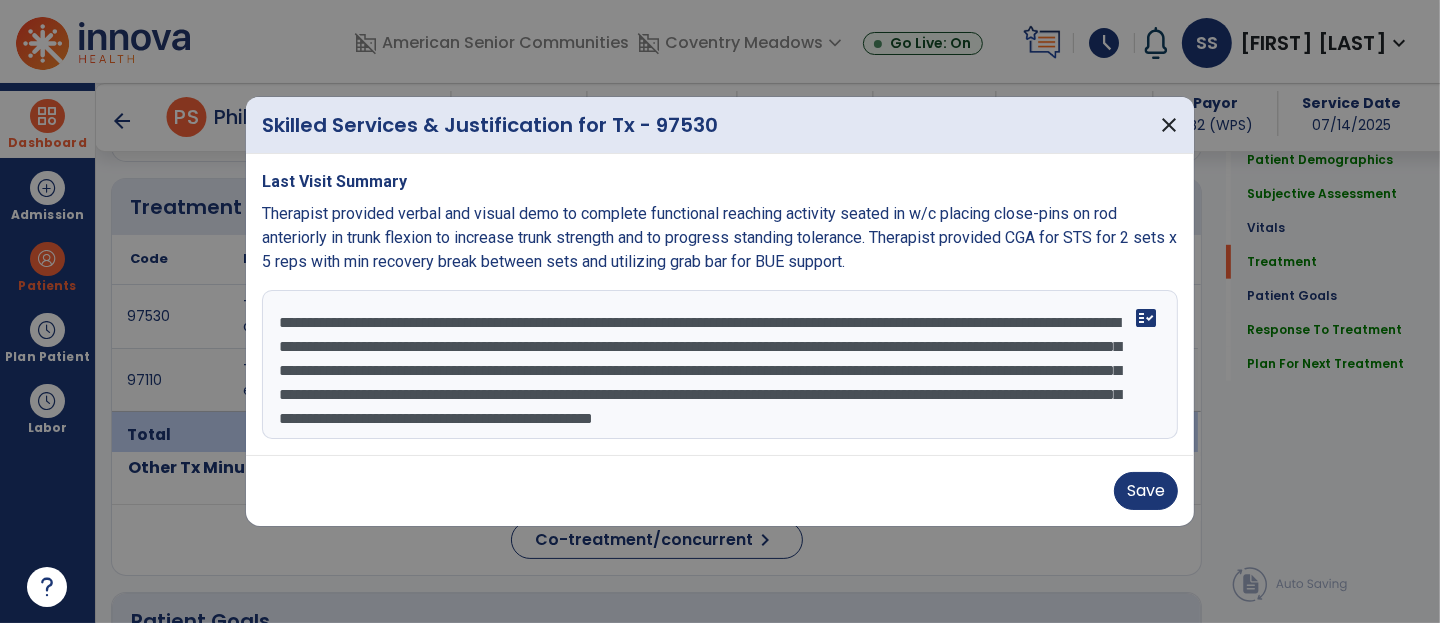 scroll, scrollTop: 14, scrollLeft: 0, axis: vertical 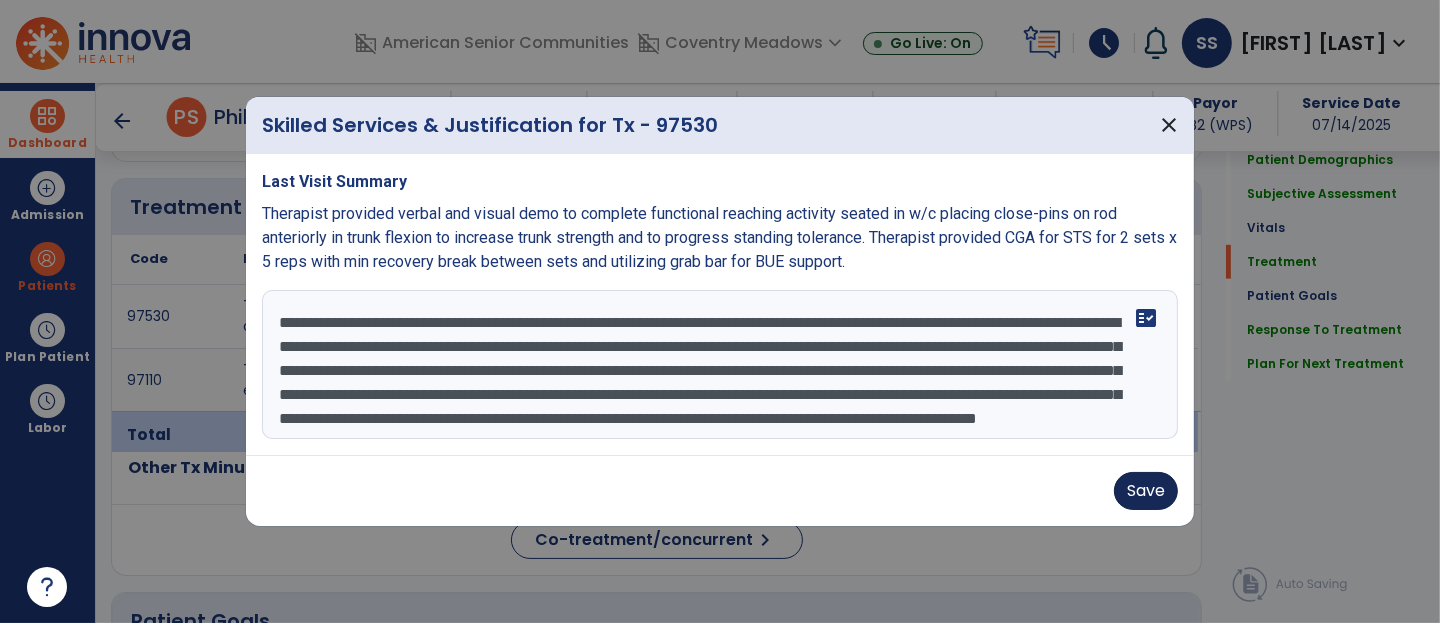 type on "**********" 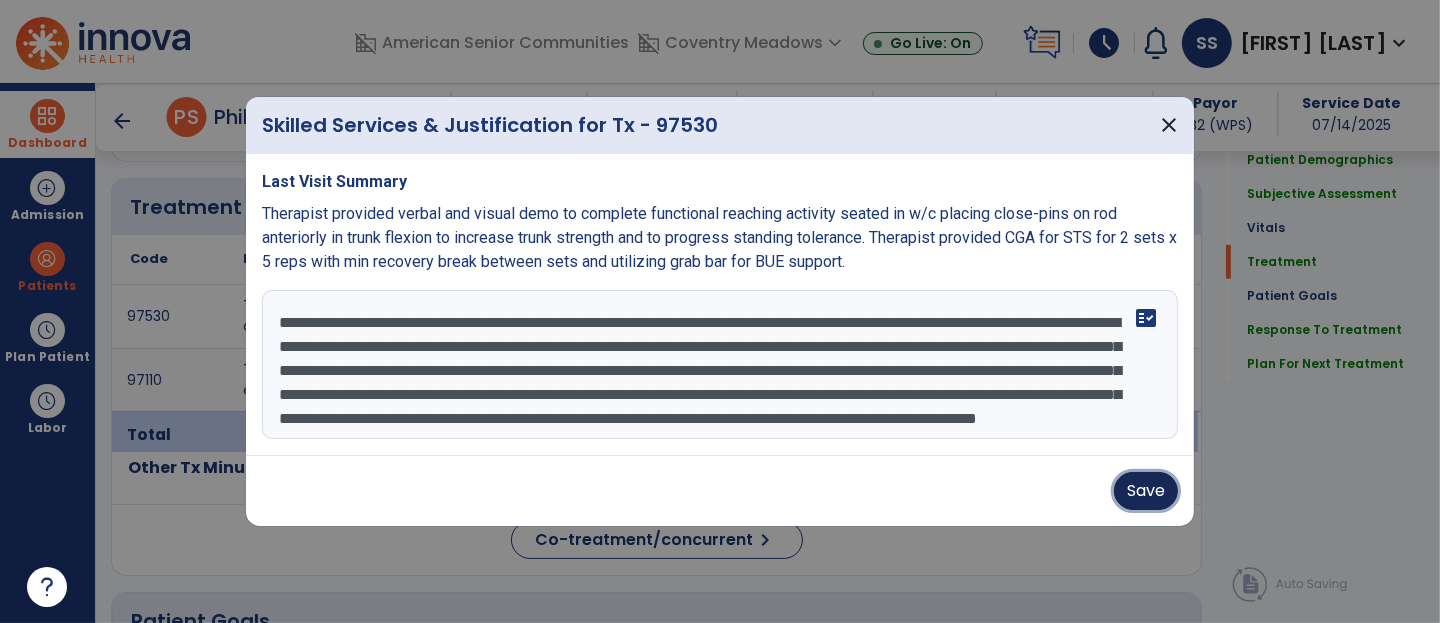 click on "Save" at bounding box center [1146, 491] 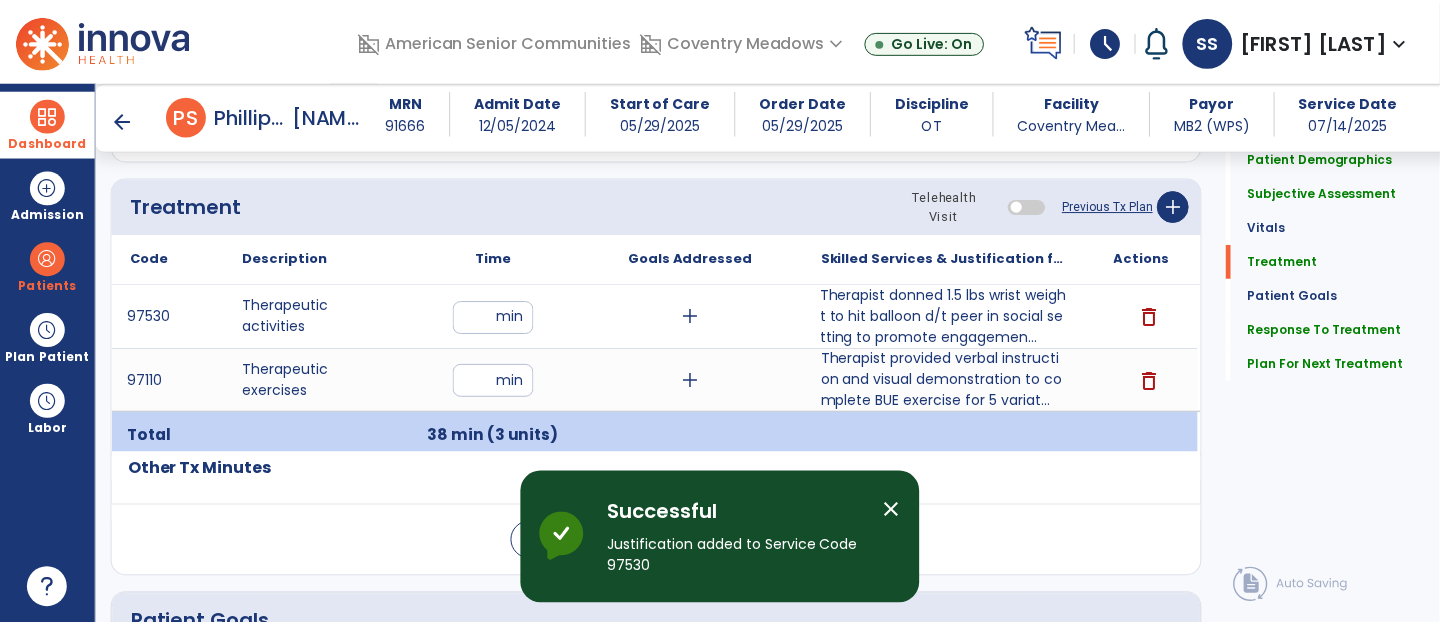scroll, scrollTop: 3152, scrollLeft: 0, axis: vertical 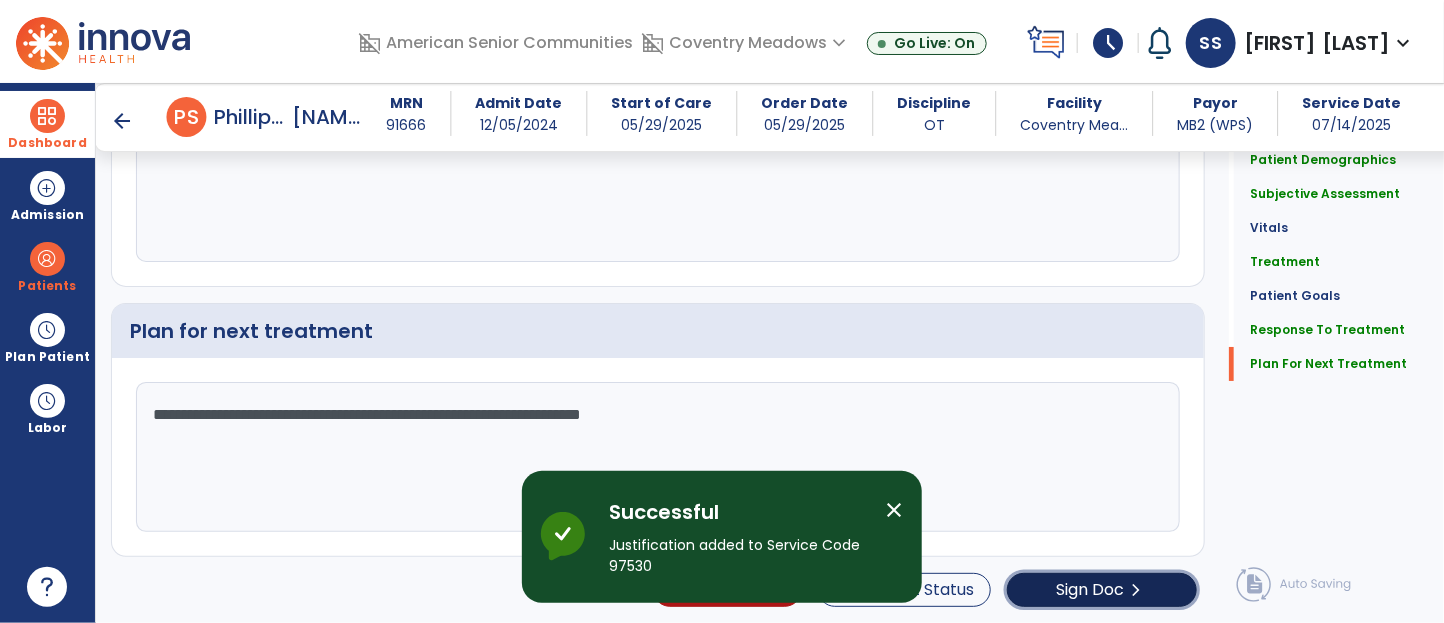 click on "Sign Doc" 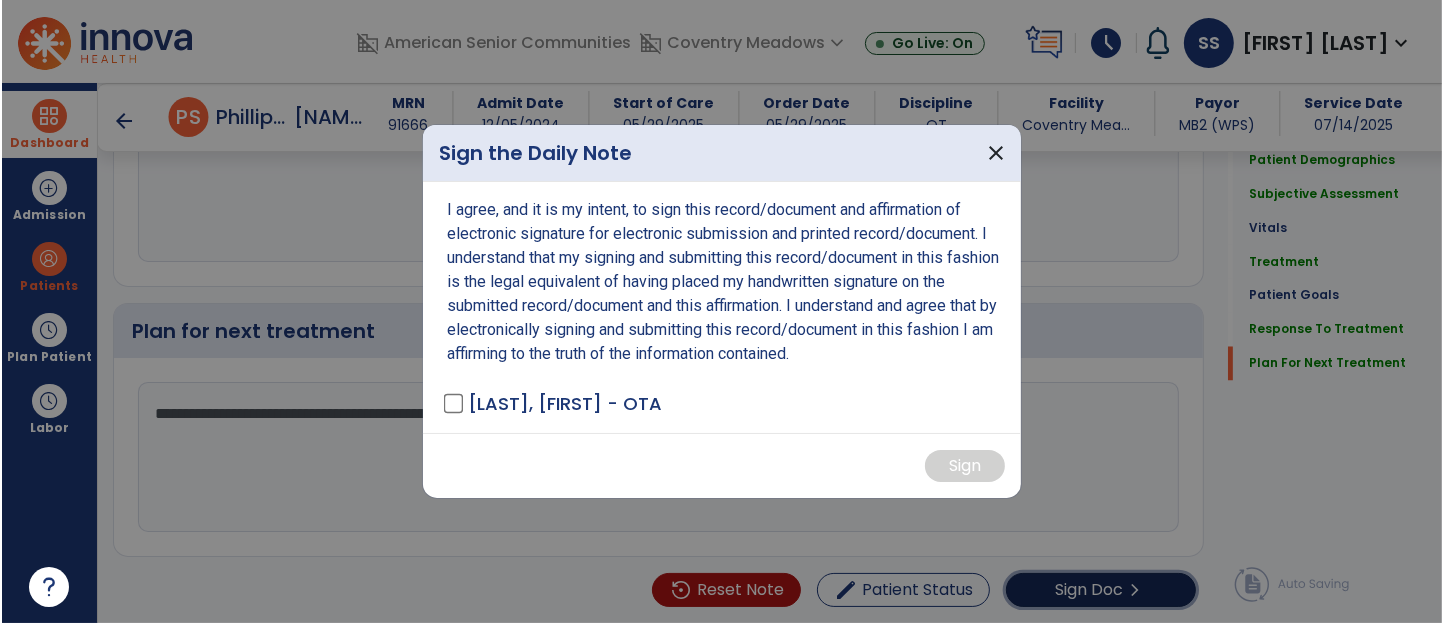 scroll, scrollTop: 3152, scrollLeft: 0, axis: vertical 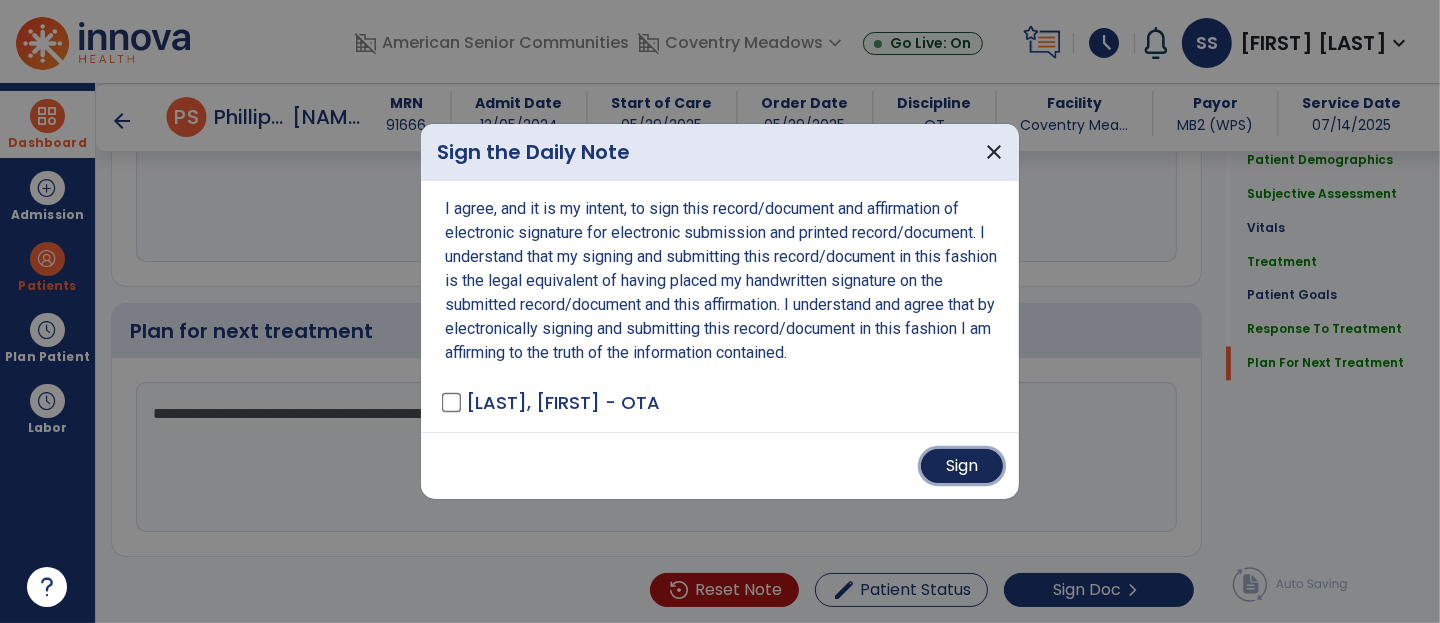 click on "Sign" at bounding box center [962, 466] 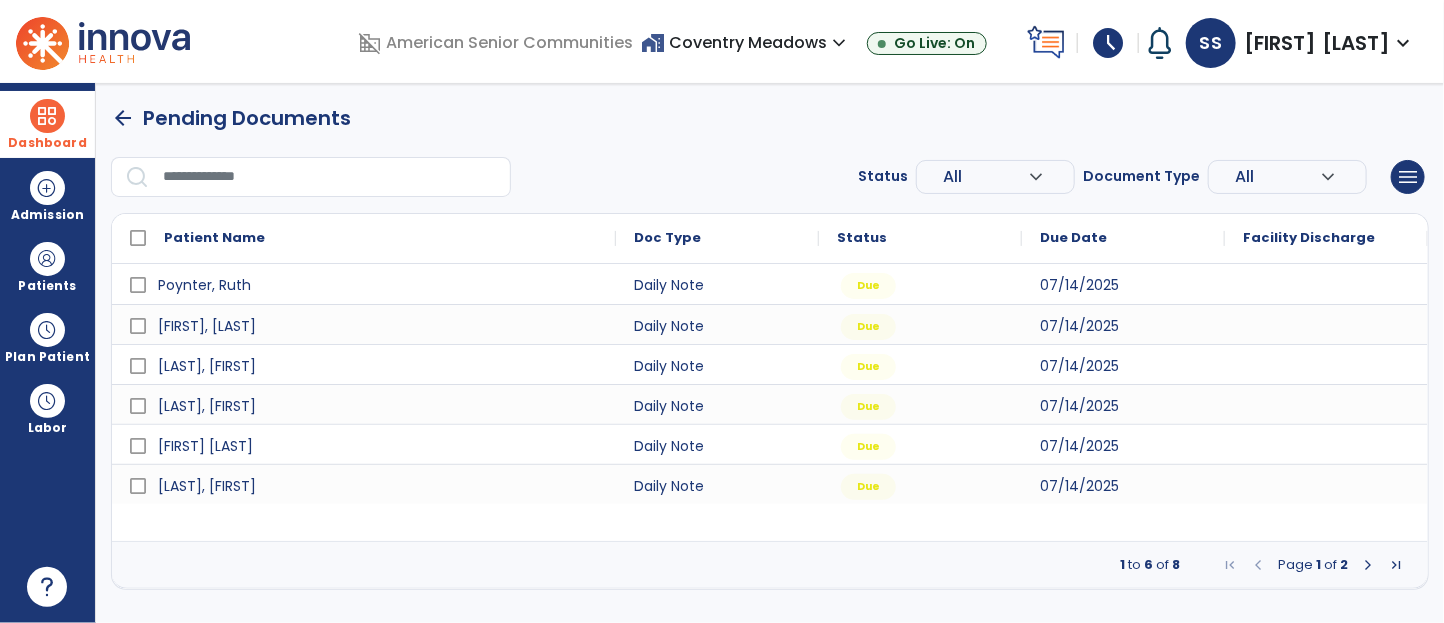 scroll, scrollTop: 0, scrollLeft: 0, axis: both 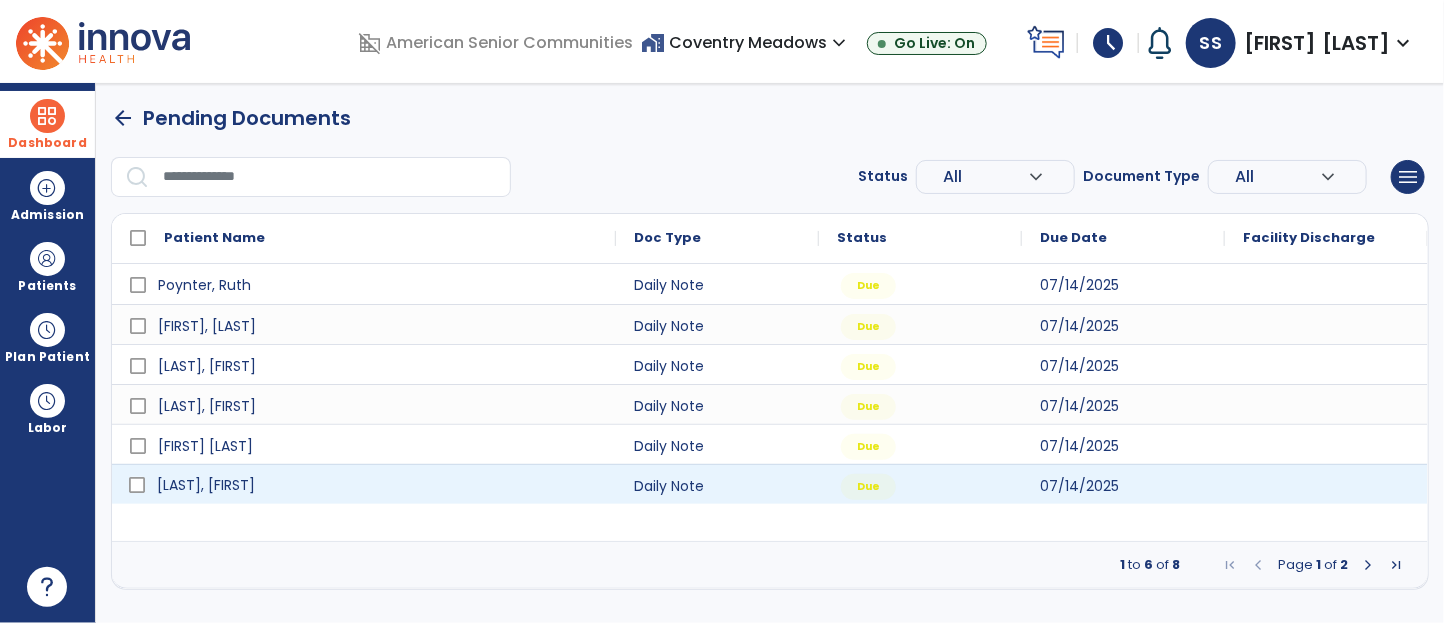 click on "[LAST], [FIRST]" at bounding box center [378, 485] 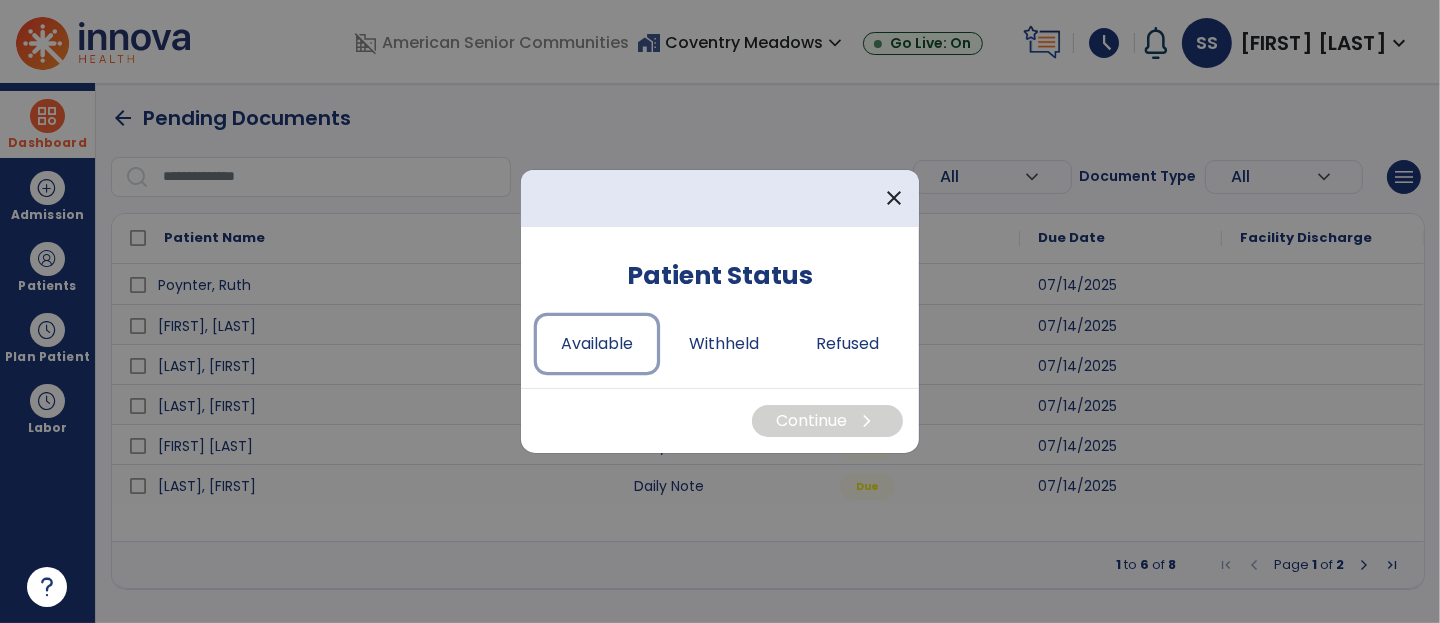 drag, startPoint x: 617, startPoint y: 343, endPoint x: 685, endPoint y: 378, distance: 76.47875 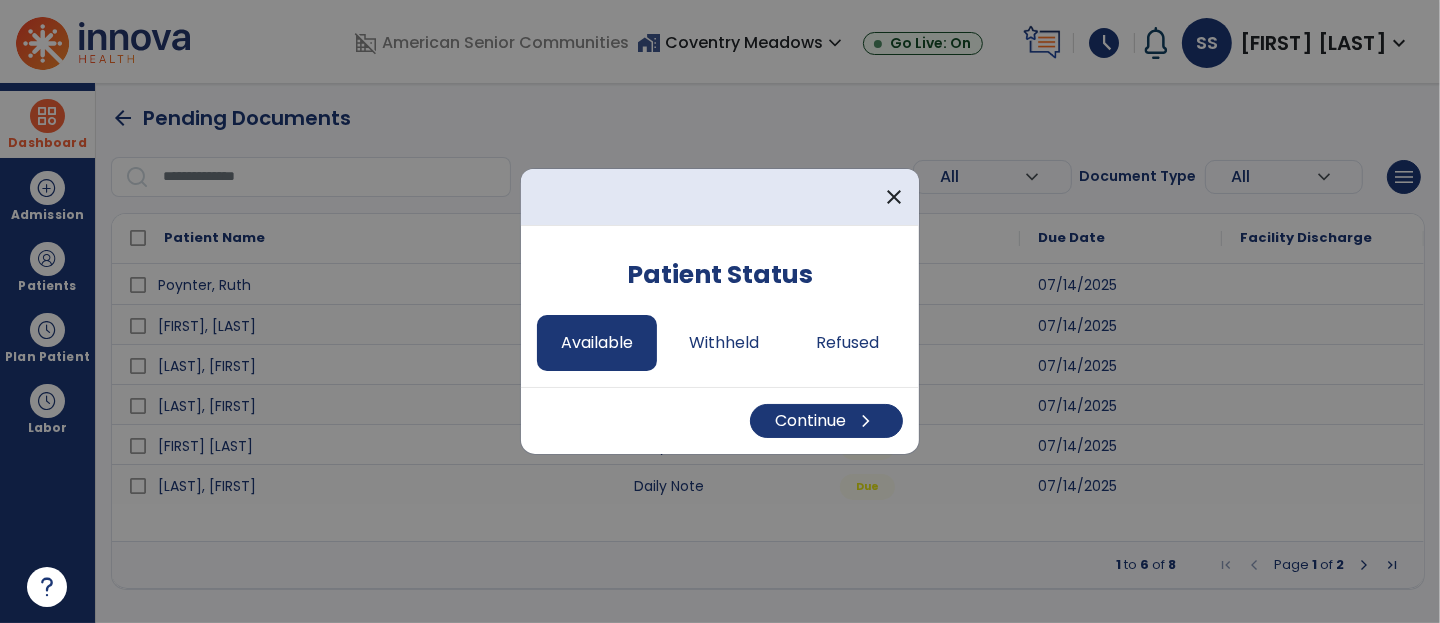 click on "Continue   chevron_right" at bounding box center [720, 420] 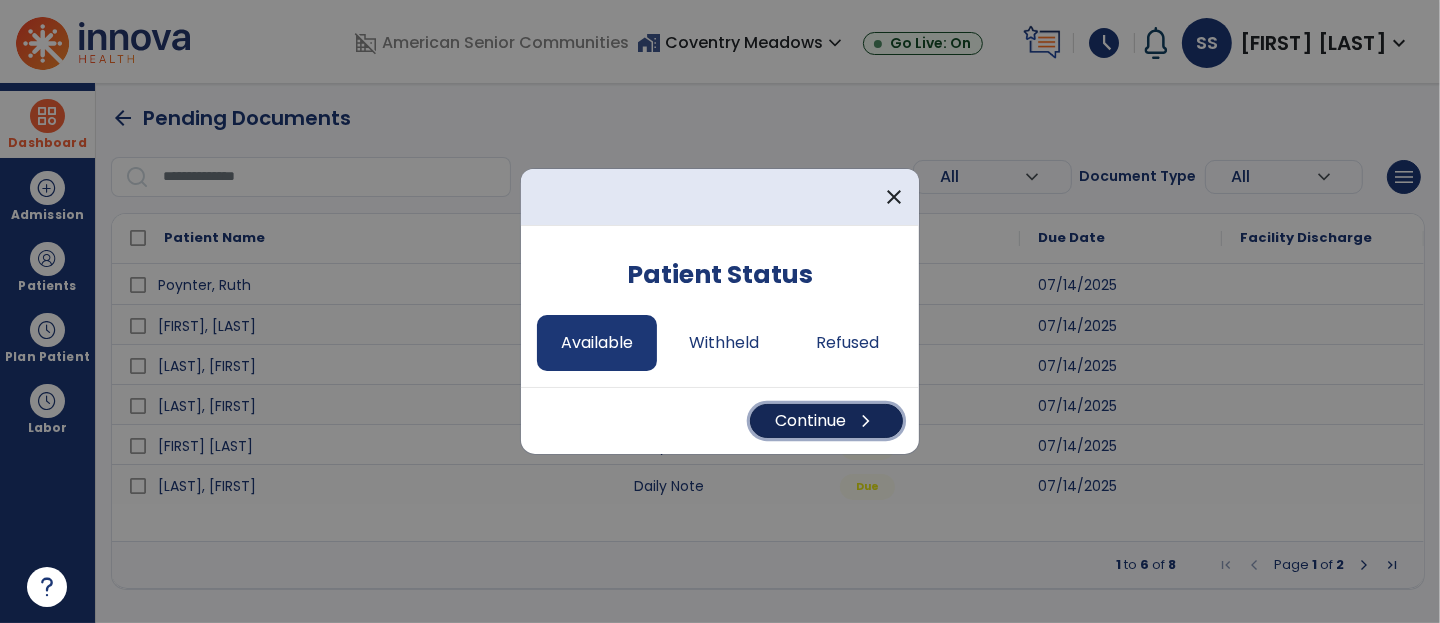 click on "Continue   chevron_right" at bounding box center (826, 421) 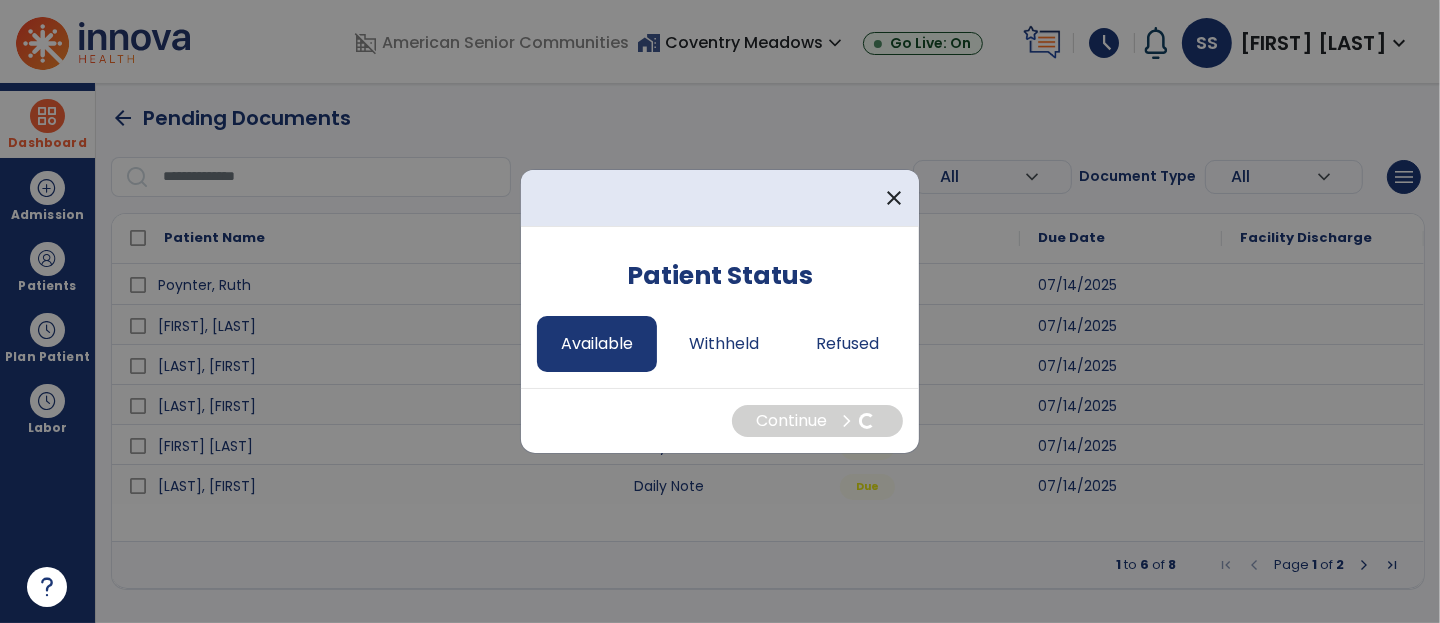 select on "*" 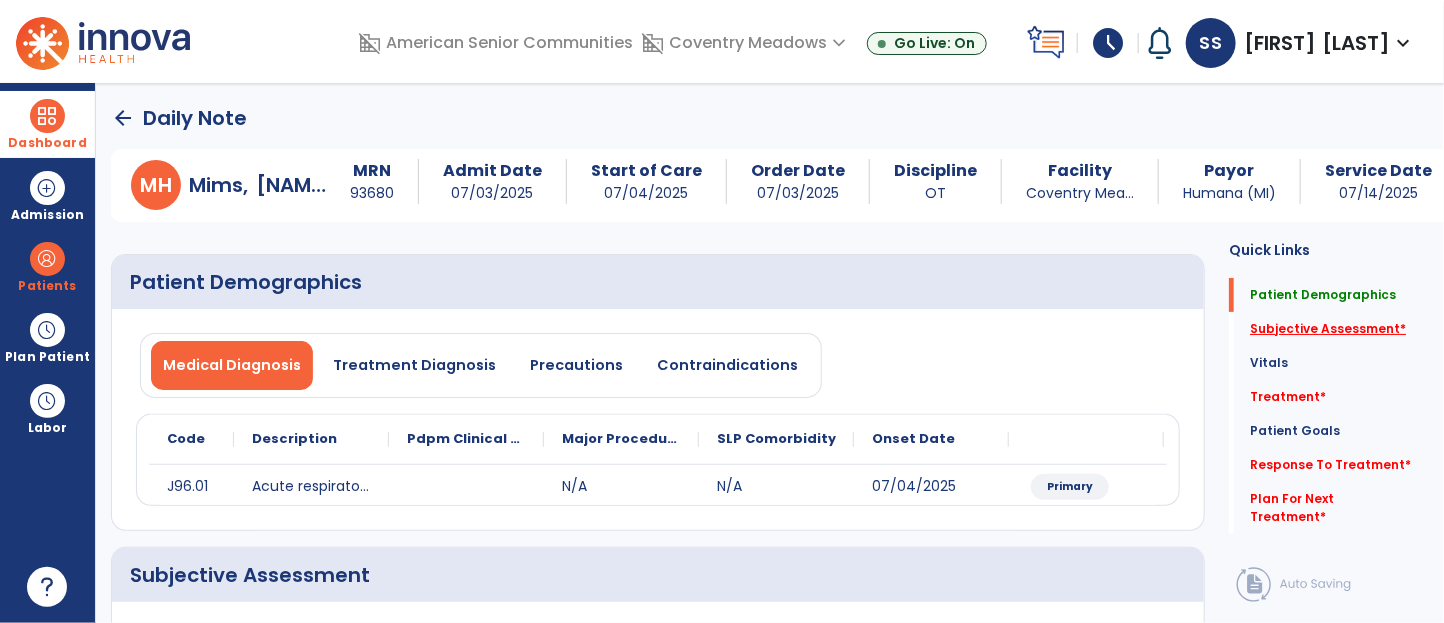 click on "Subjective Assessment   *" 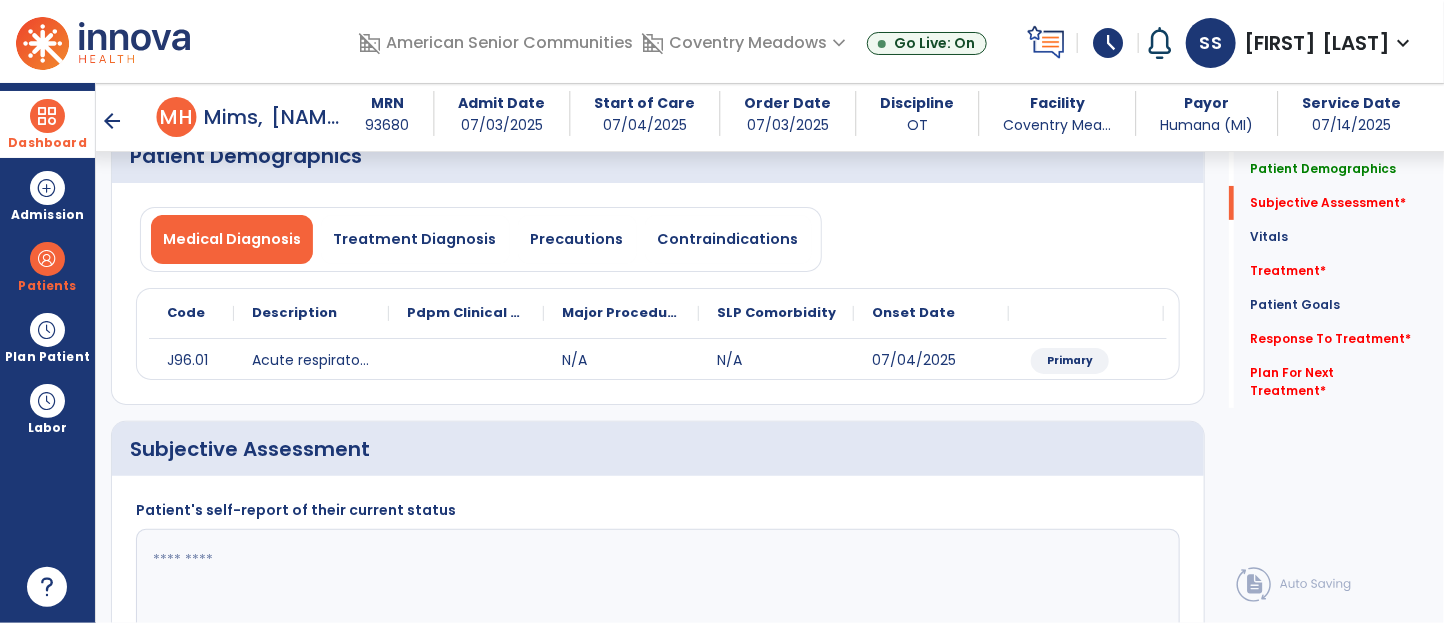 scroll, scrollTop: 335, scrollLeft: 0, axis: vertical 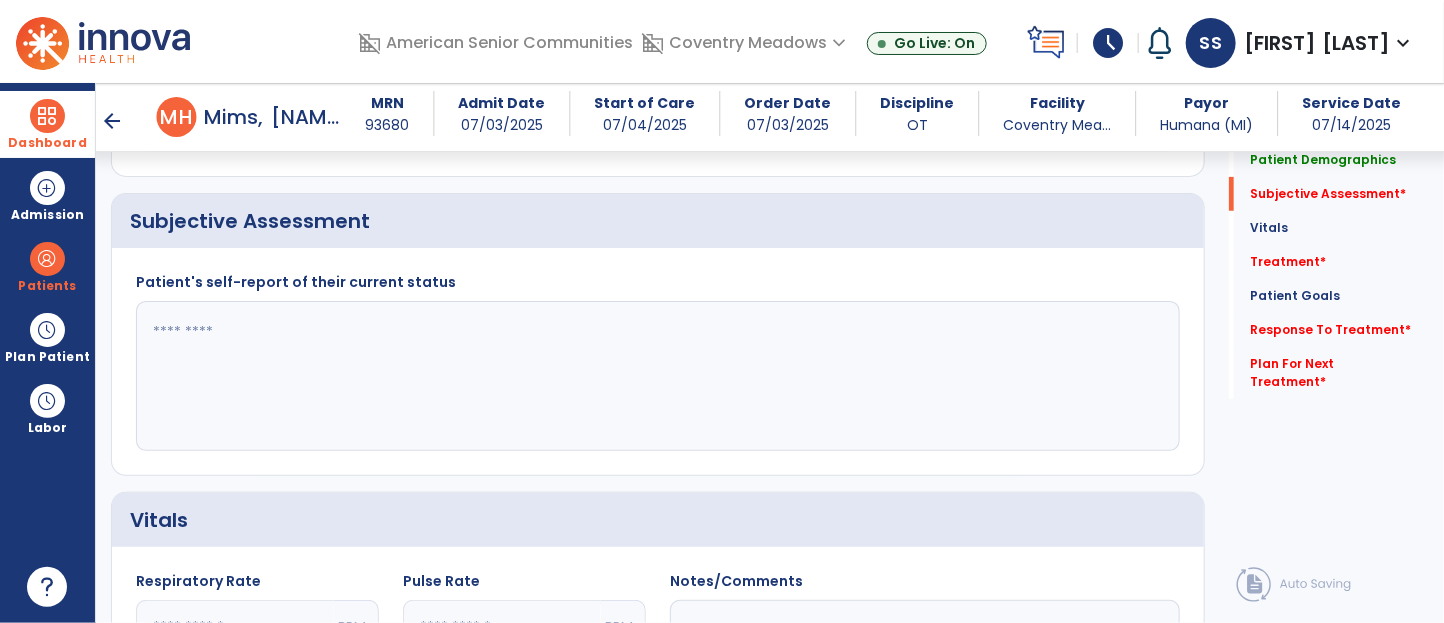 click 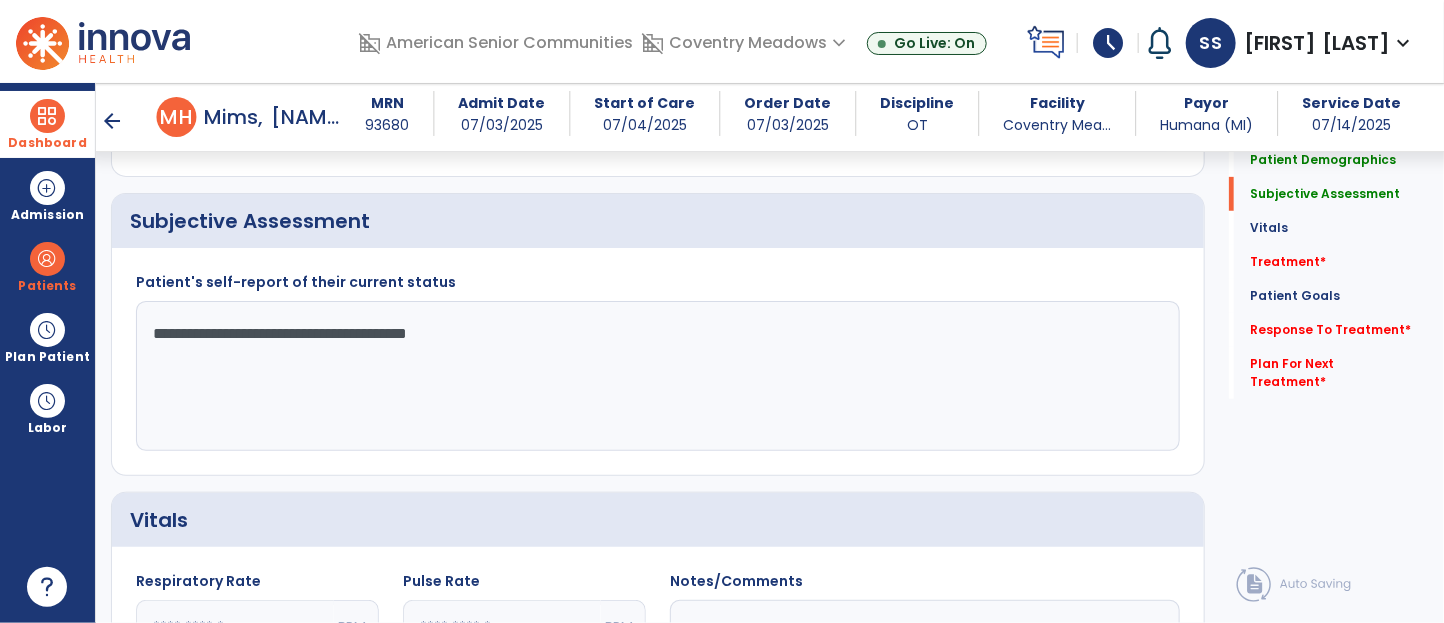 type on "**********" 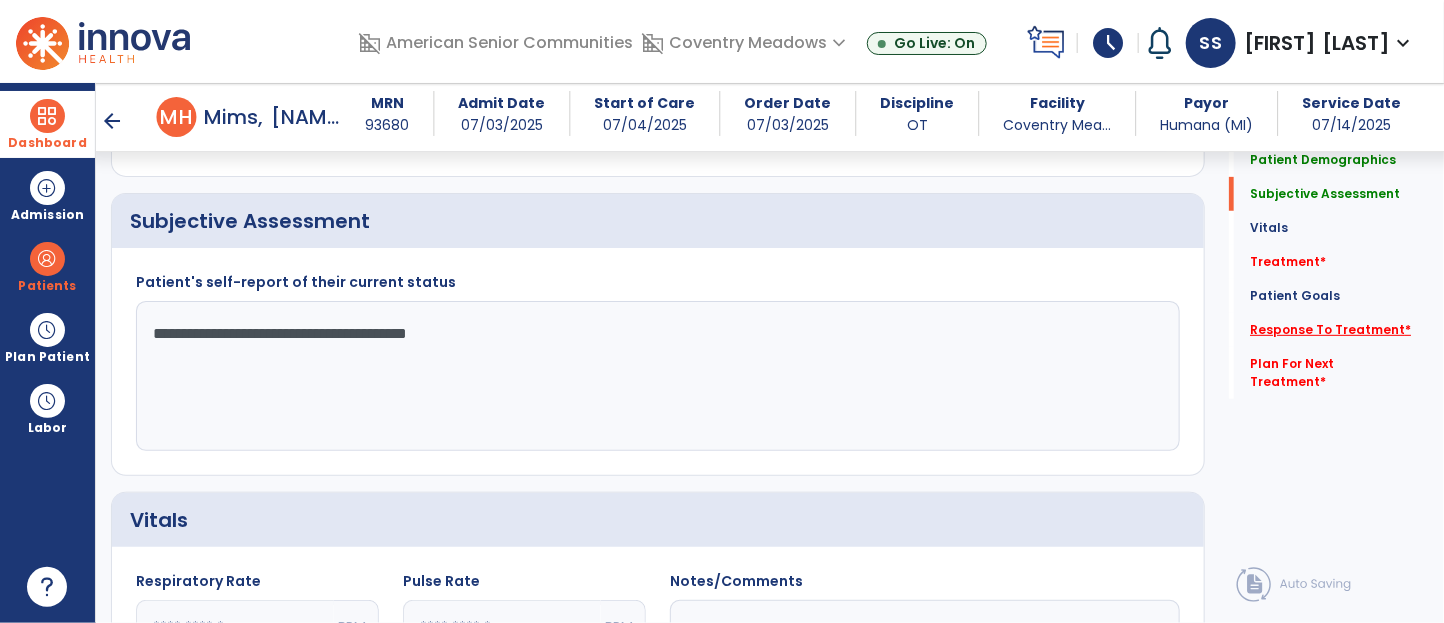 click on "Response To Treatment   *" 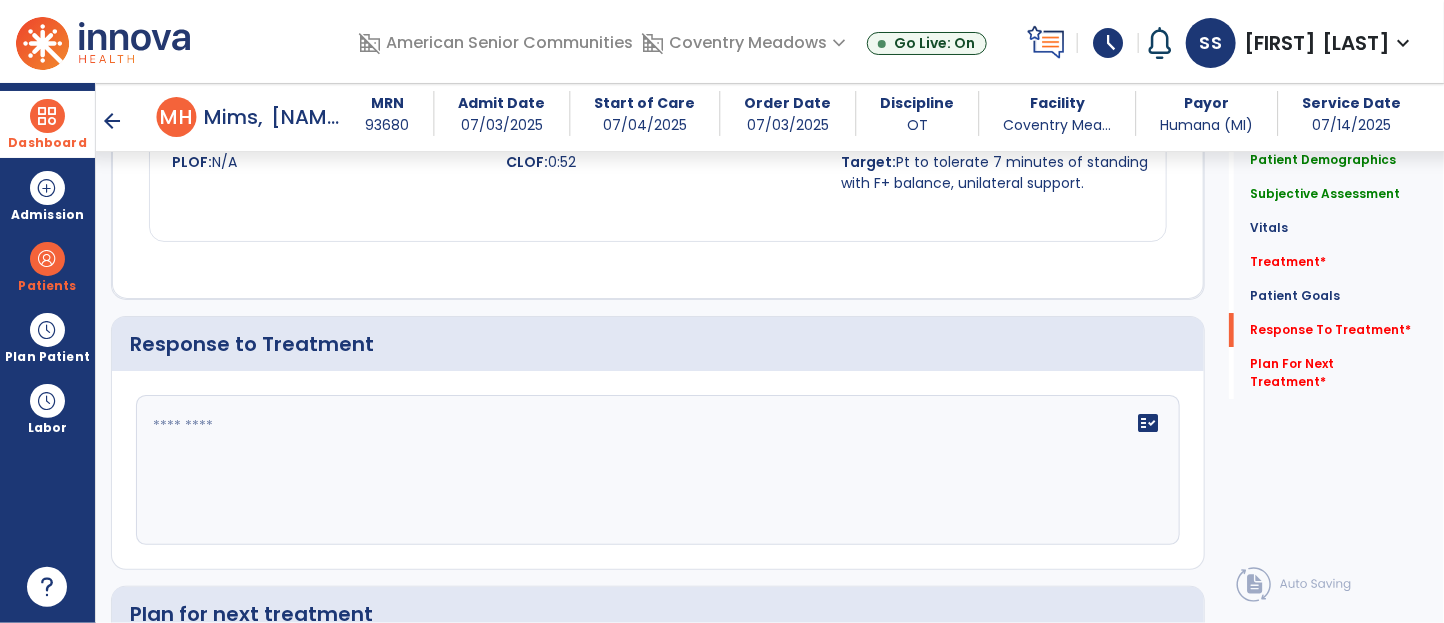 scroll, scrollTop: 2985, scrollLeft: 0, axis: vertical 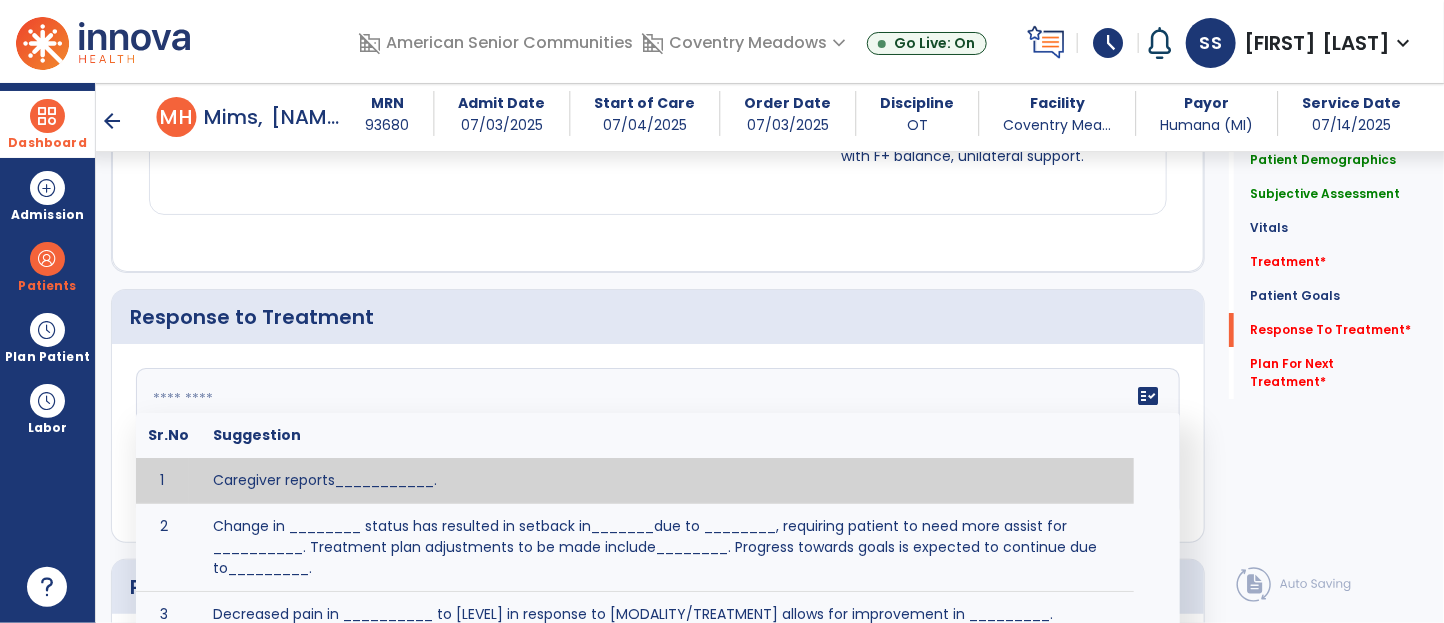 click 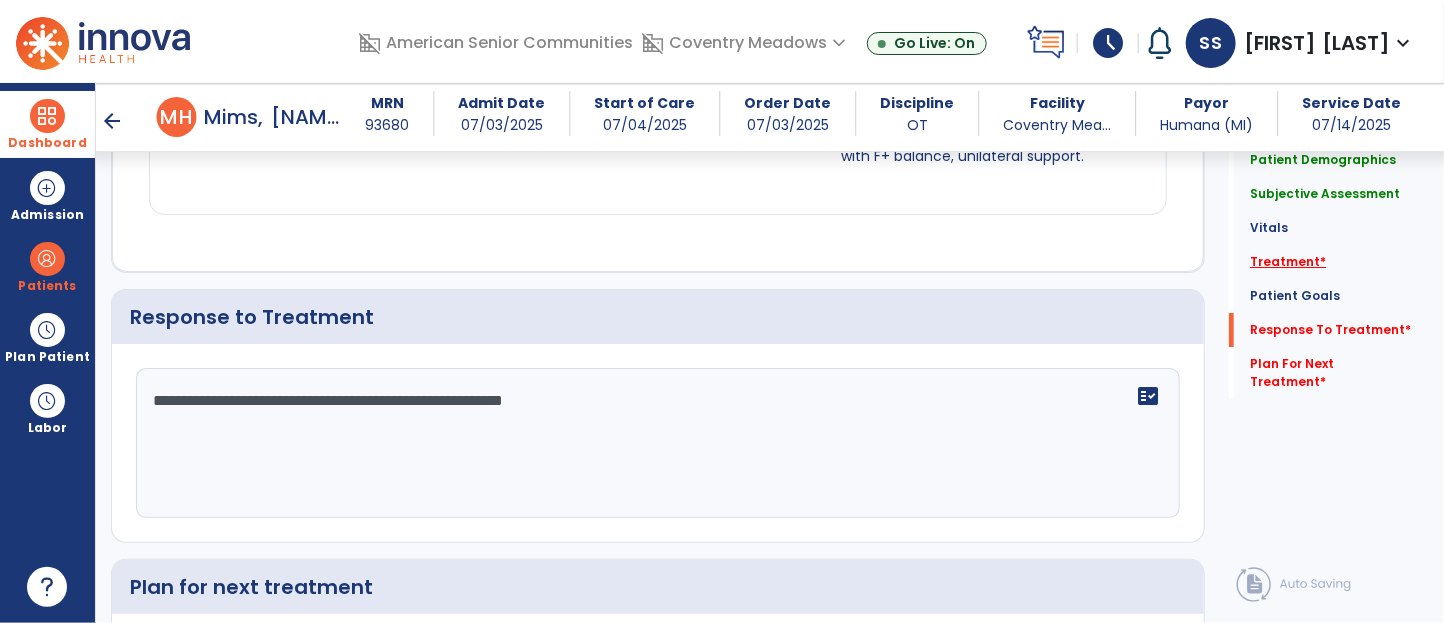 type on "**********" 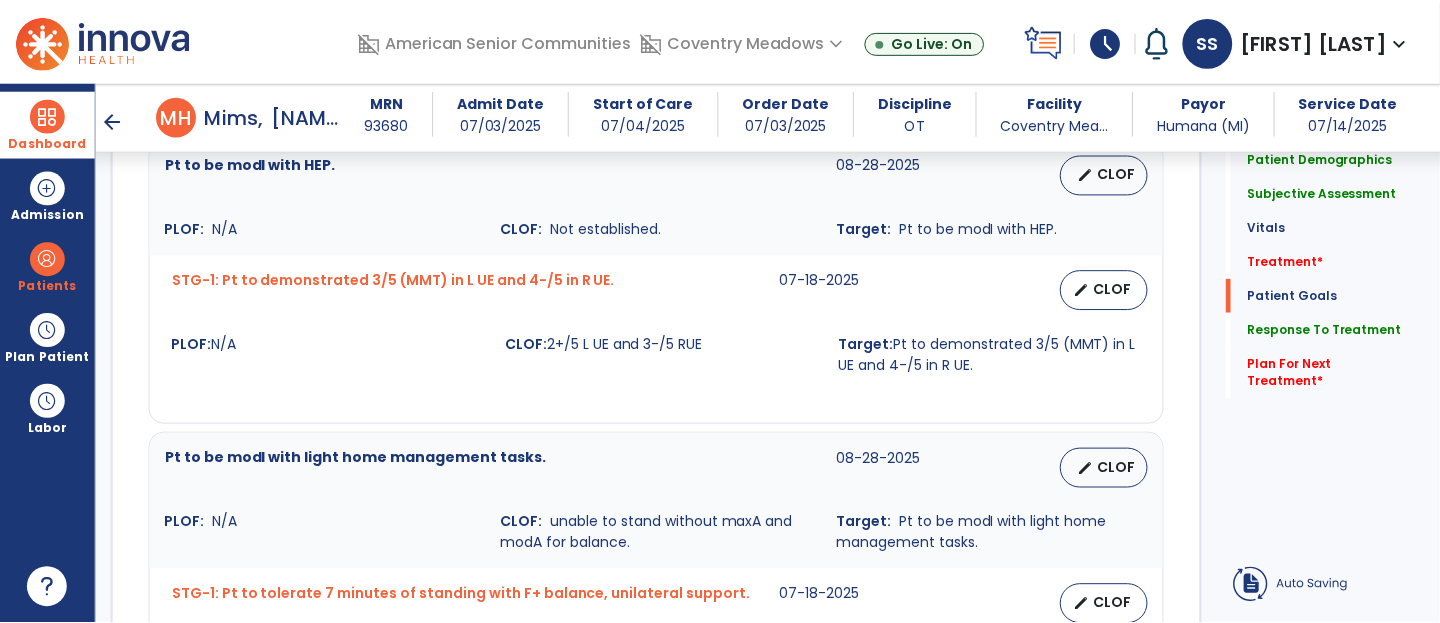 scroll, scrollTop: 1023, scrollLeft: 0, axis: vertical 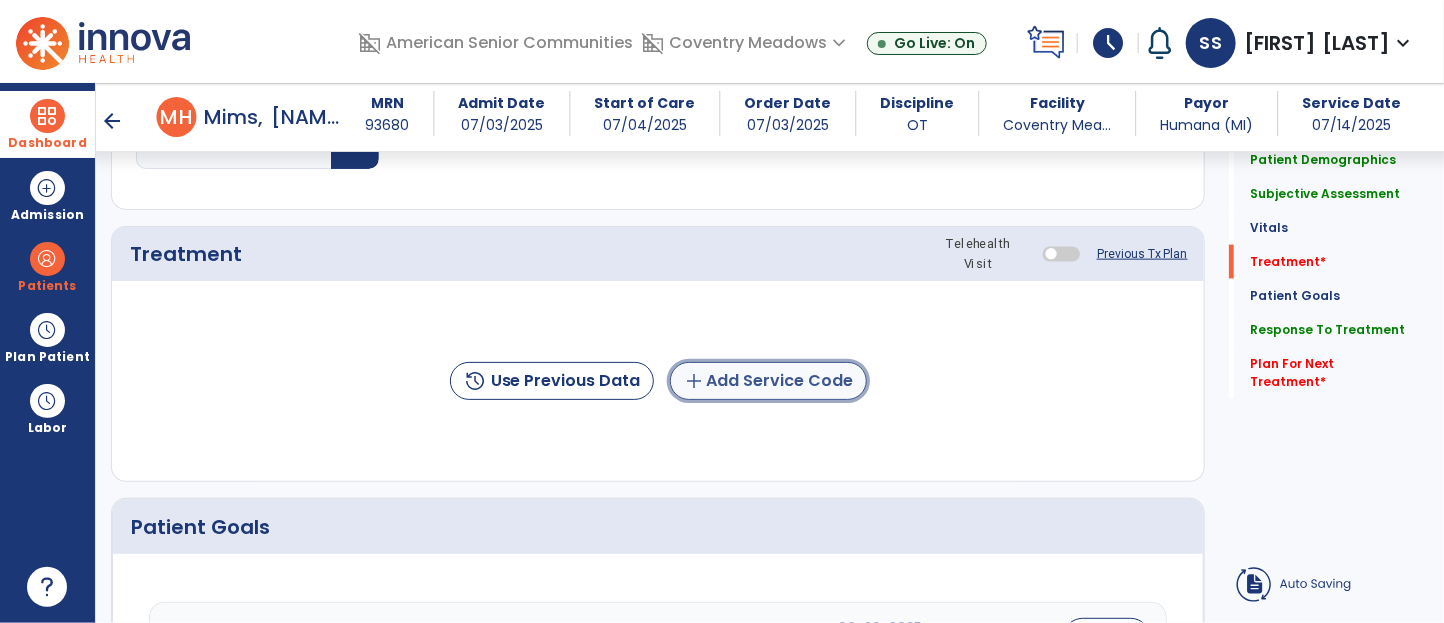 click on "add  Add Service Code" 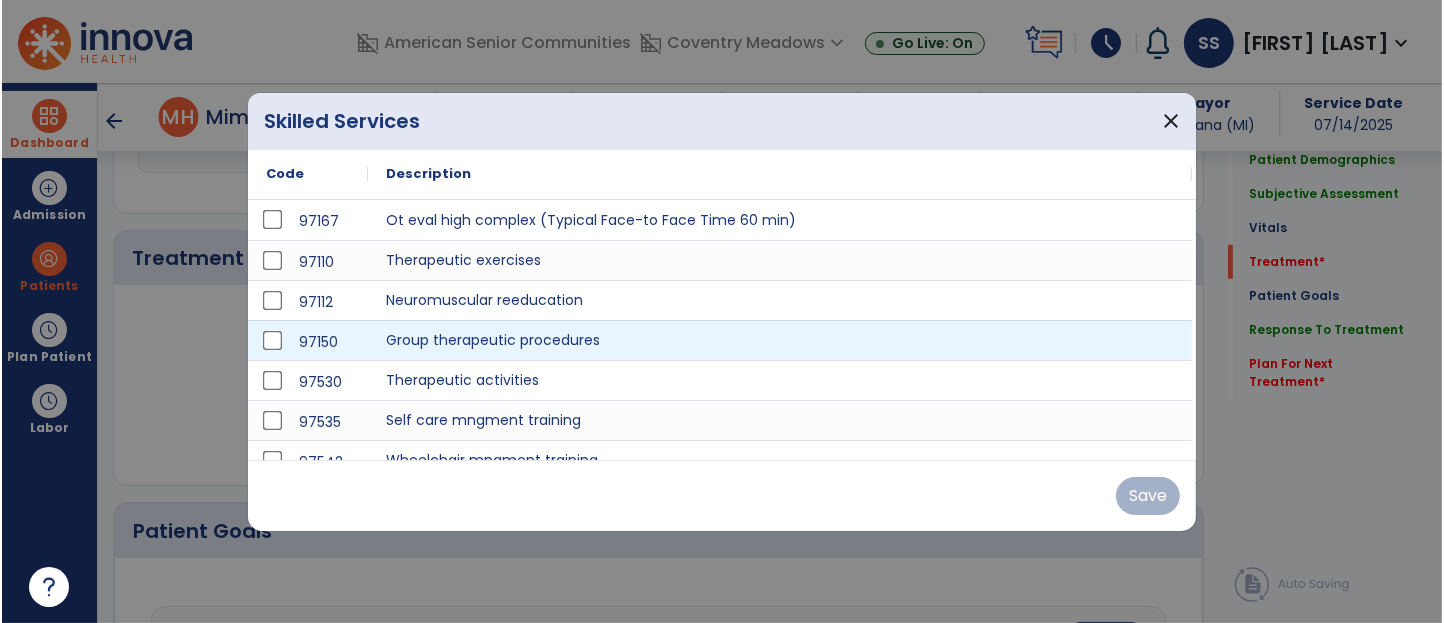scroll, scrollTop: 1023, scrollLeft: 0, axis: vertical 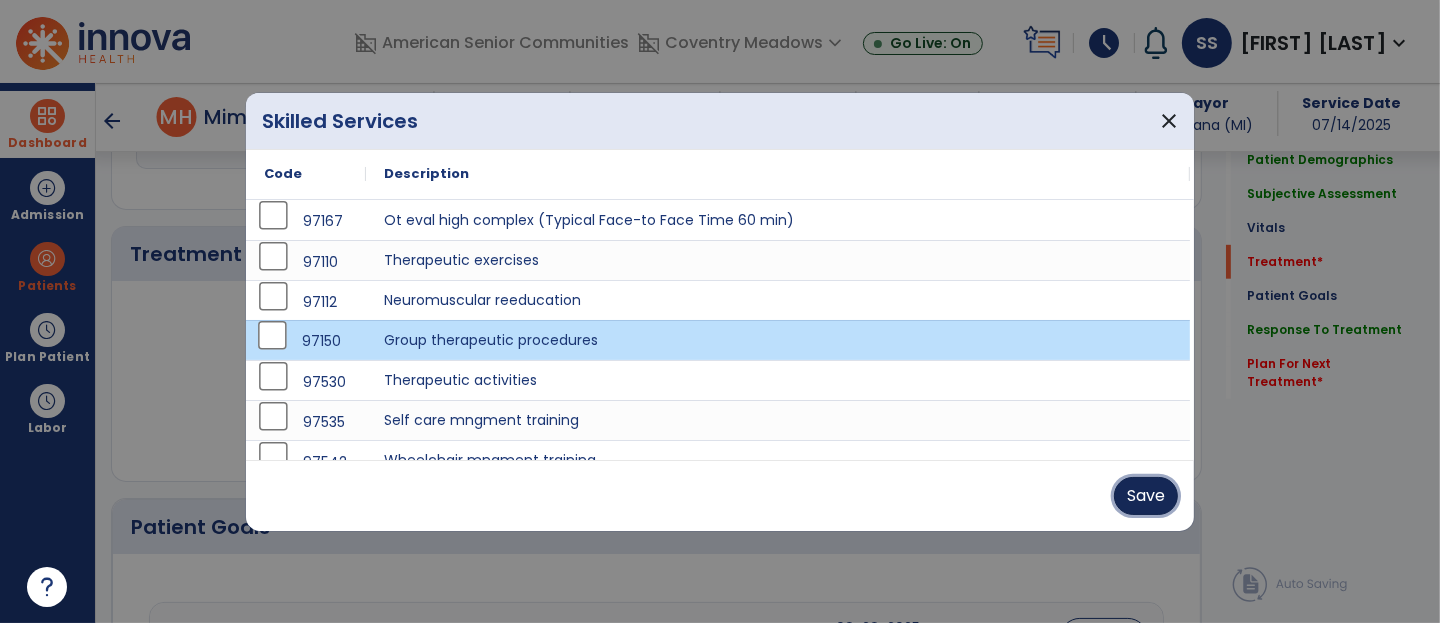 click on "Save" at bounding box center (1146, 496) 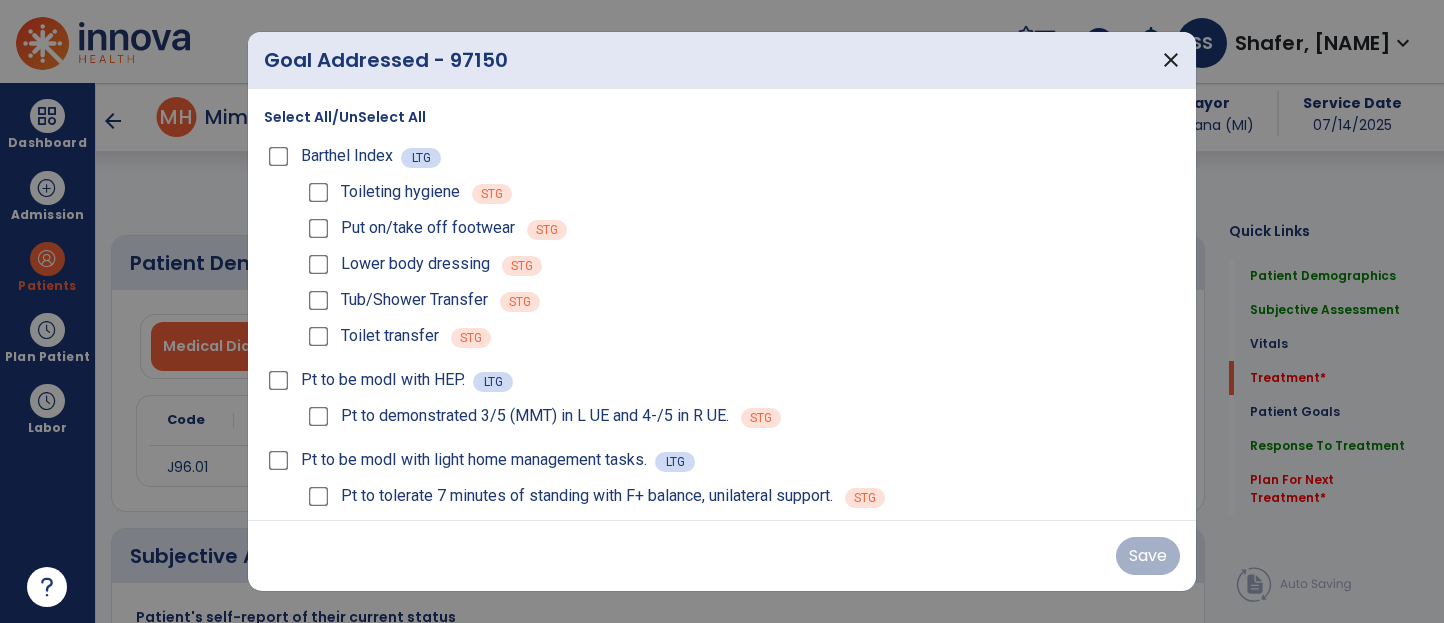 select on "*" 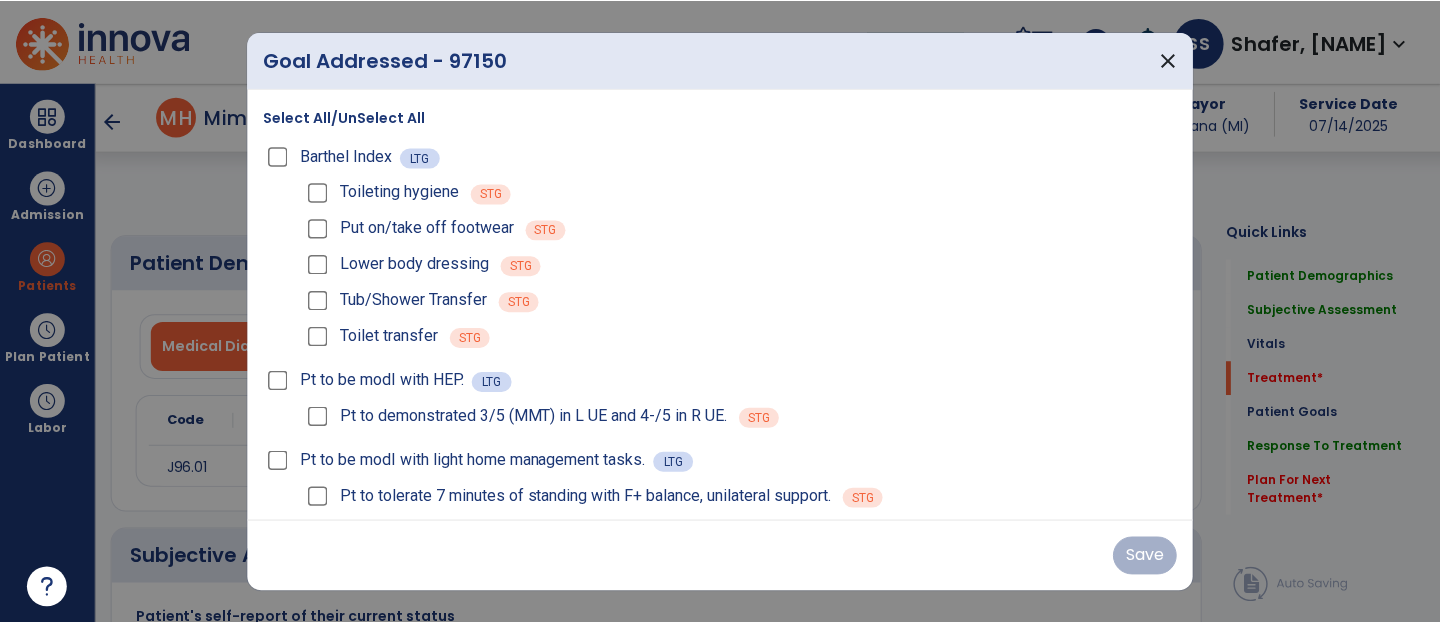 scroll, scrollTop: 0, scrollLeft: 0, axis: both 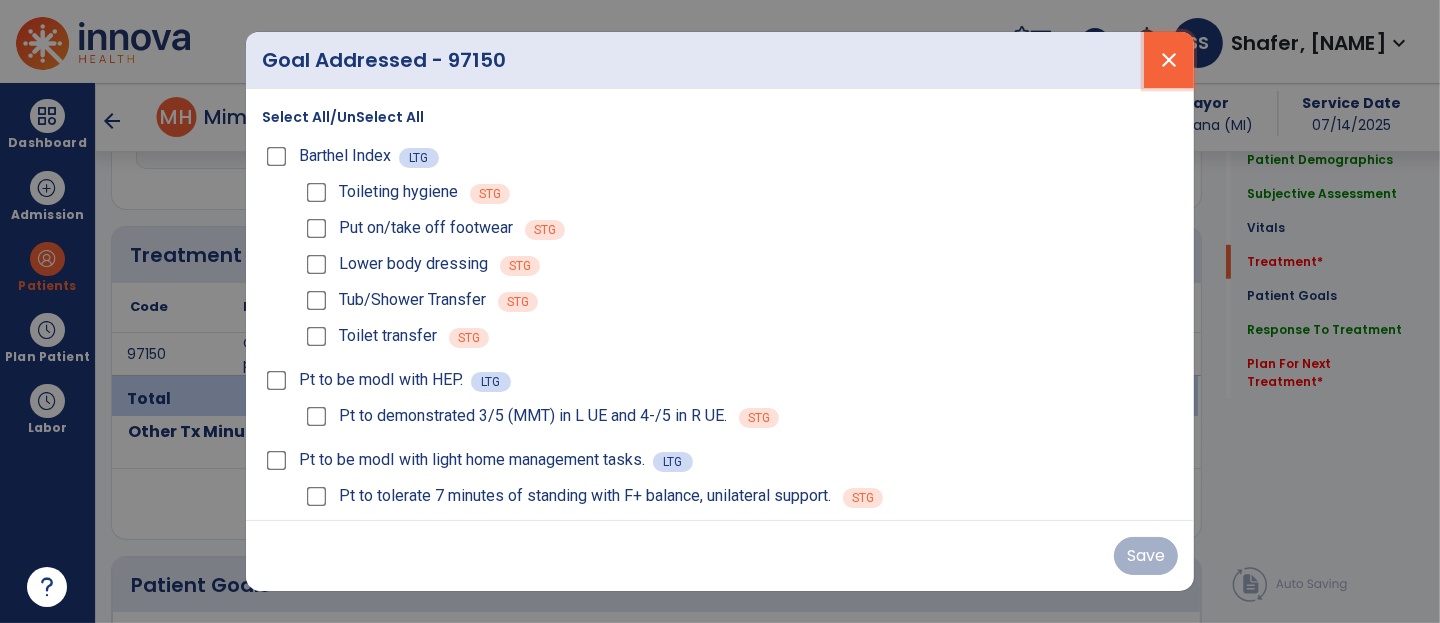 click on "close" at bounding box center (1169, 60) 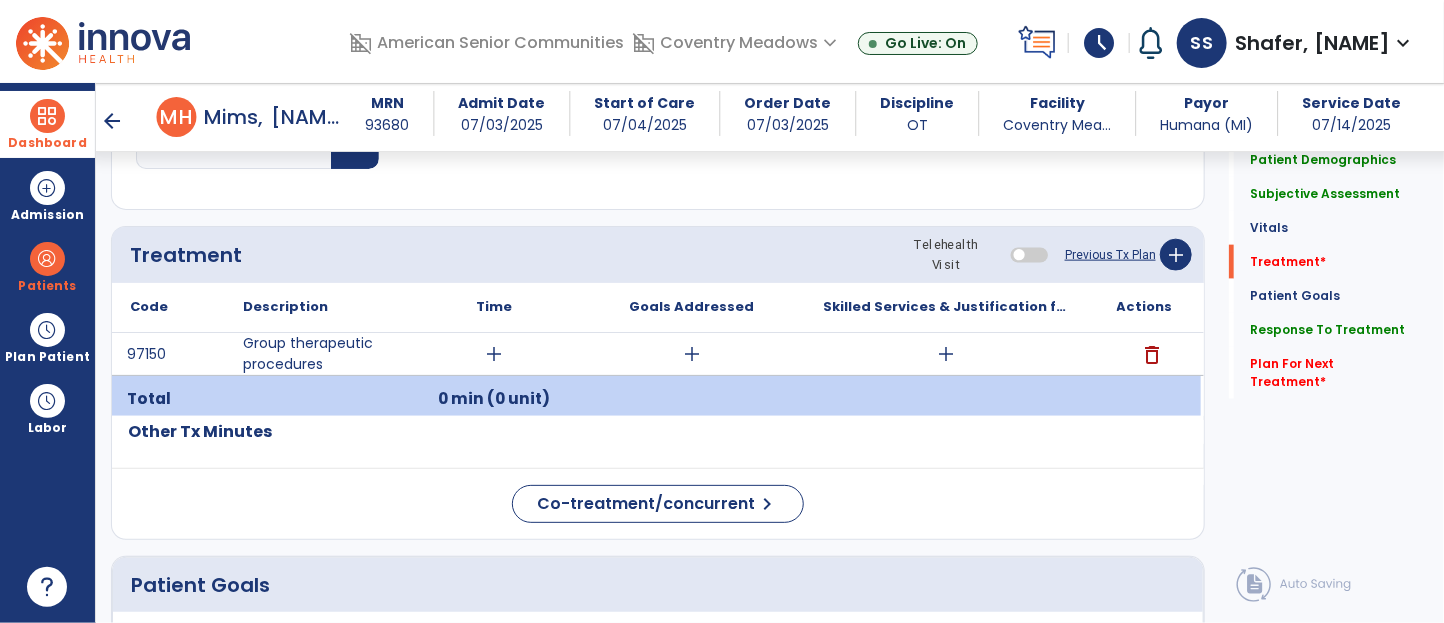click at bounding box center [47, 116] 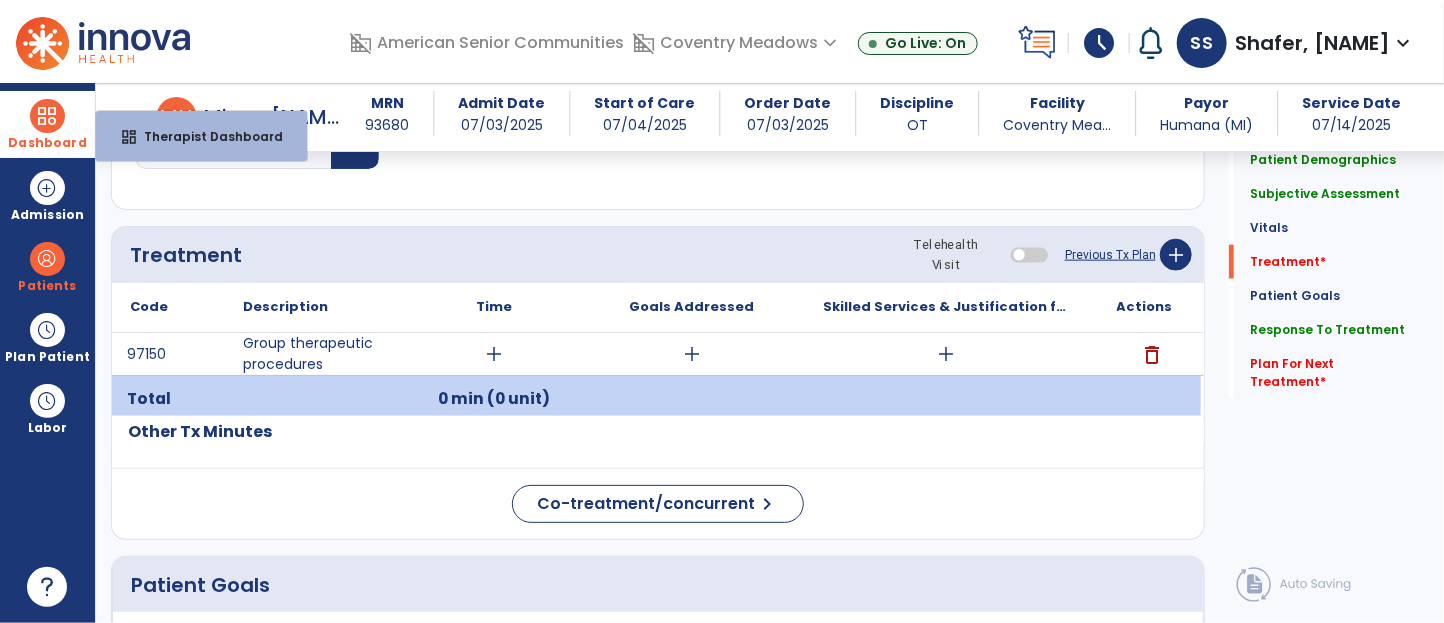 click on "dashboard" at bounding box center (129, 137) 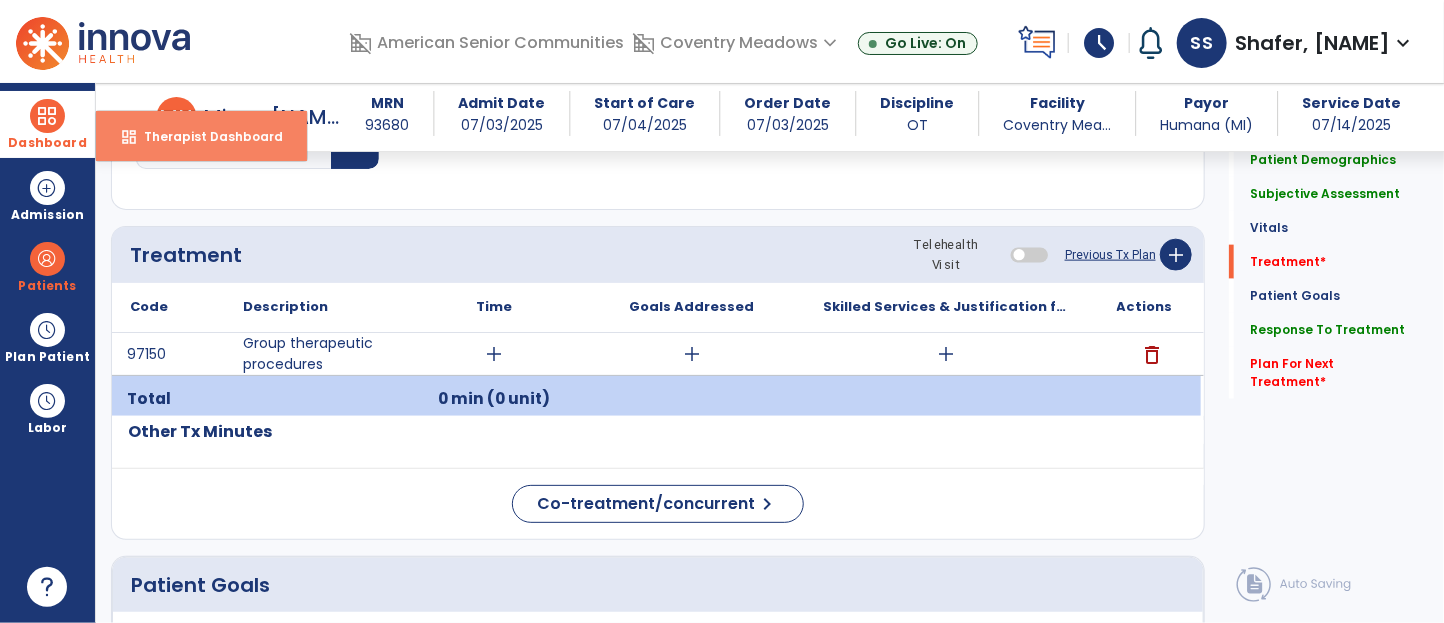select on "****" 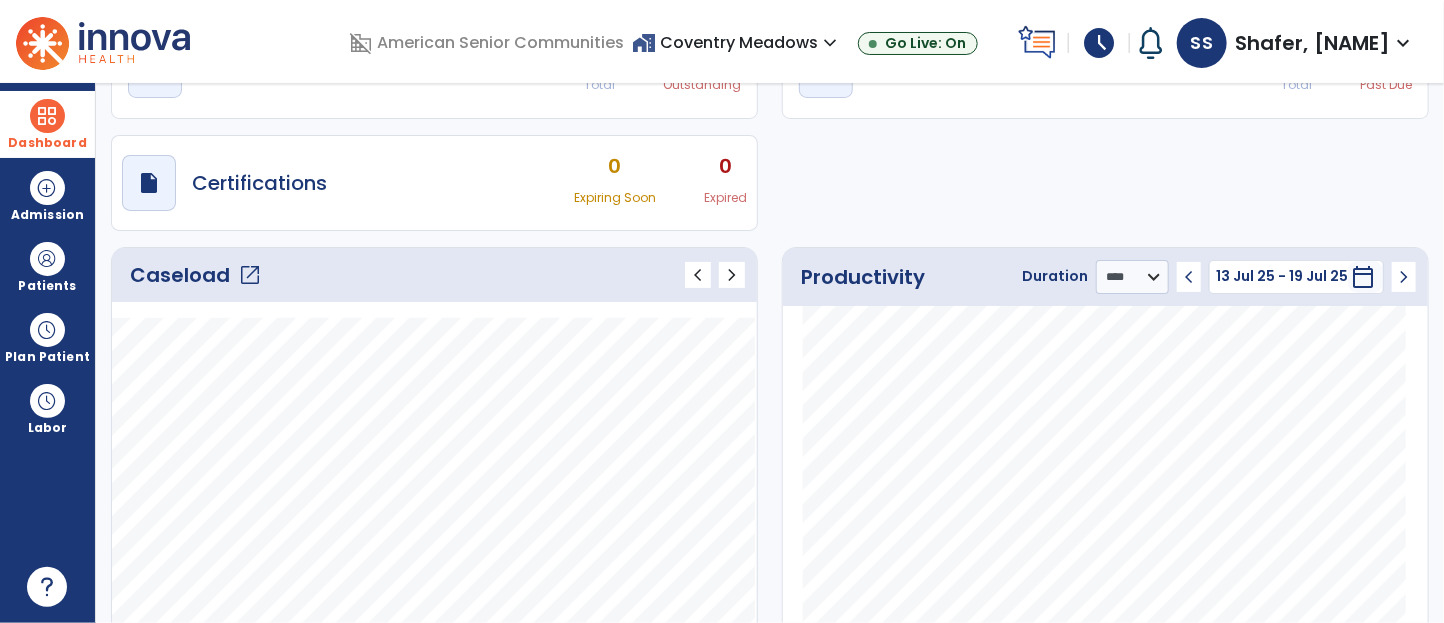scroll, scrollTop: 0, scrollLeft: 0, axis: both 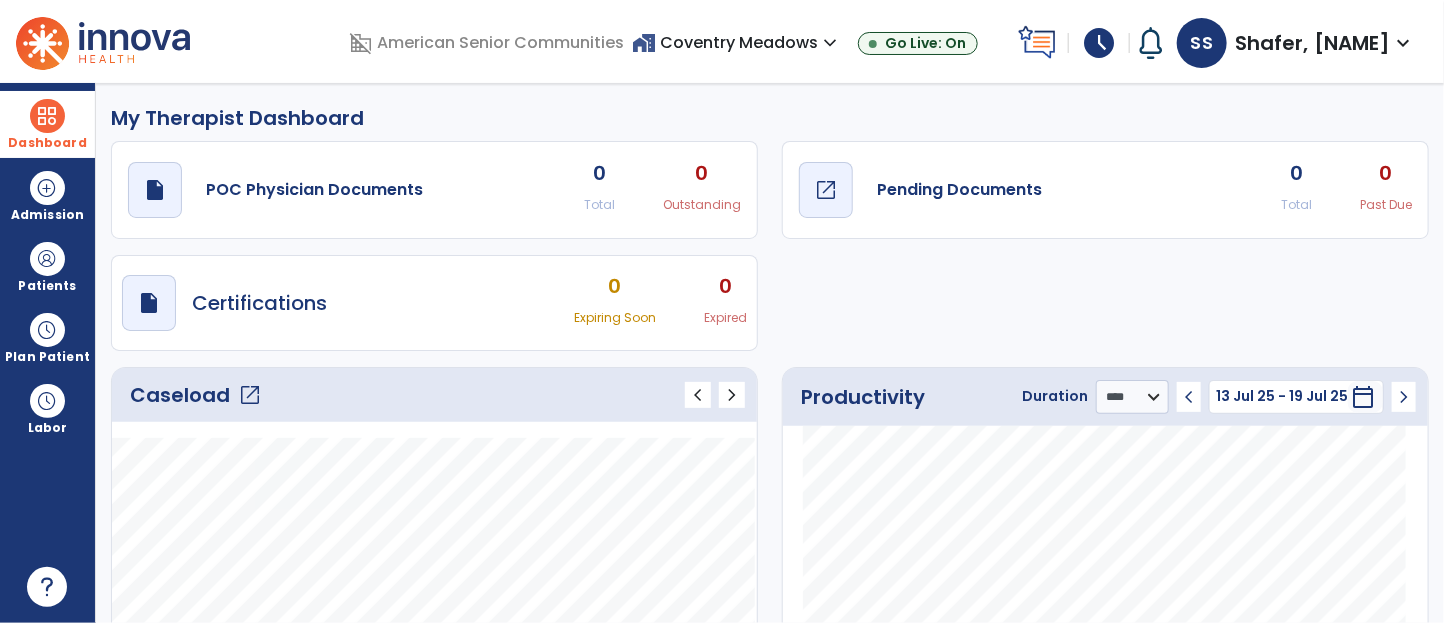 click on "Pending Documents" 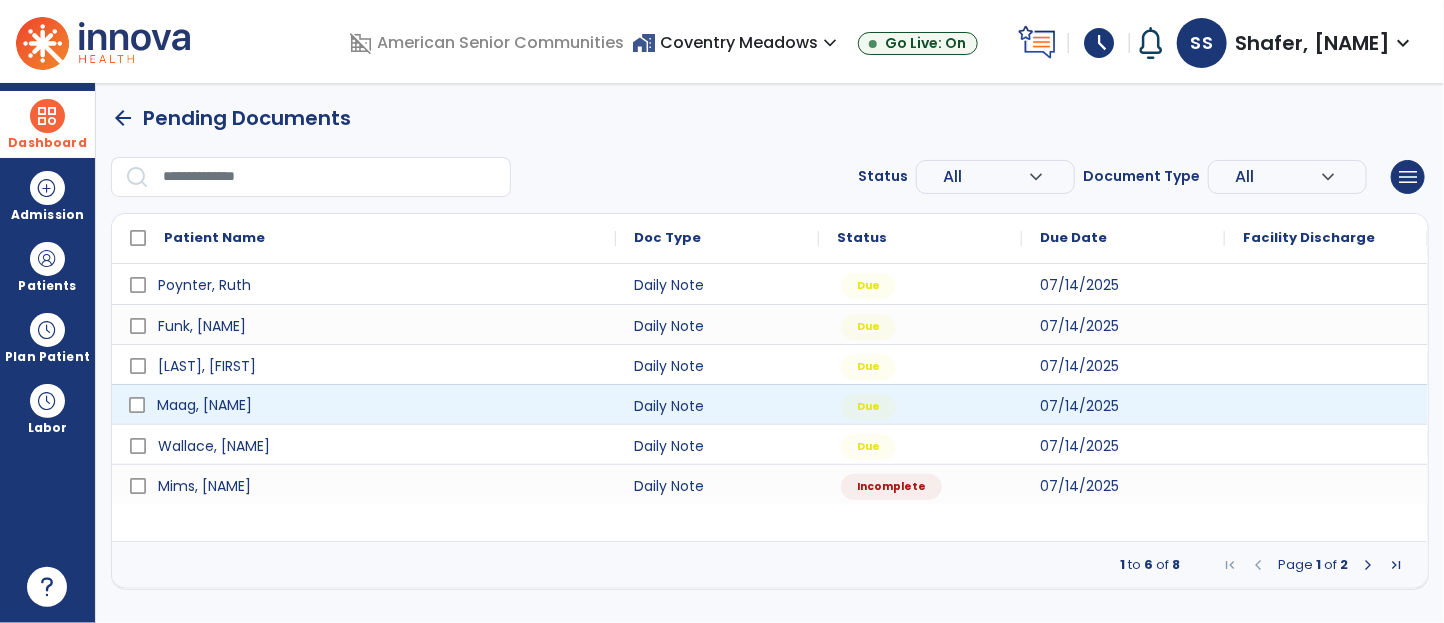 click on "Maag, [NAME]" at bounding box center [378, 405] 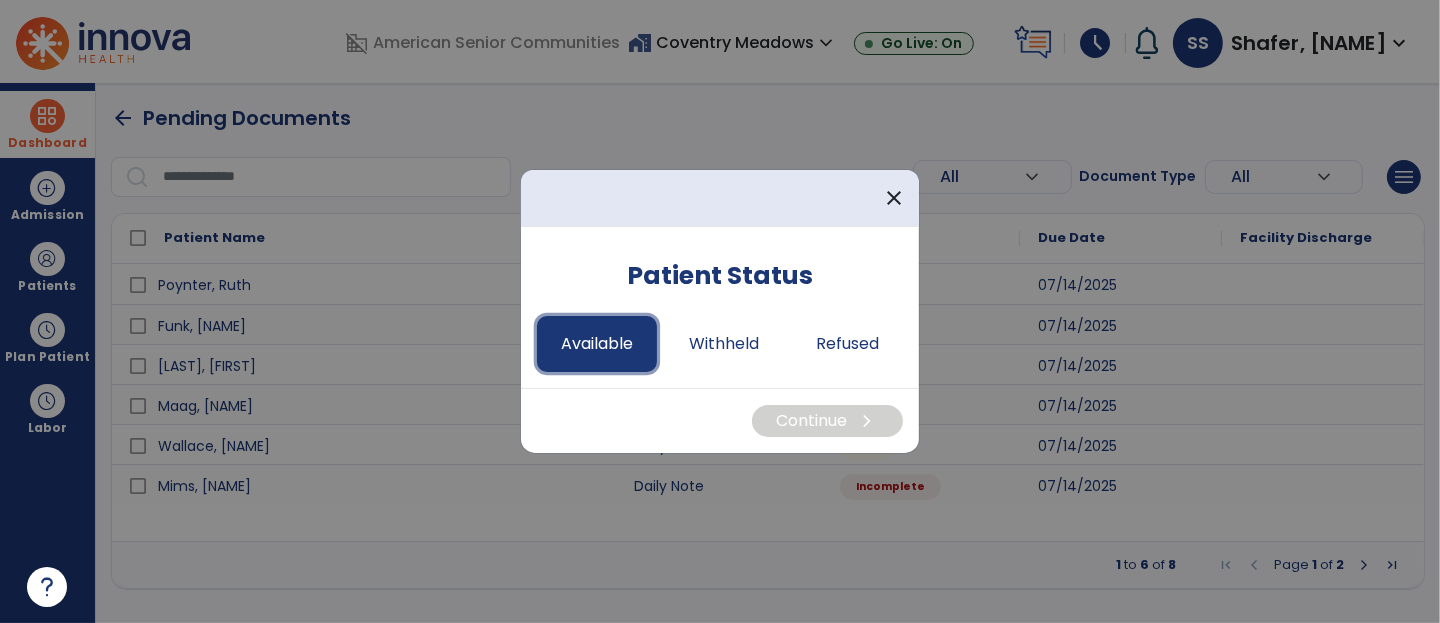 click on "Available" at bounding box center (597, 344) 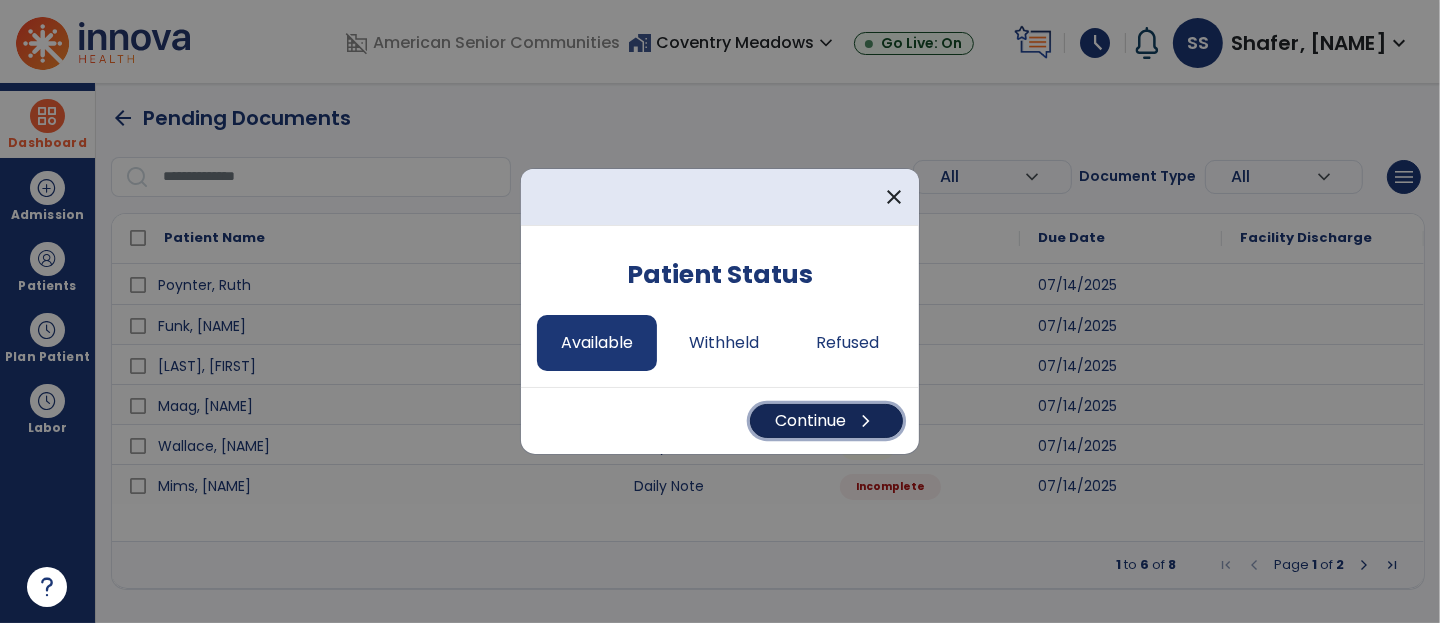 click on "Continue   chevron_right" at bounding box center (826, 421) 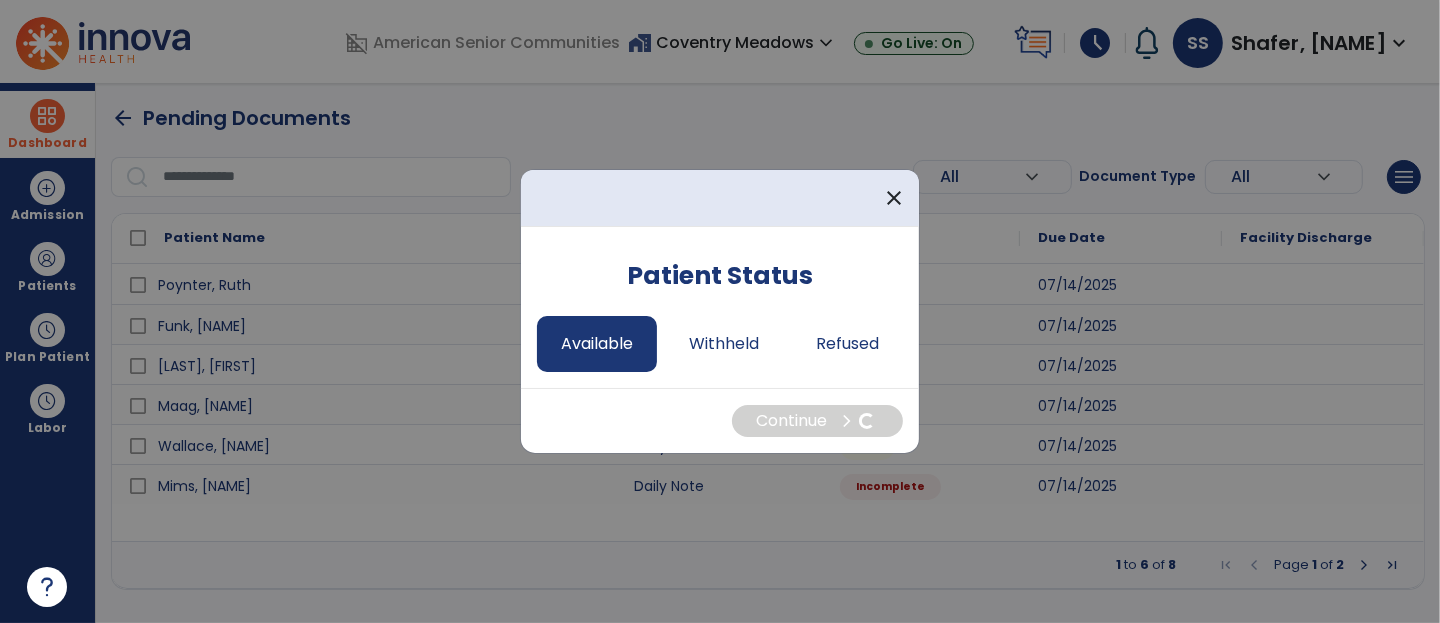 select on "*" 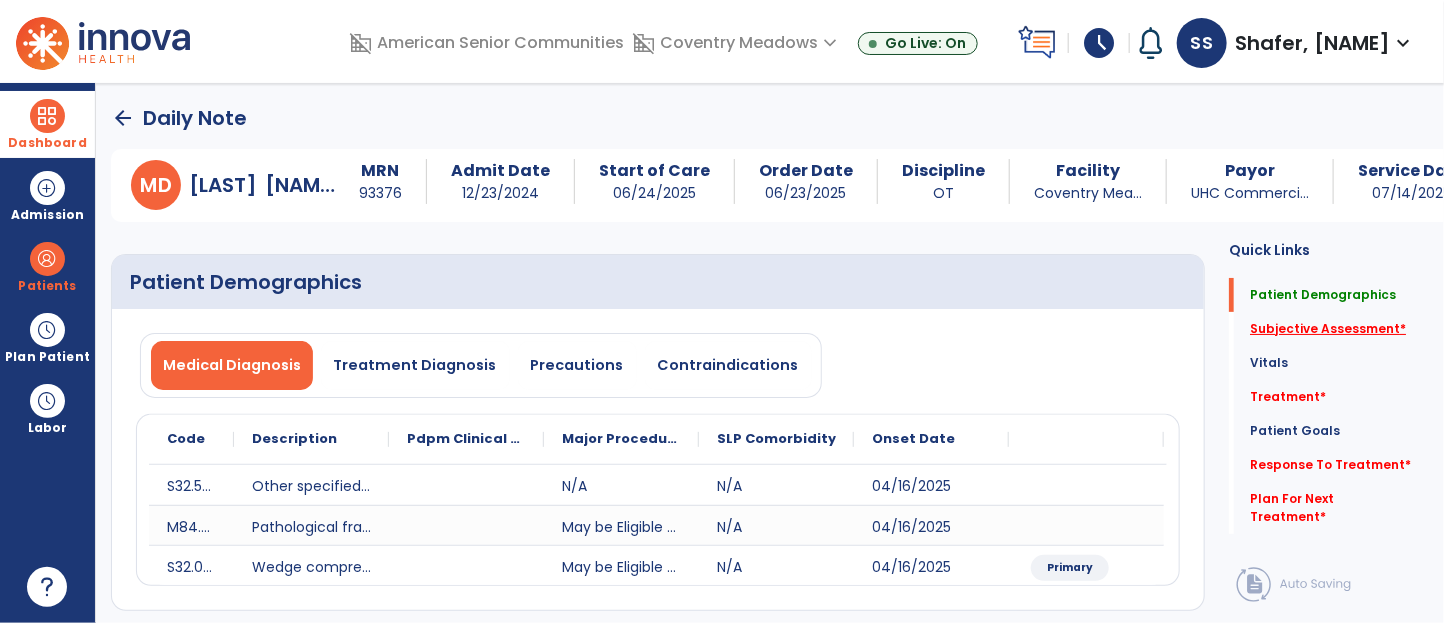 click on "Subjective Assessment   *" 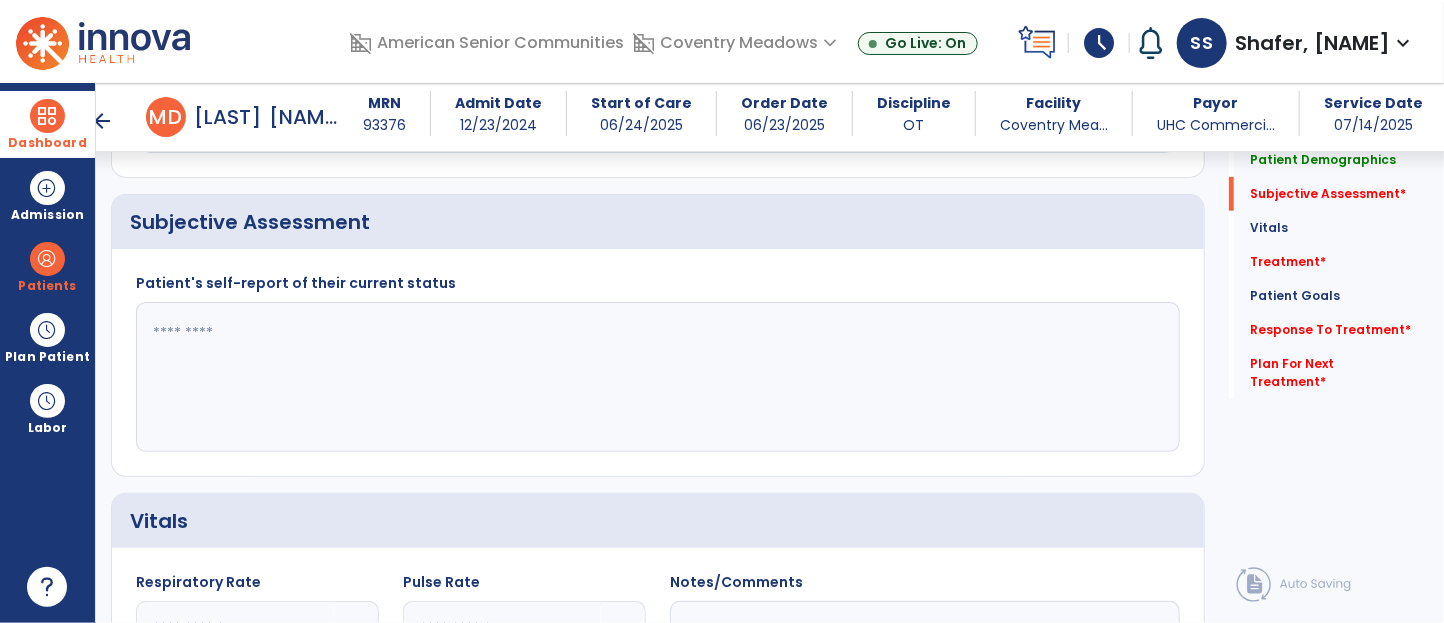 scroll, scrollTop: 415, scrollLeft: 0, axis: vertical 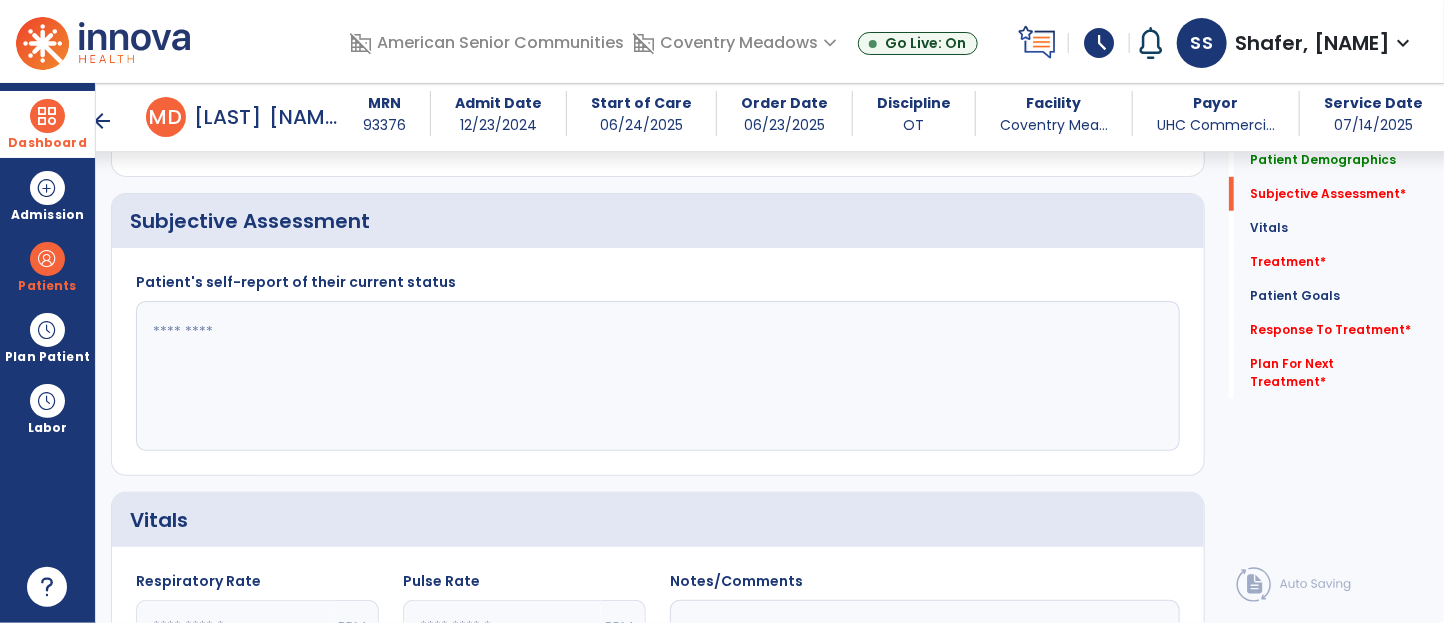 click 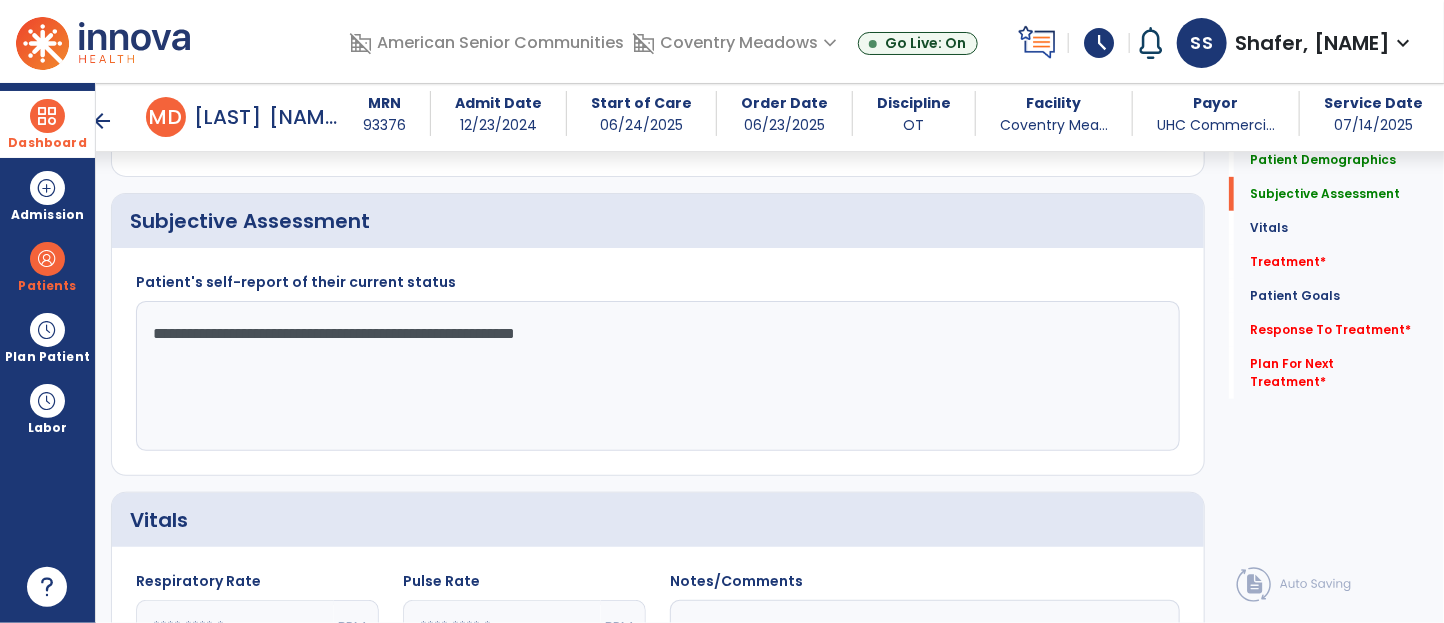click on "**********" 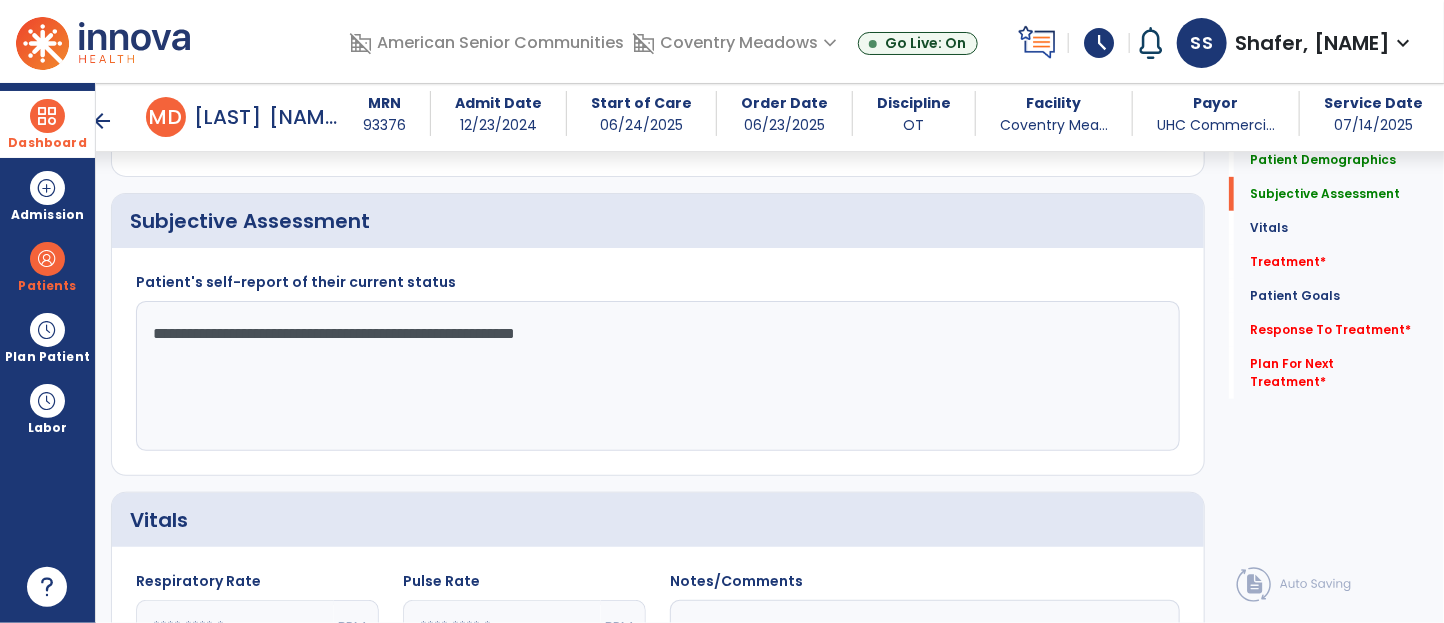 click on "**********" 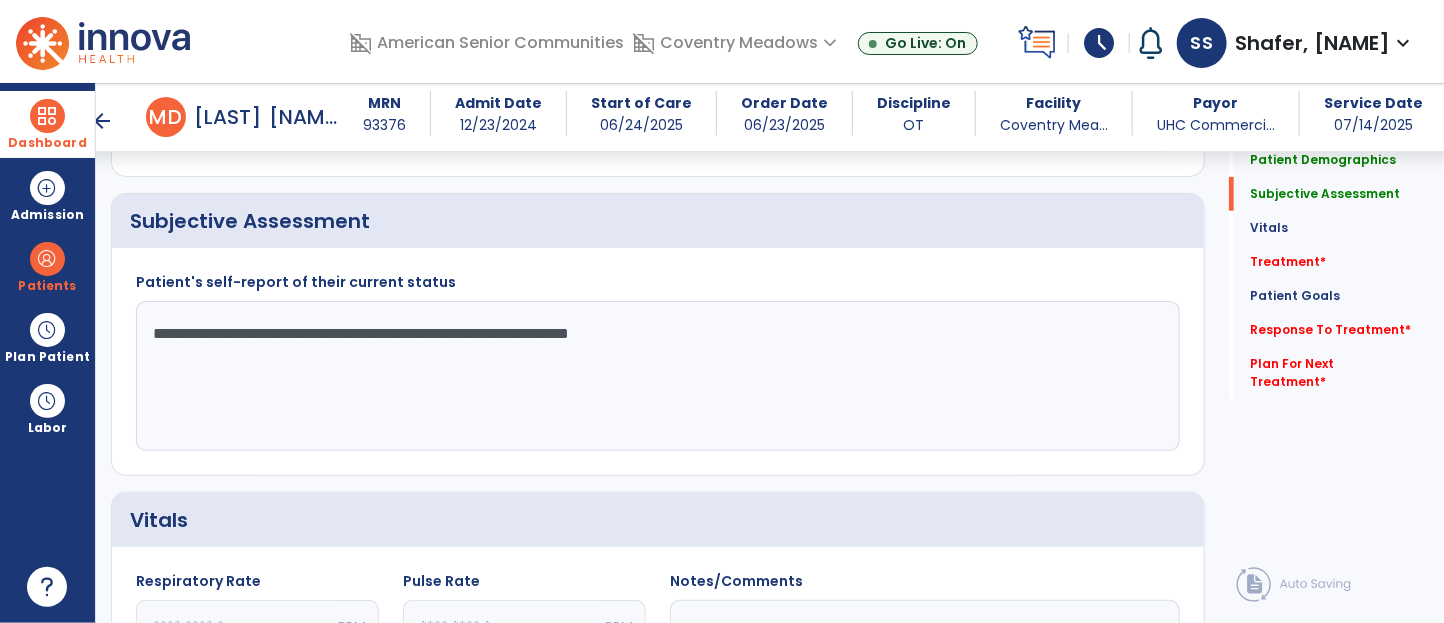 drag, startPoint x: 481, startPoint y: 302, endPoint x: 643, endPoint y: 326, distance: 163.76813 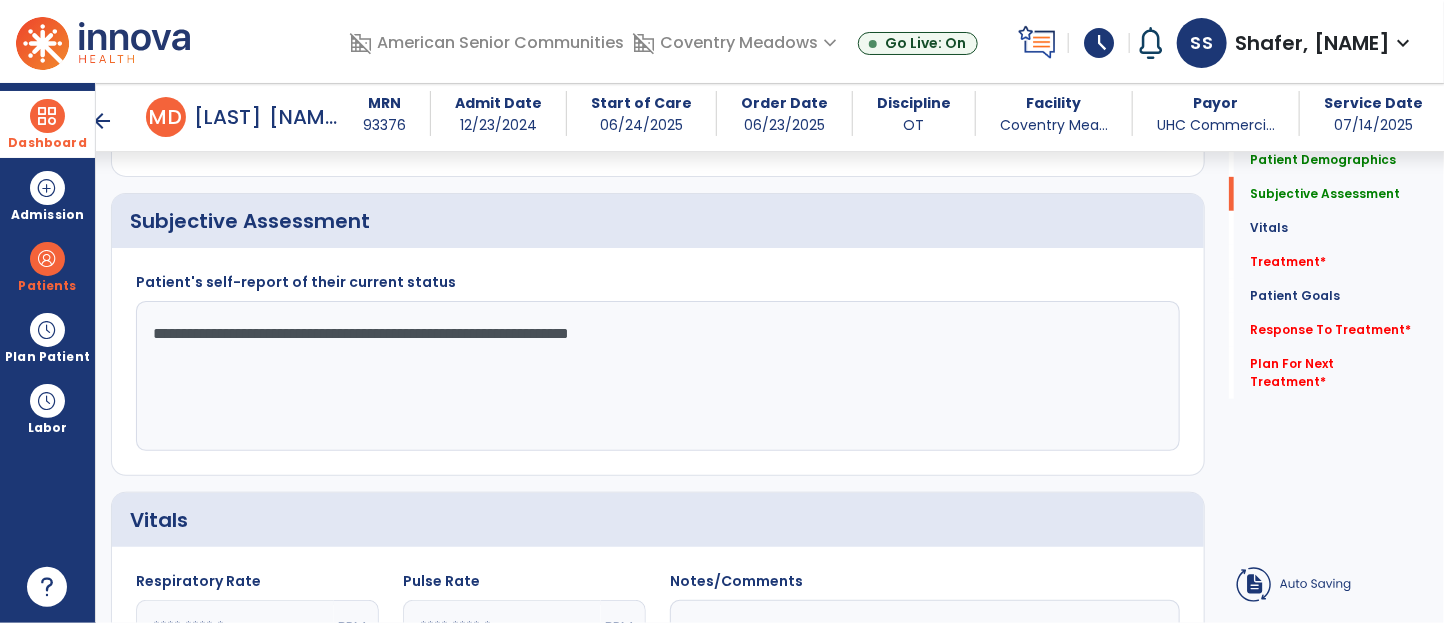 drag, startPoint x: 643, startPoint y: 326, endPoint x: 731, endPoint y: 330, distance: 88.09086 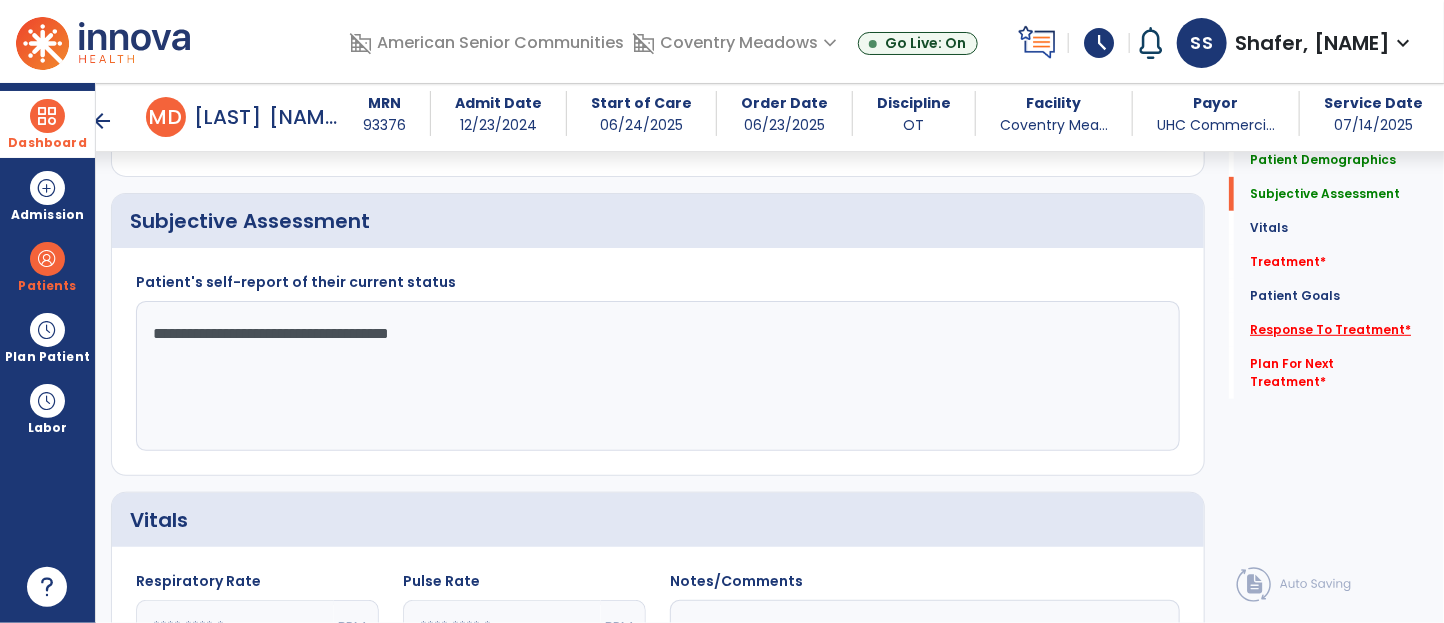 type on "**********" 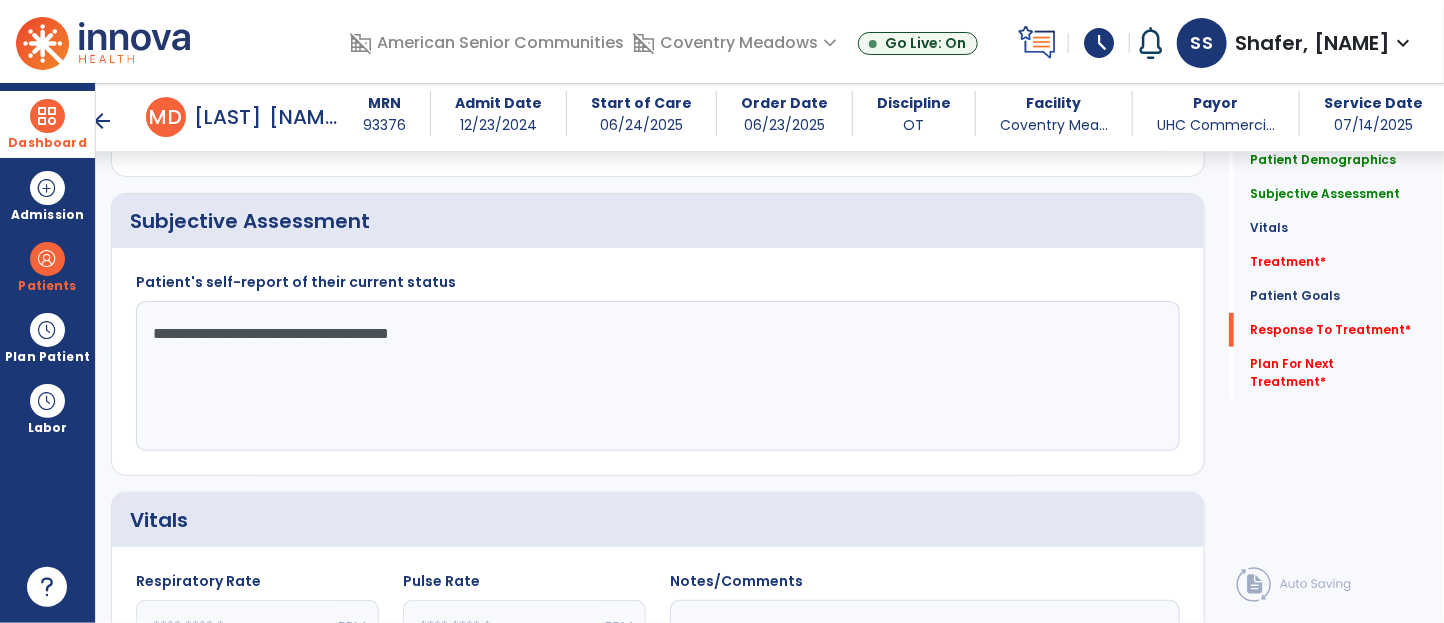 scroll, scrollTop: 2527, scrollLeft: 0, axis: vertical 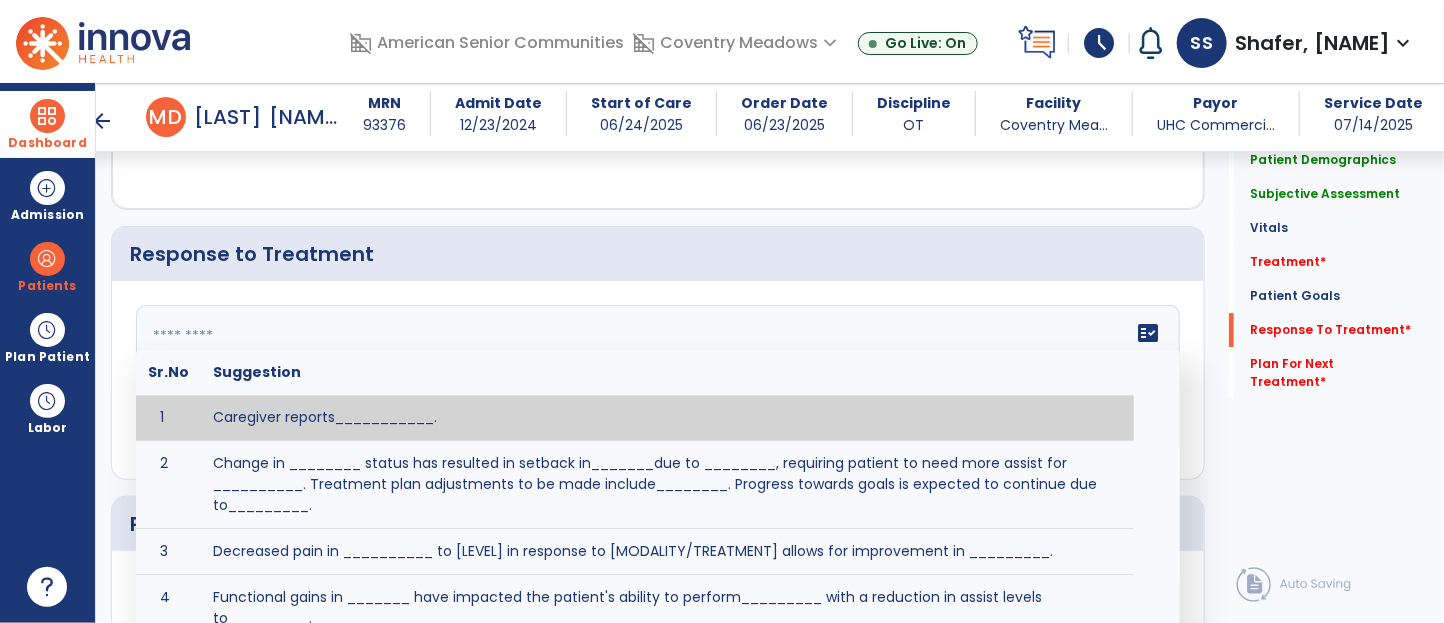 click on "fact_check  Sr.No Suggestion 1 Caregiver reports___________. 2 Change in ________ status has resulted in setback in_______due to ________, requiring patient to need more assist for __________.   Treatment plan adjustments to be made include________.  Progress towards goals is expected to continue due to_________. 3 Decreased pain in __________ to [LEVEL] in response to [MODALITY/TREATMENT] allows for improvement in _________. 4 Functional gains in _______ have impacted the patient's ability to perform_________ with a reduction in assist levels to_________. 5 Functional progress this week has been significant due to__________. 6 Gains in ________ have improved the patient's ability to perform ______with decreased levels of assist to___________. 7 Improvement in ________allows patient to tolerate higher levels of challenges in_________. 8 Pain in [AREA] has decreased to [LEVEL] in response to [TREATMENT/MODALITY], allowing fore ease in completing__________. 9 10 11 12 13 14 15 16 17 18 19 20 21" 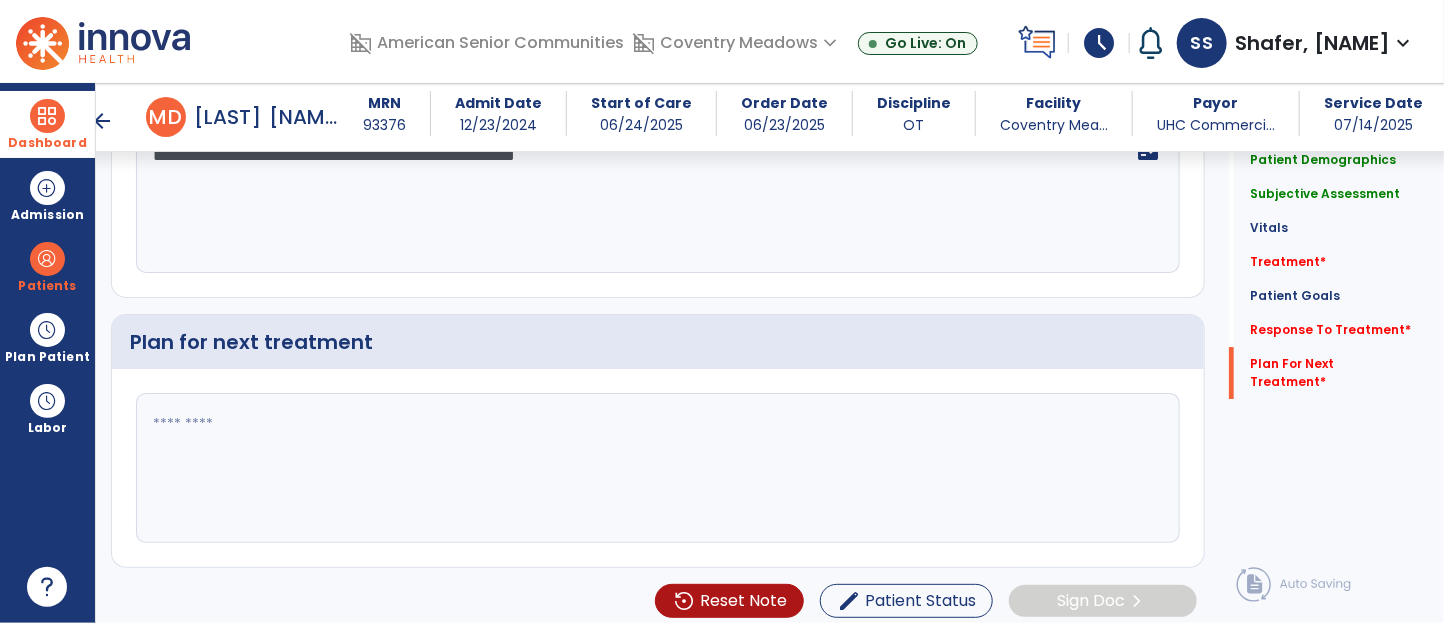 type on "**********" 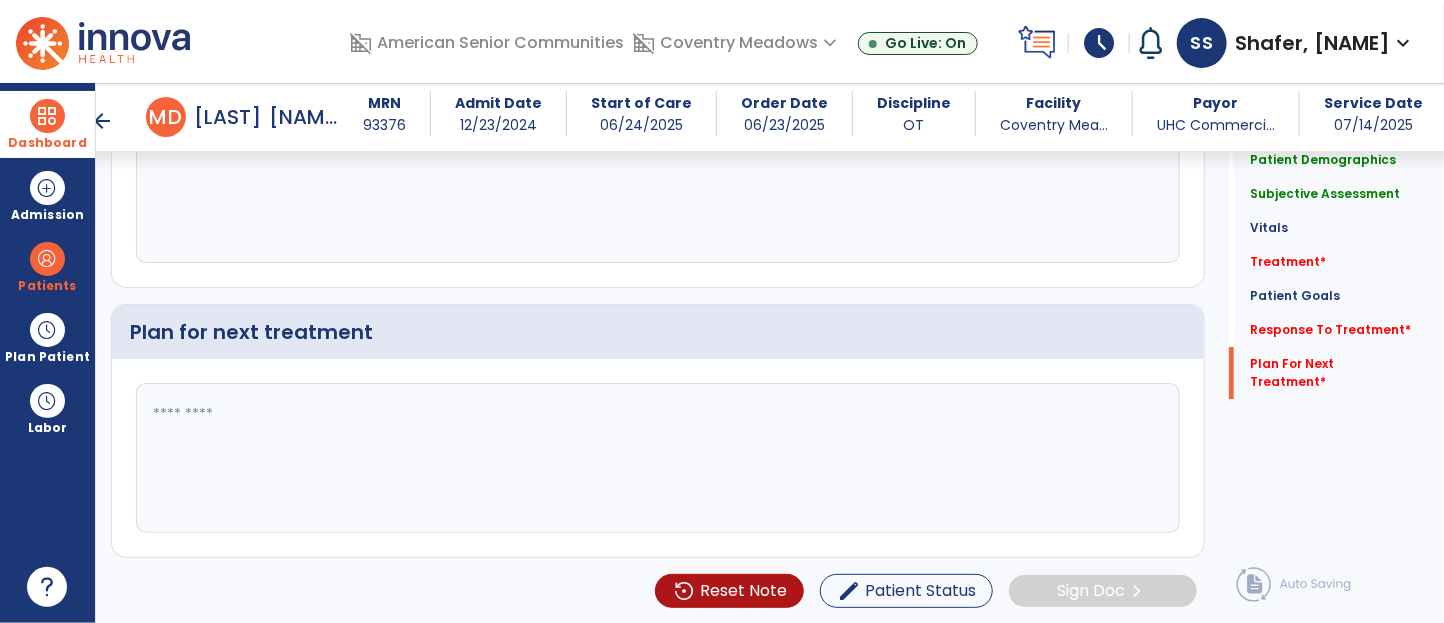 click 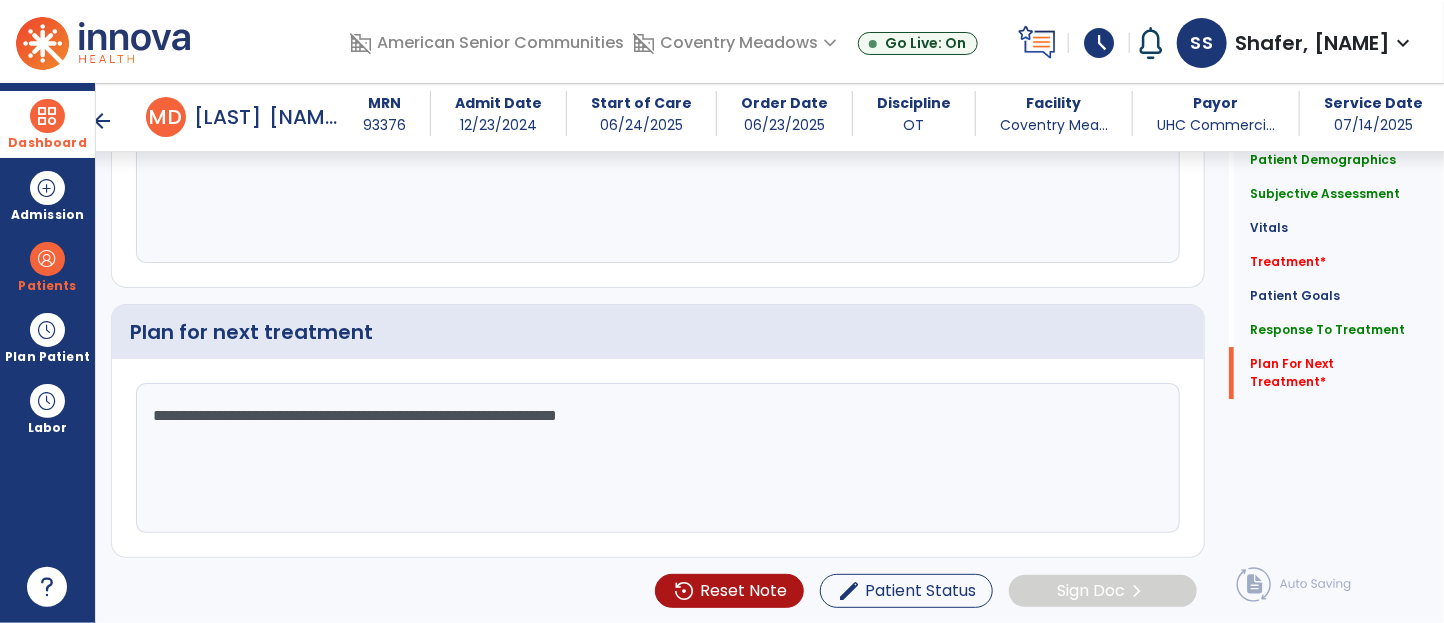 type on "**********" 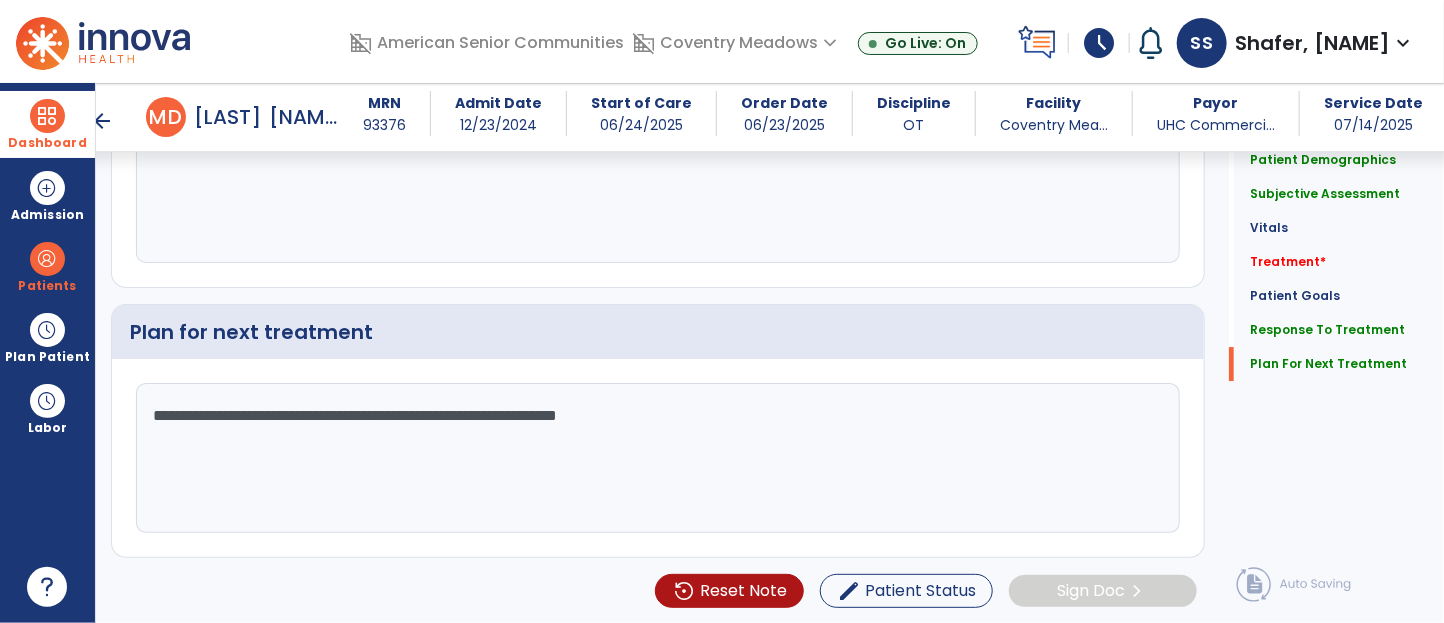click on "Treatment   *  Treatment   *" 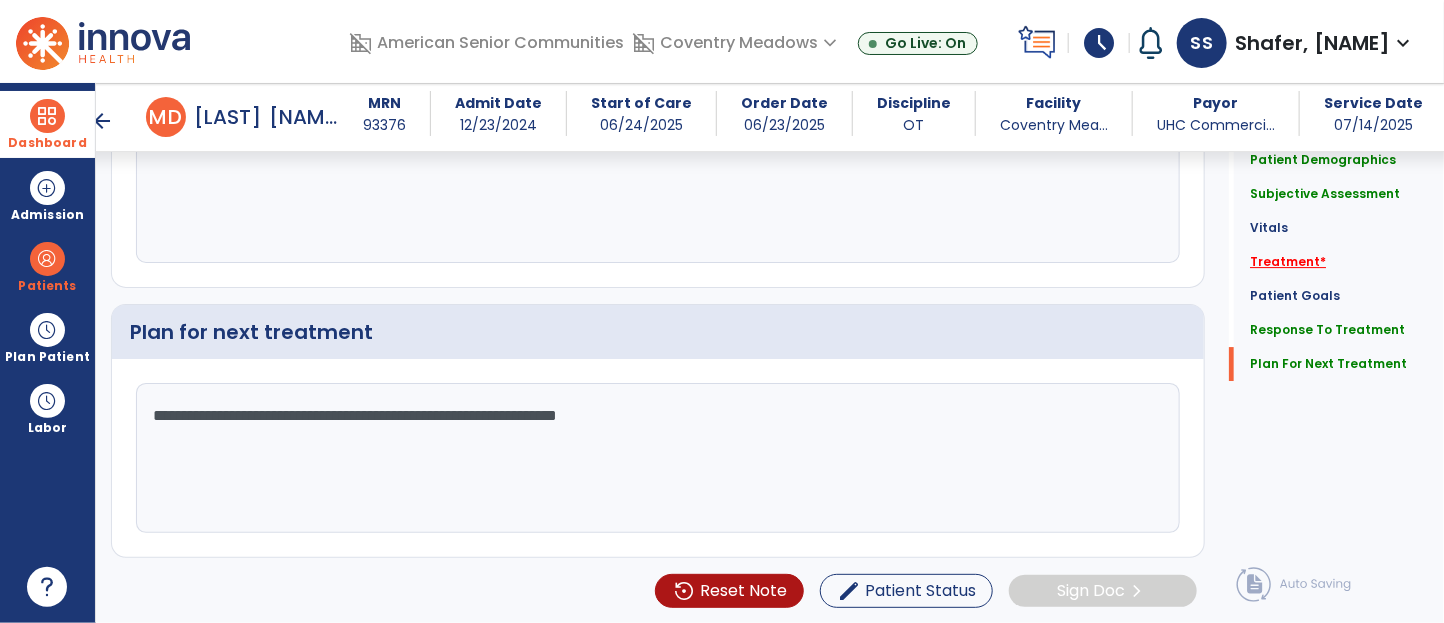 click on "Treatment   *" 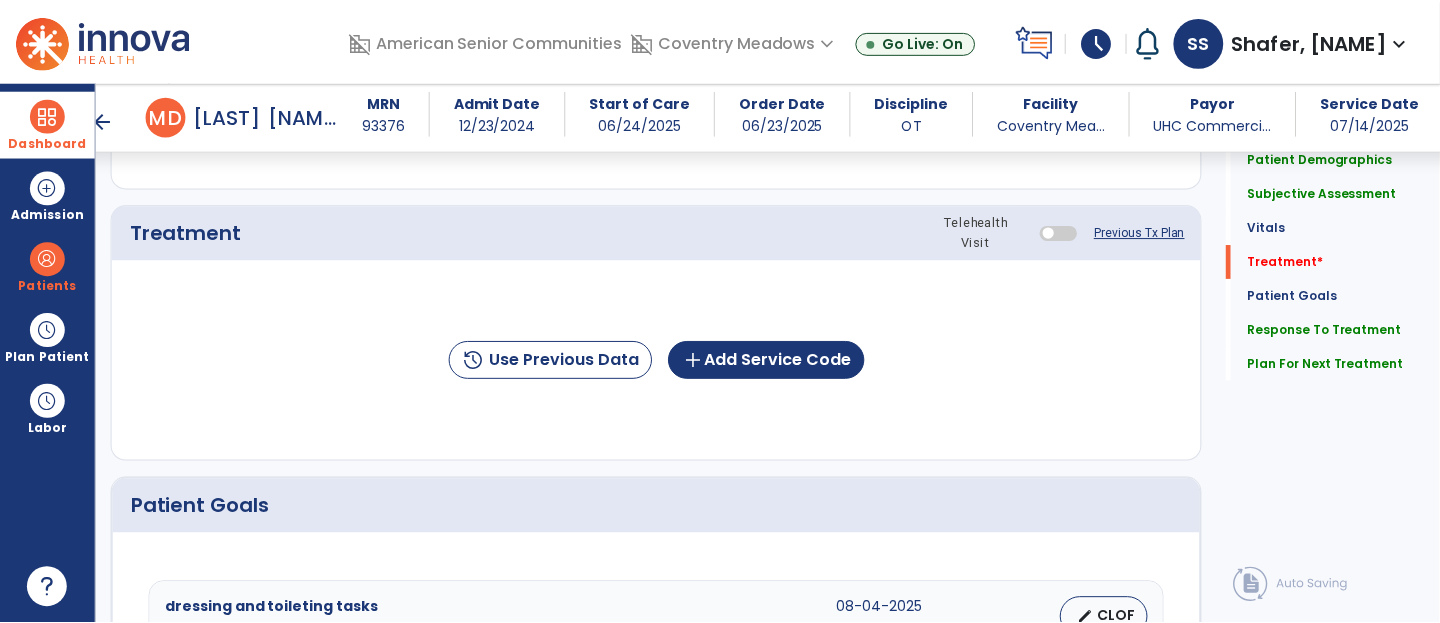 scroll, scrollTop: 1103, scrollLeft: 0, axis: vertical 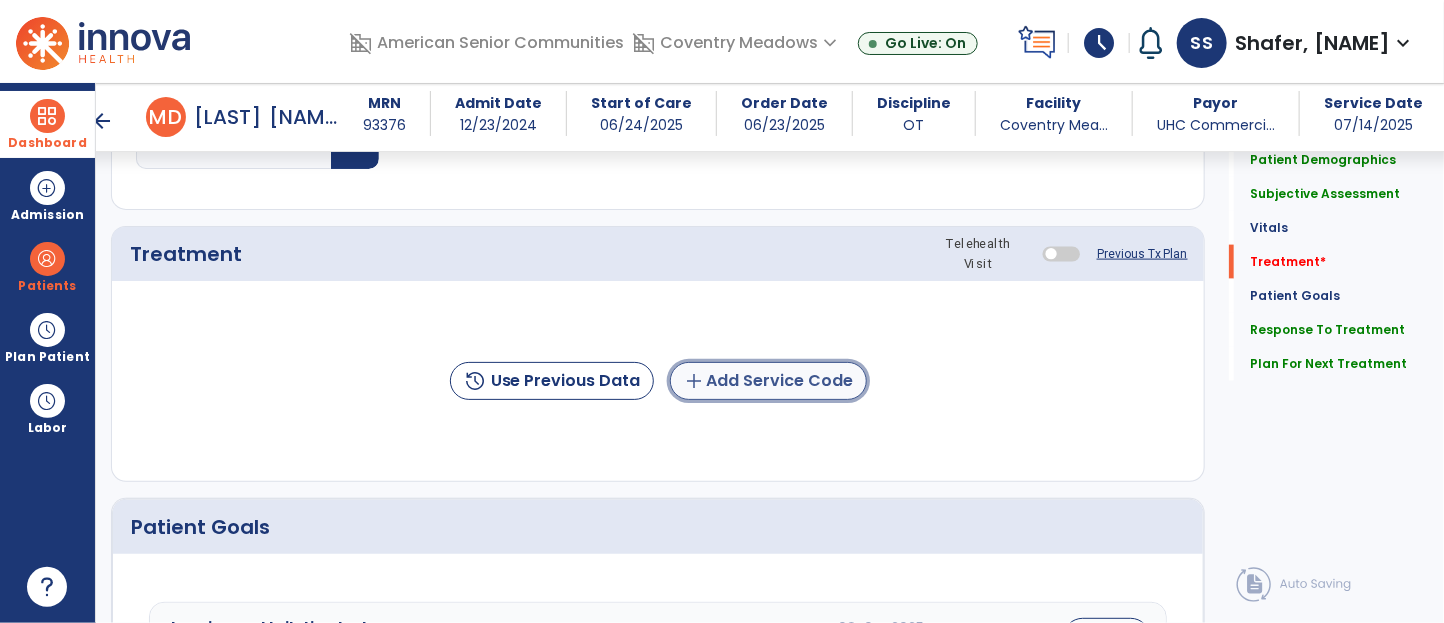 click on "add  Add Service Code" 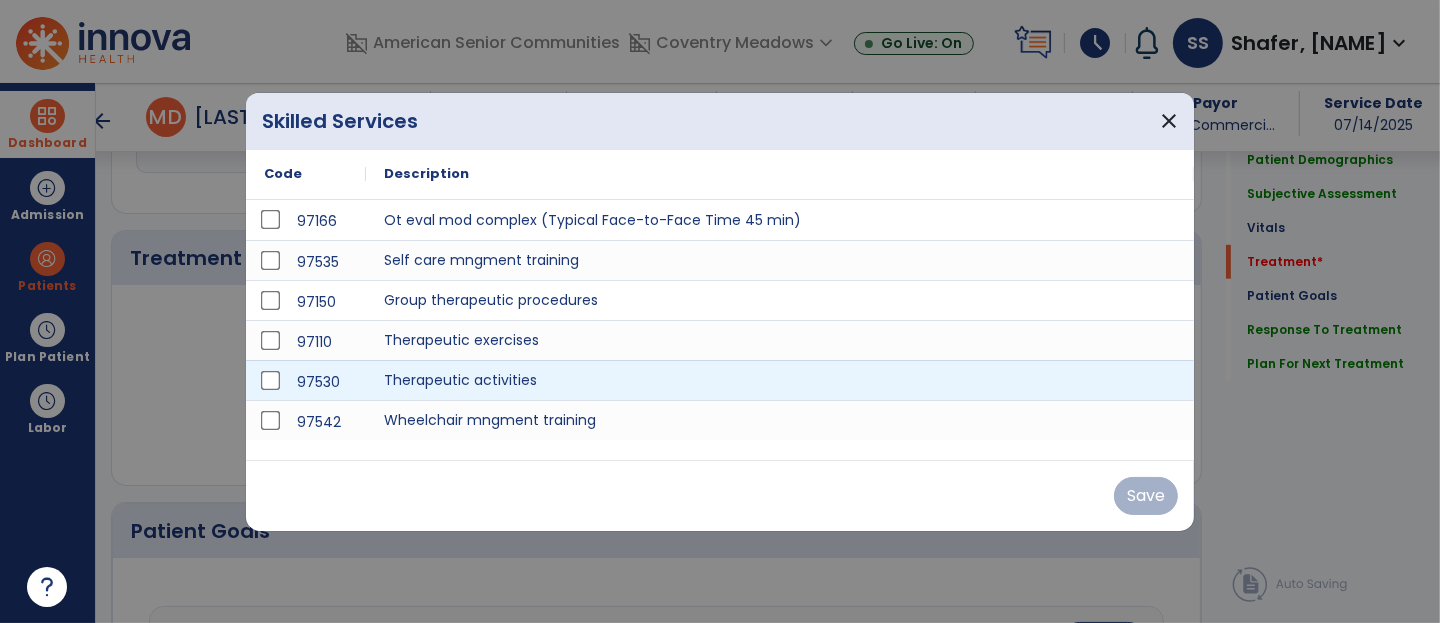 scroll, scrollTop: 1103, scrollLeft: 0, axis: vertical 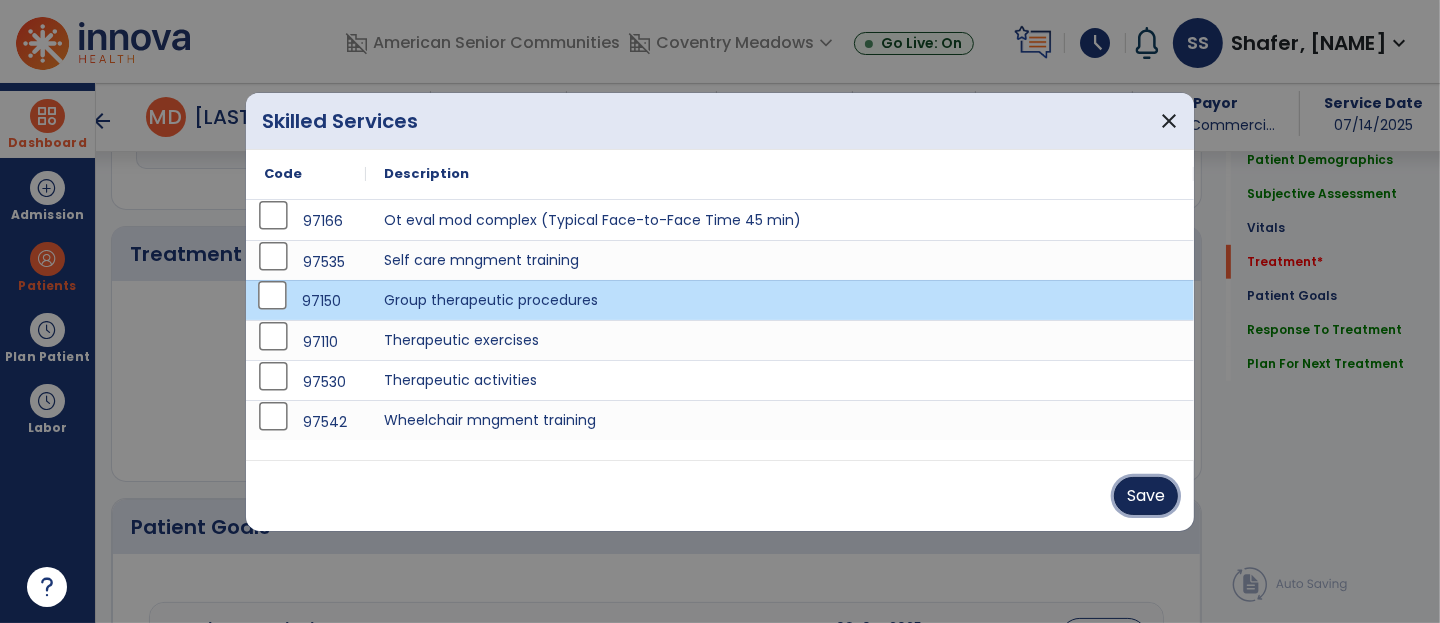 click on "Save" at bounding box center [1146, 496] 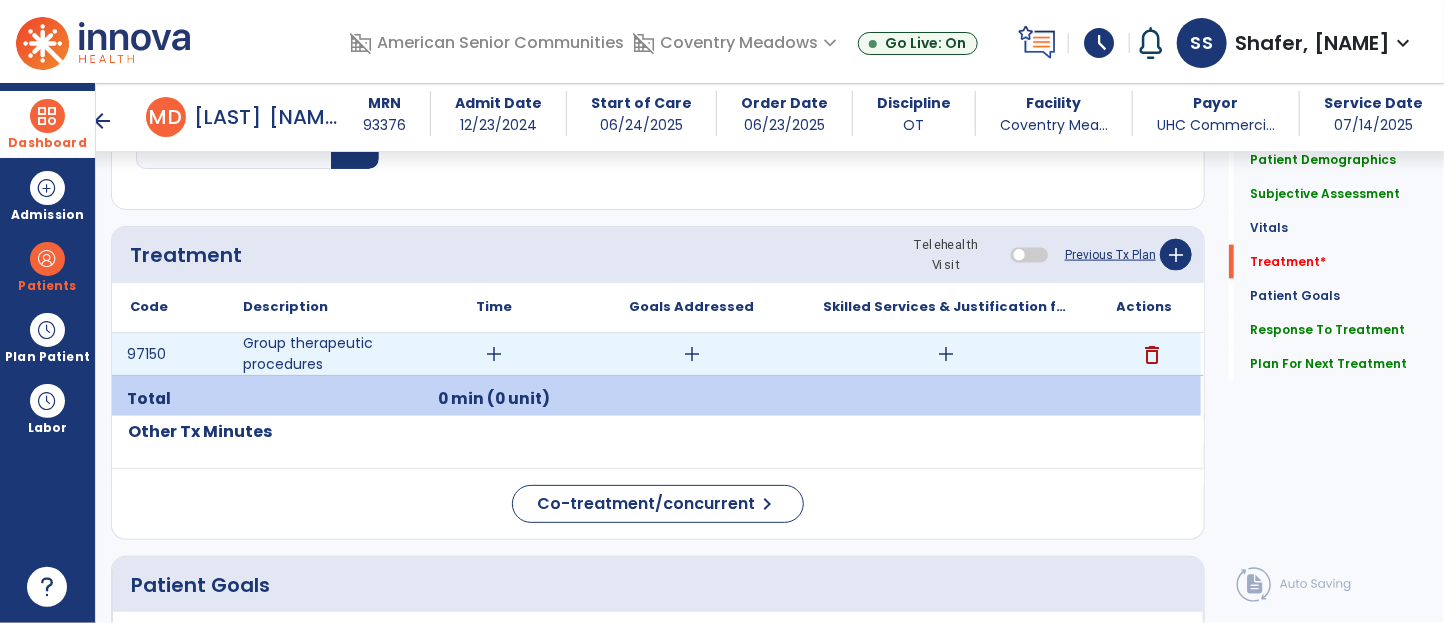 click on "add" at bounding box center (494, 354) 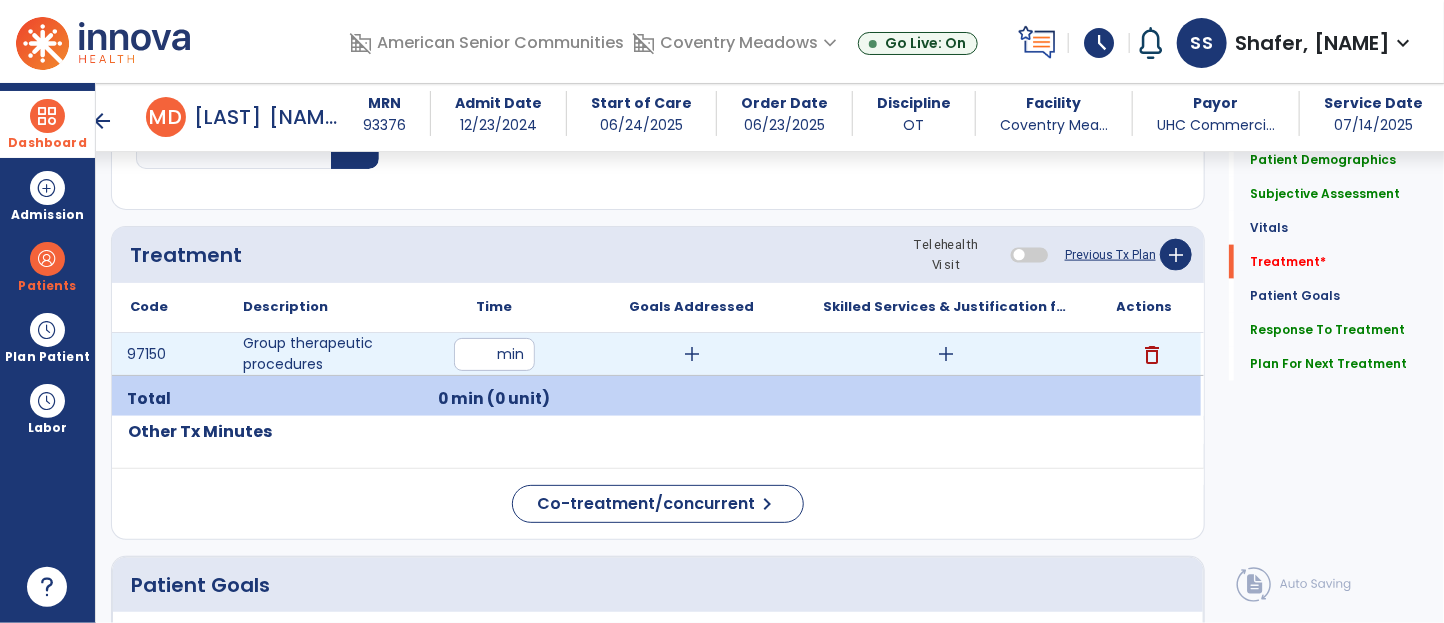 type on "**" 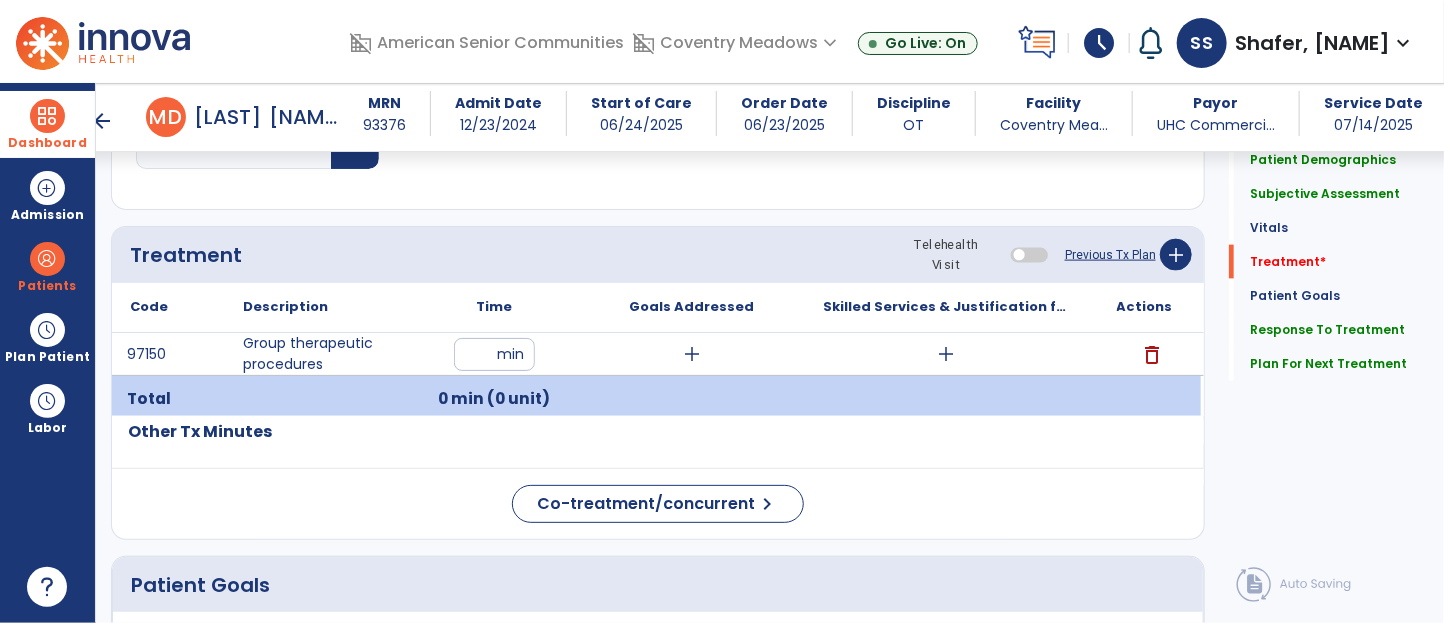 click on "Treatment Telehealth Visit  Previous Tx Plan   add" 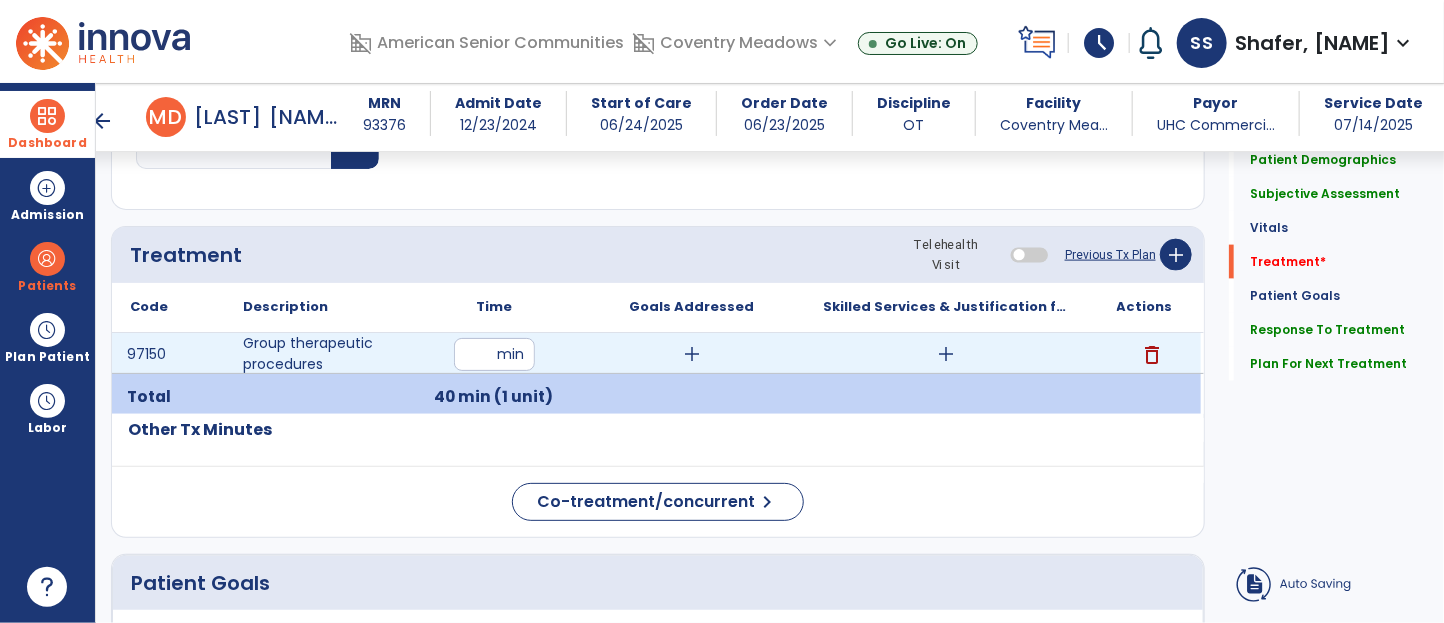 click on "add" at bounding box center [947, 354] 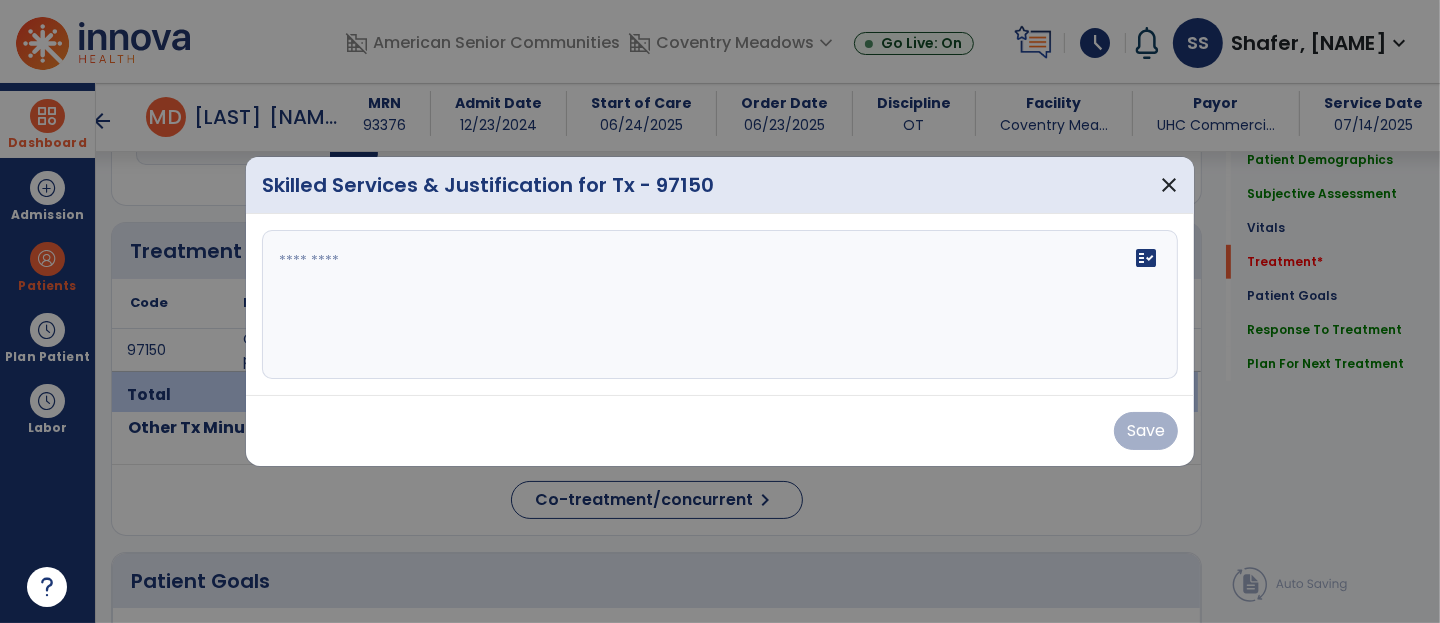 scroll, scrollTop: 1103, scrollLeft: 0, axis: vertical 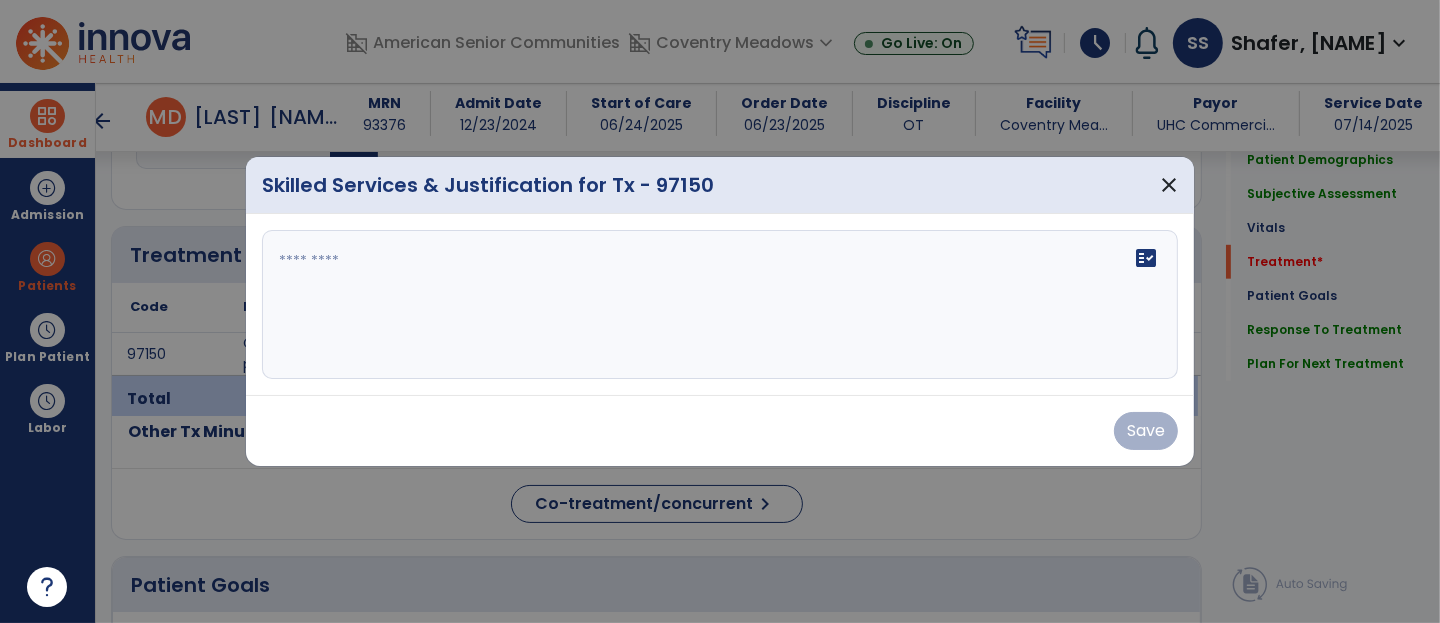 click on "fact_check" at bounding box center [720, 305] 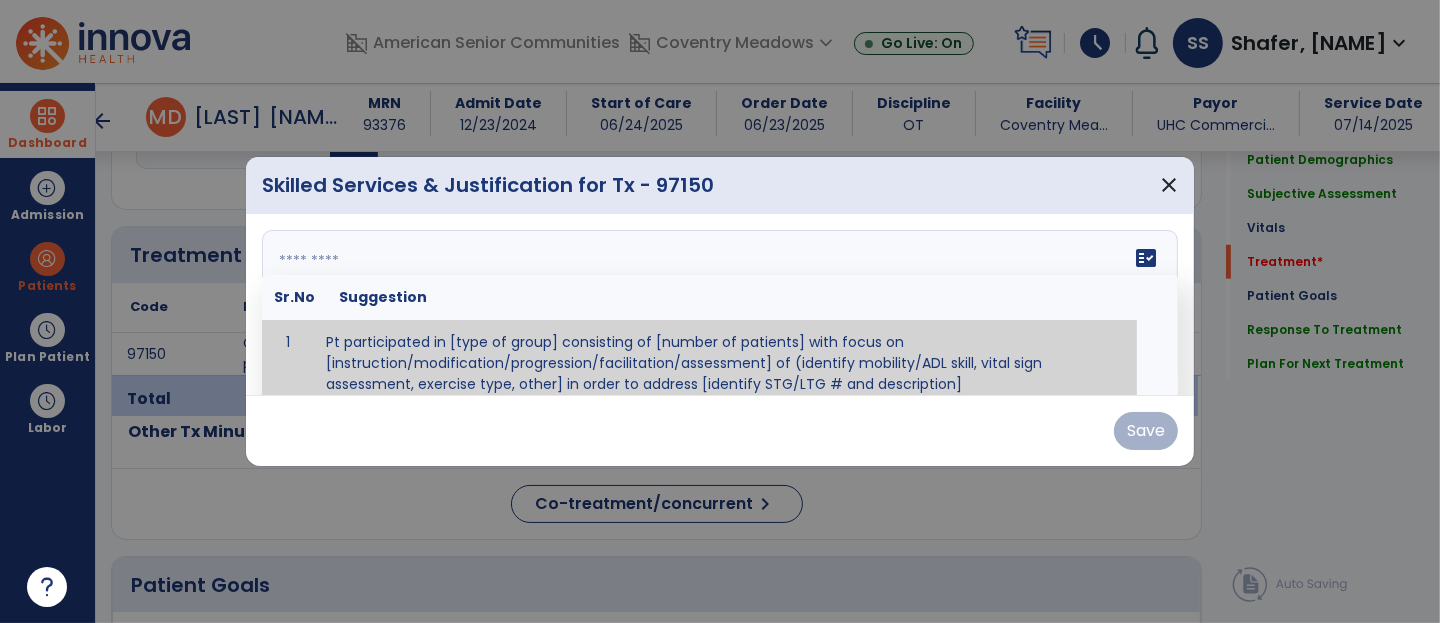 click at bounding box center [718, 305] 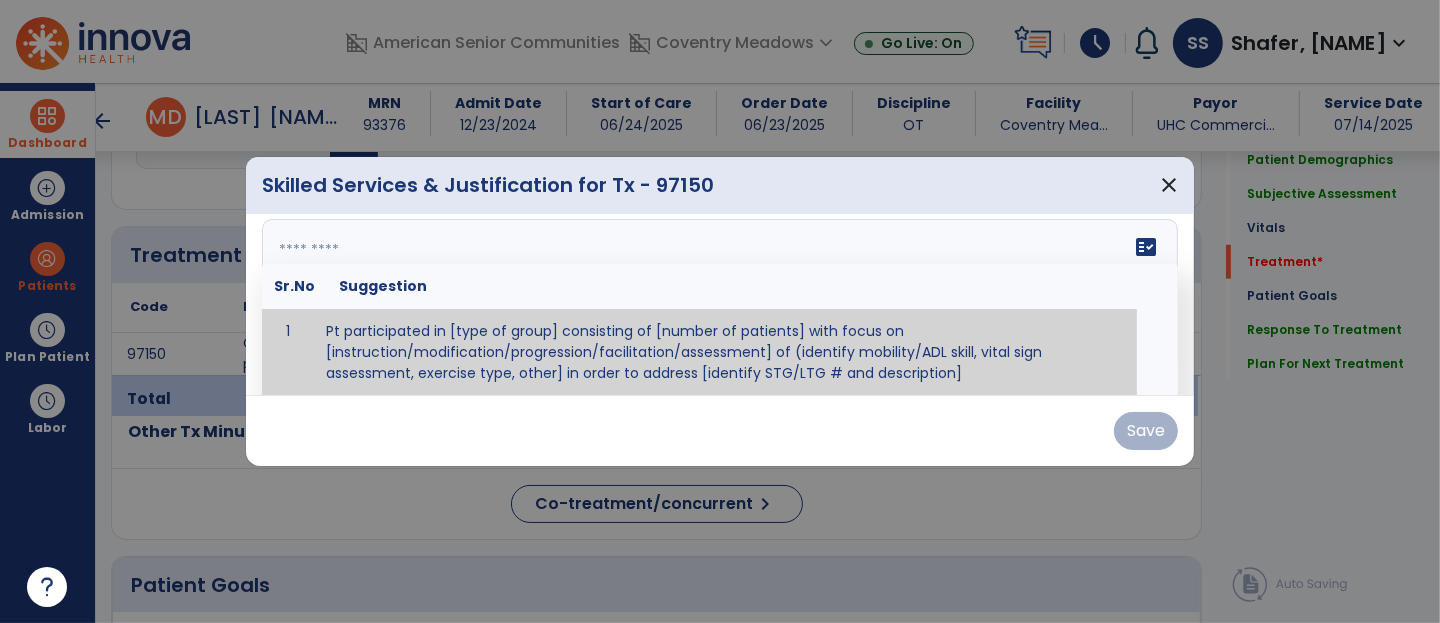 paste on "**********" 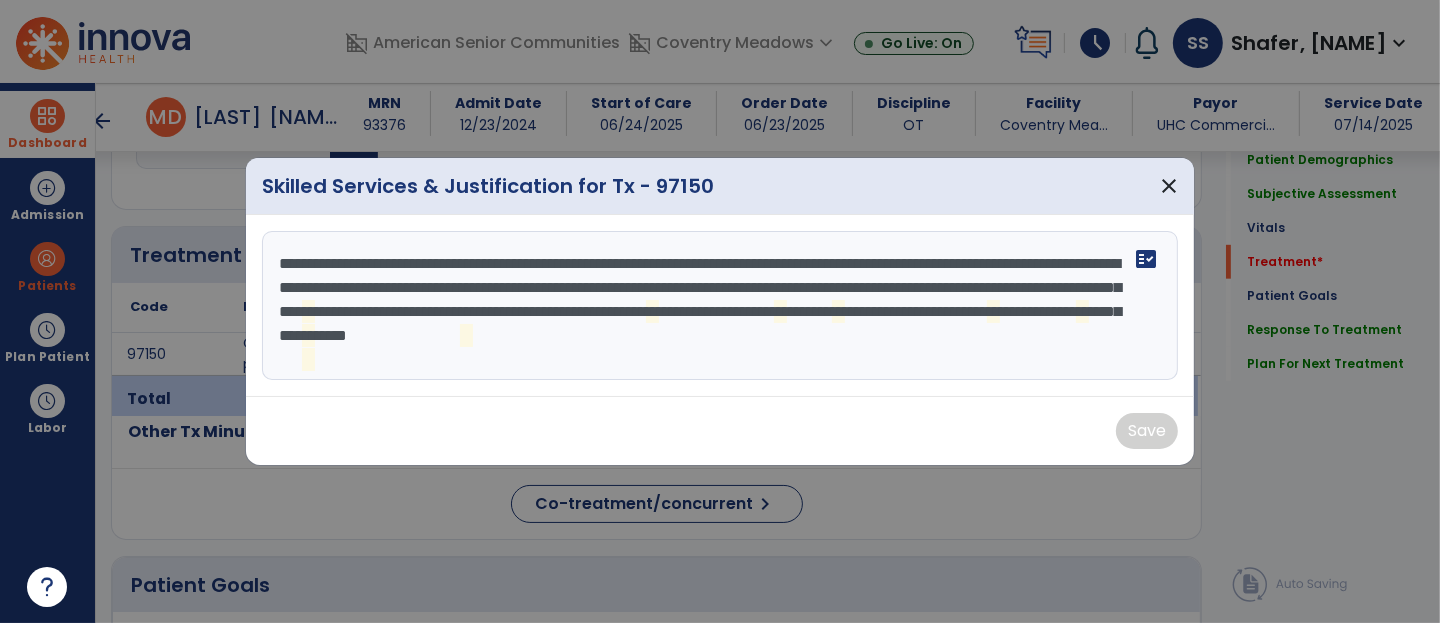 scroll, scrollTop: 0, scrollLeft: 0, axis: both 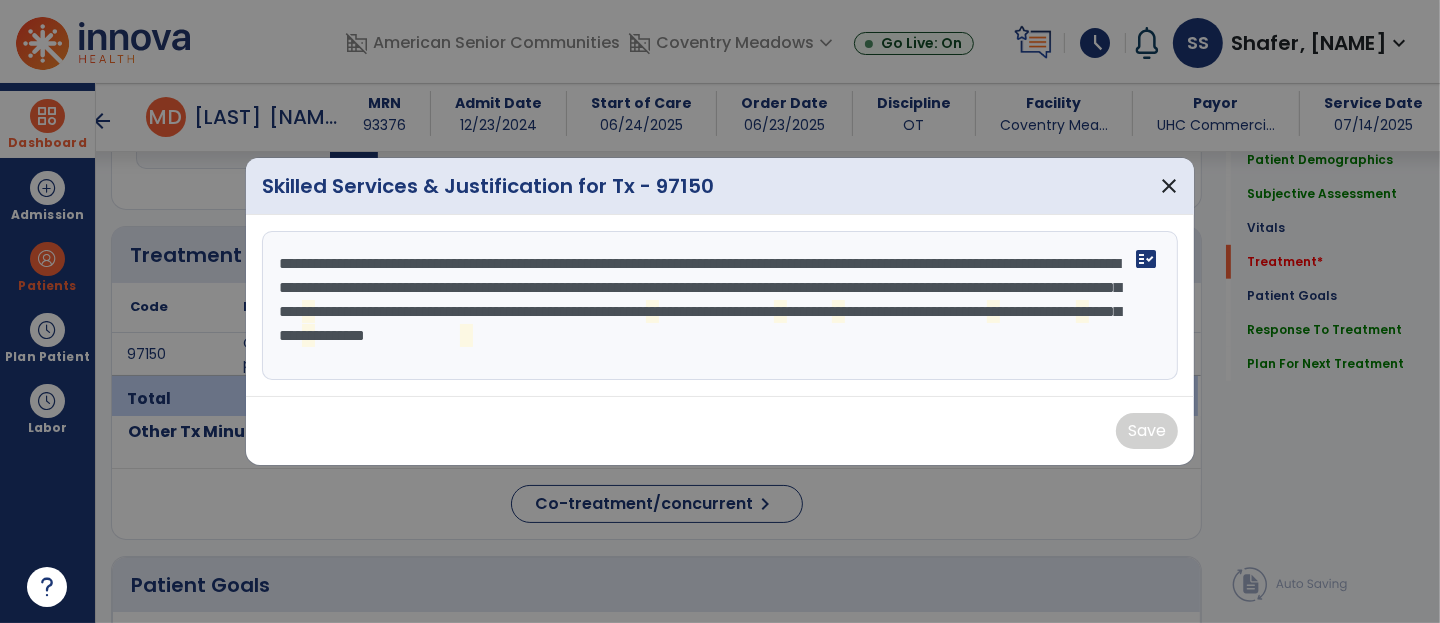 click on "**********" at bounding box center (720, 306) 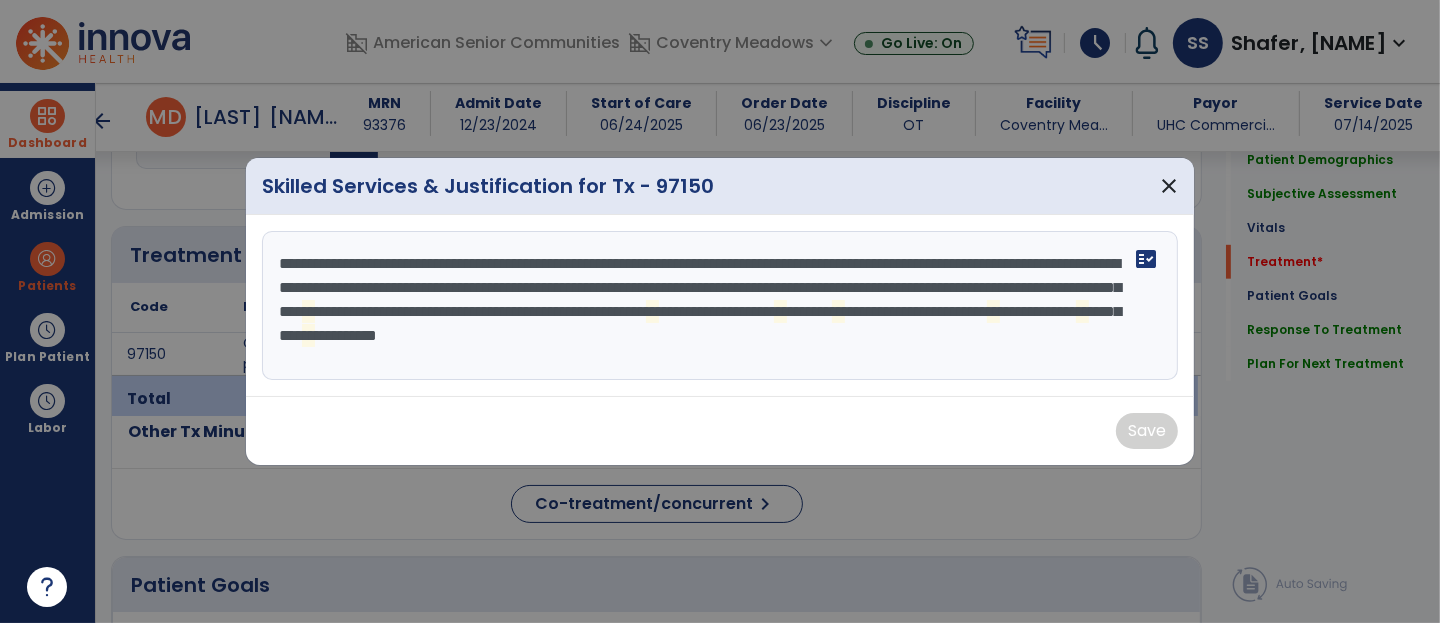 click on "**********" at bounding box center [720, 306] 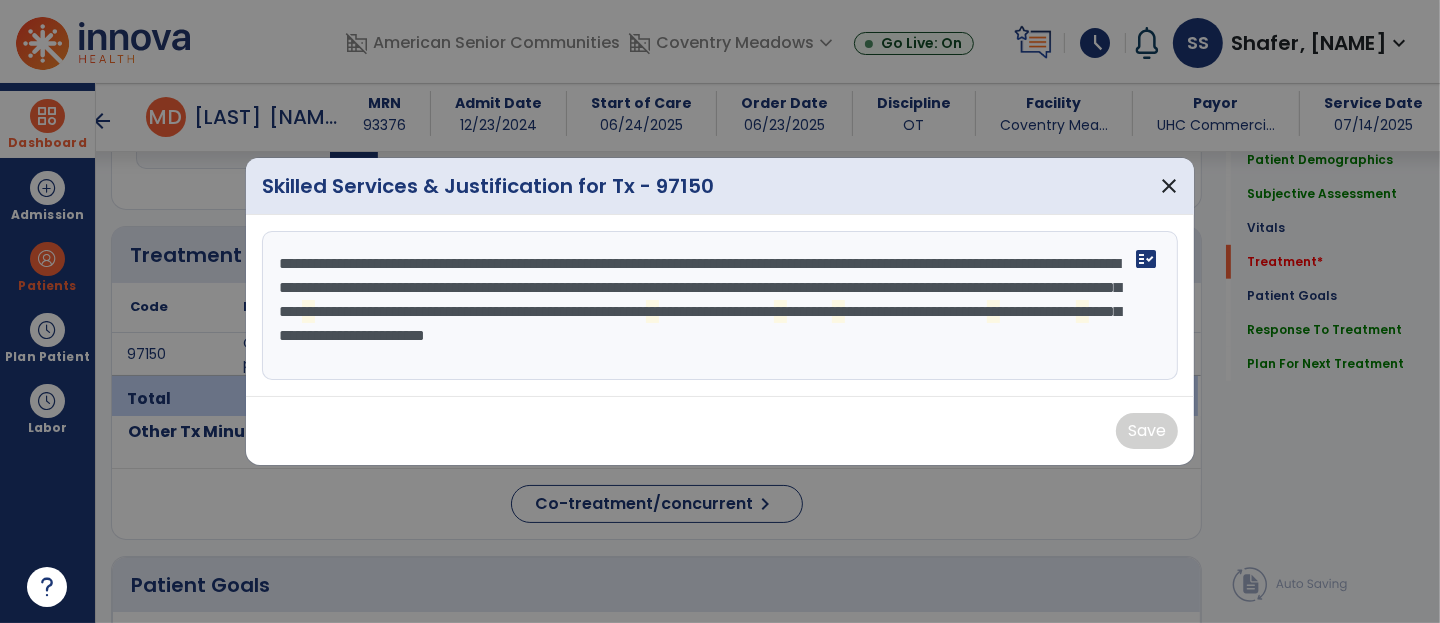 click on "**********" at bounding box center (720, 306) 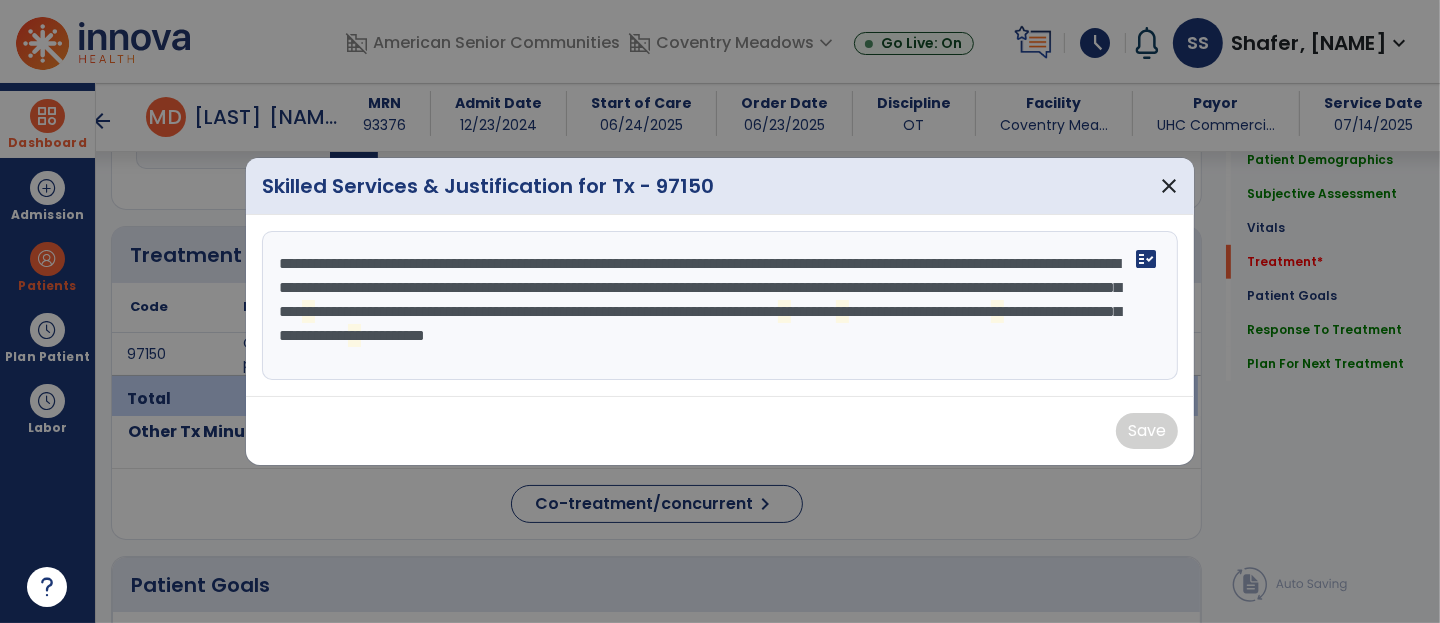 click on "**********" at bounding box center (720, 306) 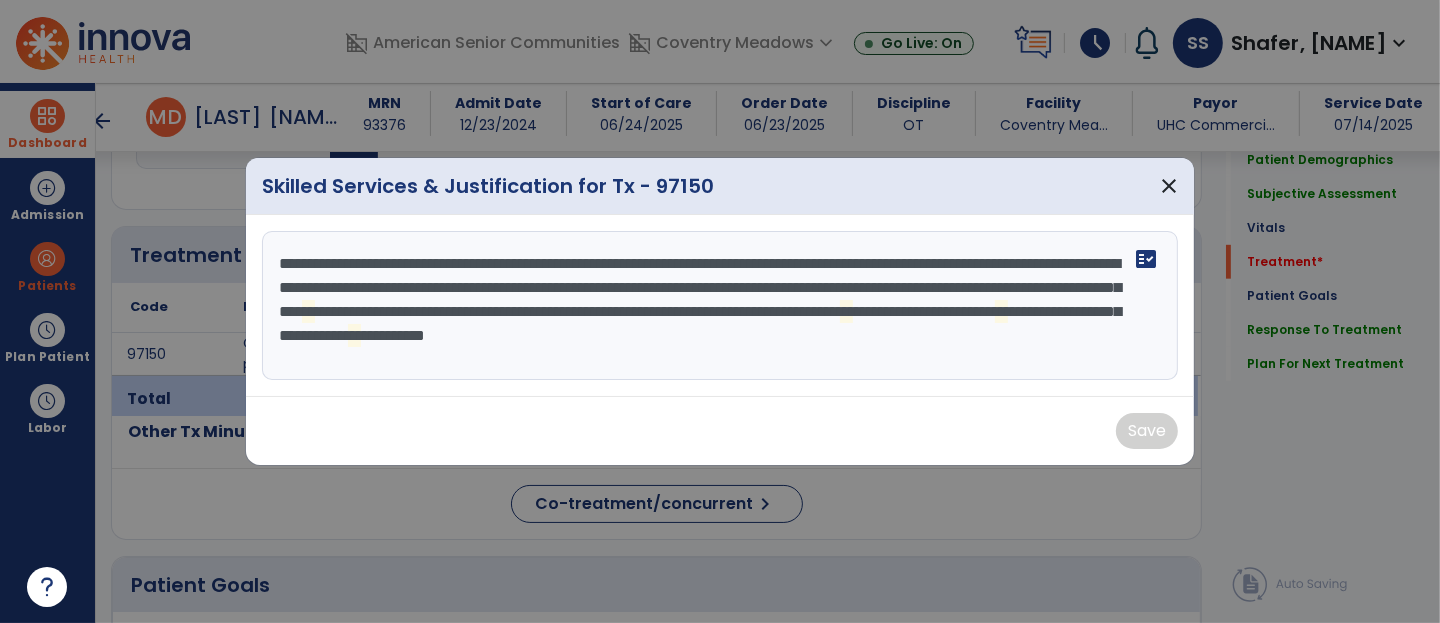 click on "**********" at bounding box center [720, 306] 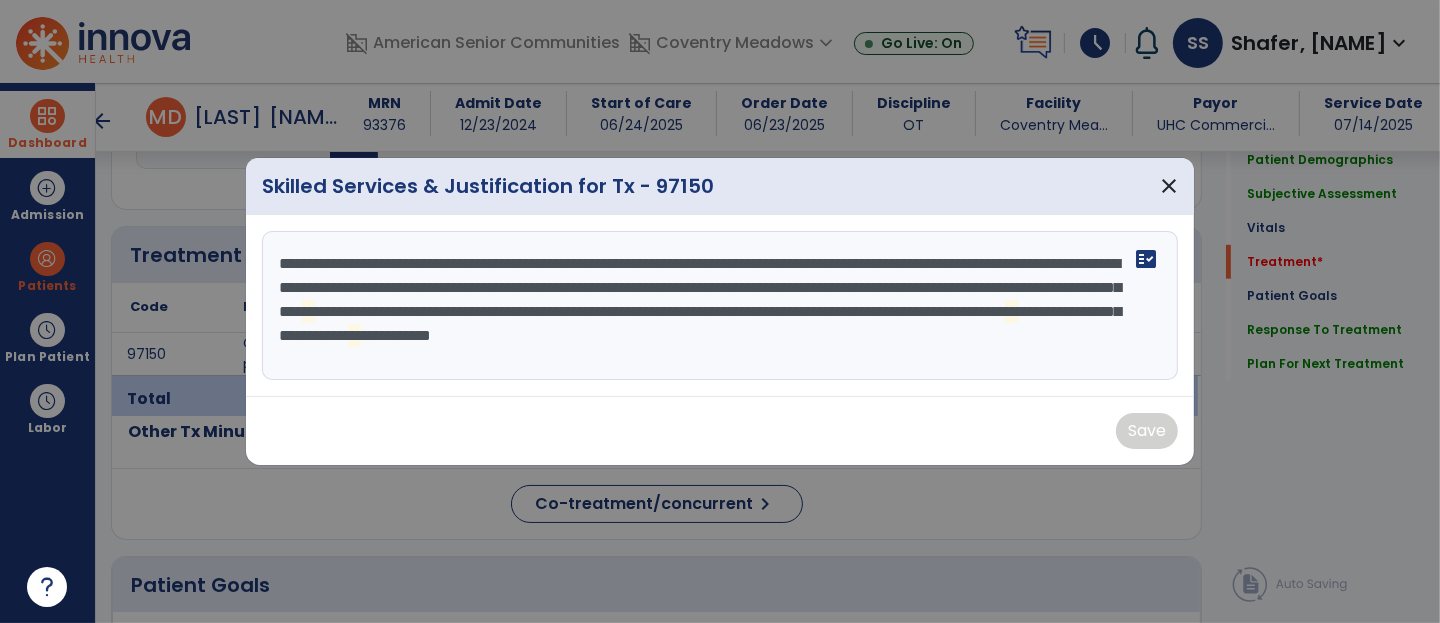 click on "**********" at bounding box center (720, 306) 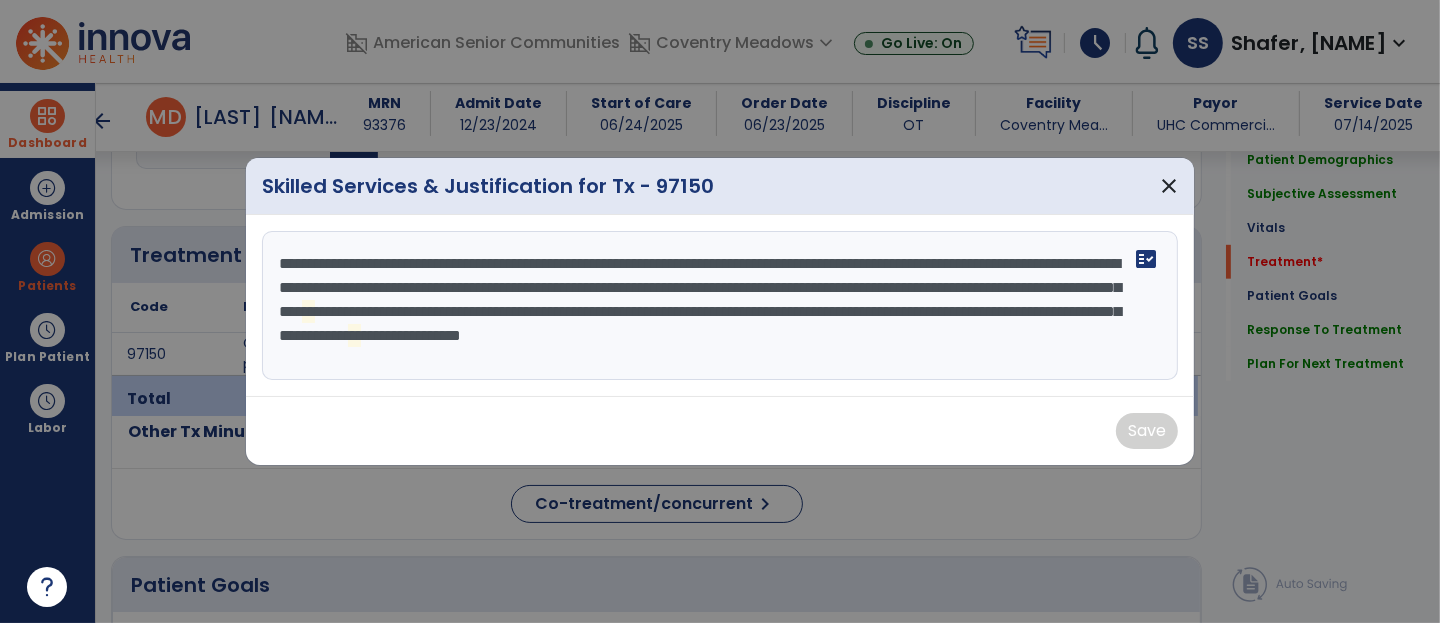 click on "**********" at bounding box center [720, 306] 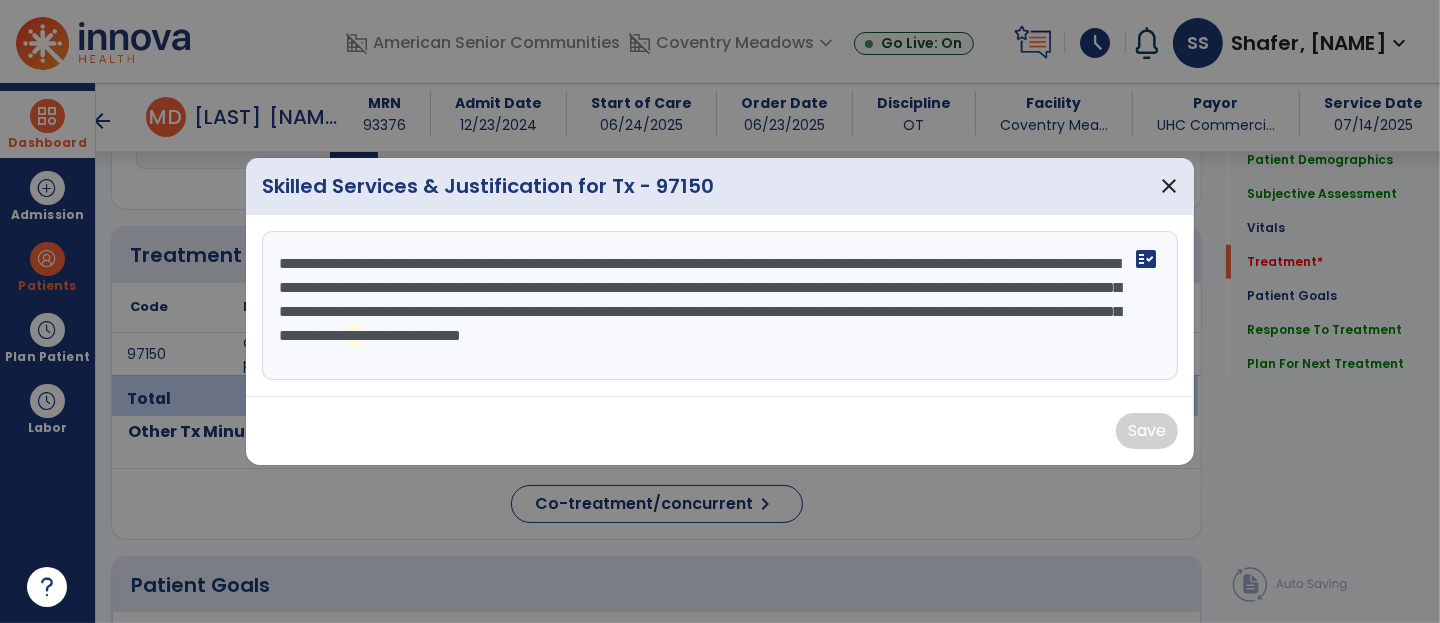 click on "**********" at bounding box center [720, 306] 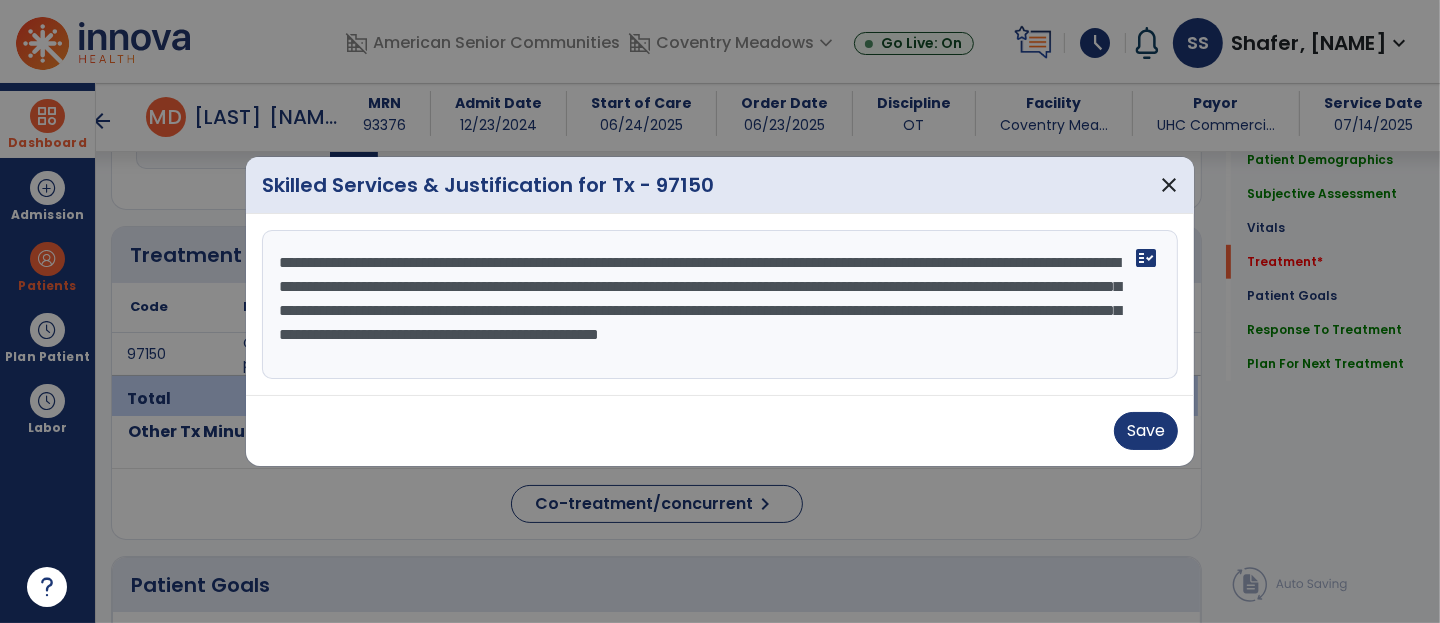 click on "**********" at bounding box center (720, 305) 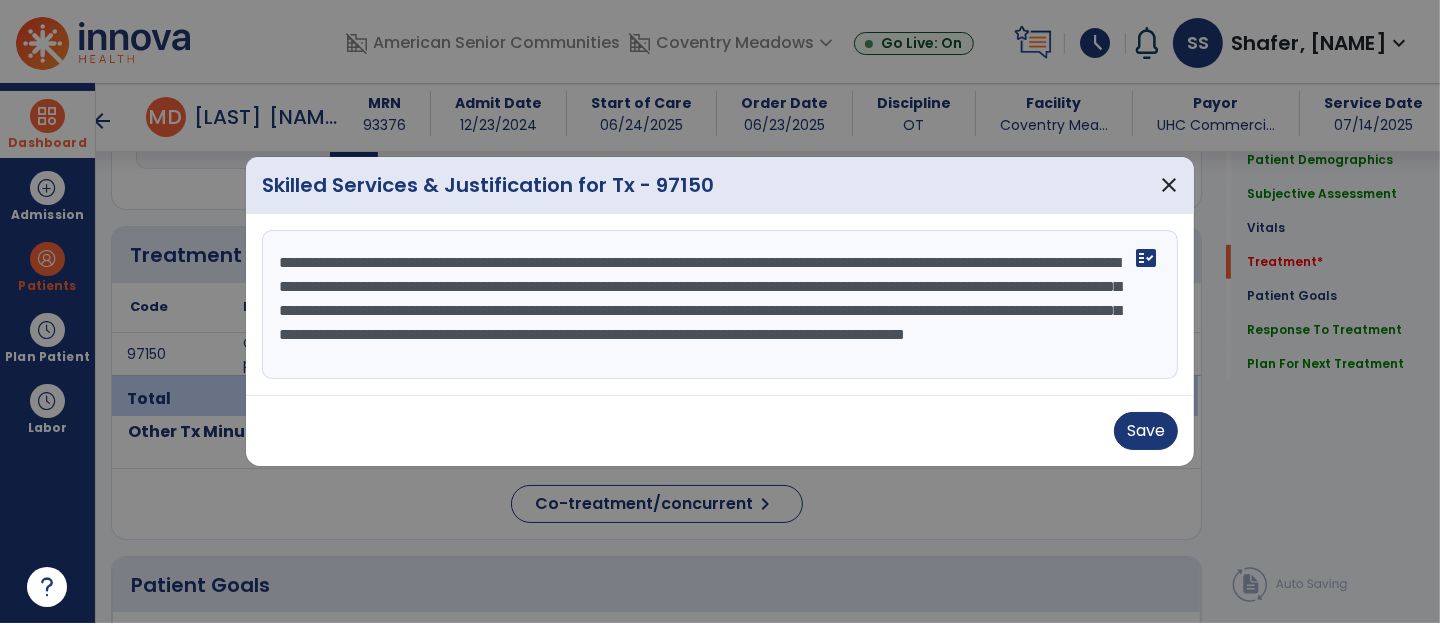 scroll, scrollTop: 14, scrollLeft: 0, axis: vertical 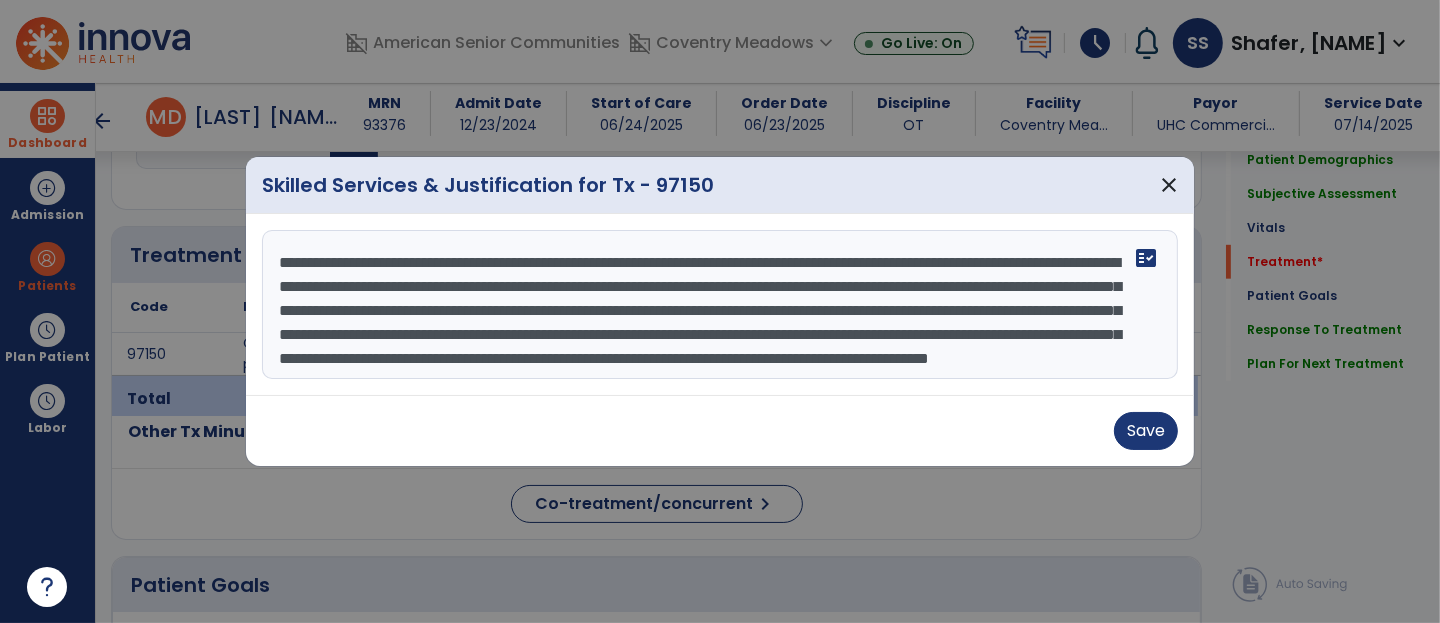 click on "**********" at bounding box center [720, 305] 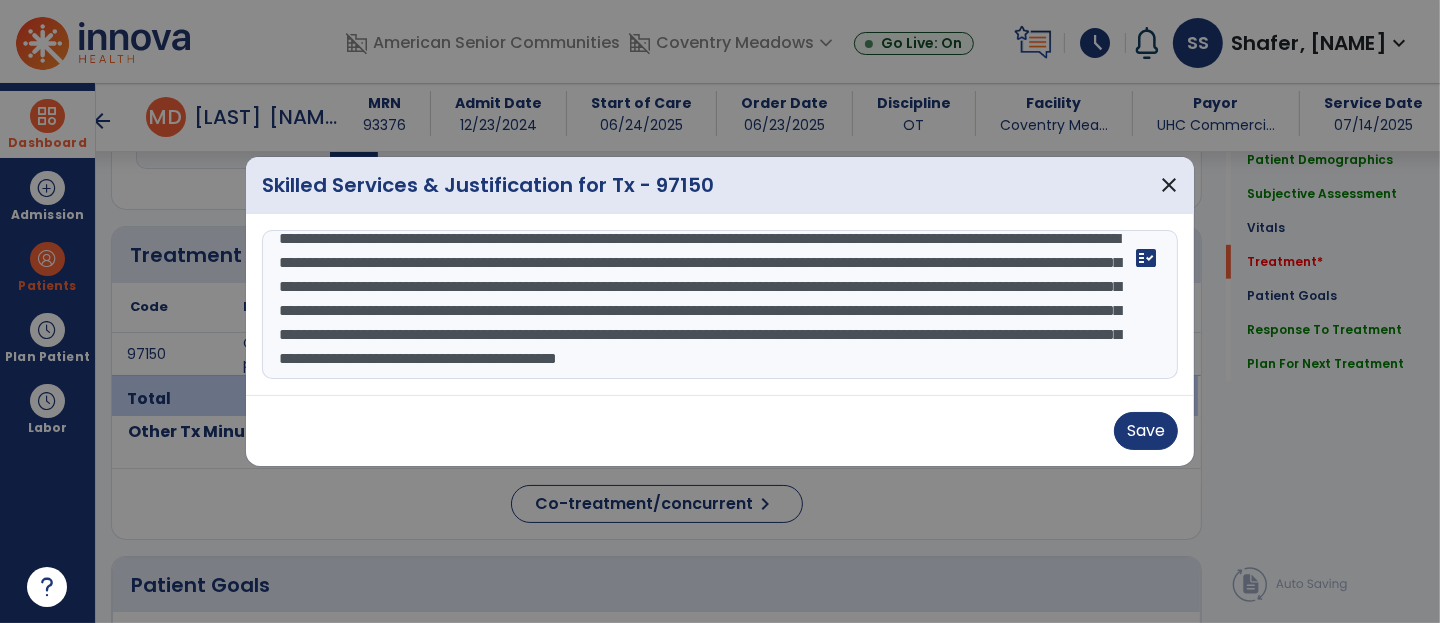 click on "**********" at bounding box center (720, 305) 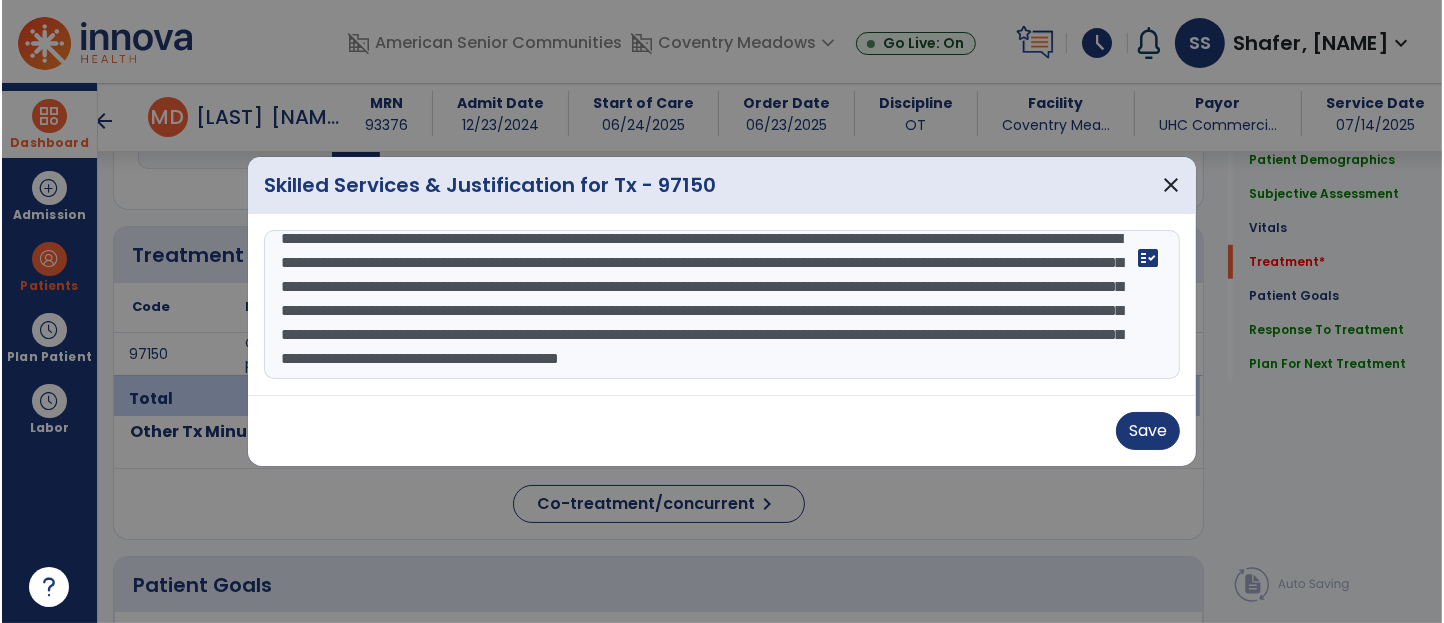 scroll, scrollTop: 0, scrollLeft: 0, axis: both 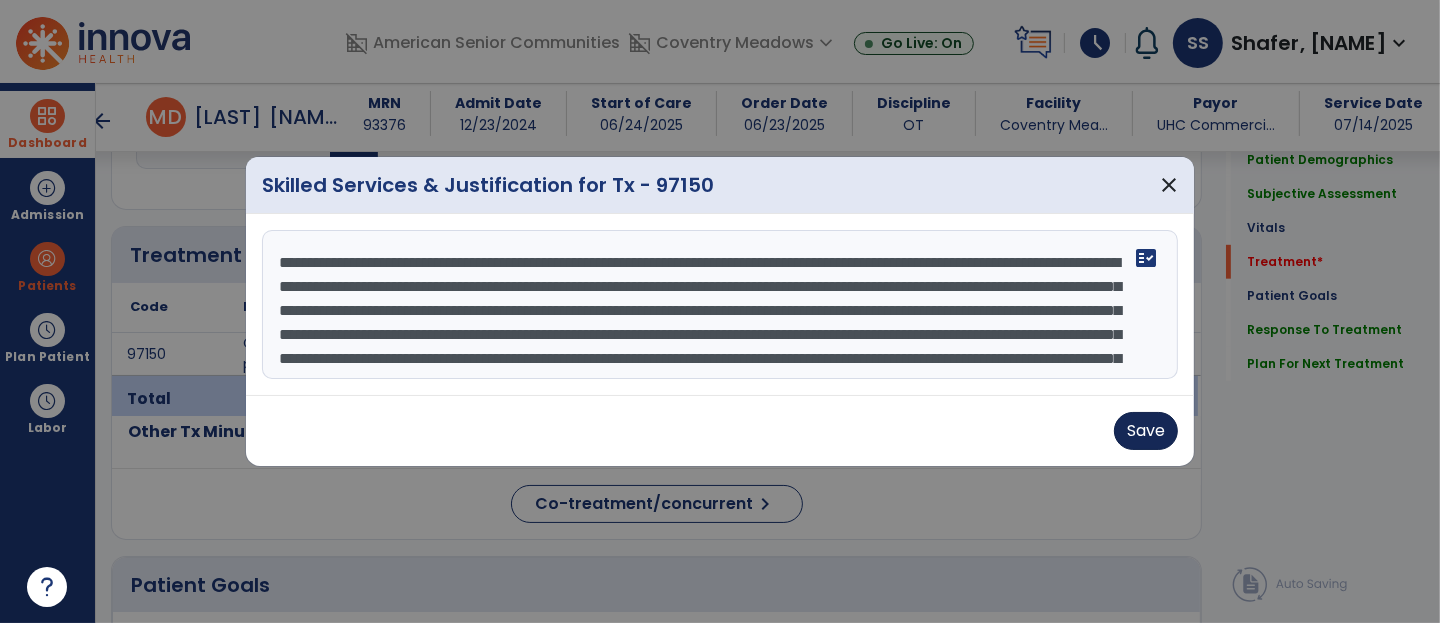 type on "**********" 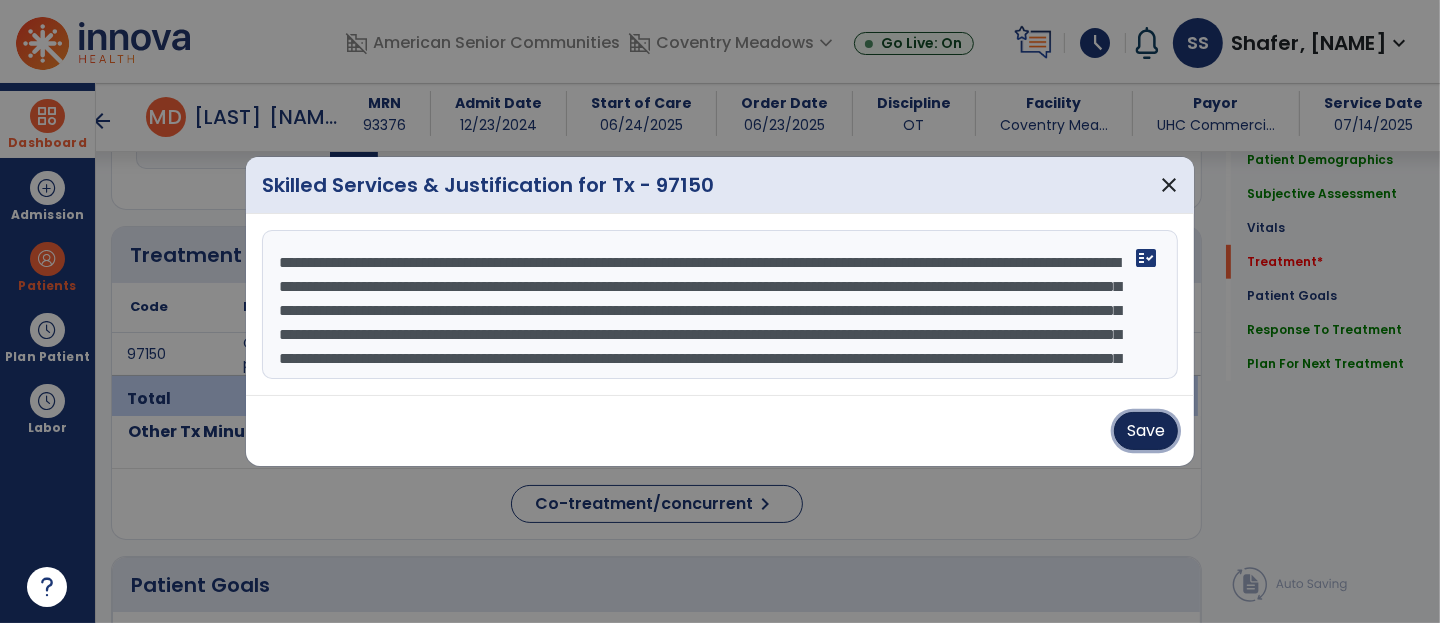 click on "Save" at bounding box center [1146, 431] 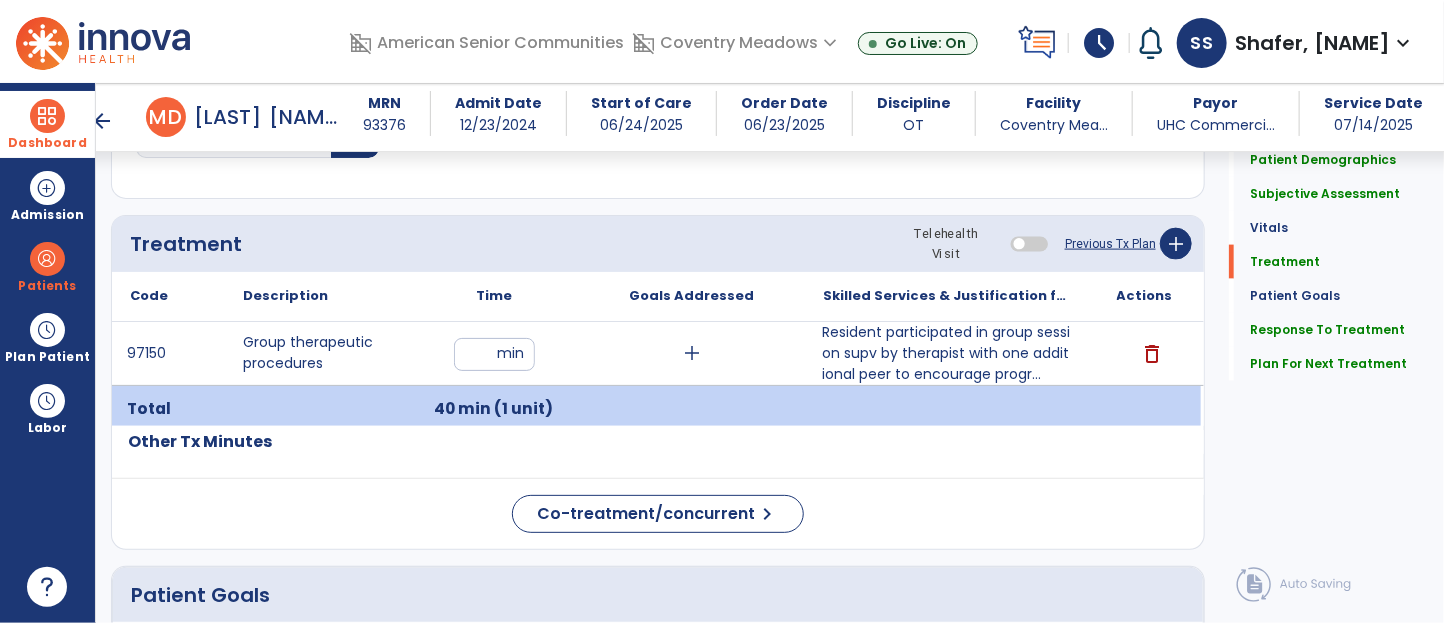 scroll, scrollTop: 1115, scrollLeft: 0, axis: vertical 